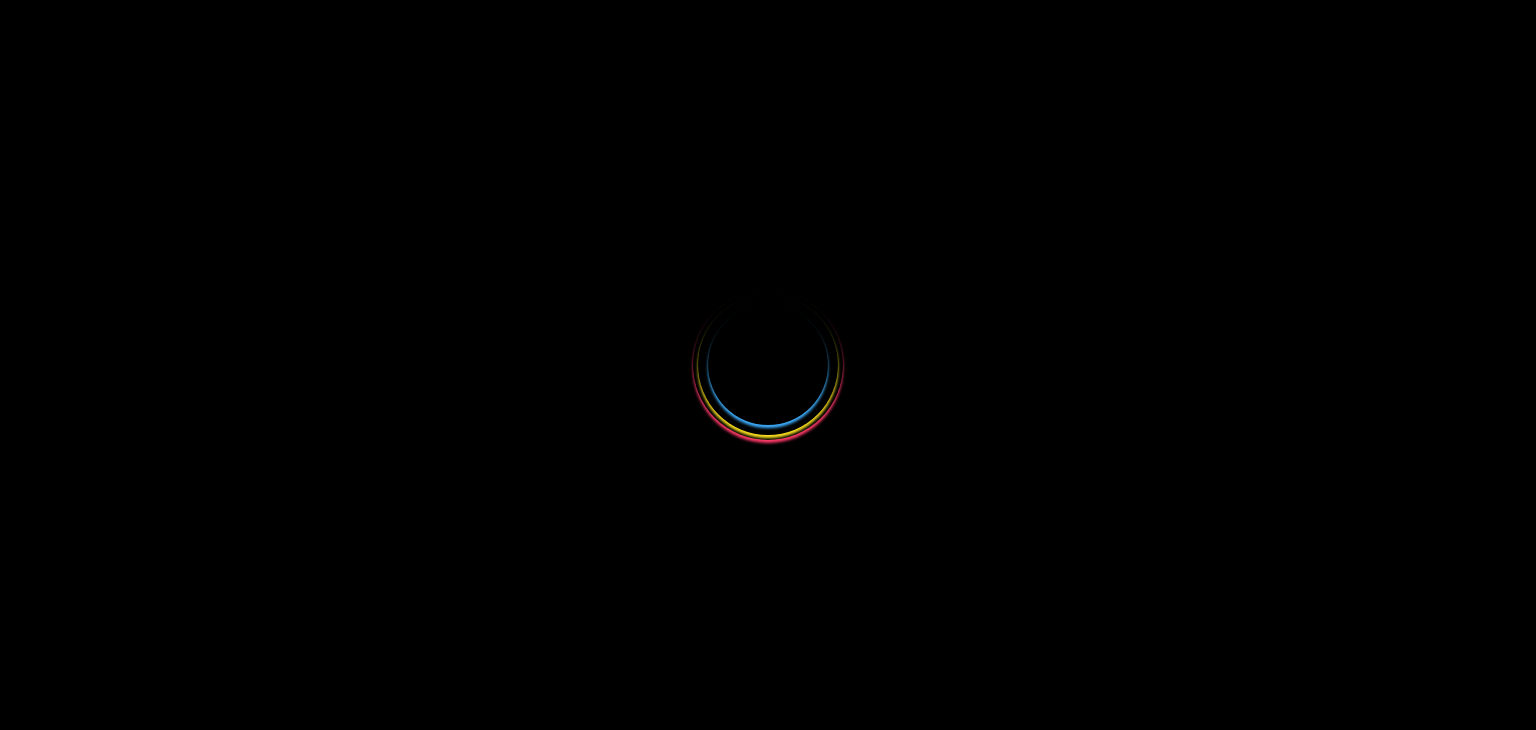 scroll, scrollTop: 0, scrollLeft: 0, axis: both 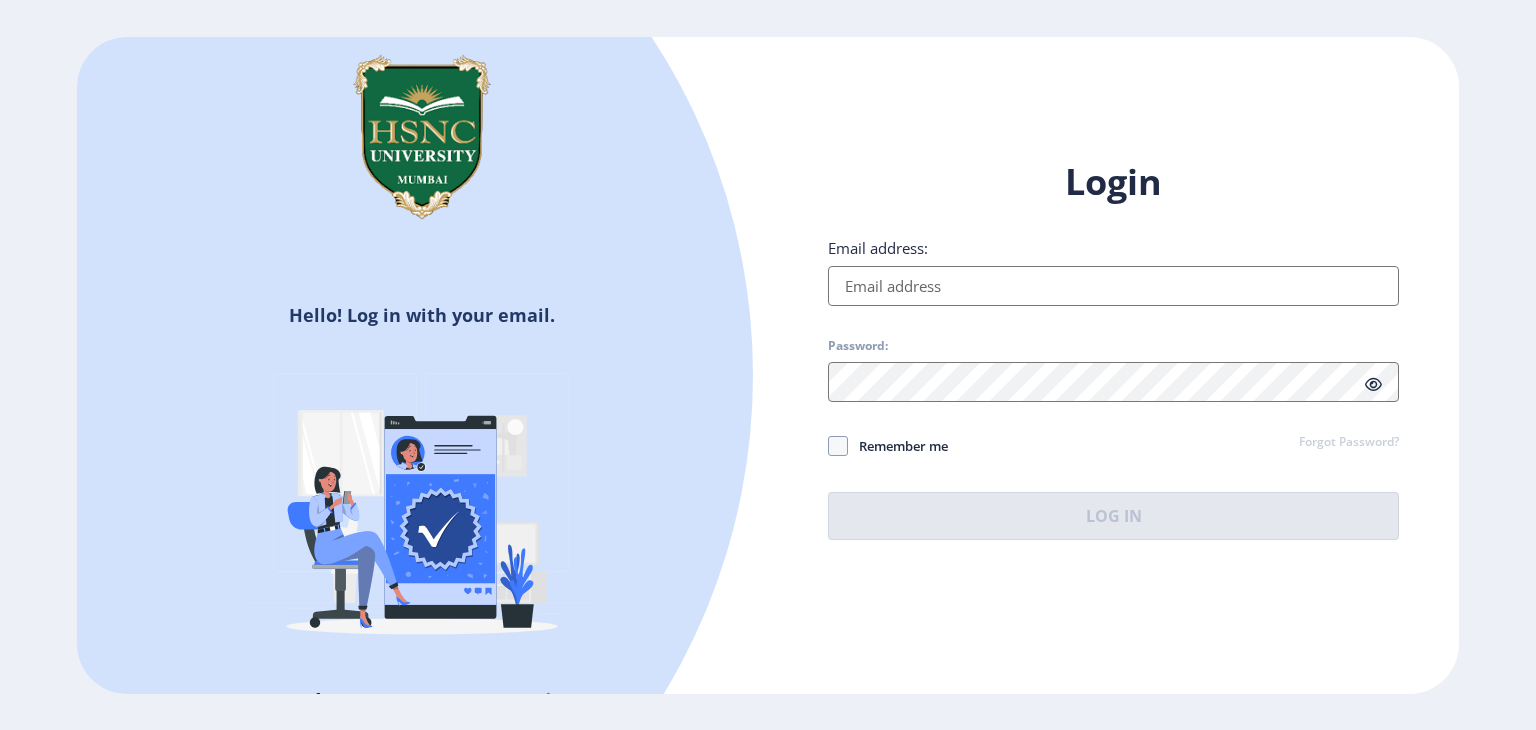 click on "Email address:" at bounding box center [1113, 286] 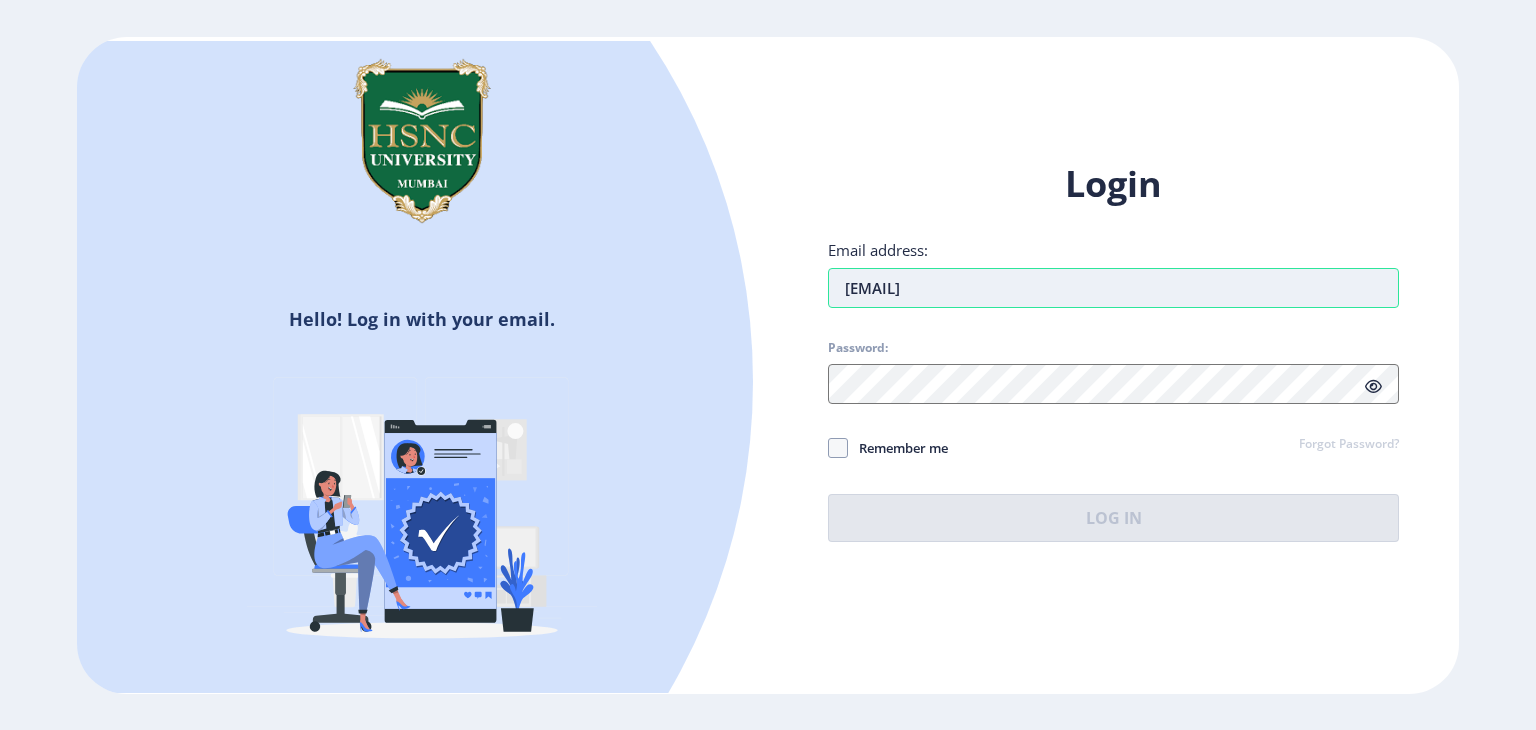 click on "[EMAIL]" at bounding box center (1113, 288) 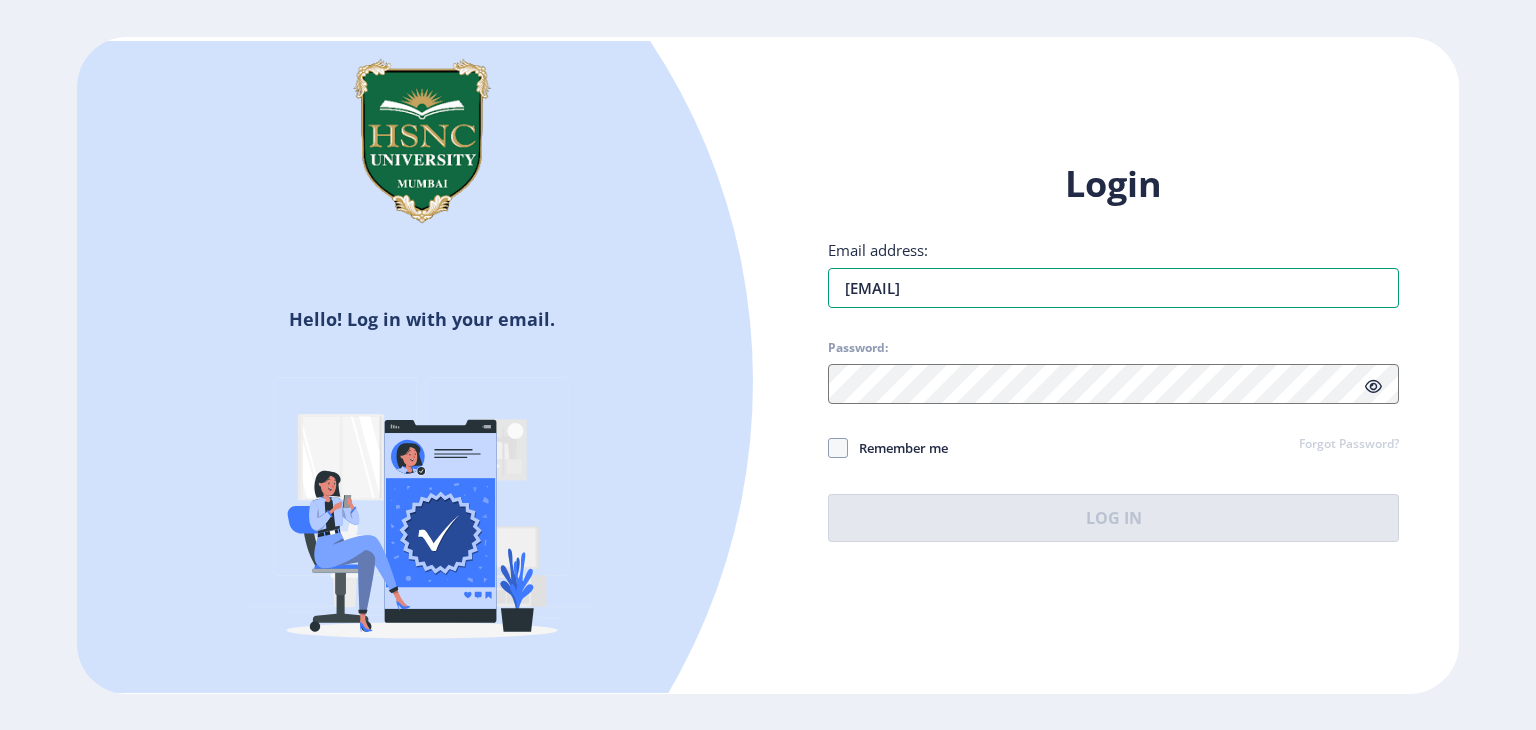 type on "[EMAIL]" 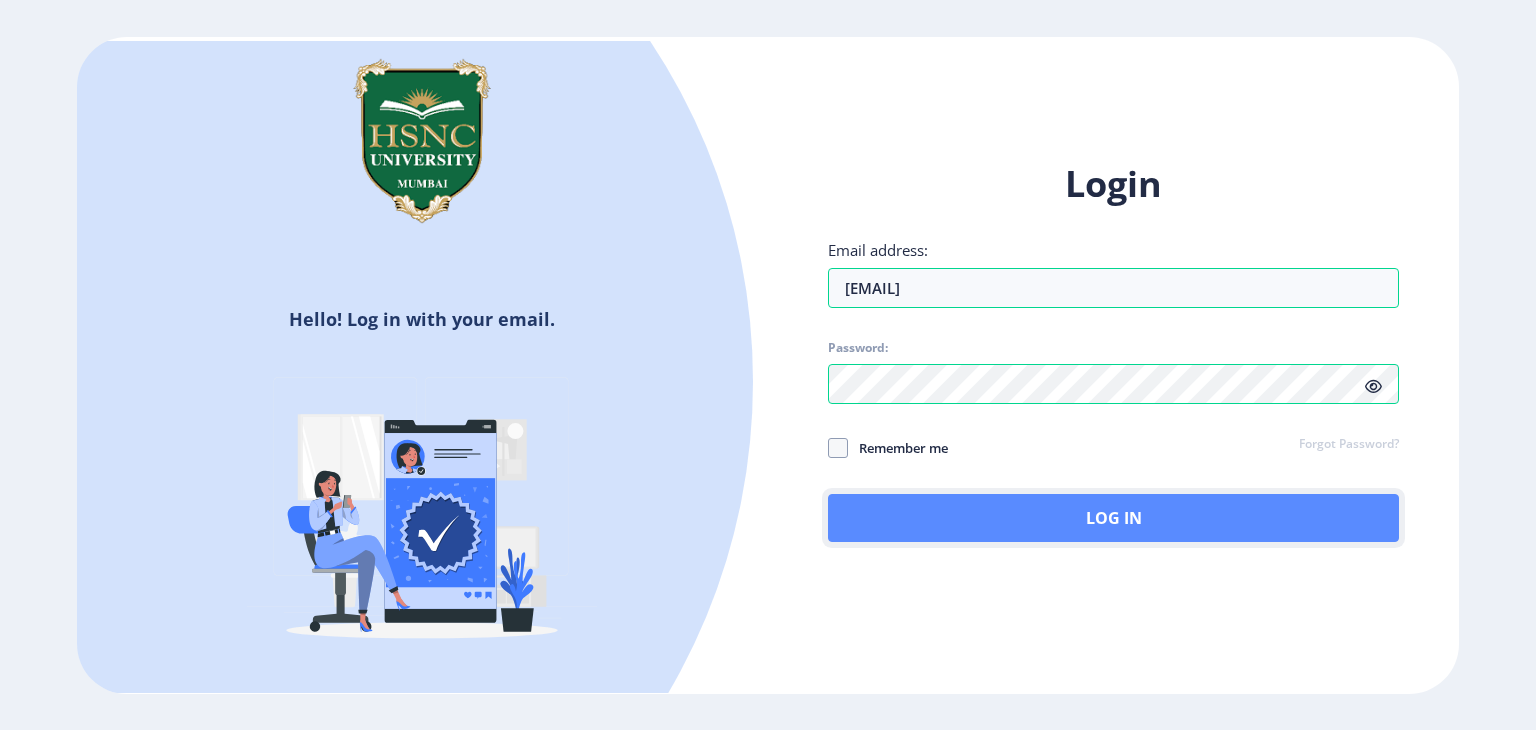 click on "Log In" at bounding box center [1113, 518] 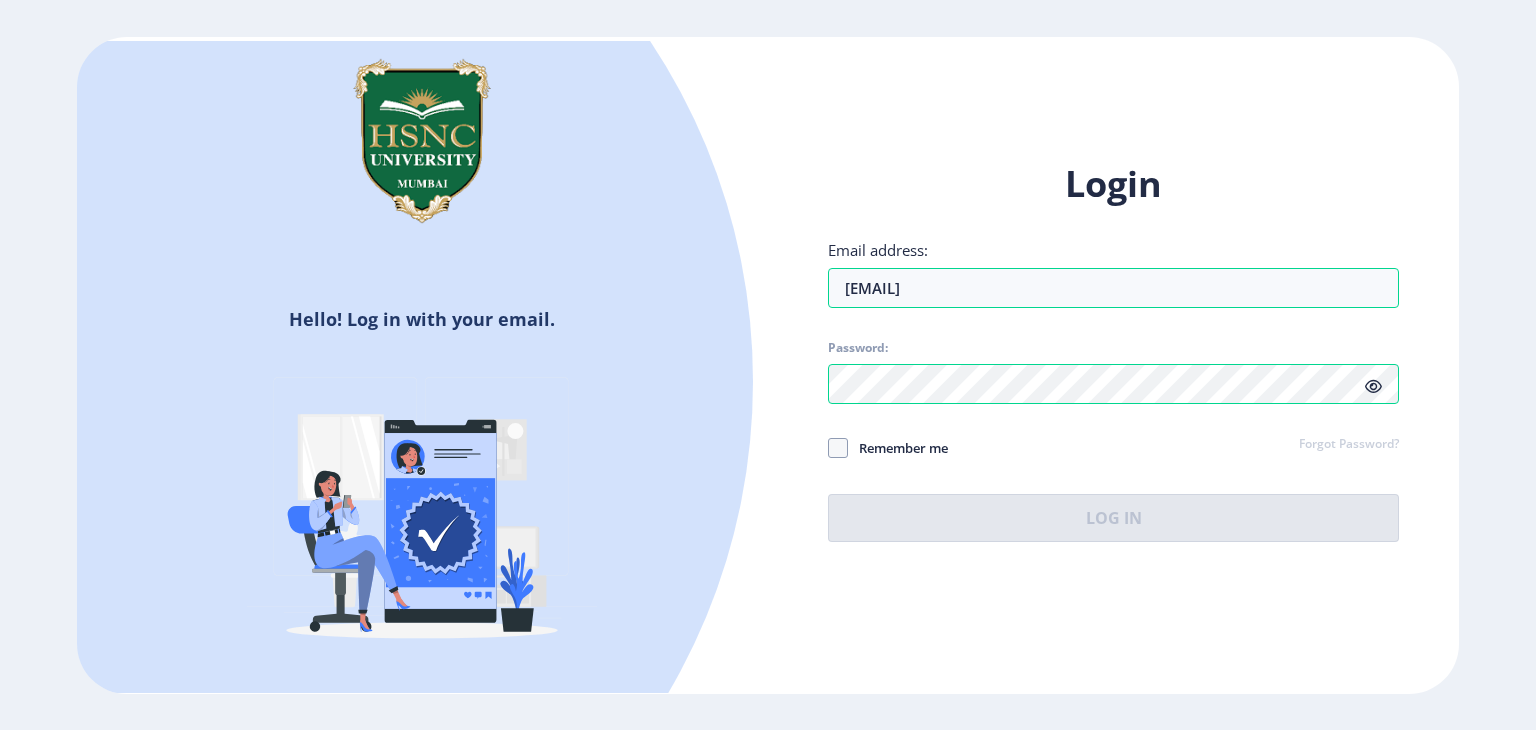 click on "Forgot Password?" at bounding box center [1349, 445] 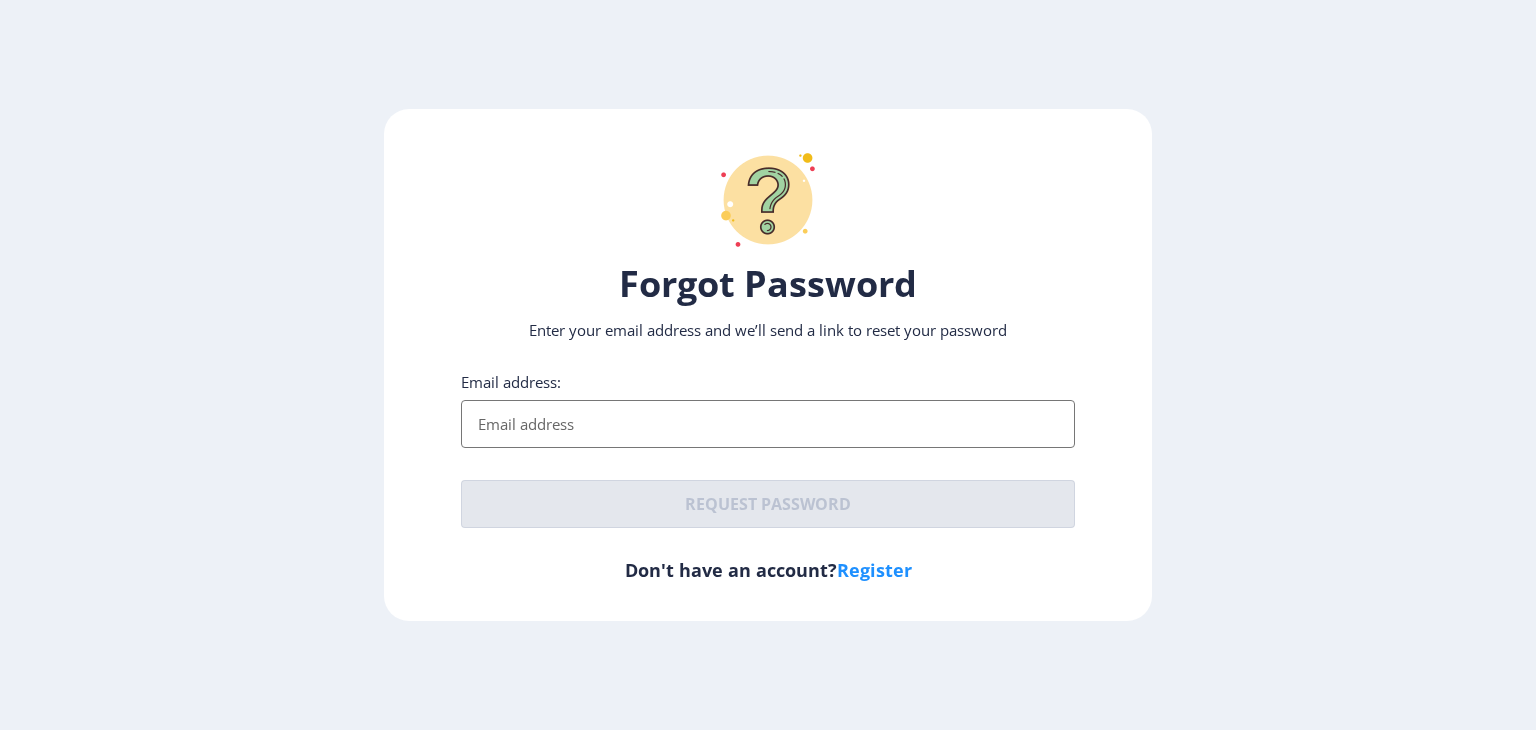 click on "Email address:" at bounding box center [768, 424] 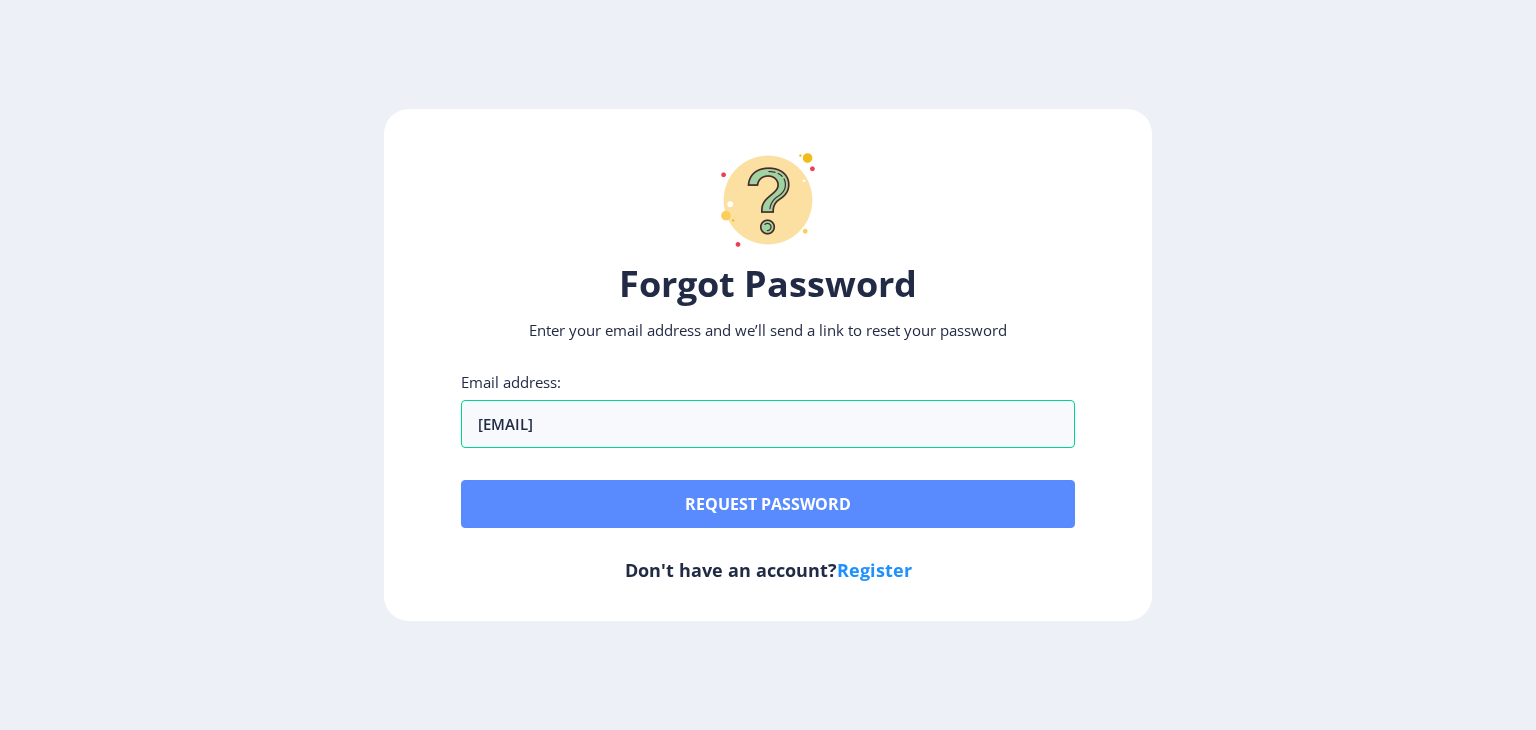 type on "mayuriagarwal005@gmail.com" 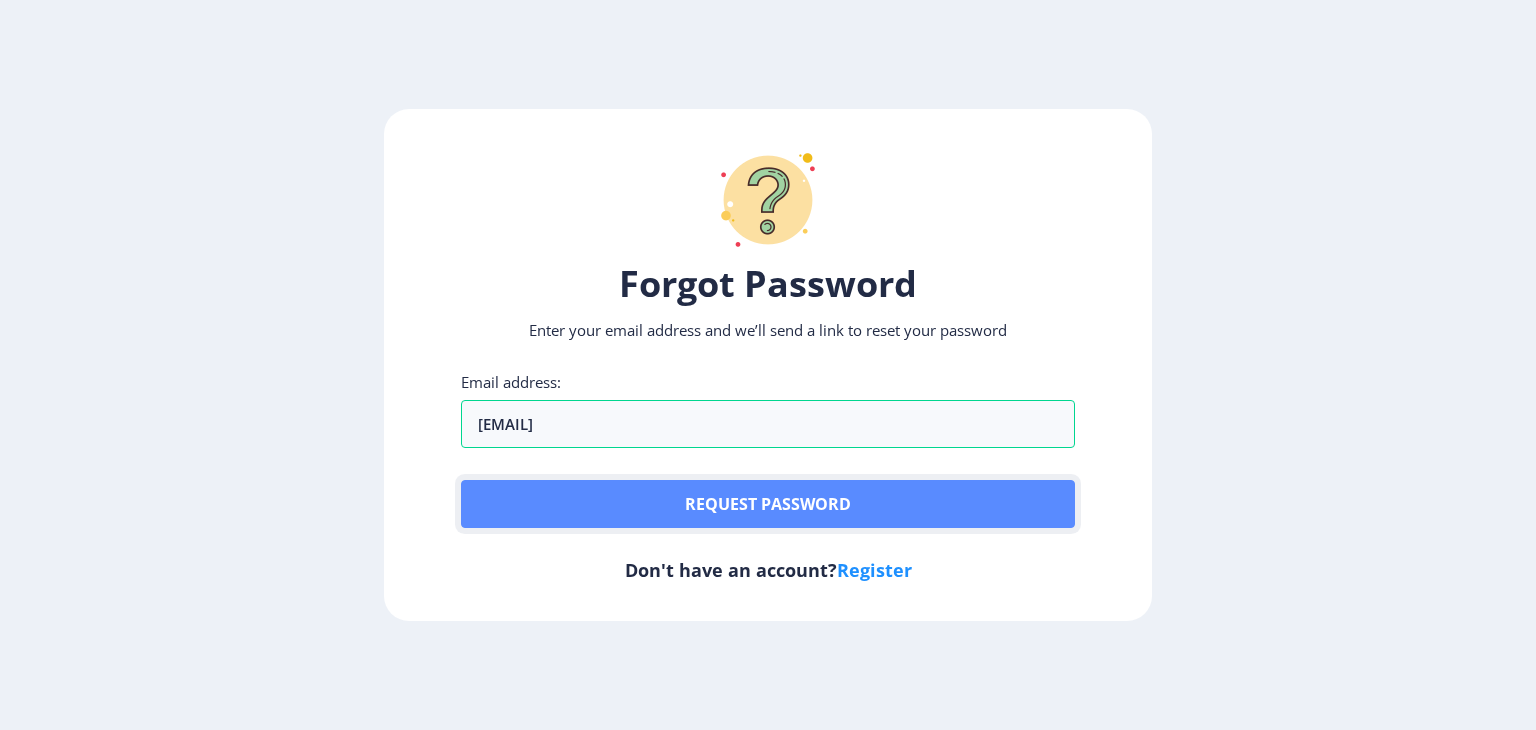 click on "Request password" at bounding box center (768, 504) 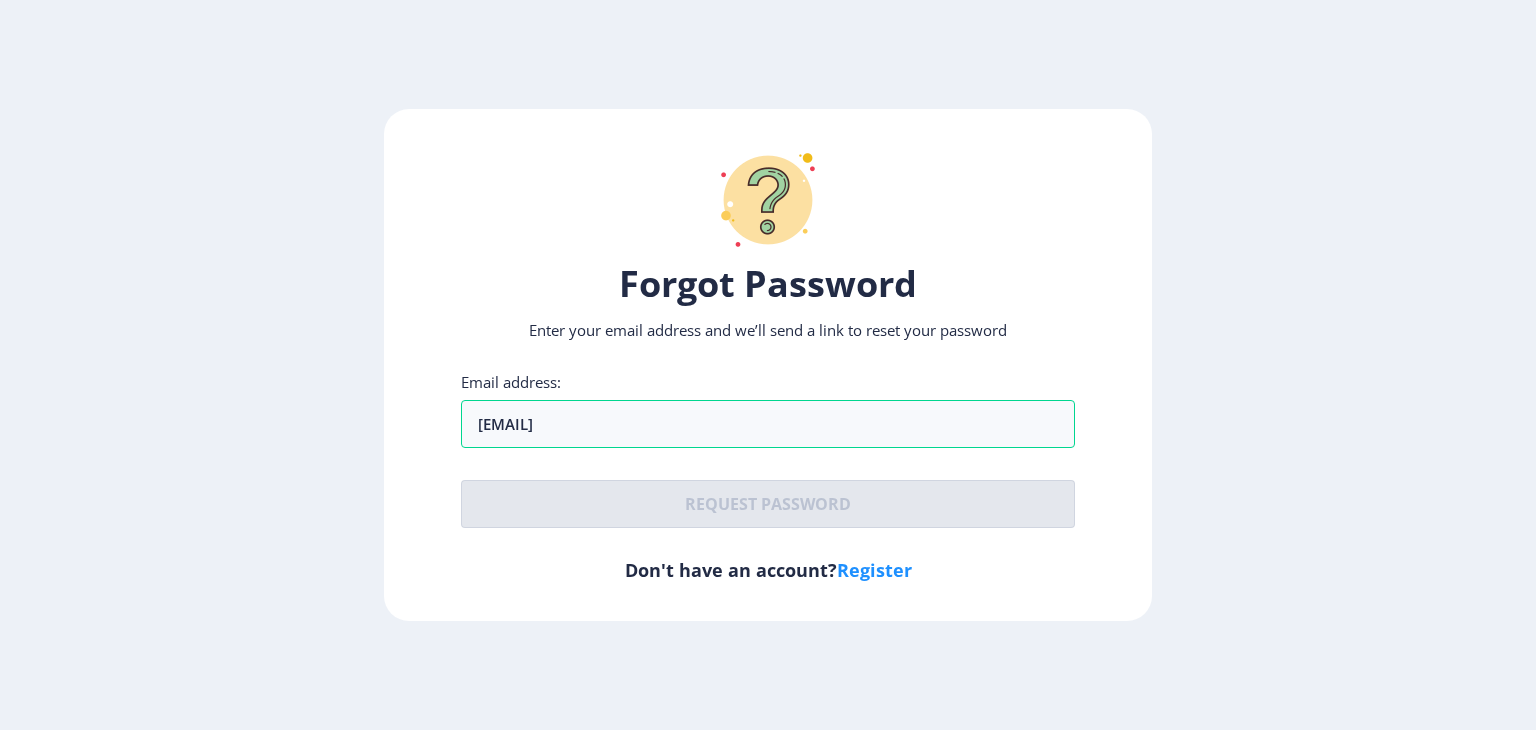 click on "Register" at bounding box center (874, 570) 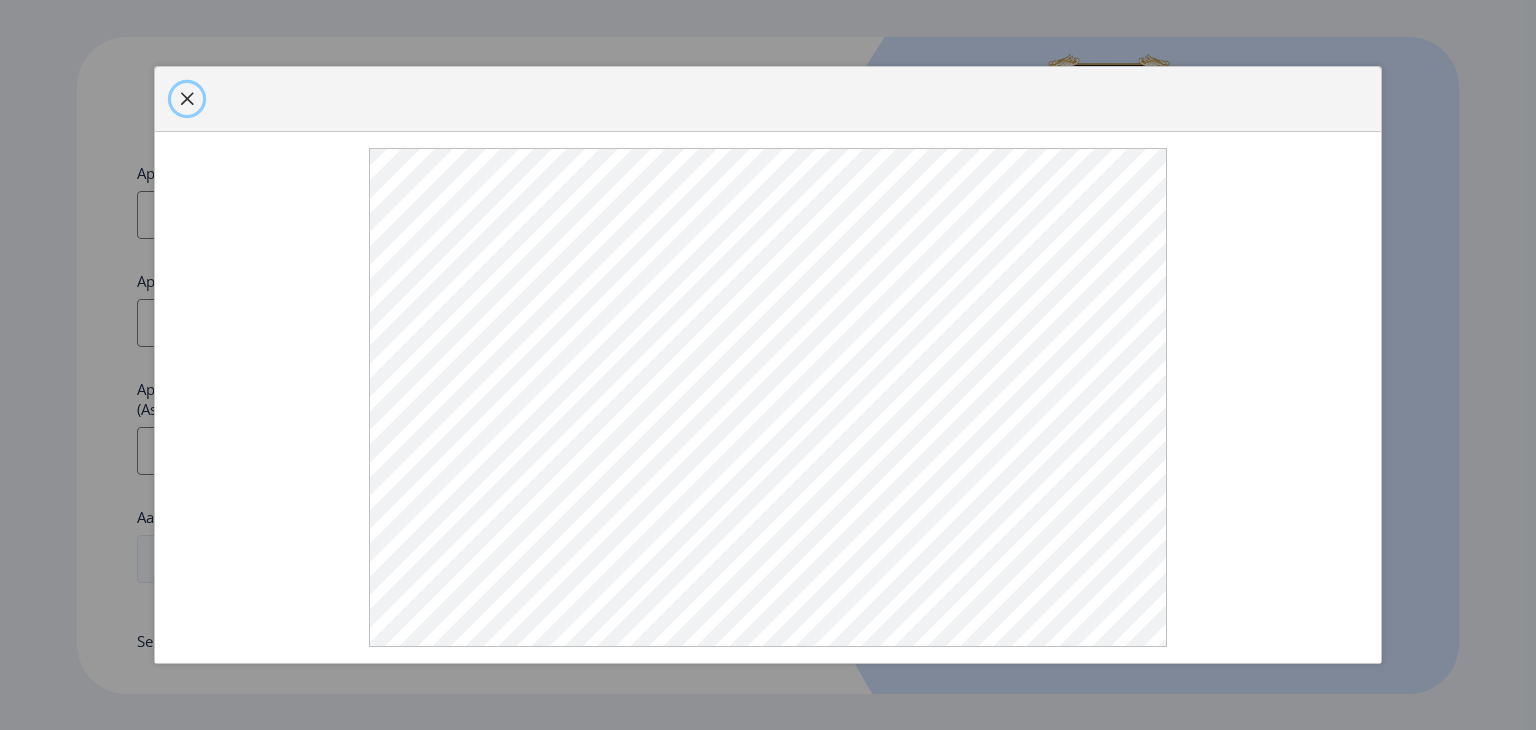 click at bounding box center [187, 99] 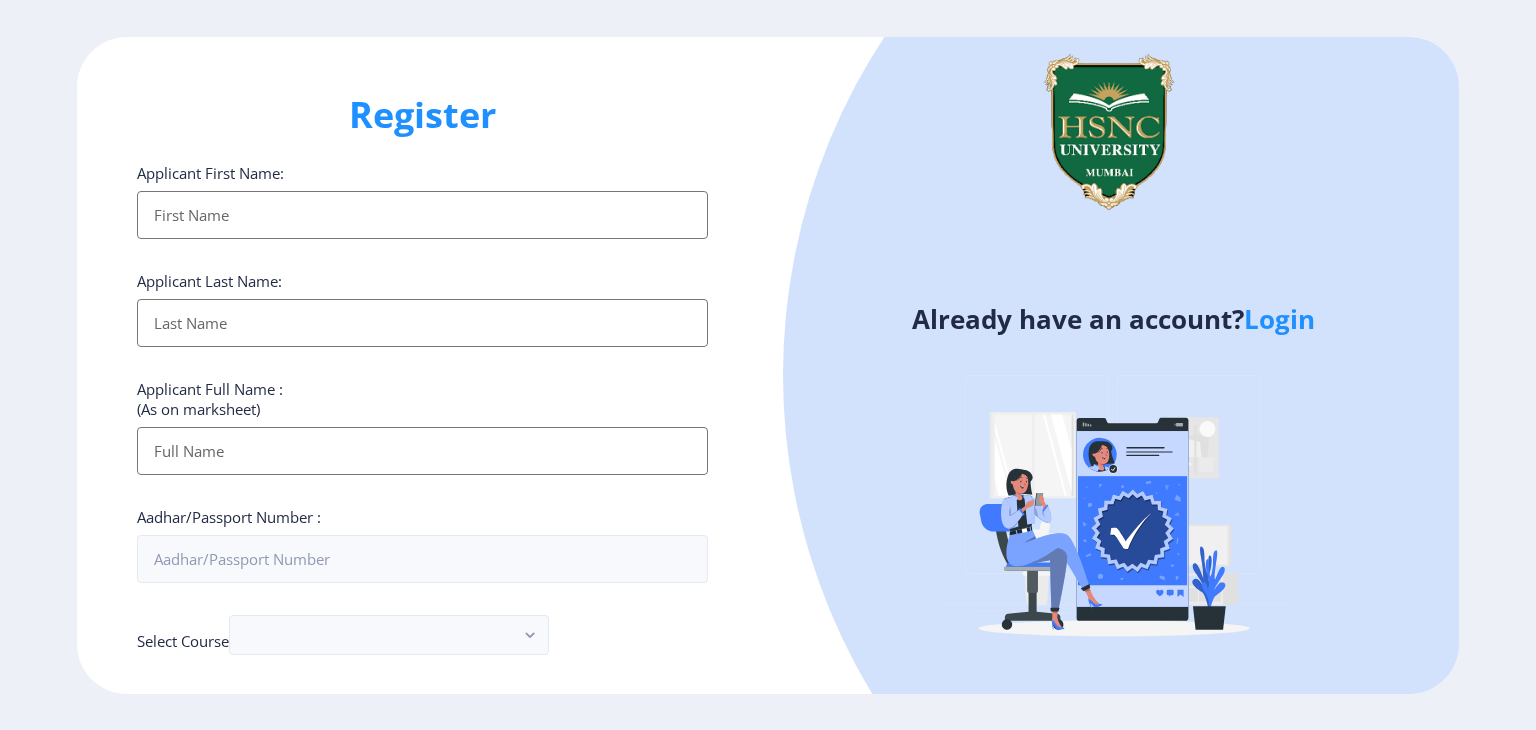 click on "Applicant First Name:" at bounding box center [422, 215] 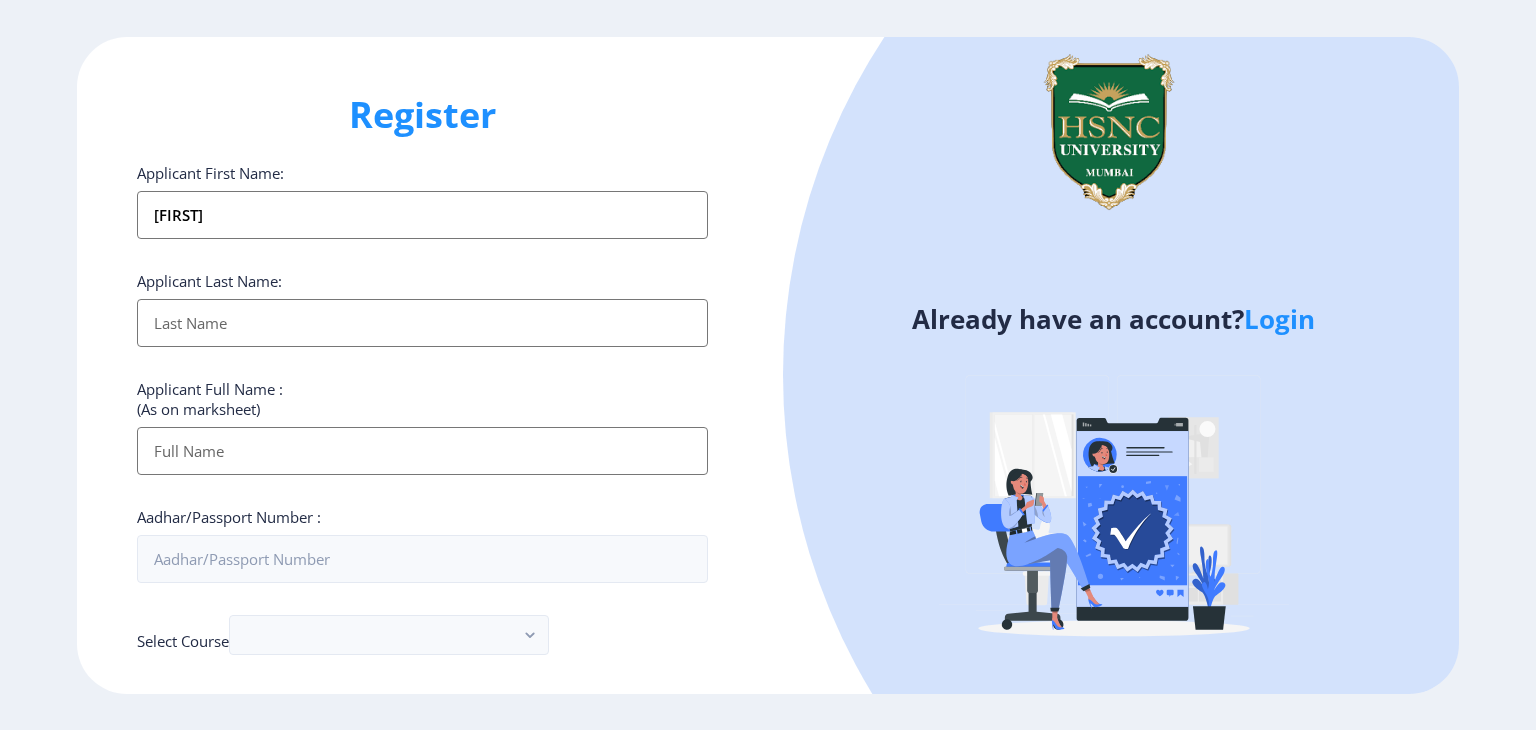 type on "Agarwal" 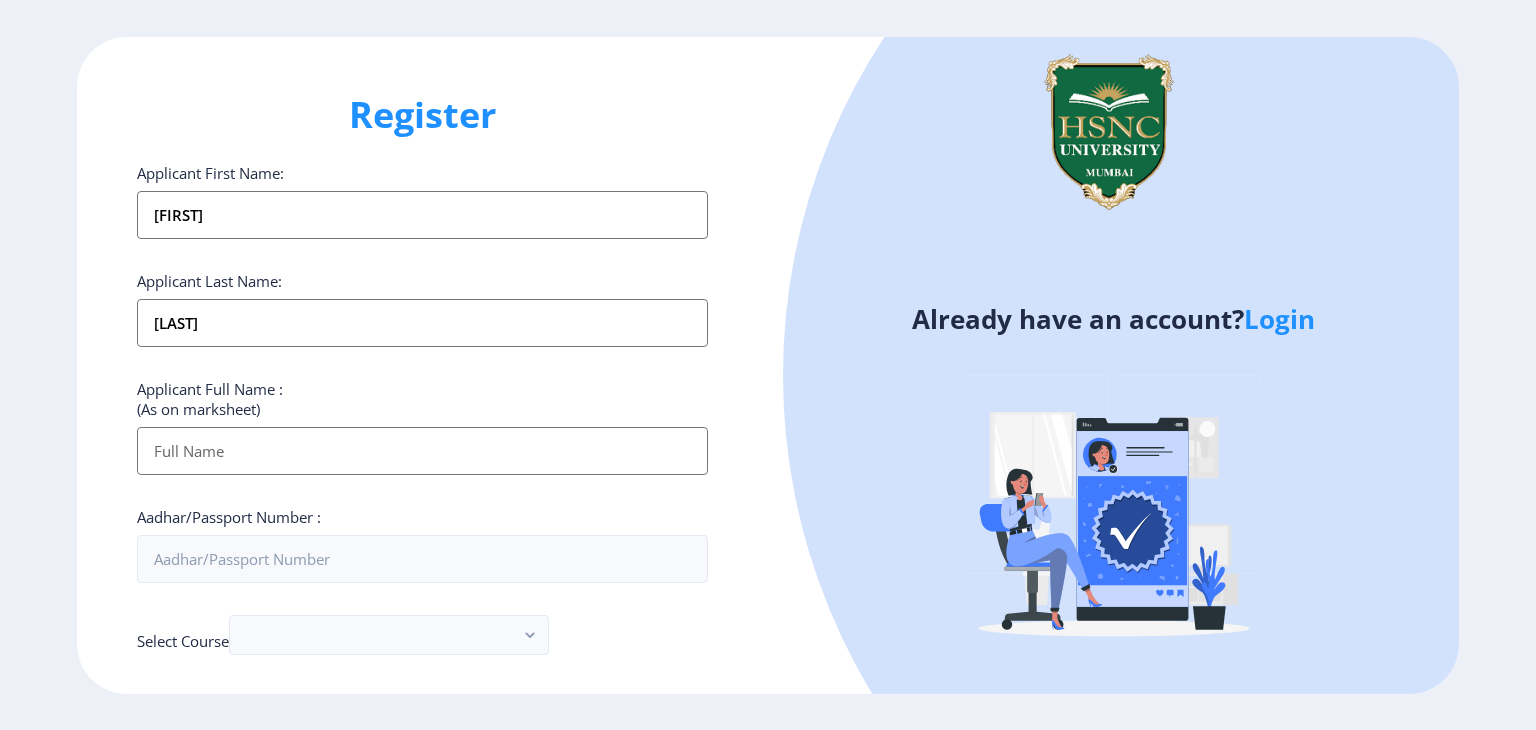 type on "Mayuri  Agarwal" 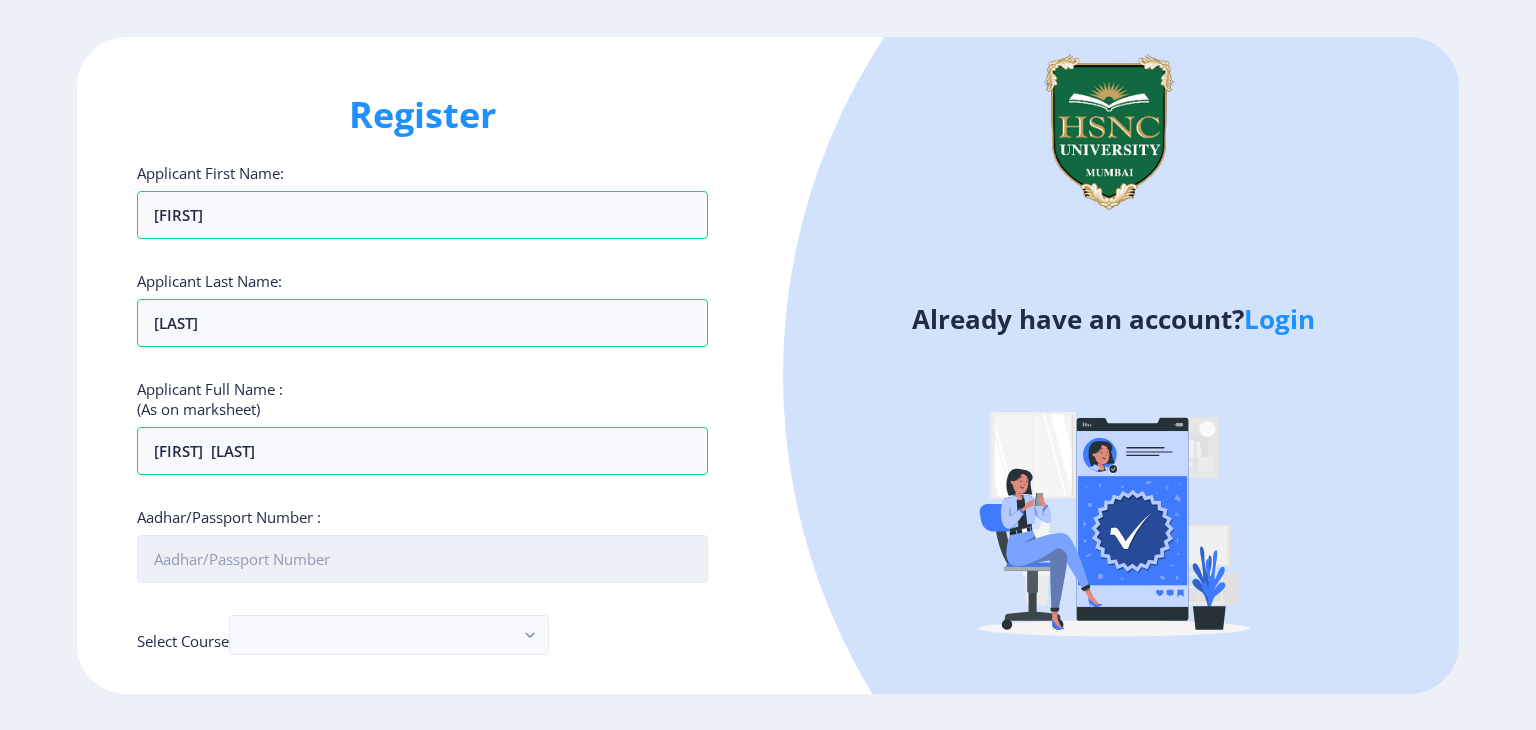 click on "Aadhar/Passport Number :" at bounding box center [422, 559] 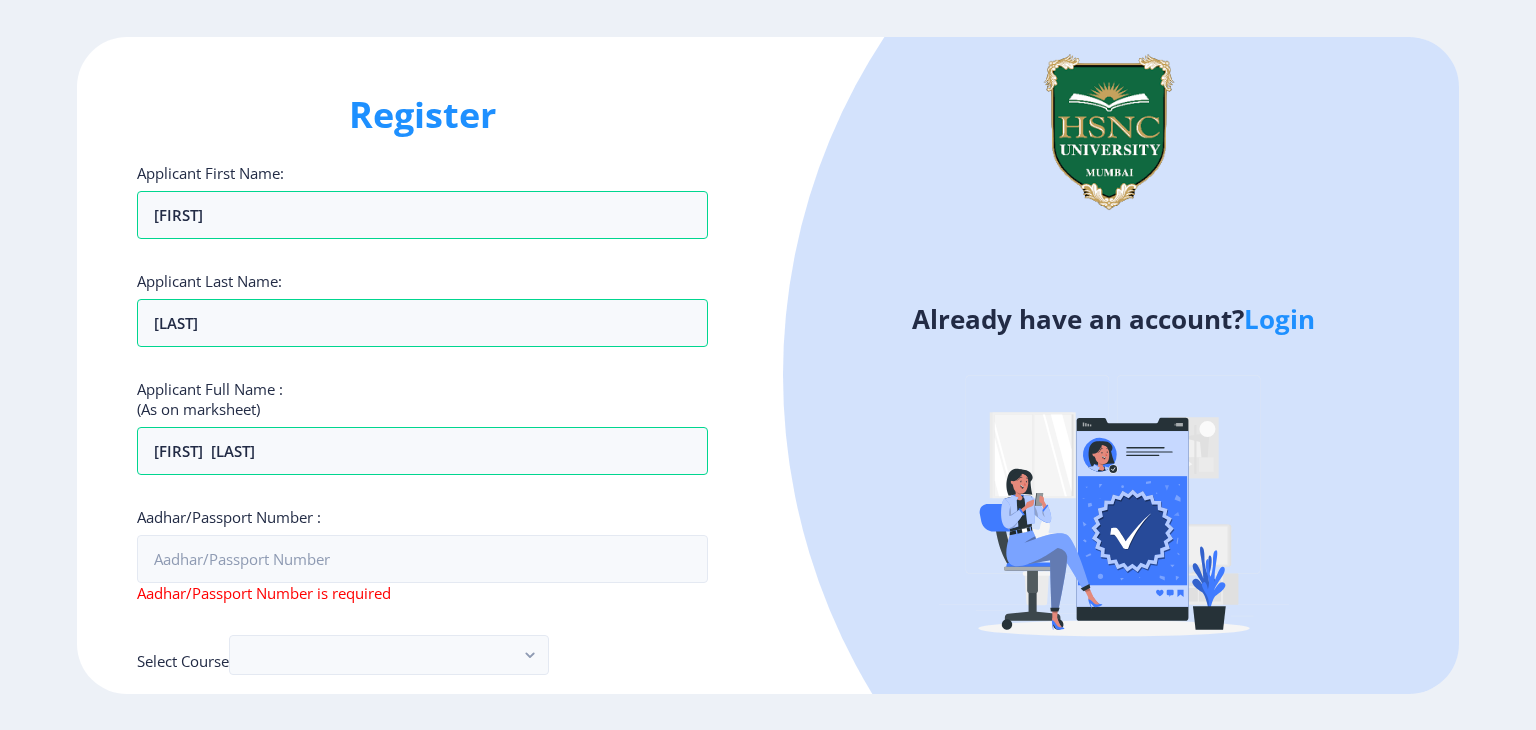 drag, startPoint x: 1531, startPoint y: 216, endPoint x: 1535, endPoint y: 335, distance: 119.06721 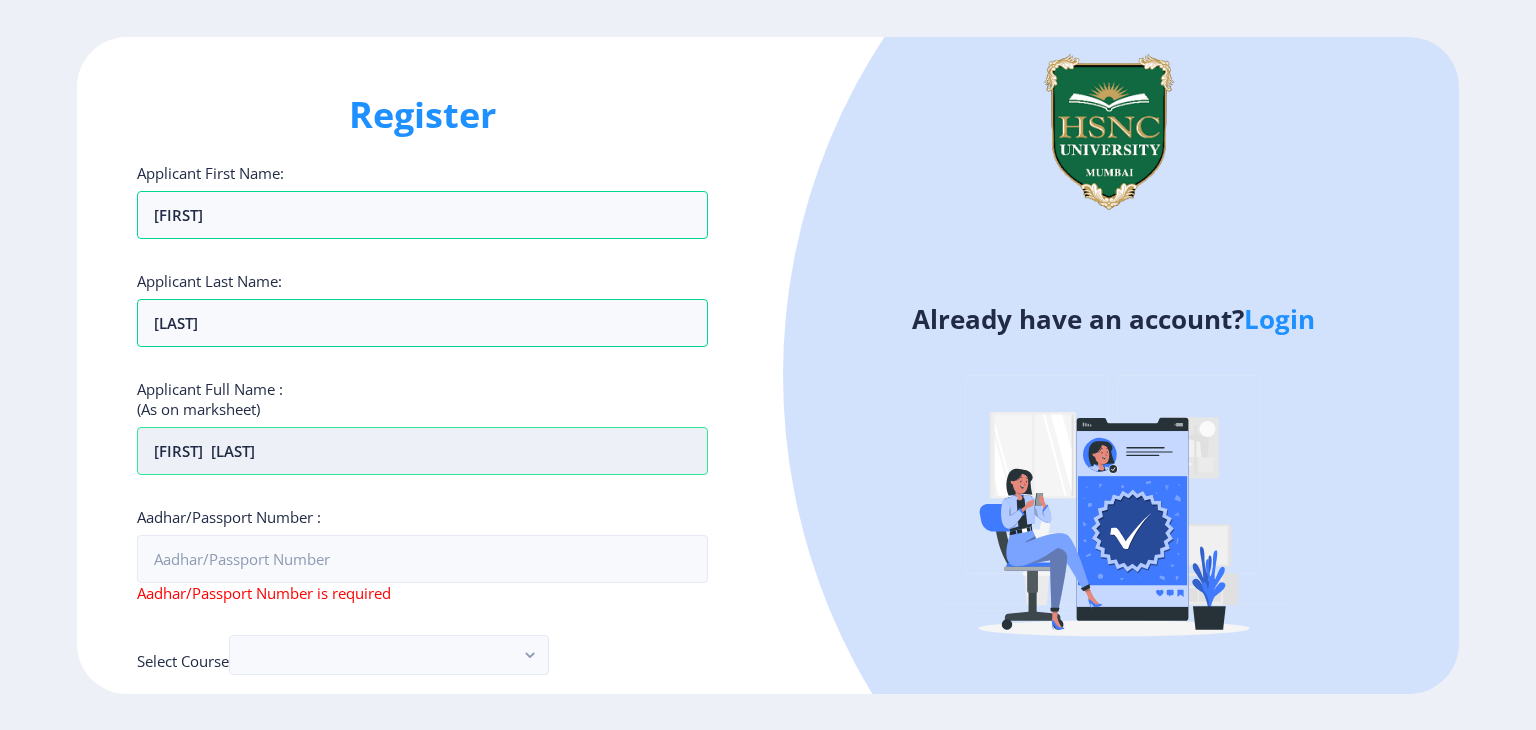 click on "Mayuri  Agarwal" at bounding box center (422, 451) 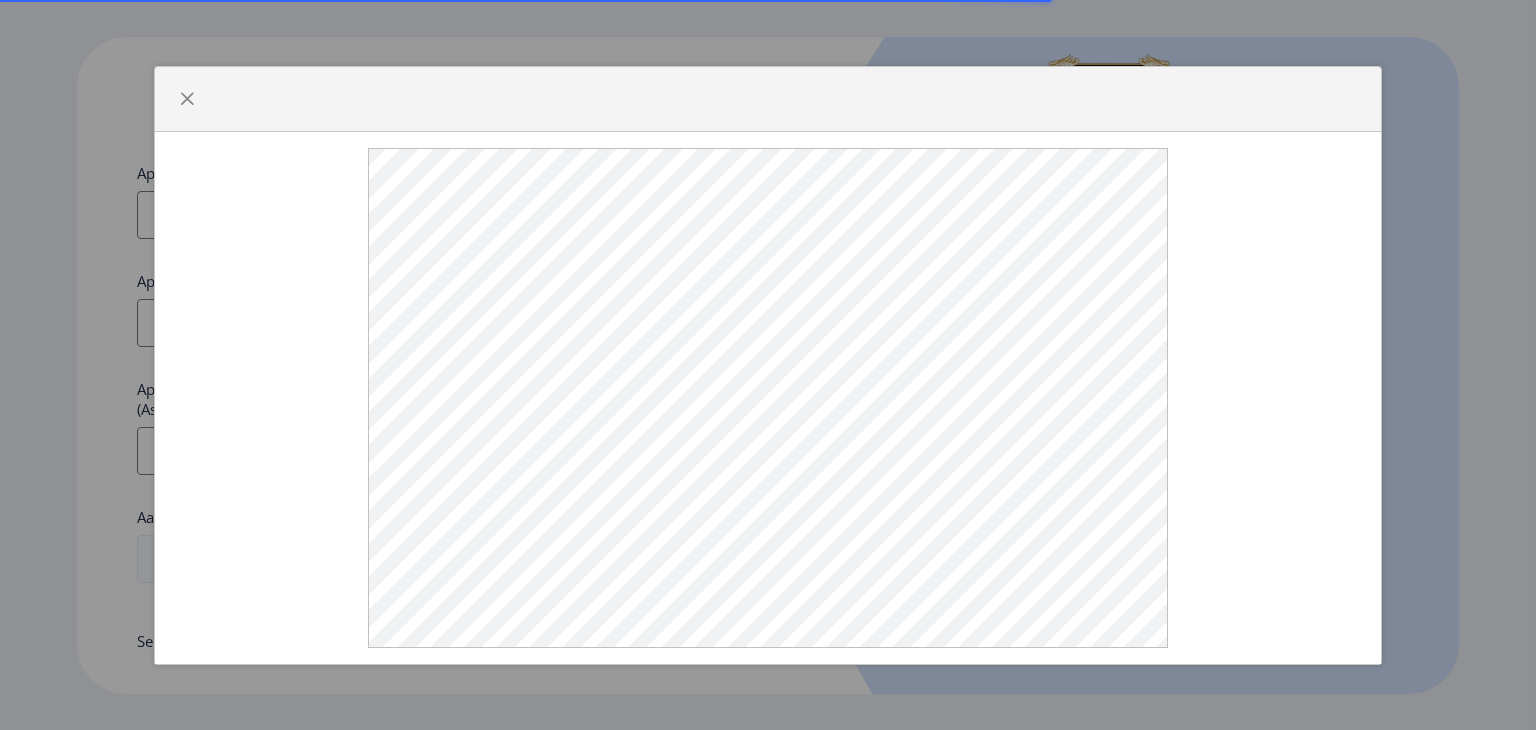 scroll, scrollTop: 0, scrollLeft: 0, axis: both 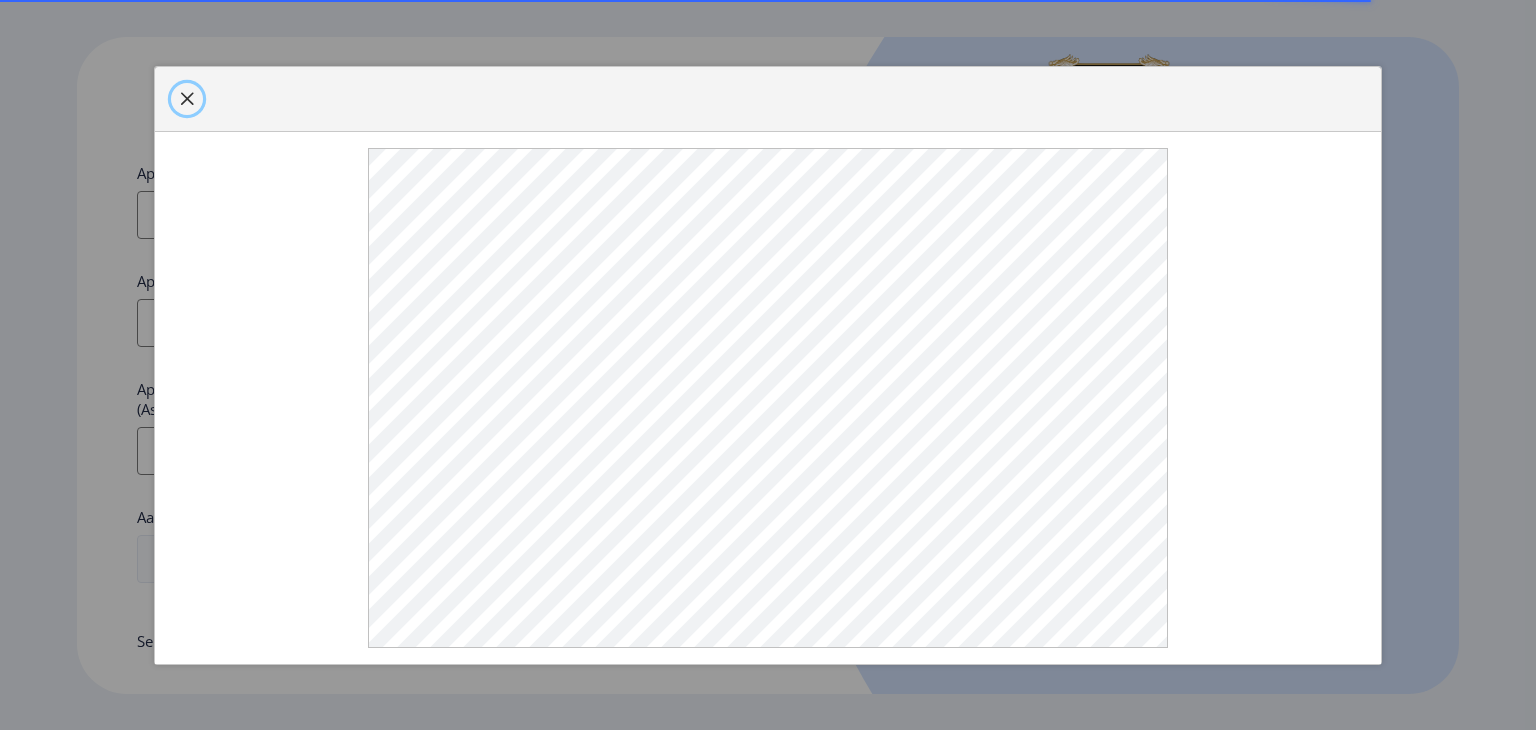 click at bounding box center [187, 99] 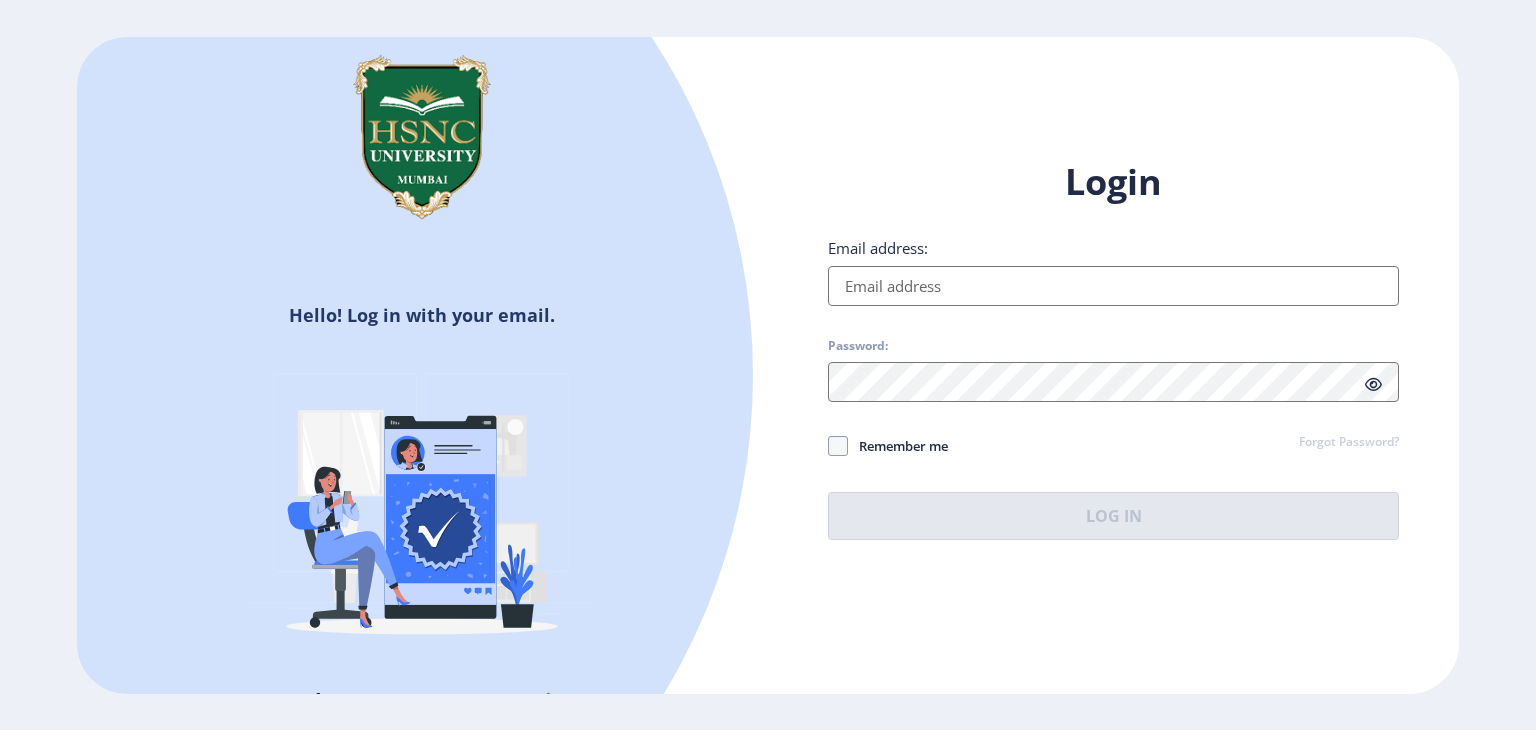 click on "Email address:" at bounding box center [1113, 286] 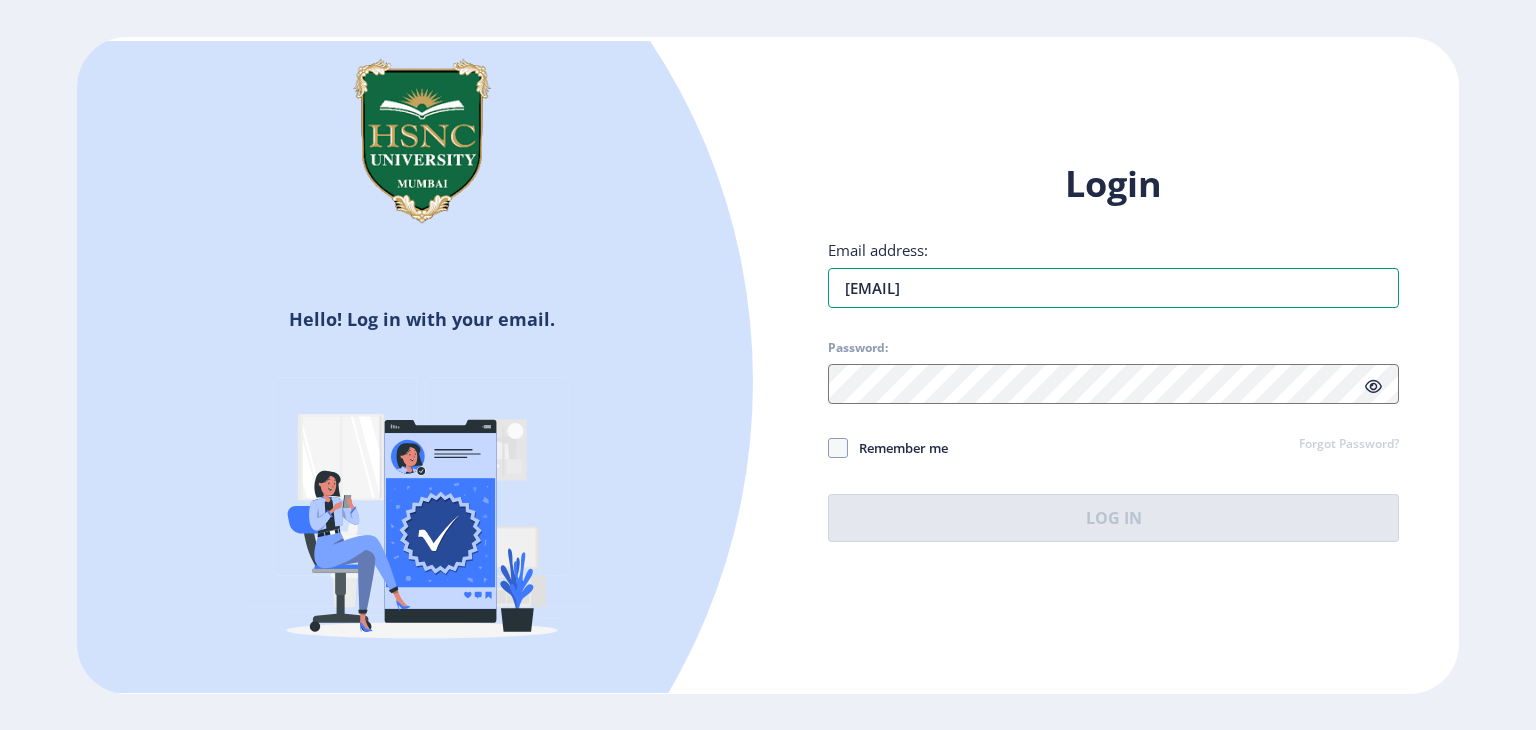 type on "[EMAIL]" 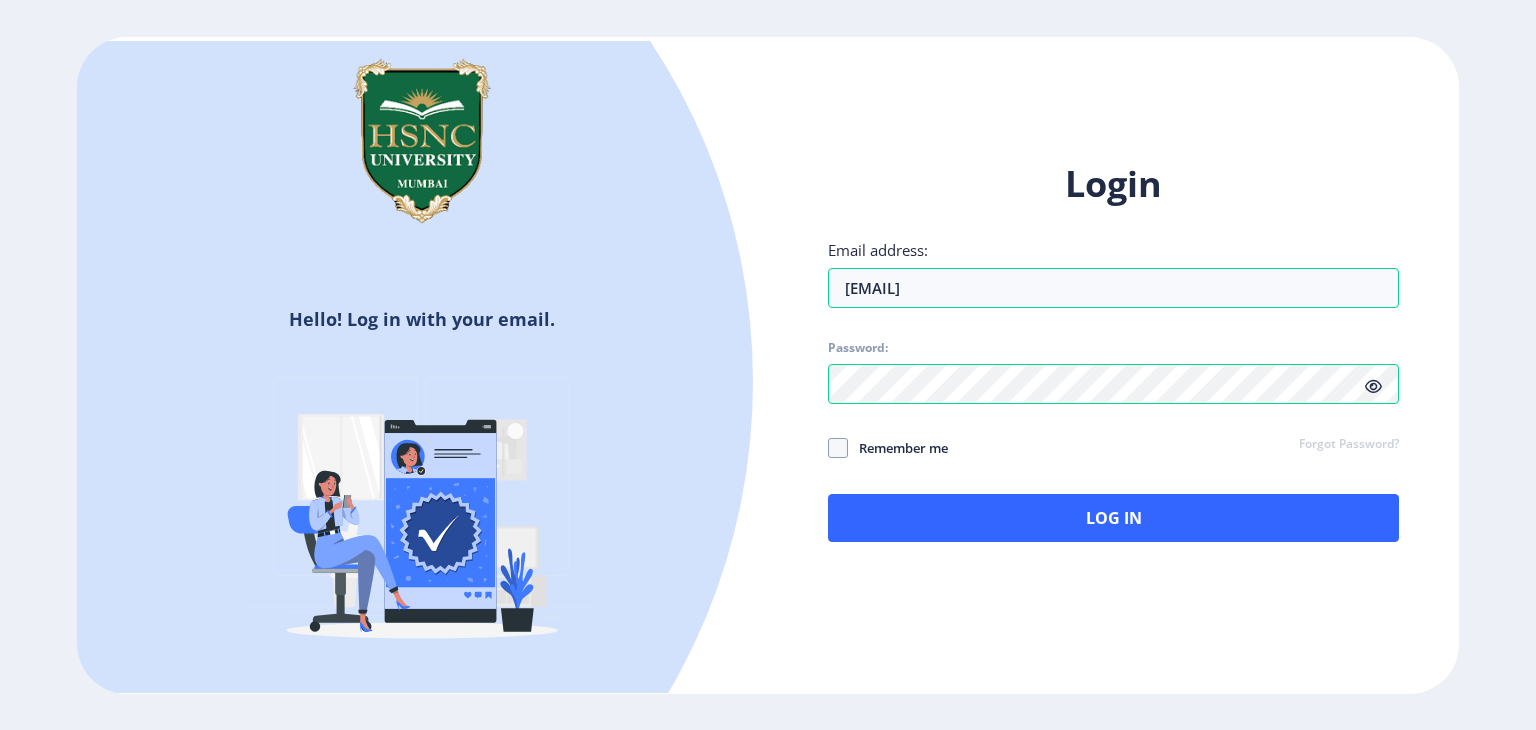 click at bounding box center [1373, 386] 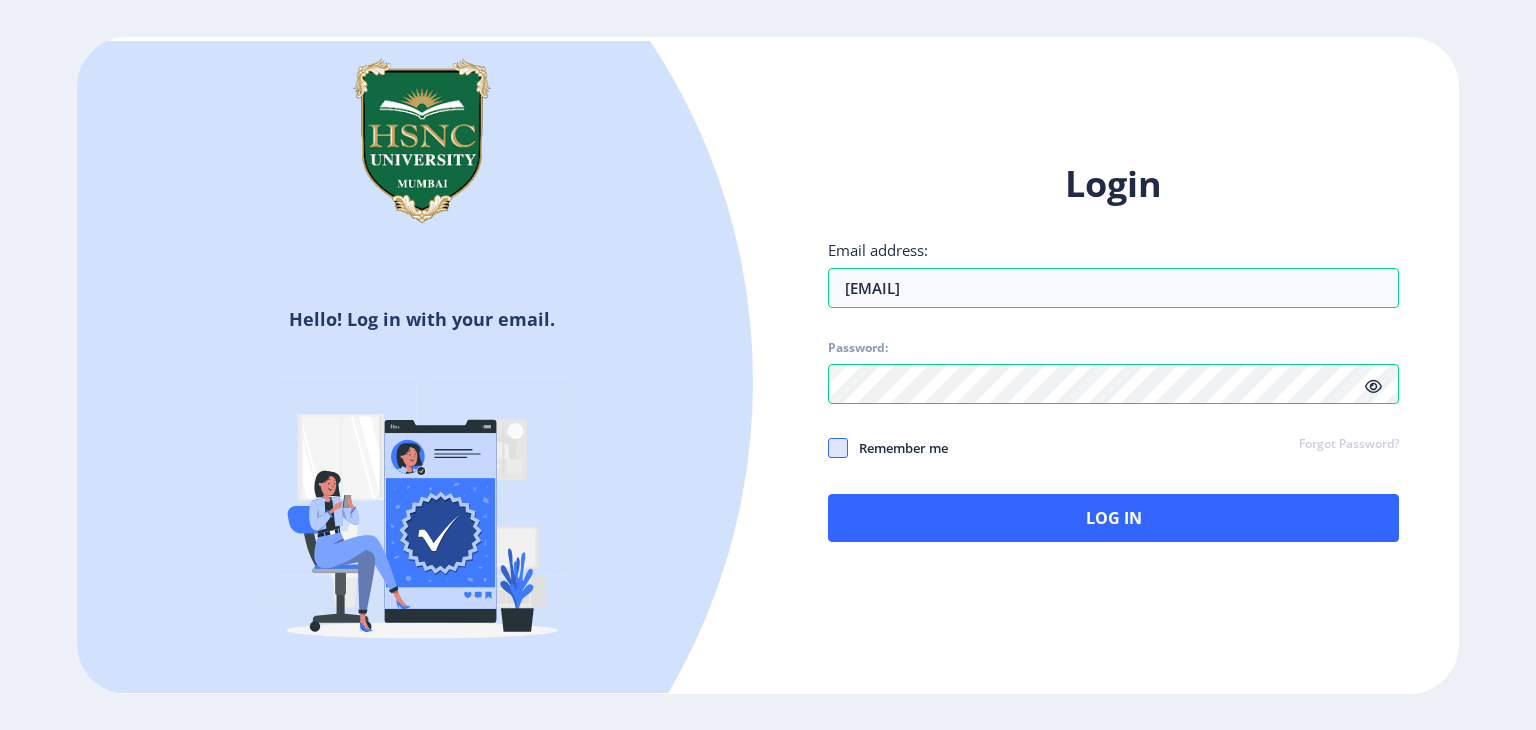 click at bounding box center [838, 448] 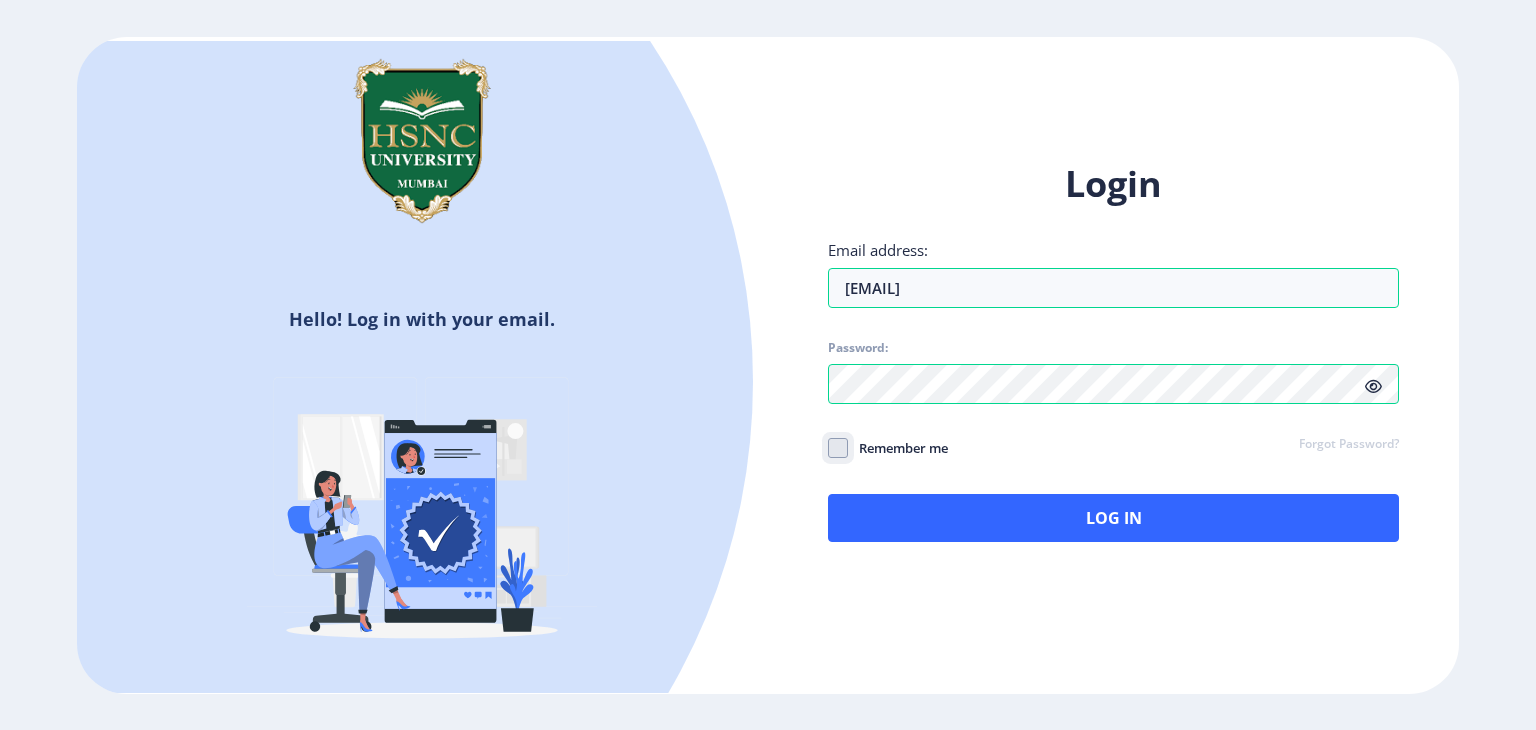click on "Remember me" at bounding box center [828, 448] 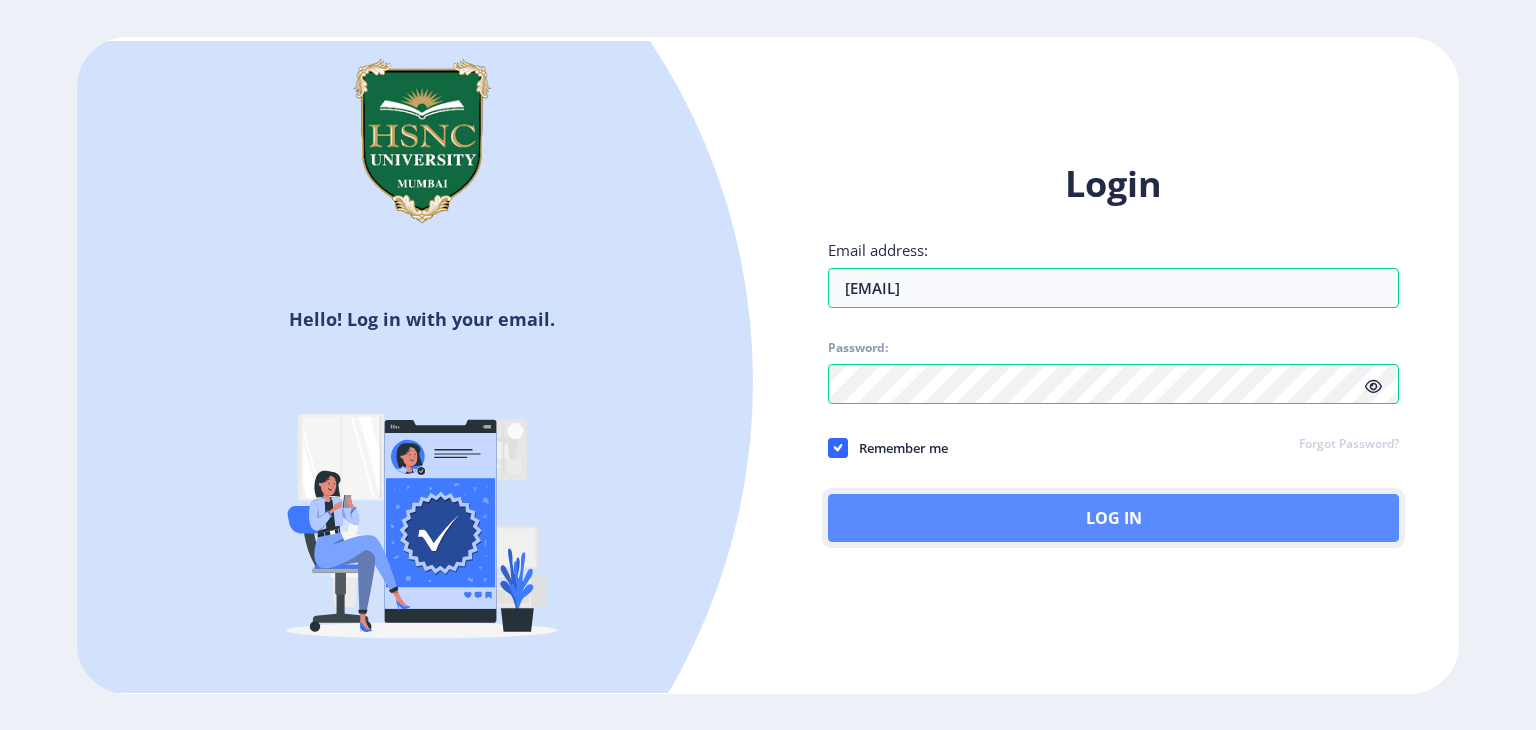 click on "Log In" at bounding box center [1113, 518] 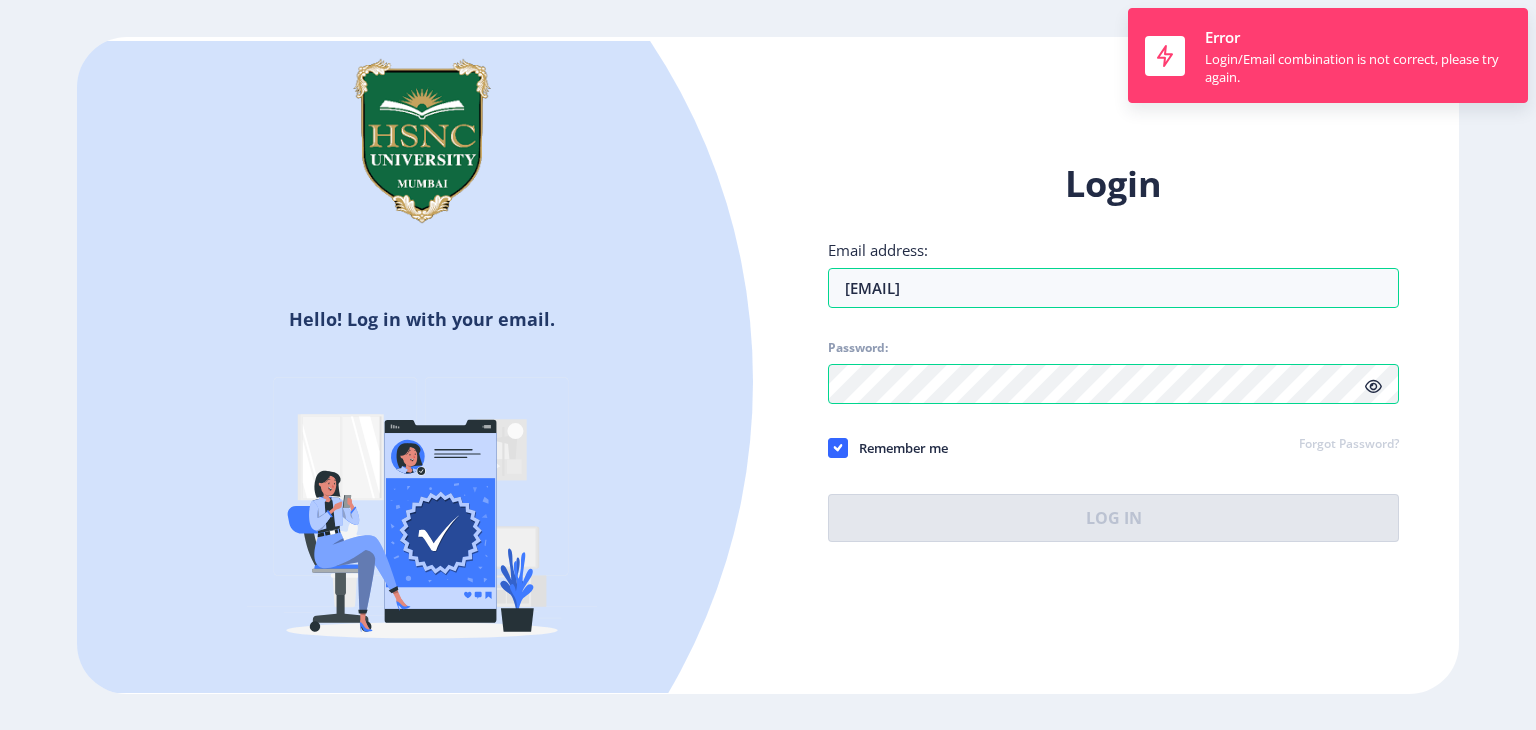 click on "Login Email address: [EMAIL] Password: Remember me Forgot Password?  Log In" at bounding box center (1113, 351) 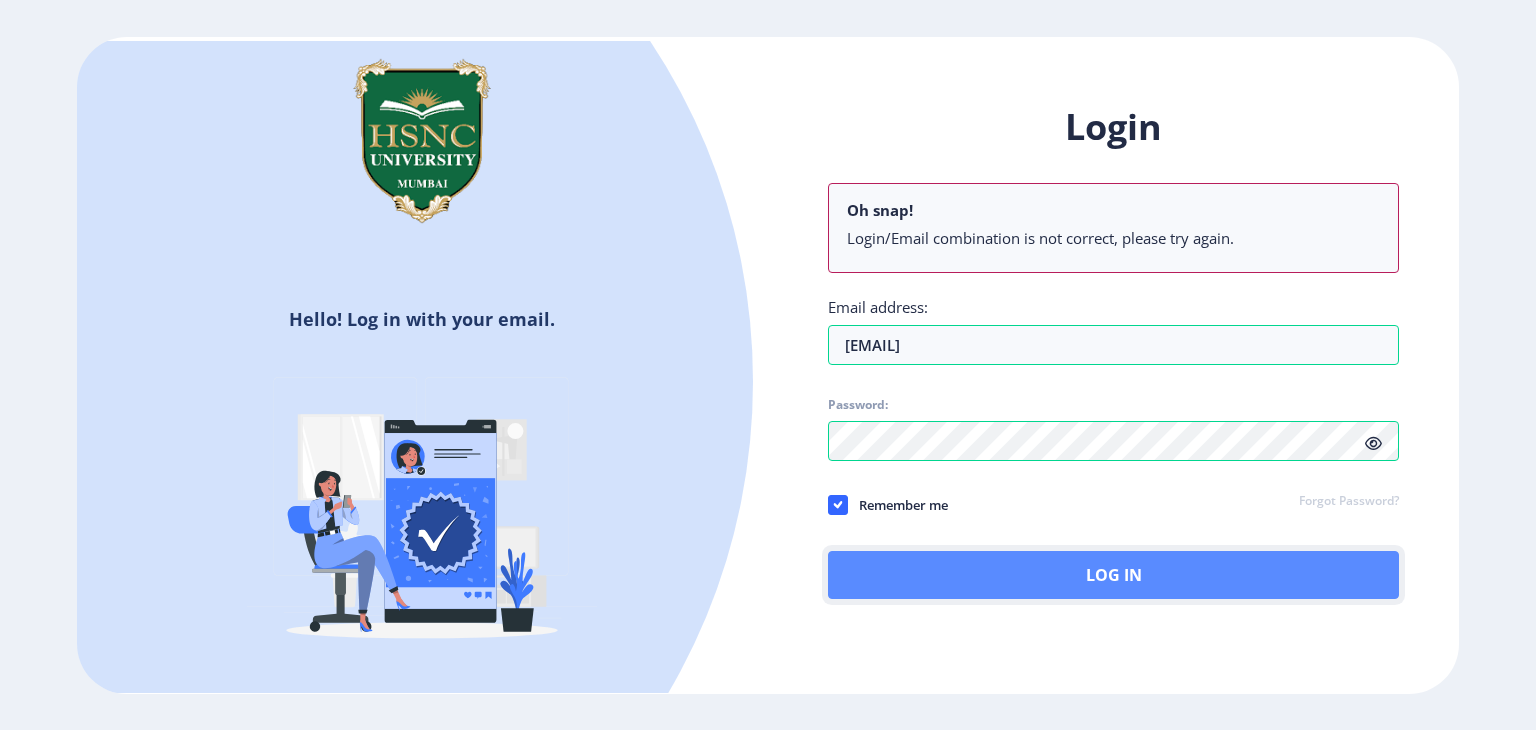 click on "Log In" at bounding box center (1113, 575) 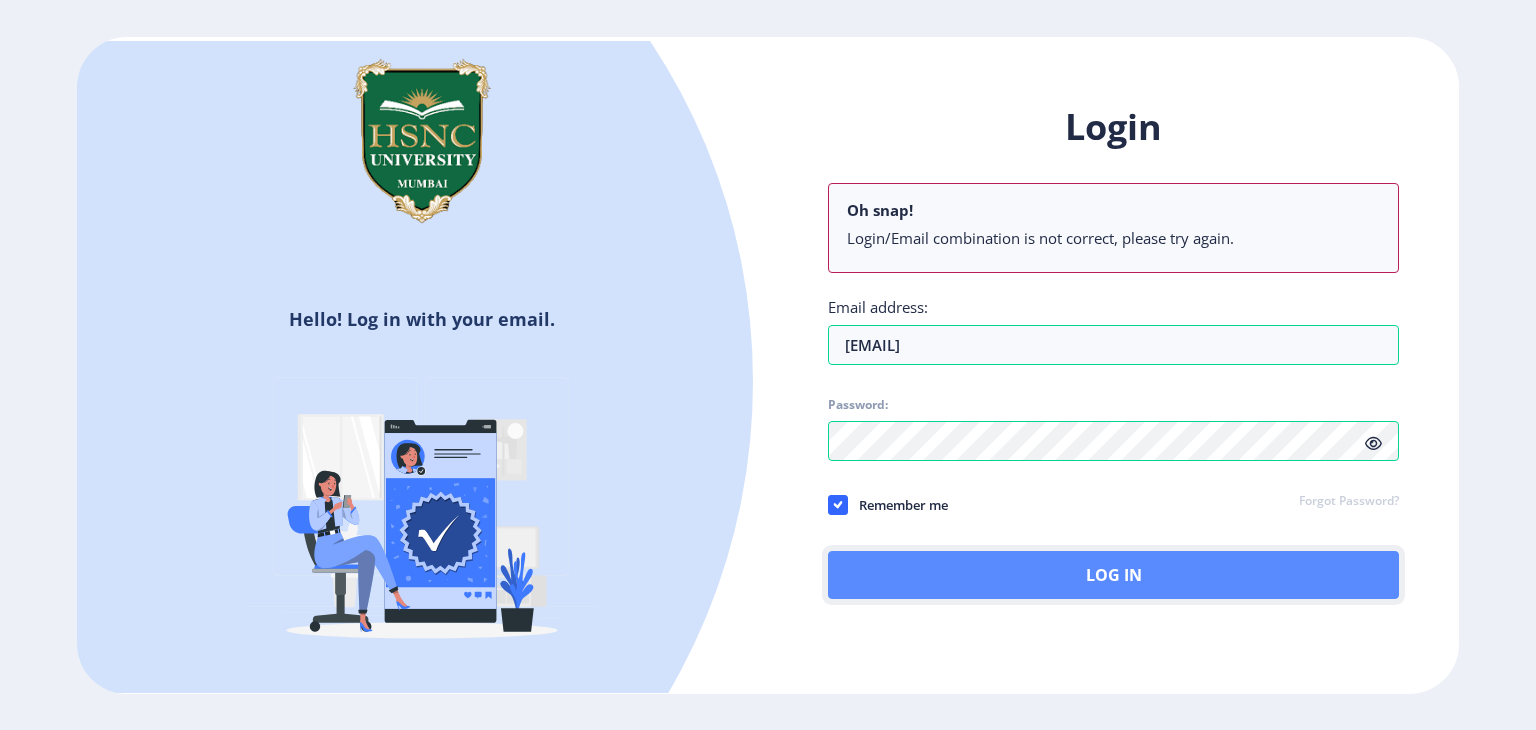 click on "Log In" at bounding box center (1113, 575) 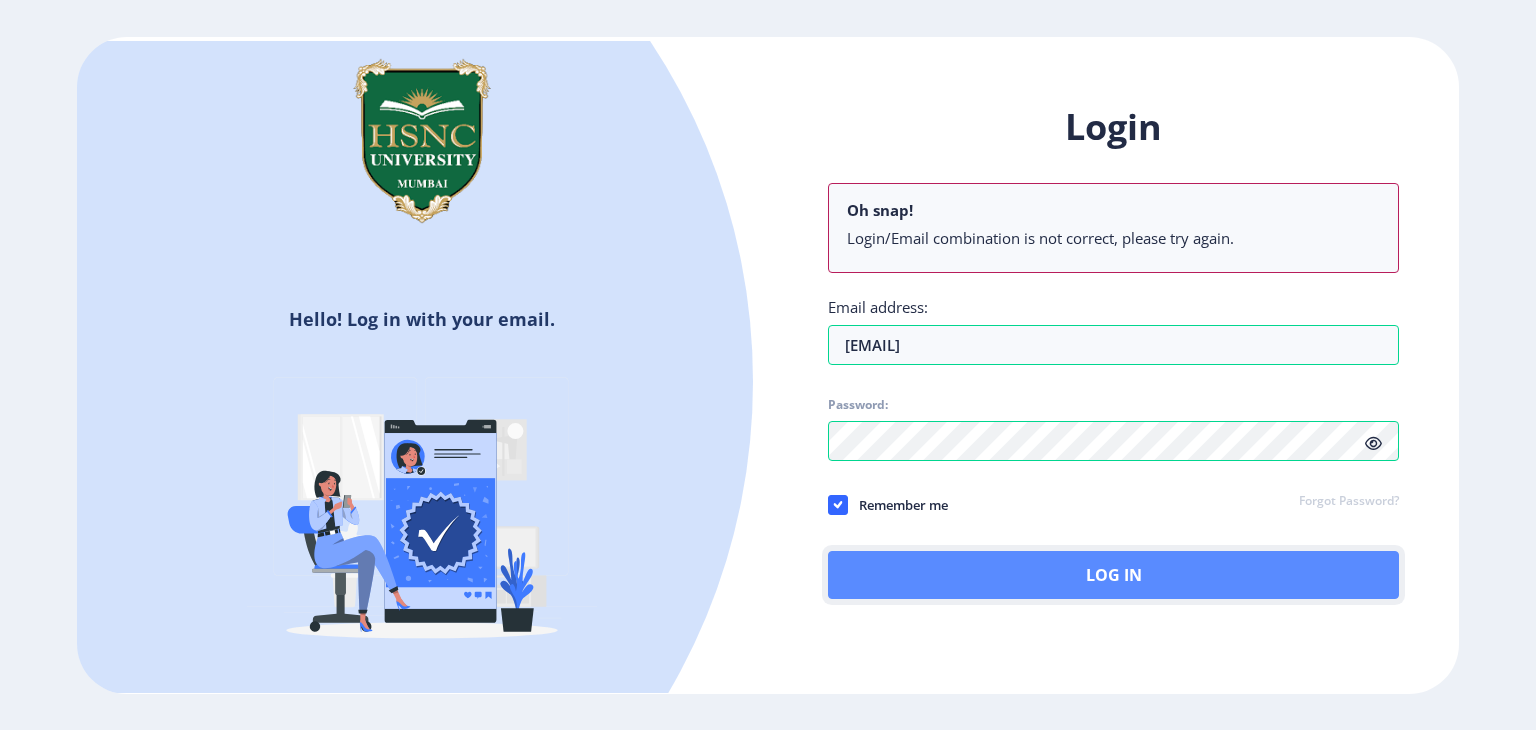 click on "Log In" at bounding box center [1113, 575] 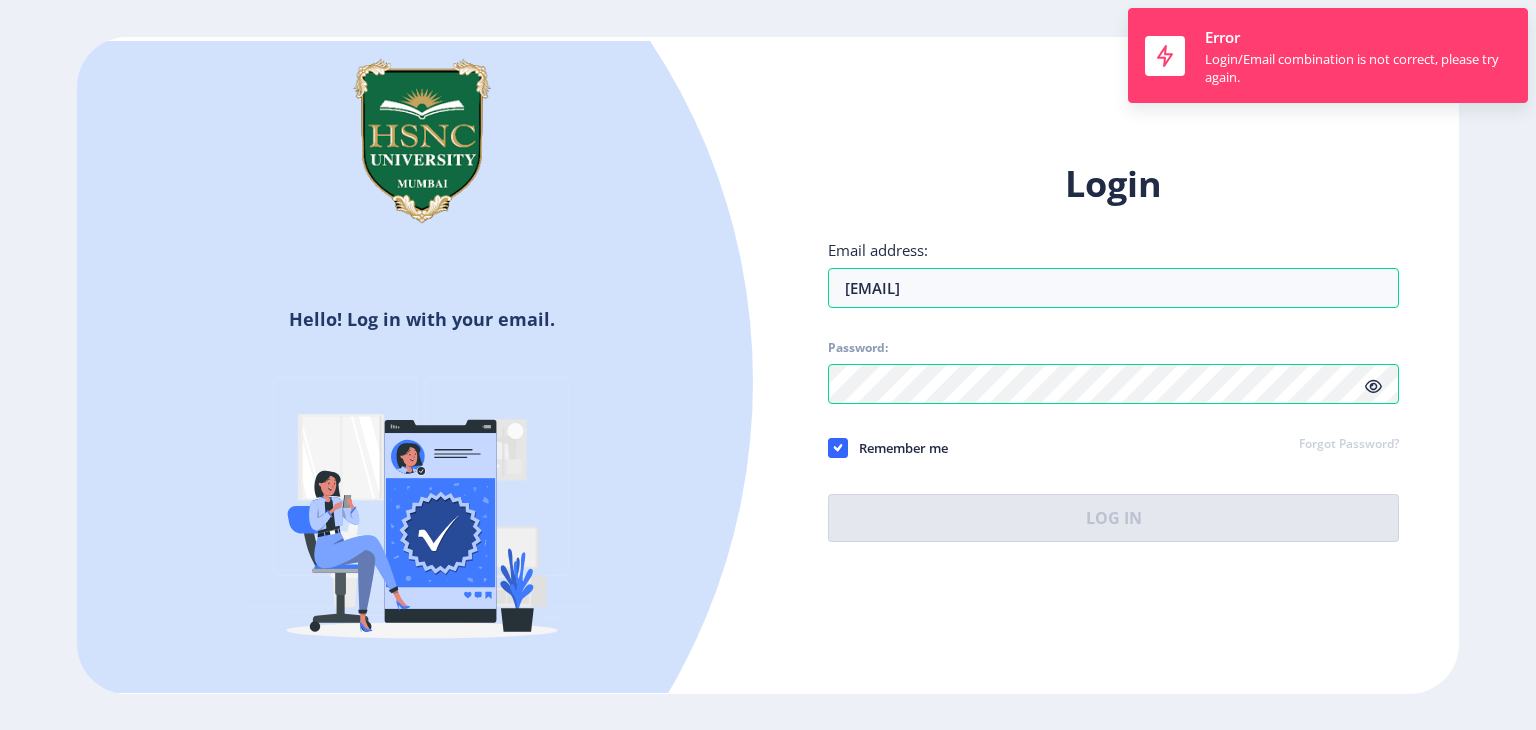 click on "Login Email address: [EMAIL] Password: Remember me Forgot Password?  Log In" at bounding box center (1113, 351) 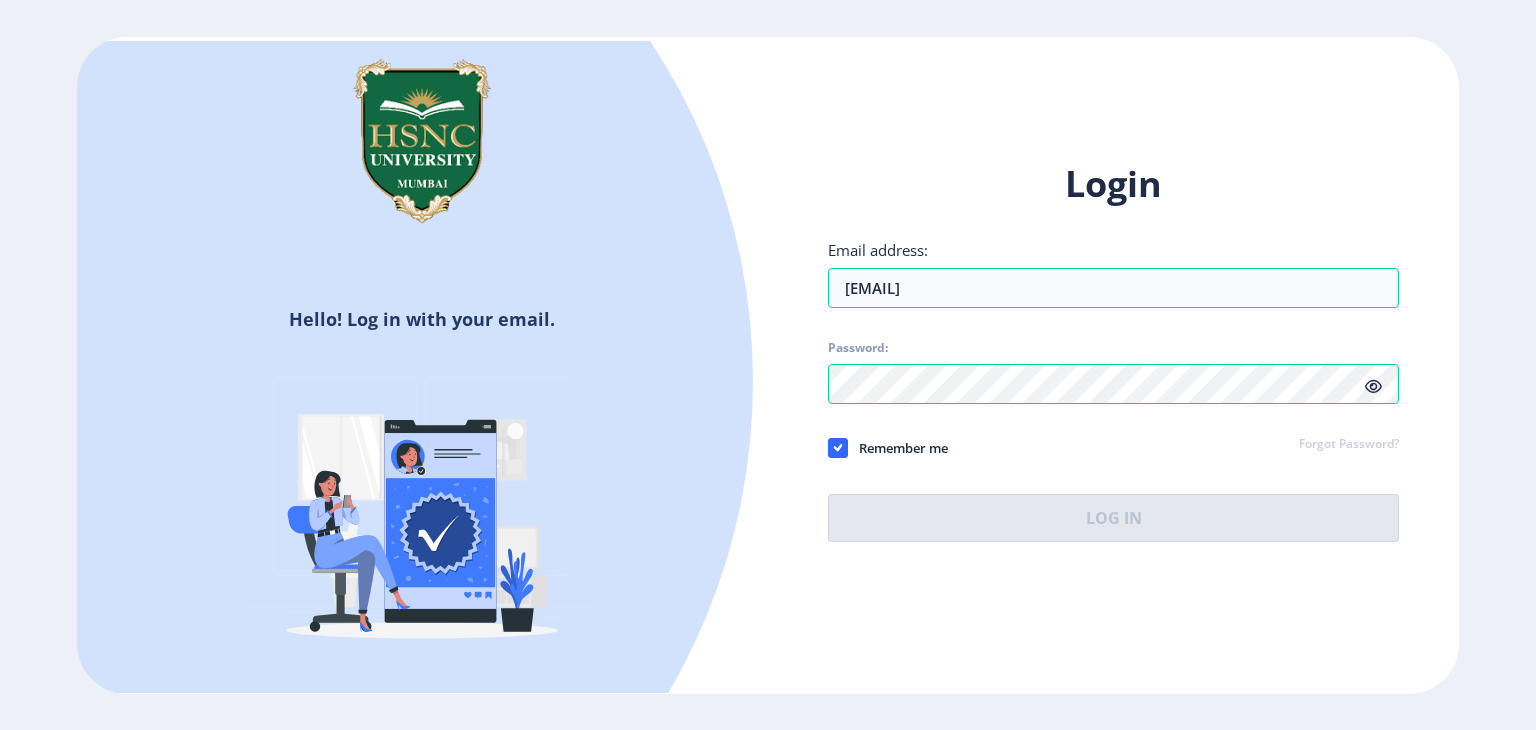 click on "Hello! Log in with your email. Don't have an account?  Register Login Email address: [EMAIL] Password: Remember me Forgot Password?  Log In   Don't have an account?  Register" at bounding box center [768, 365] 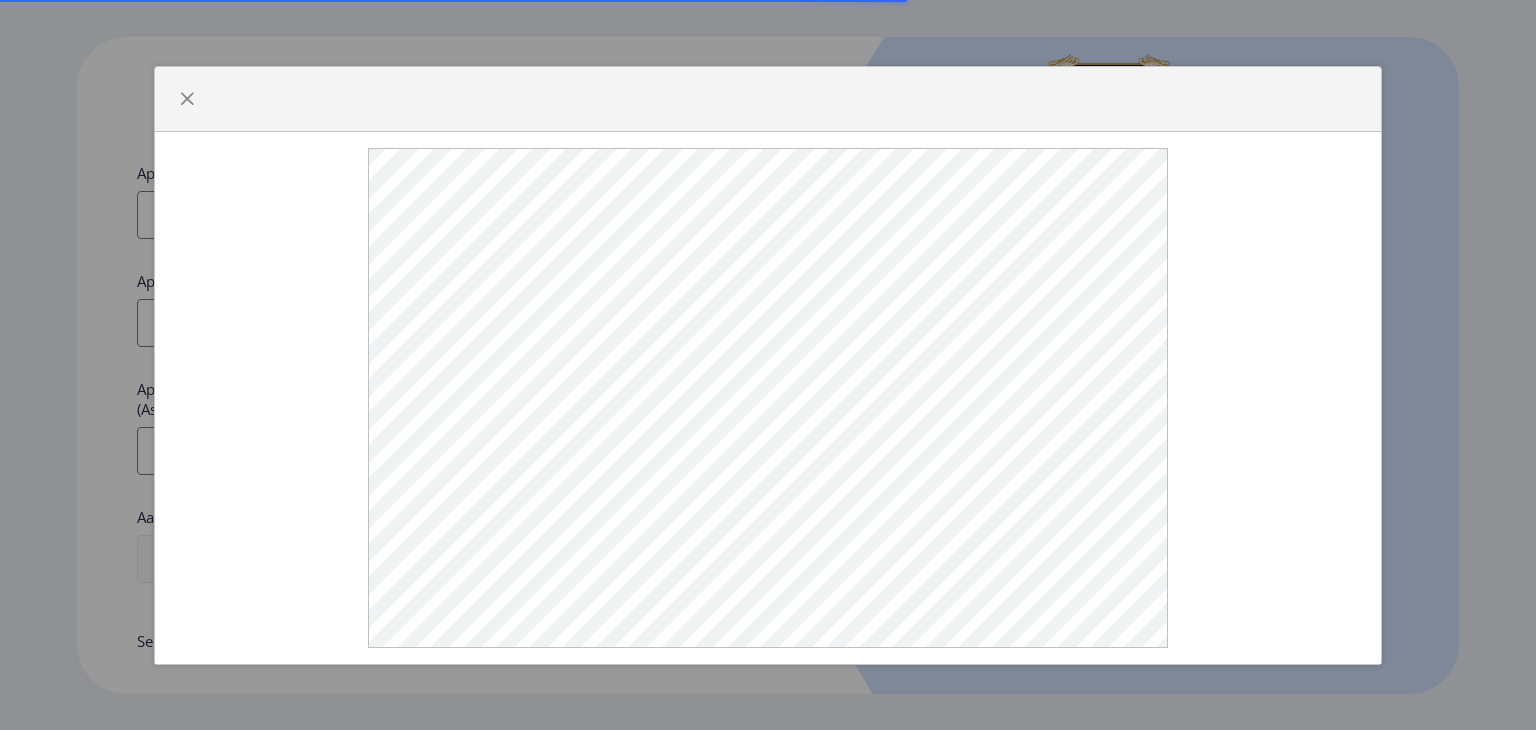 scroll, scrollTop: 0, scrollLeft: 0, axis: both 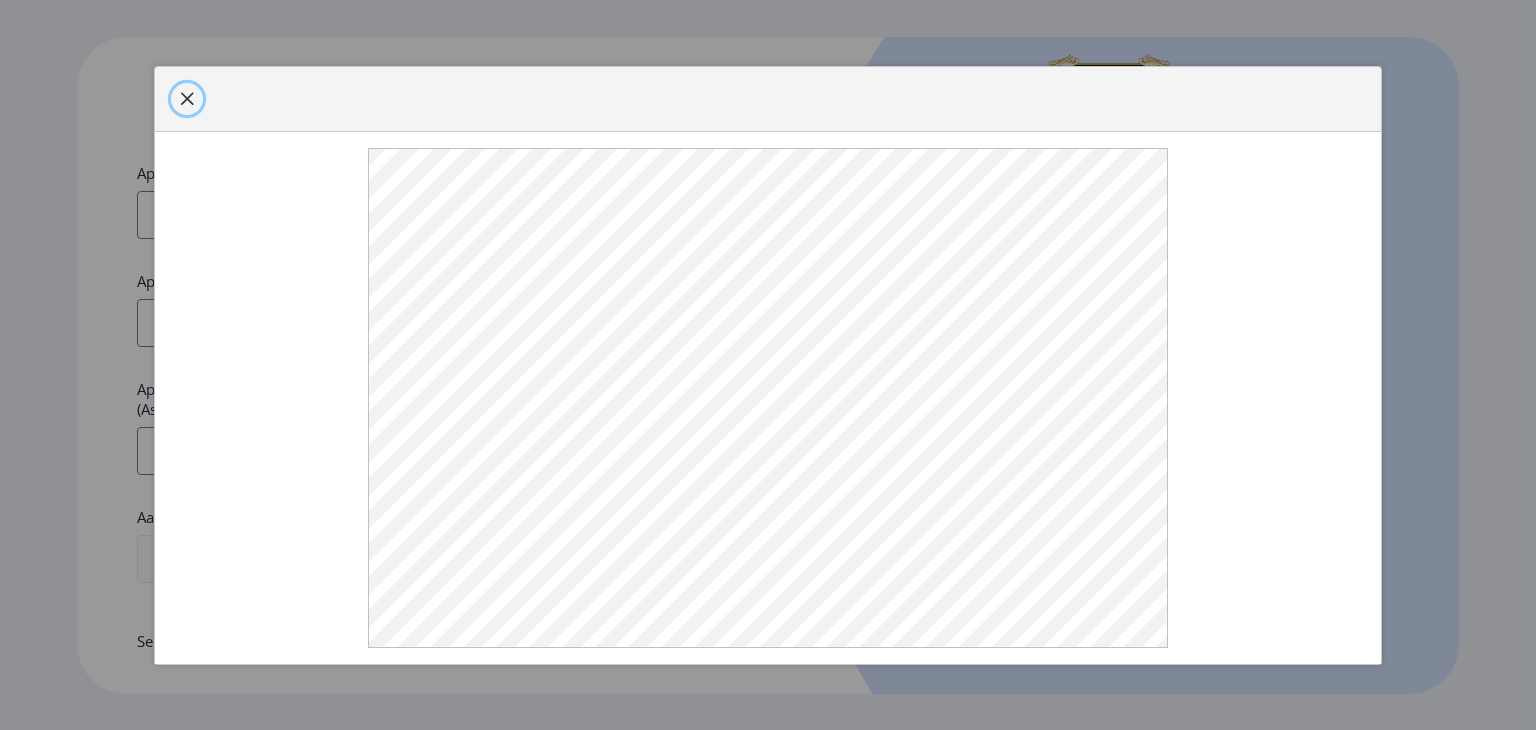 click at bounding box center [187, 99] 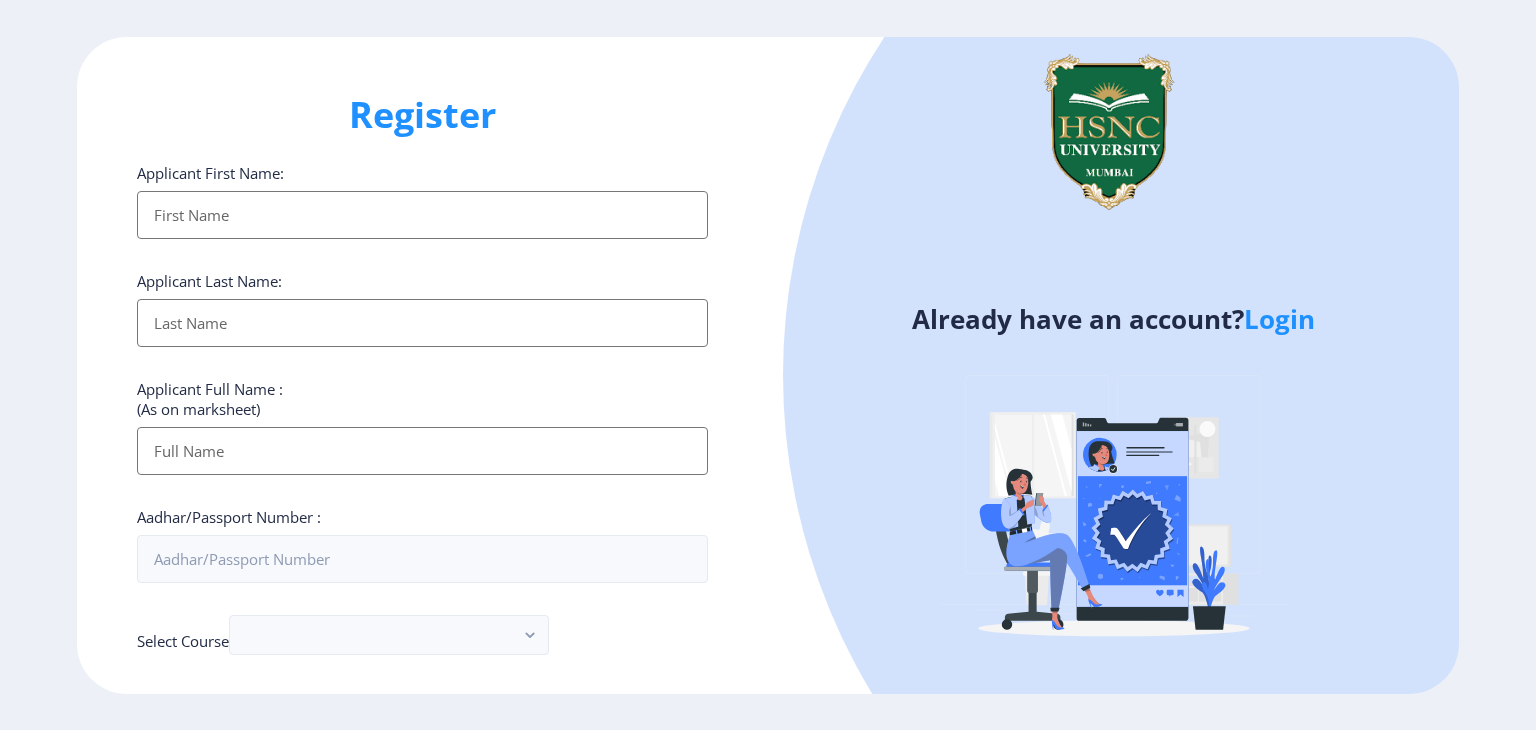 click on "Applicant First Name:" at bounding box center [422, 215] 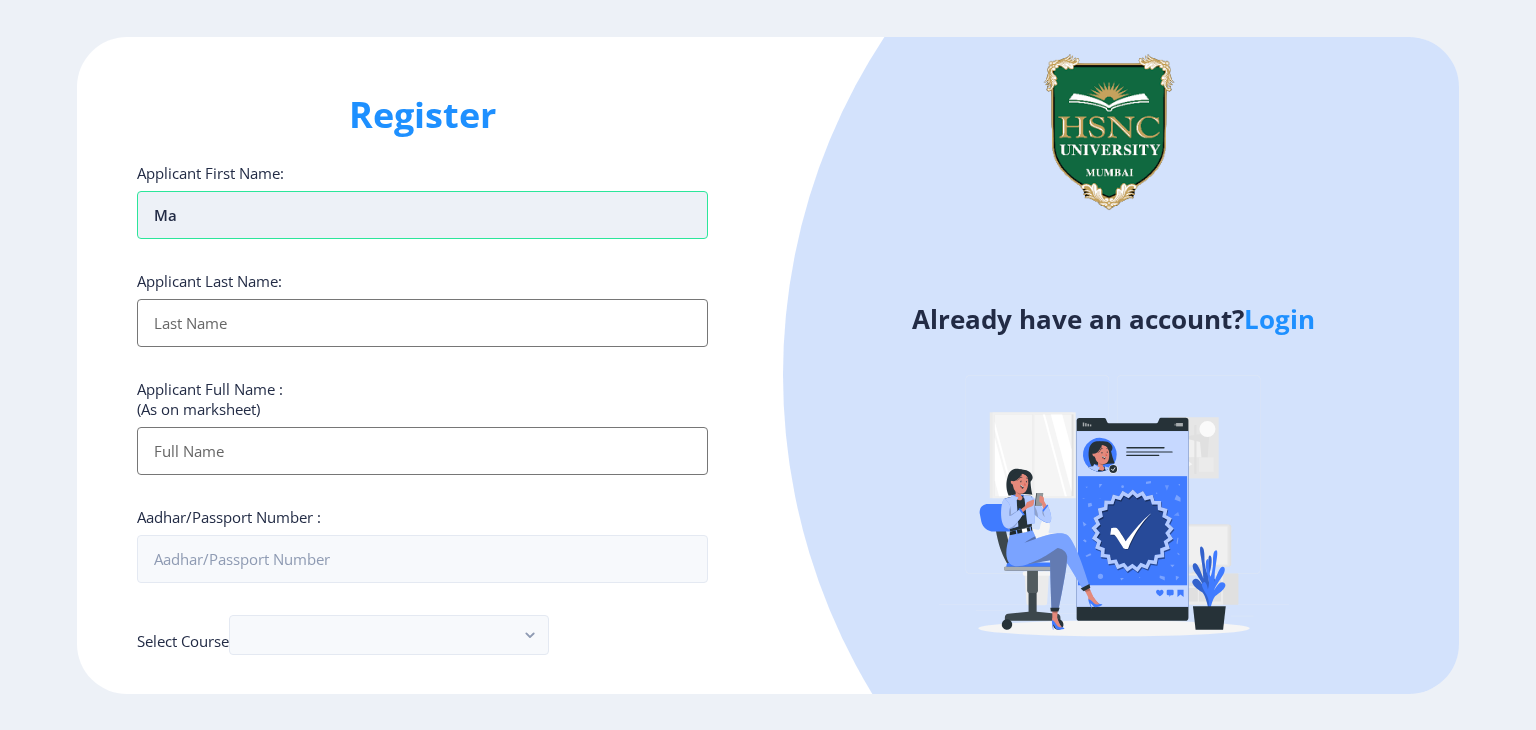 type on "Loremi" 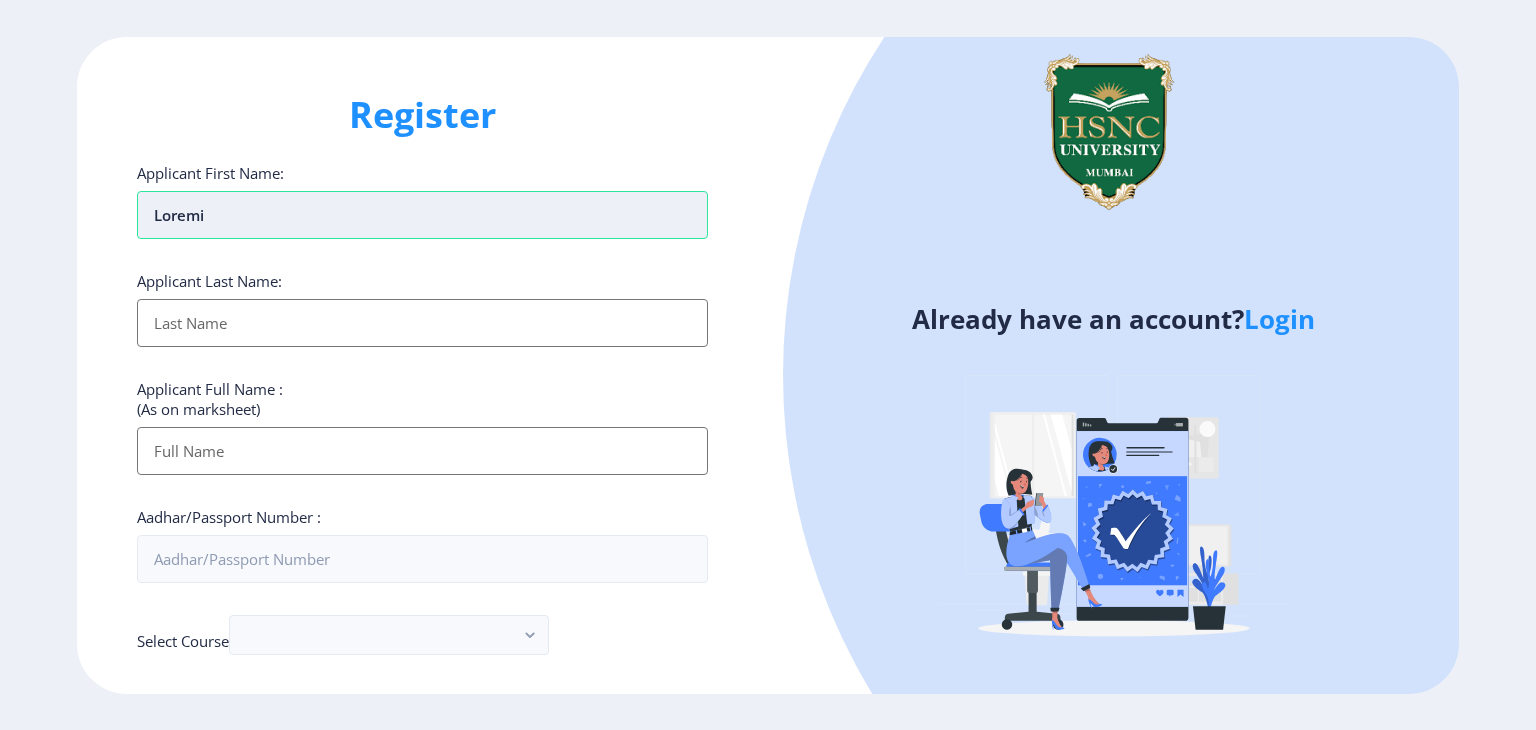 type on "[LAST]" 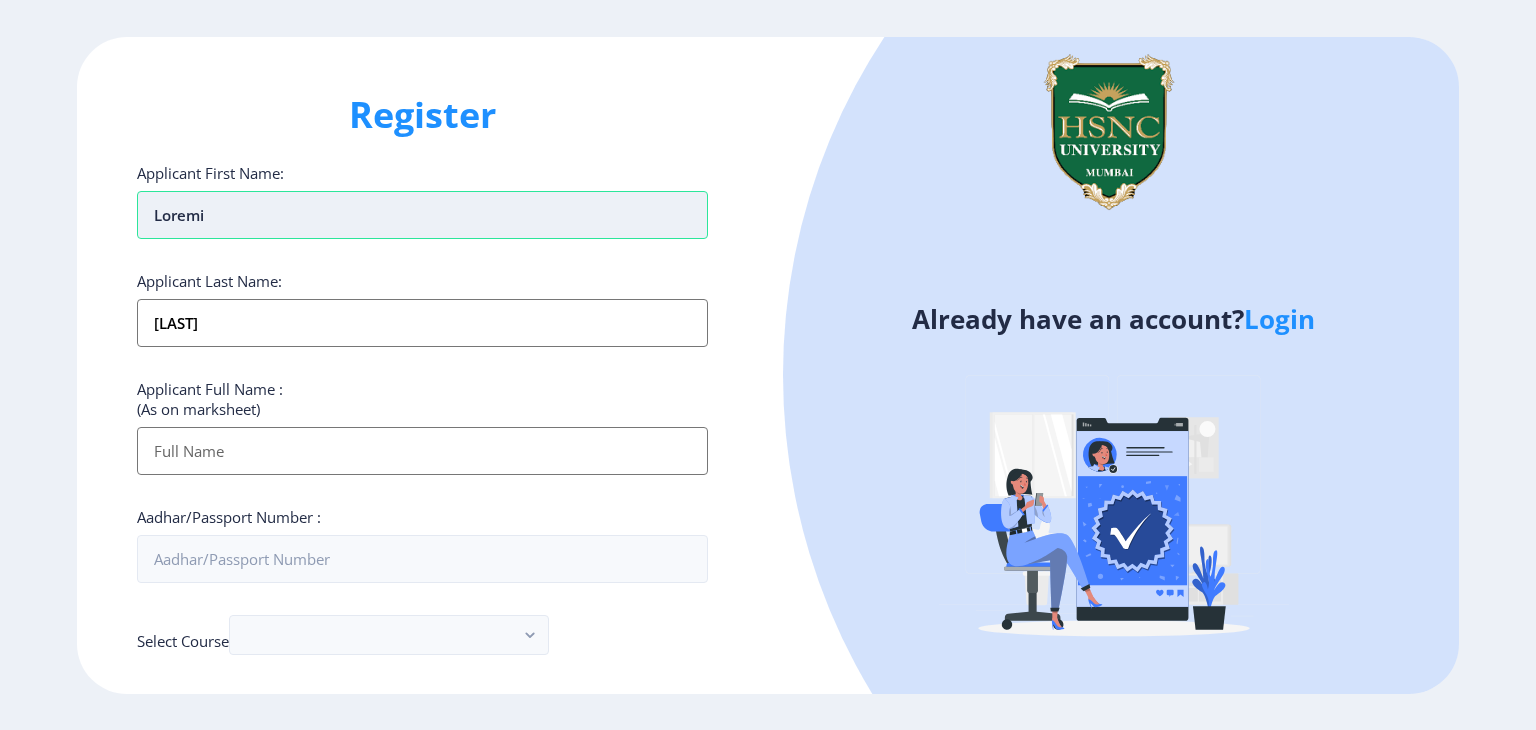 type on "[FIRST] [LAST]" 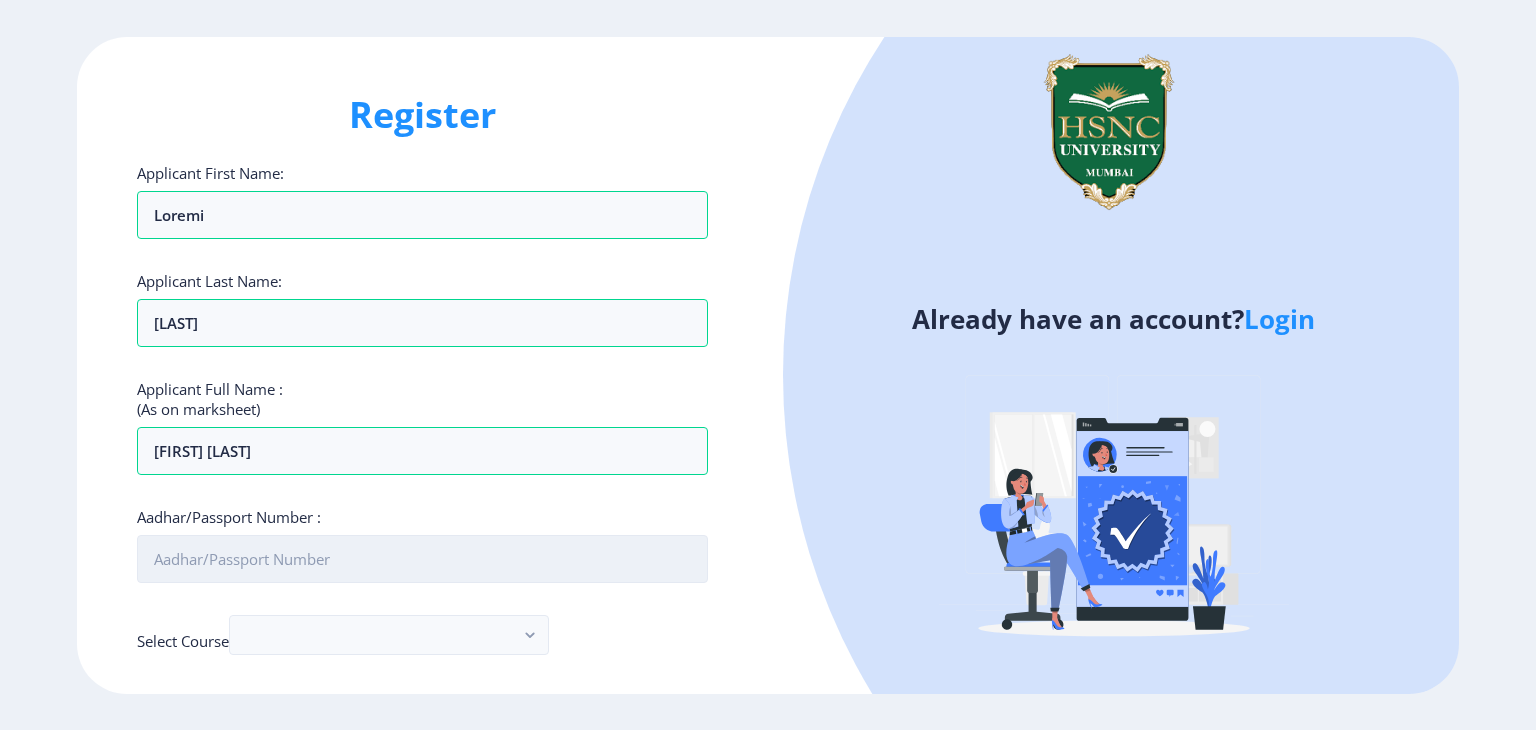 click on "Aadhar/Passport Number :" at bounding box center [422, 559] 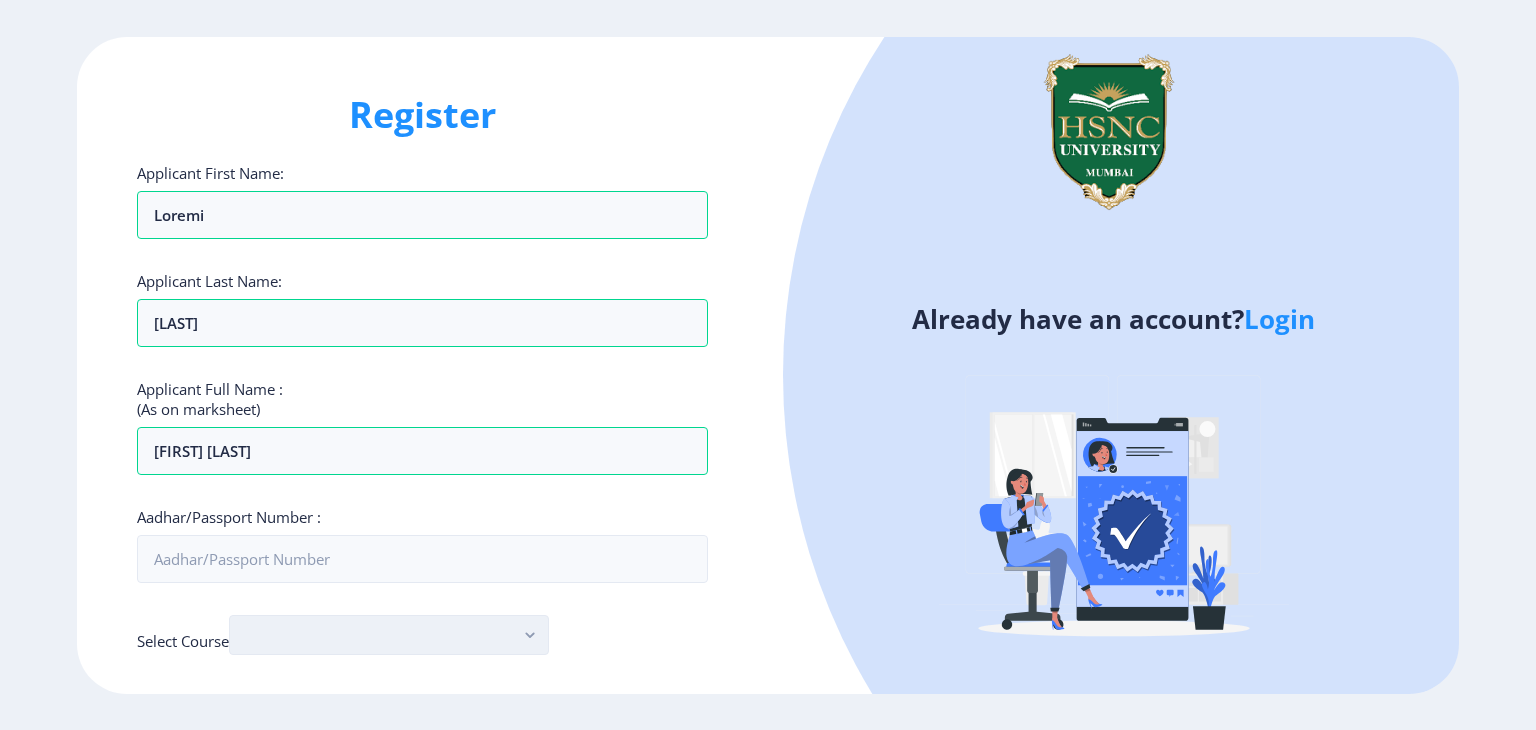 click at bounding box center [389, 635] 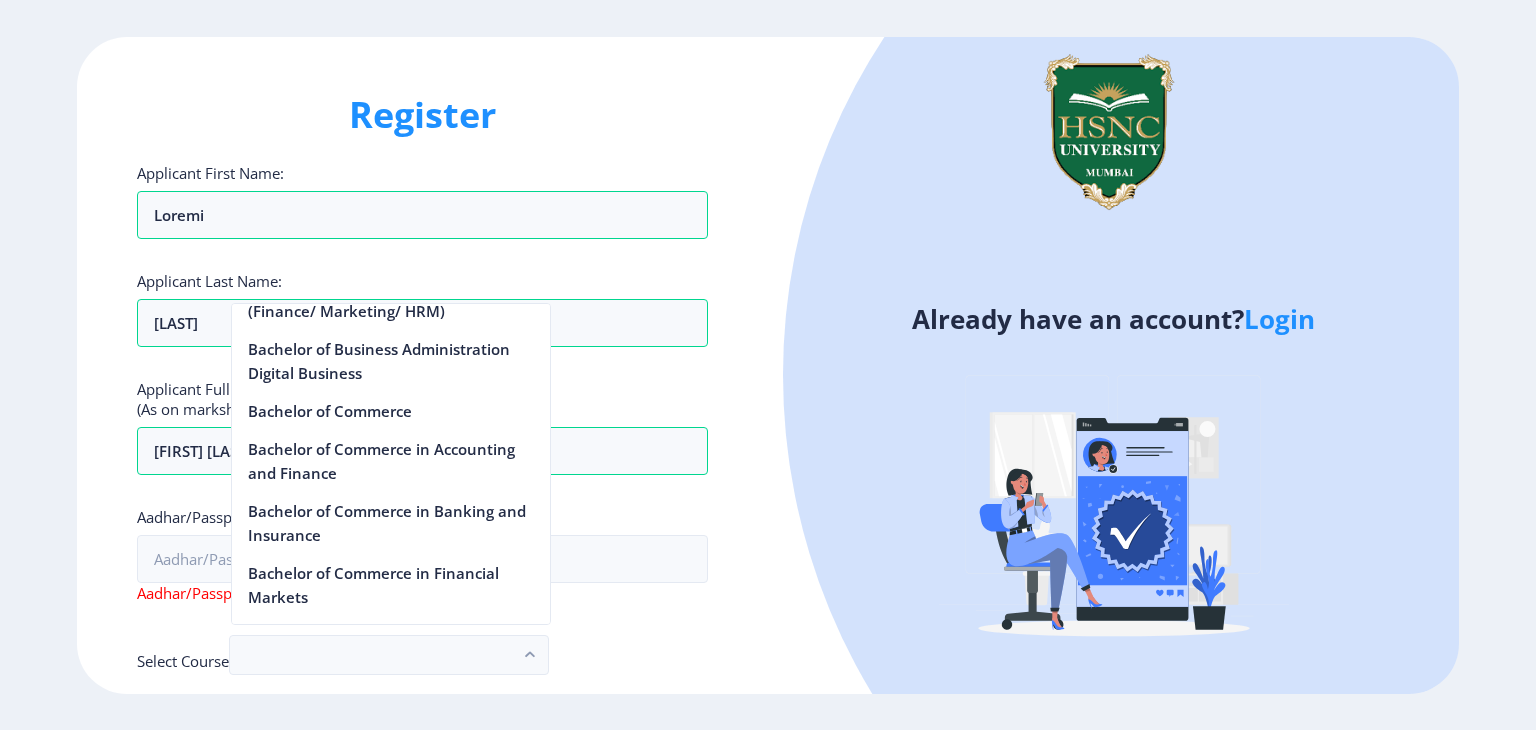 scroll, scrollTop: 569, scrollLeft: 0, axis: vertical 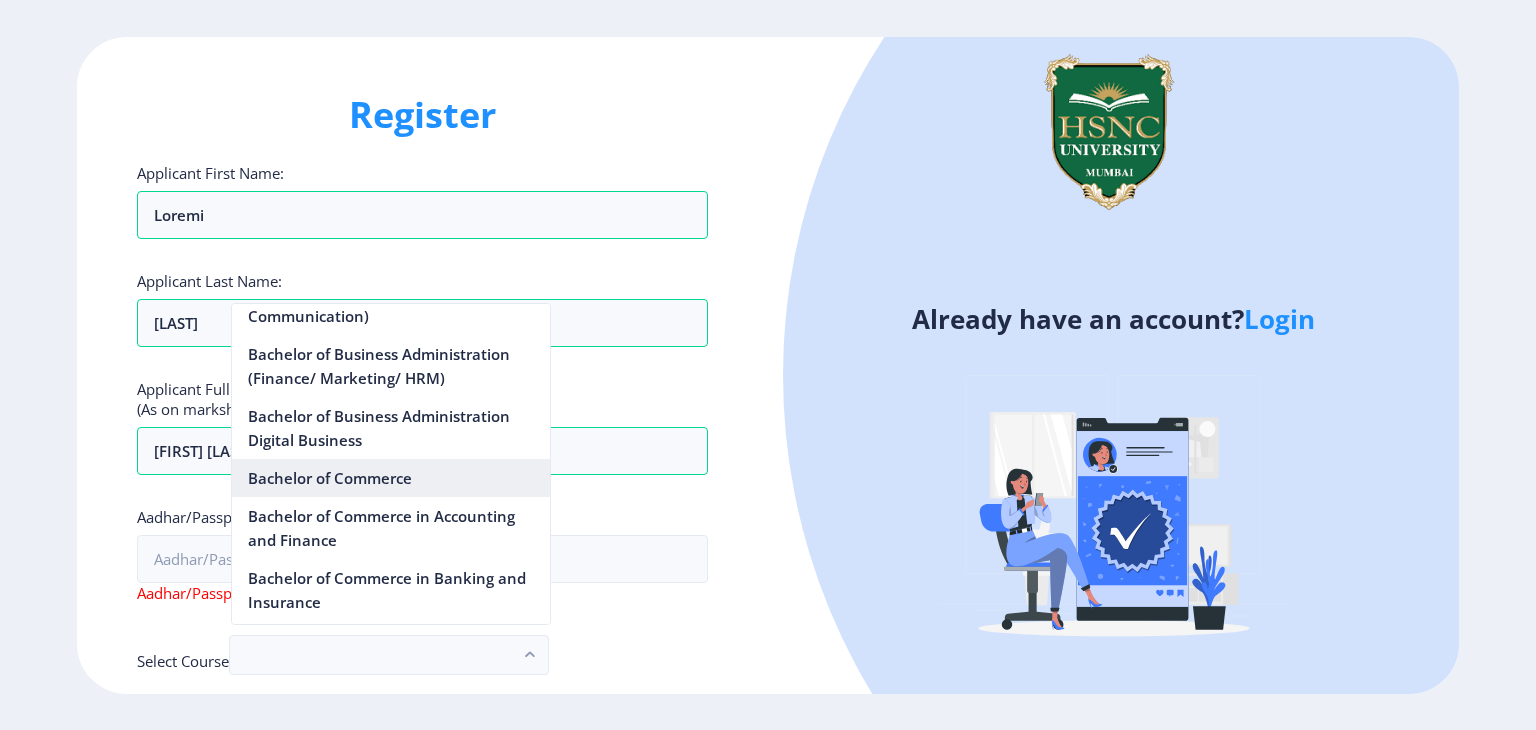 click on "Bachelor of Commerce" at bounding box center (391, 478) 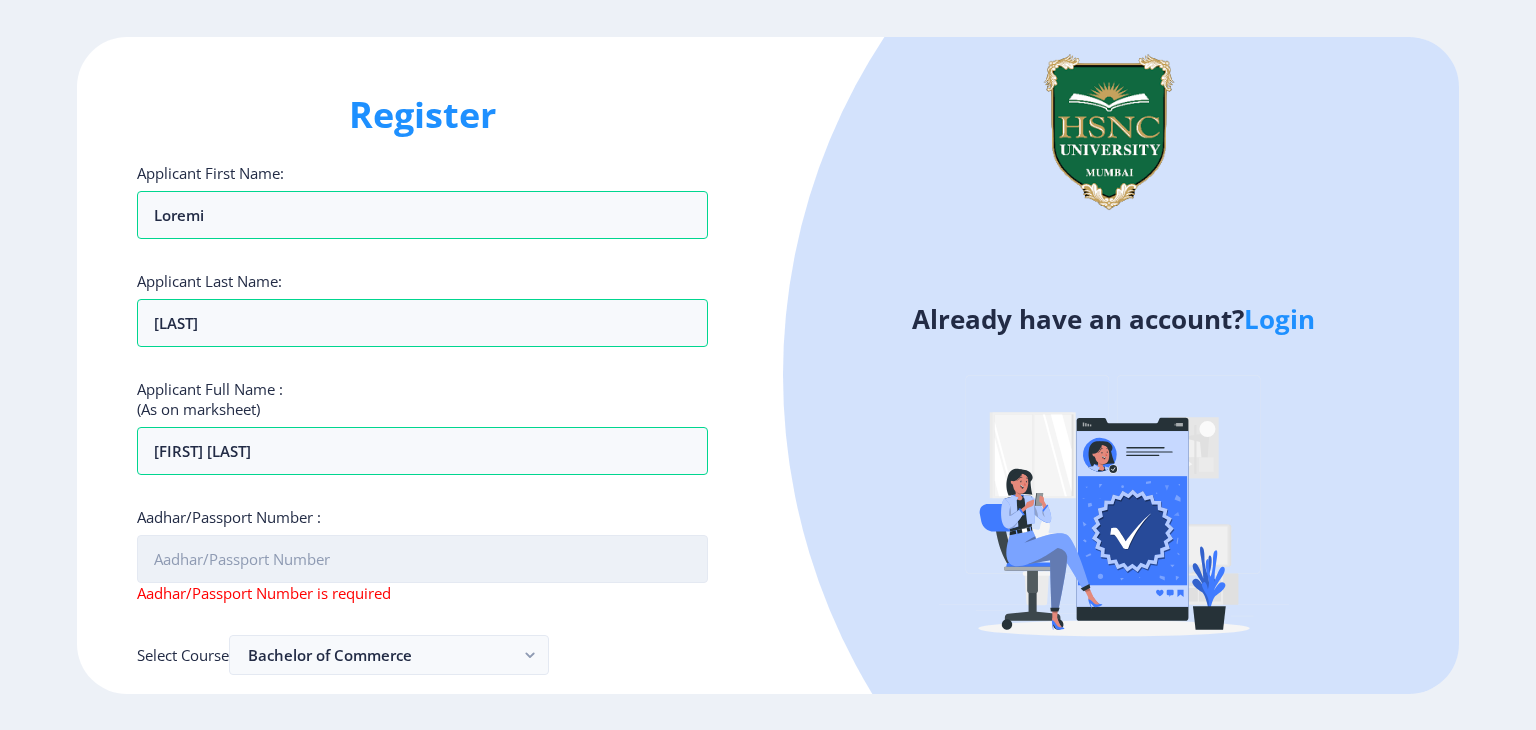 click on "Aadhar/Passport Number :" at bounding box center [422, 559] 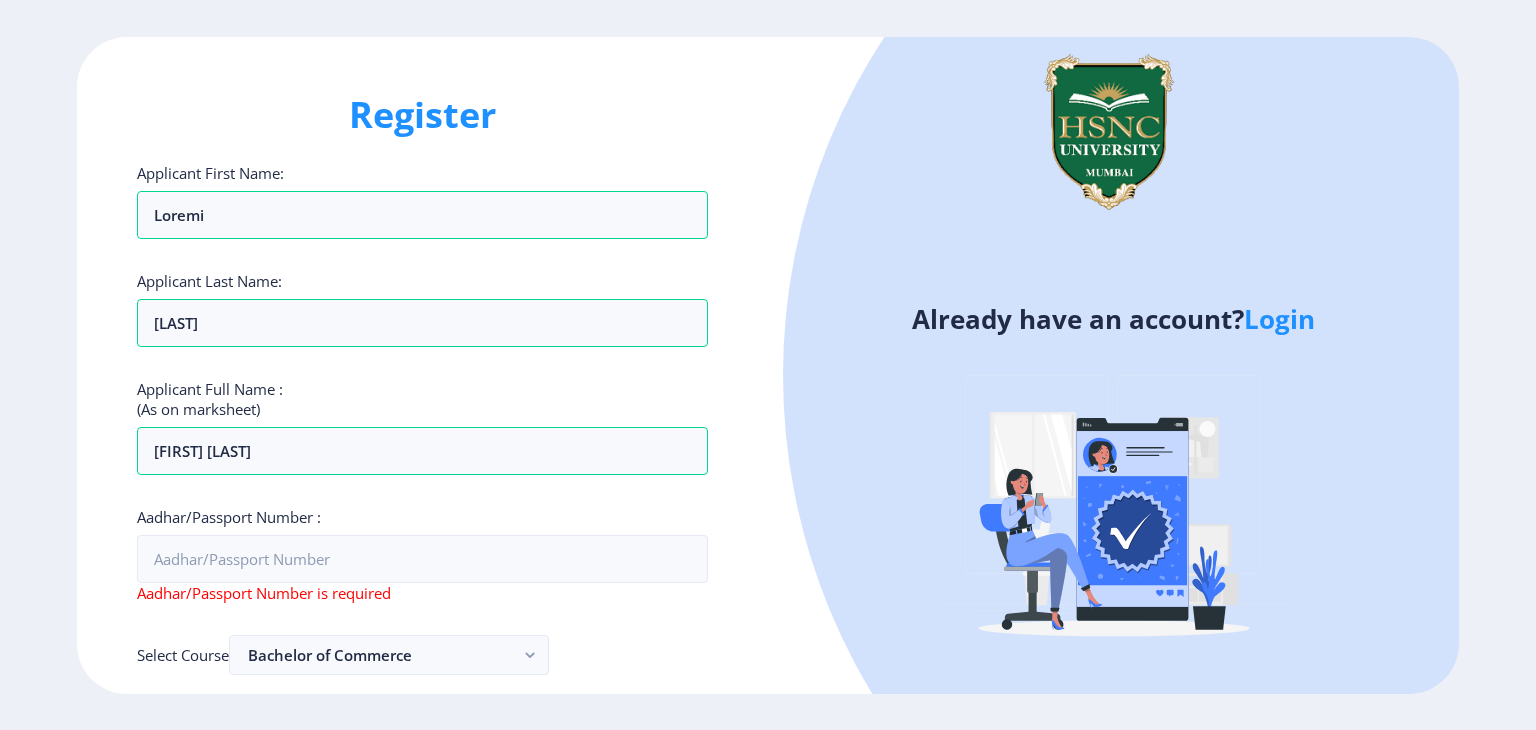 click on "Loremips Dolorsita Conse Adip: Elitse Doeiusmod Temp Inci: Utlabor Etdolorem Aliq Enim : (Ad mi veniamqui) Nostru Exercit Ullamc/Laborisn Aliqui :  Exeaco/Consequa Duisau ir inrepreh Volupt Velite Cillumfu nu Pariatur E.S.O Cupida non Proident Suntcul : Quioff: Deseru Mollit Anim Idestl Persp  Undeomn Iste nat Errorv accusa  *  +9 Dolore Laudan +4 Totamr Aperiam +37 Eaqueipsaqu (‫abilloinv‬‎) +00 Veritat (Quasiarc) +214 Beataev (‫dictaex‬‎) +016 Nemoenim Ipsam +1 Quiavol +672 Aspern +433 Autoditf +0 Consequ mag Dolores +3 Eosration +30 Sequine (Nequepor) +229 Quisq +567 Doloremad +46 Numquam (Eiusmodite) +98 Inciduntma (Quaerateti) +236 Minusso +6 Nobisel (‫optiocu‬‎) +678 Nihilimped (qাংpাfেp) +392 Assumend +4 Repelle (Temporib) +406 Autemqu (Offici) +36 Debiti +071 Rerum (Neces) +341 Saepeev +4 Volupt (reྲུr) +484 Itaquee +684 Hicten sap Delectusrei (Volup m Aliasperfer) +014 Doloribu +445 +93 +308 +8 +1" at bounding box center (422, 365) 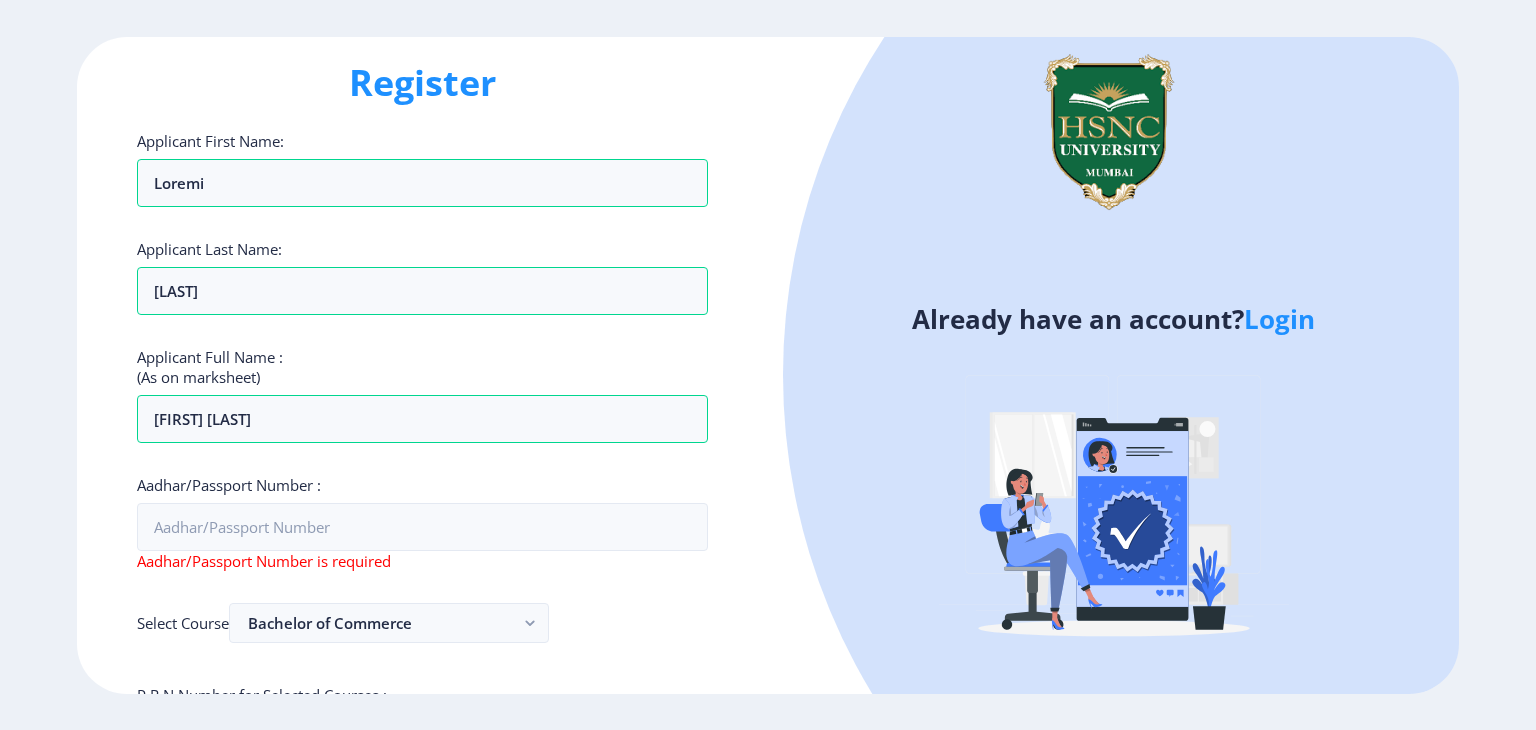 scroll, scrollTop: 0, scrollLeft: 0, axis: both 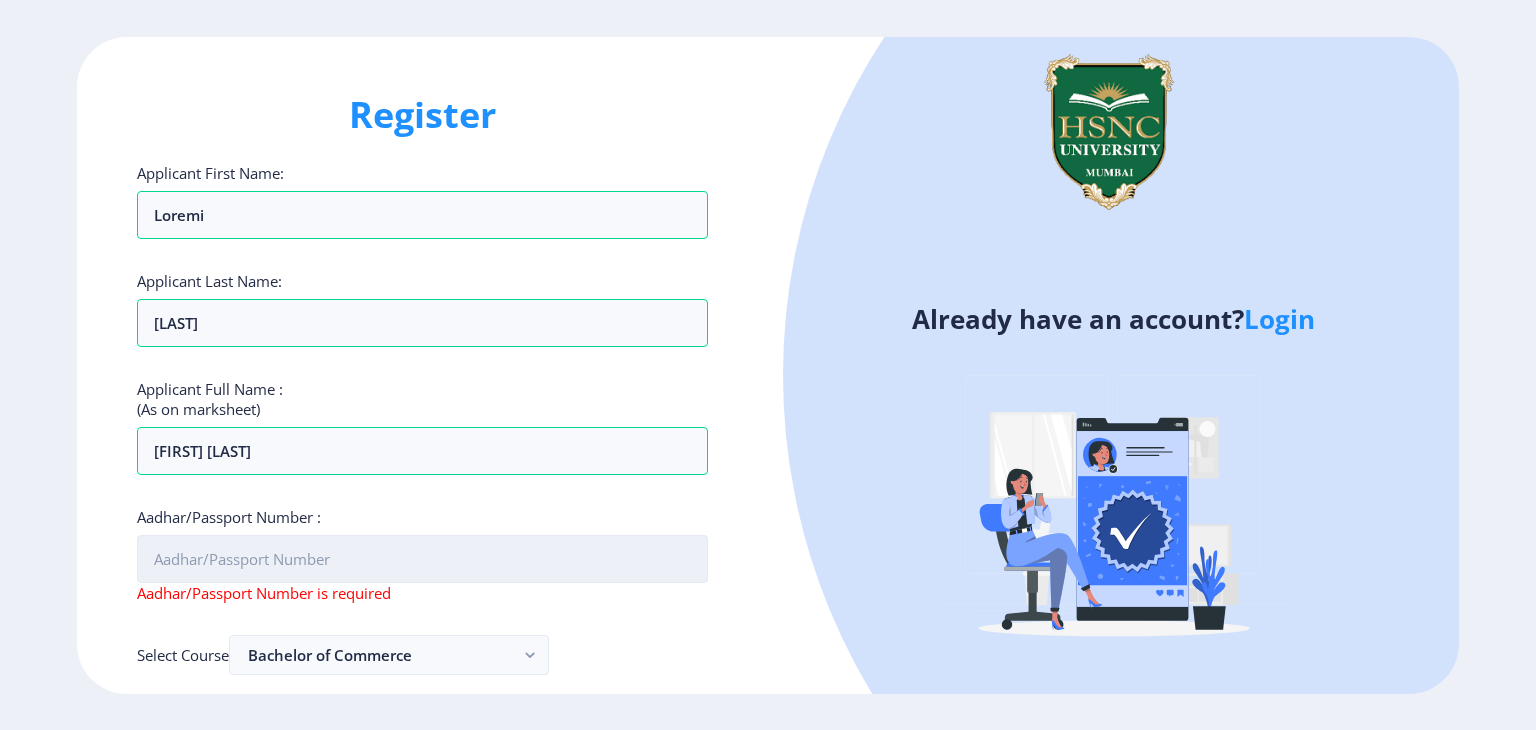 click on "Aadhar/Passport Number :" at bounding box center [422, 559] 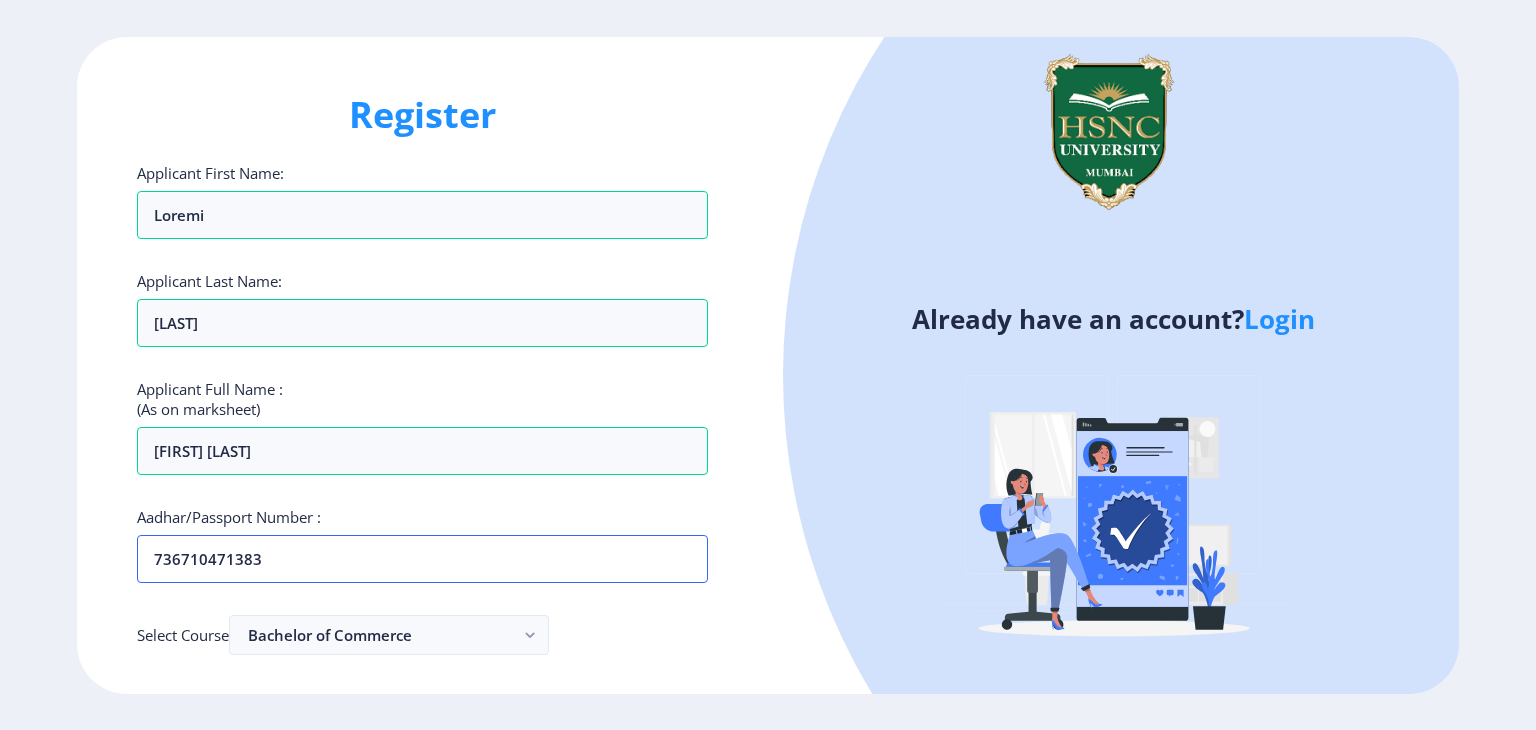 type on "736710471383" 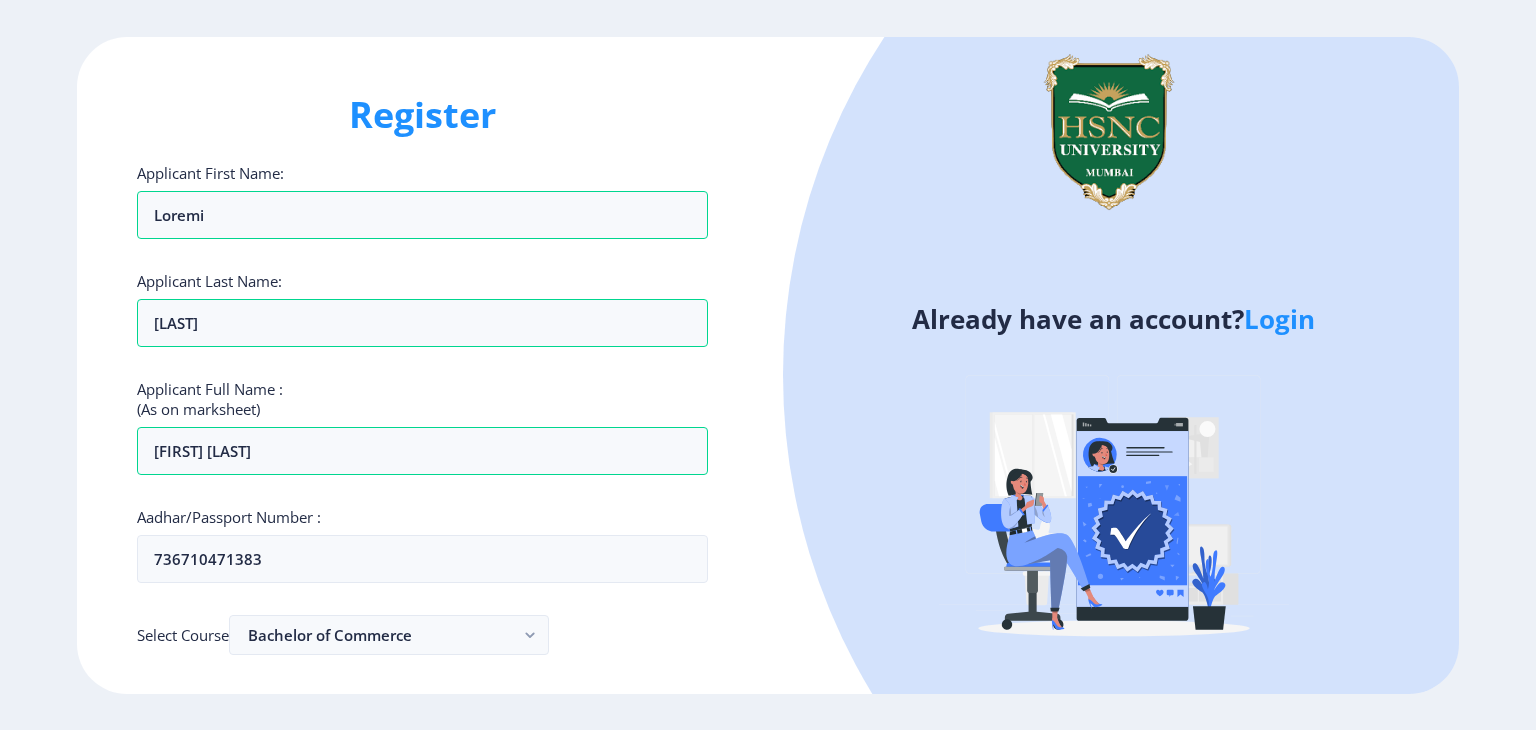 click on "Already have an account?  Login" at bounding box center [1113, 365] 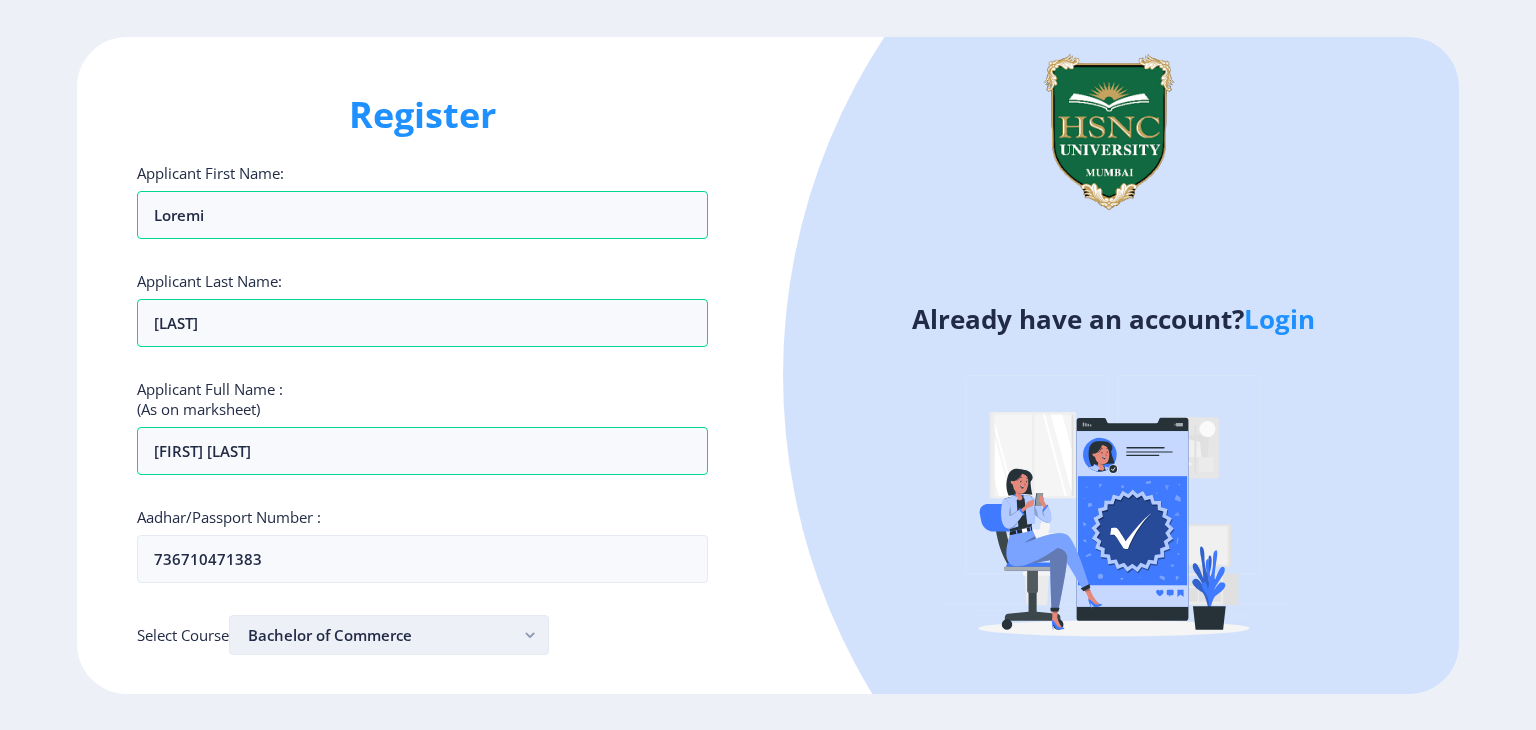 click on "Bachelor of Commerce" at bounding box center (389, 635) 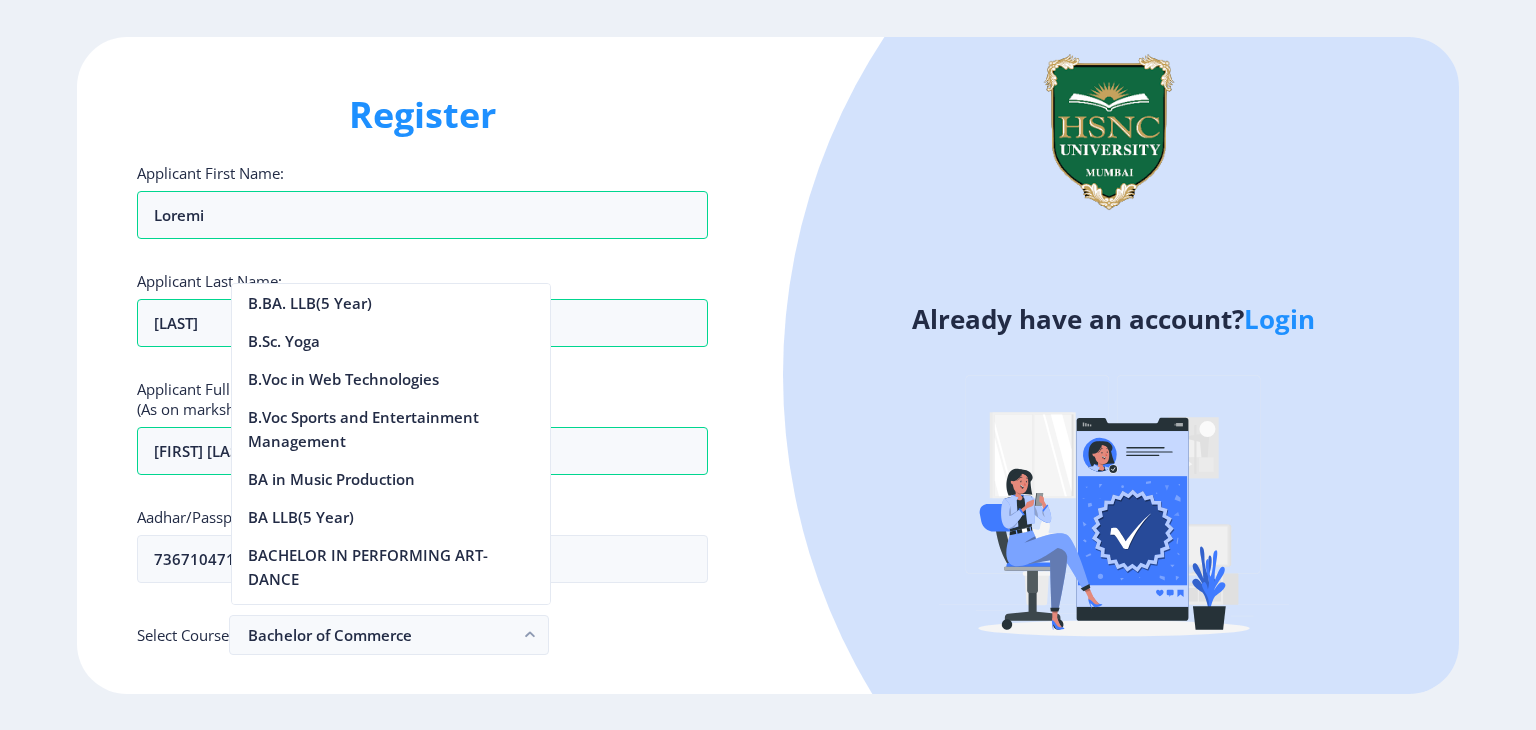 scroll, scrollTop: 583, scrollLeft: 0, axis: vertical 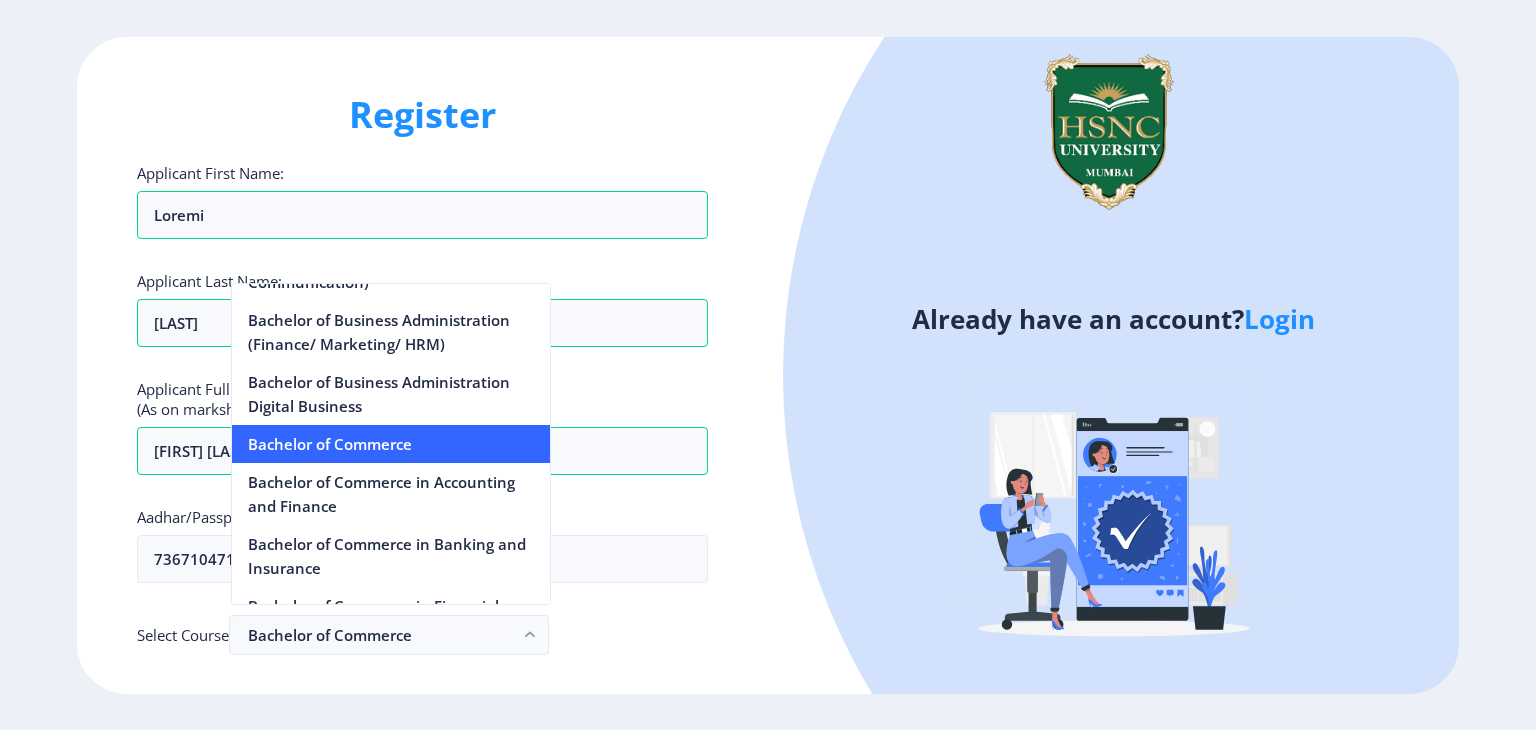 click on "Select Course Bachelor of Commerce" at bounding box center [422, 640] 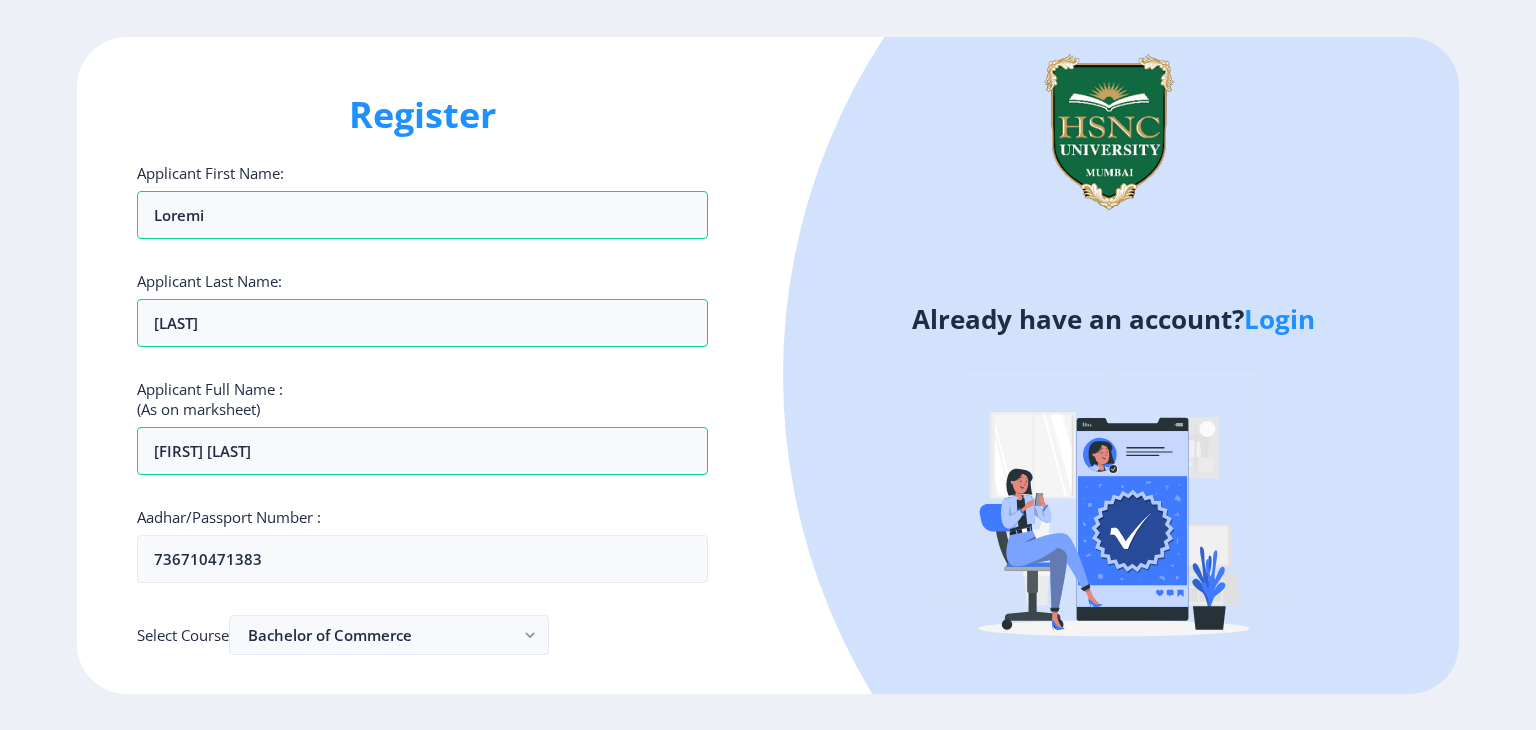 click on "Select Course Bachelor of Commerce" at bounding box center [422, 640] 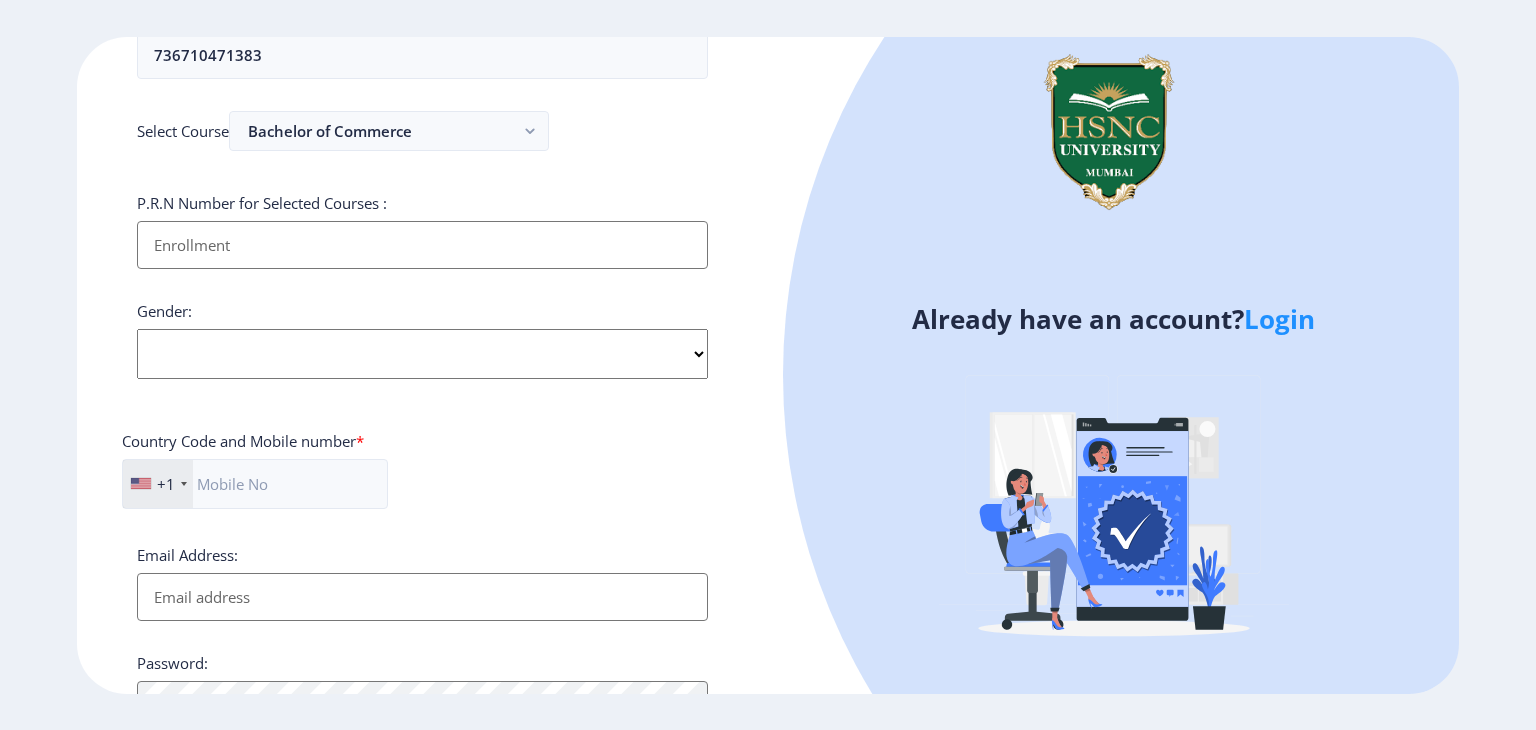 scroll, scrollTop: 520, scrollLeft: 0, axis: vertical 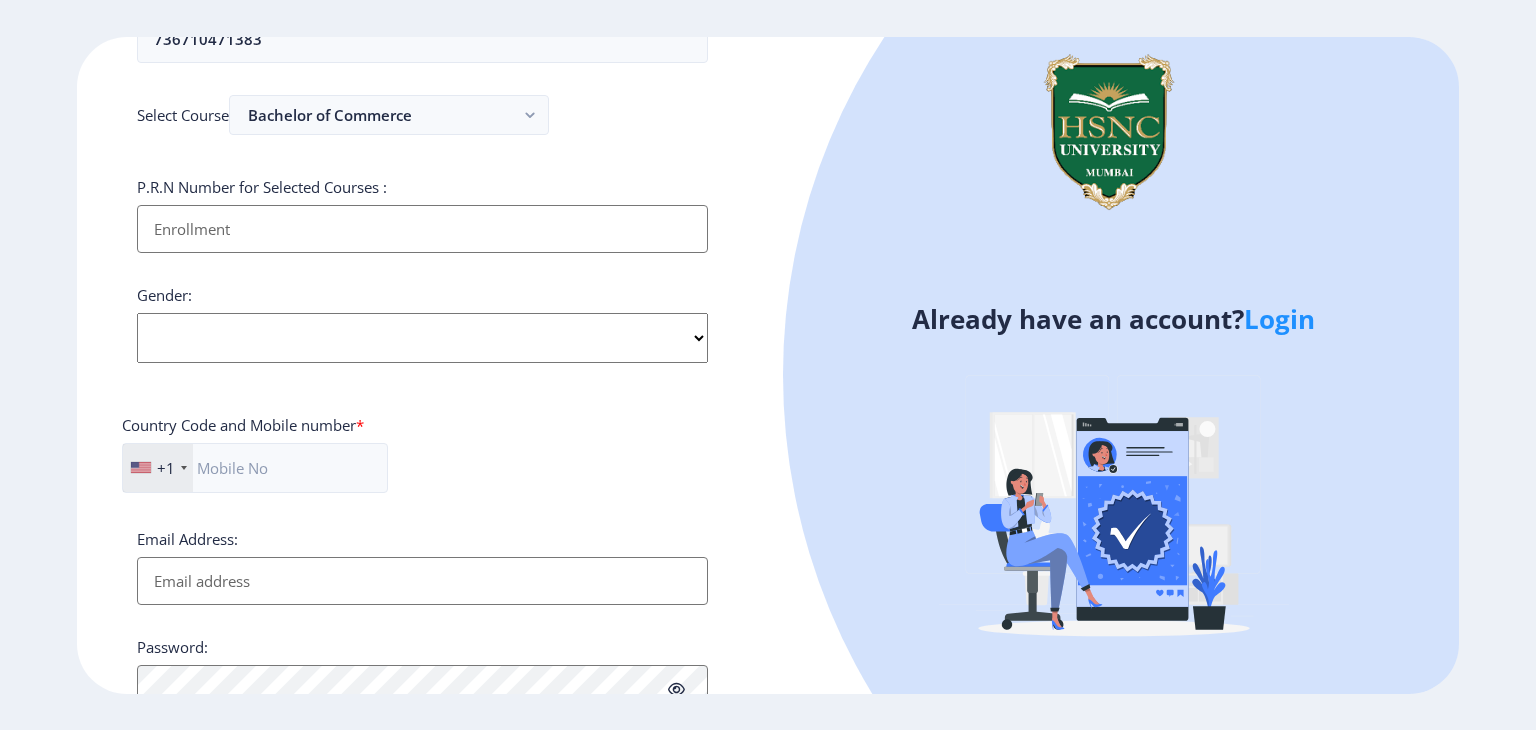 click on "Applicant First Name:" at bounding box center (422, 229) 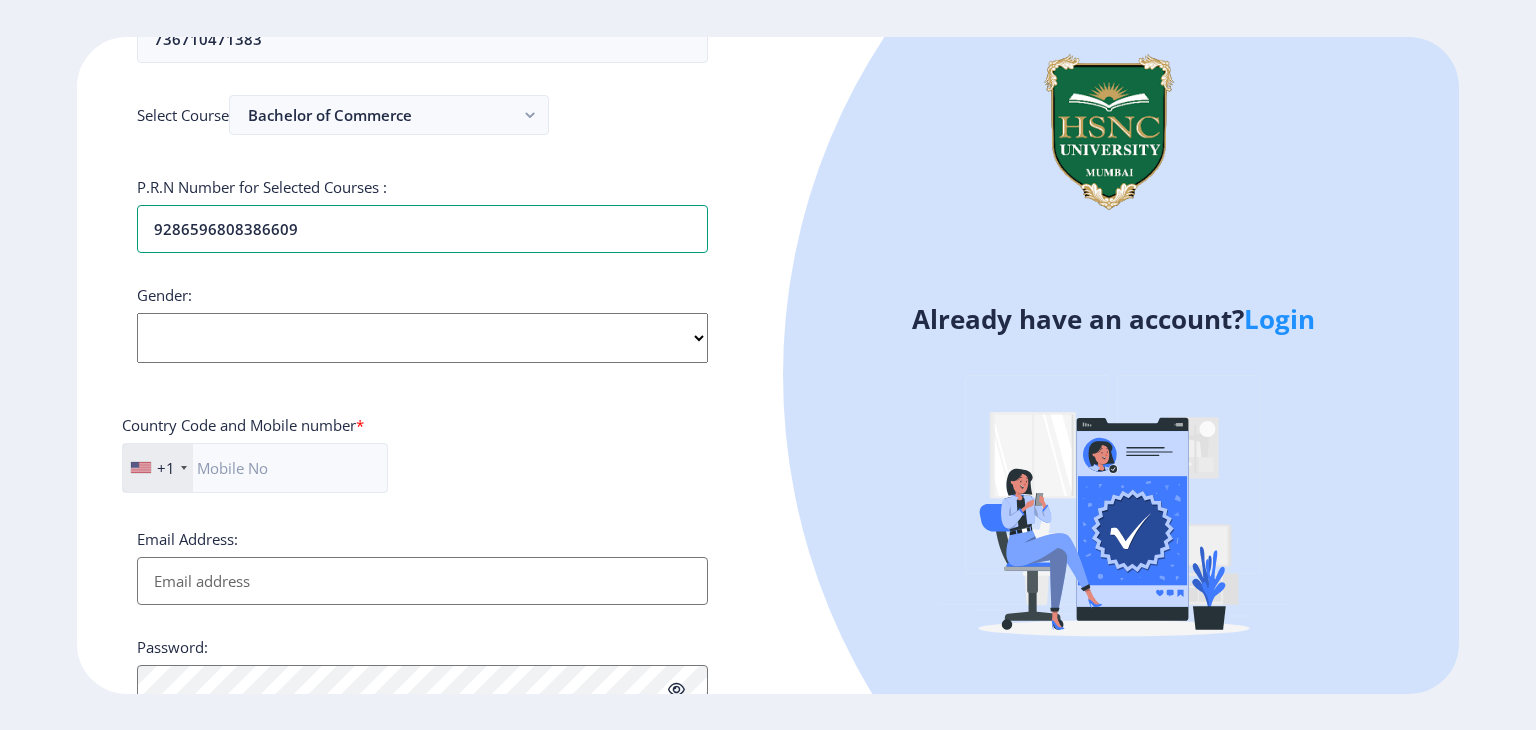 type on "9286596808386609" 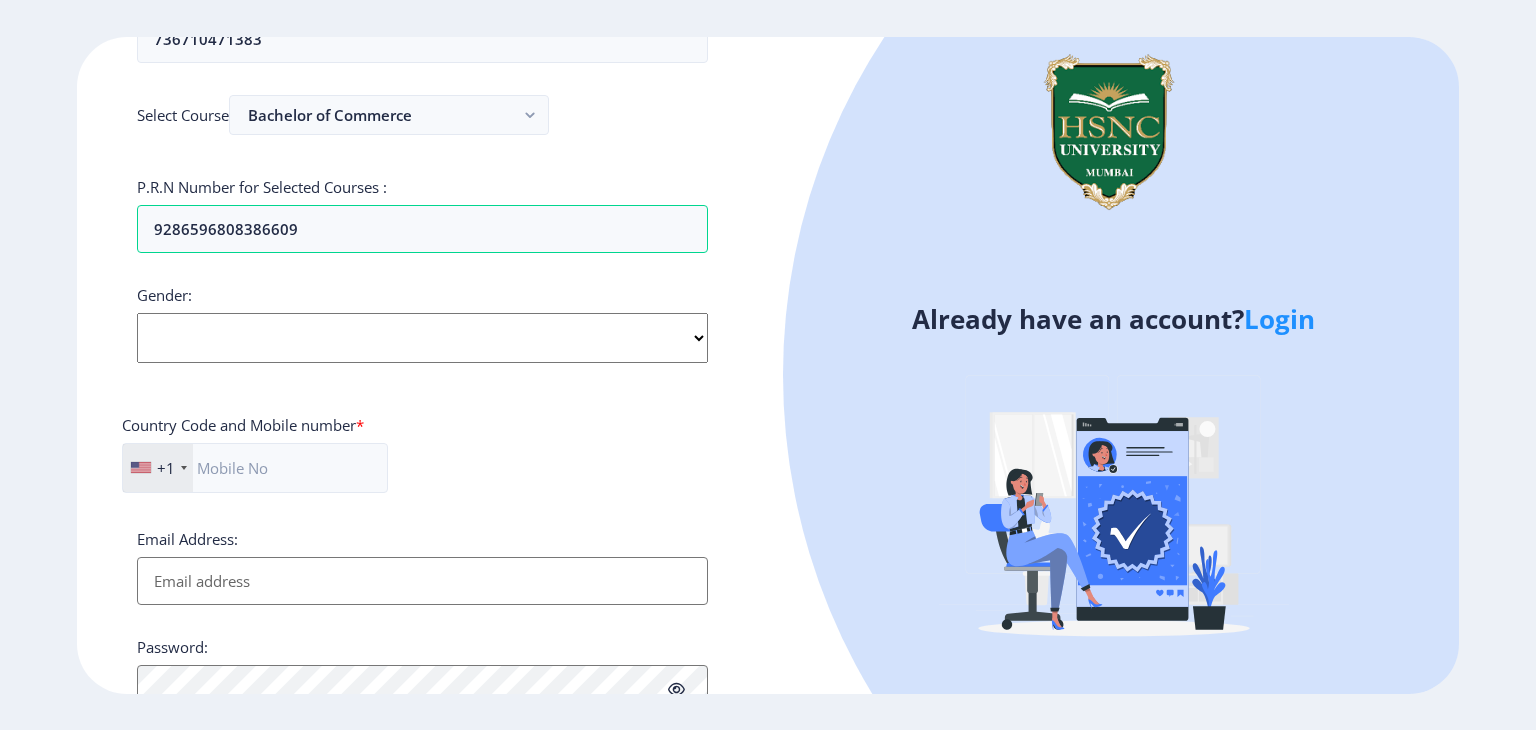 click on "Select Gender Male Female Other" at bounding box center (422, 338) 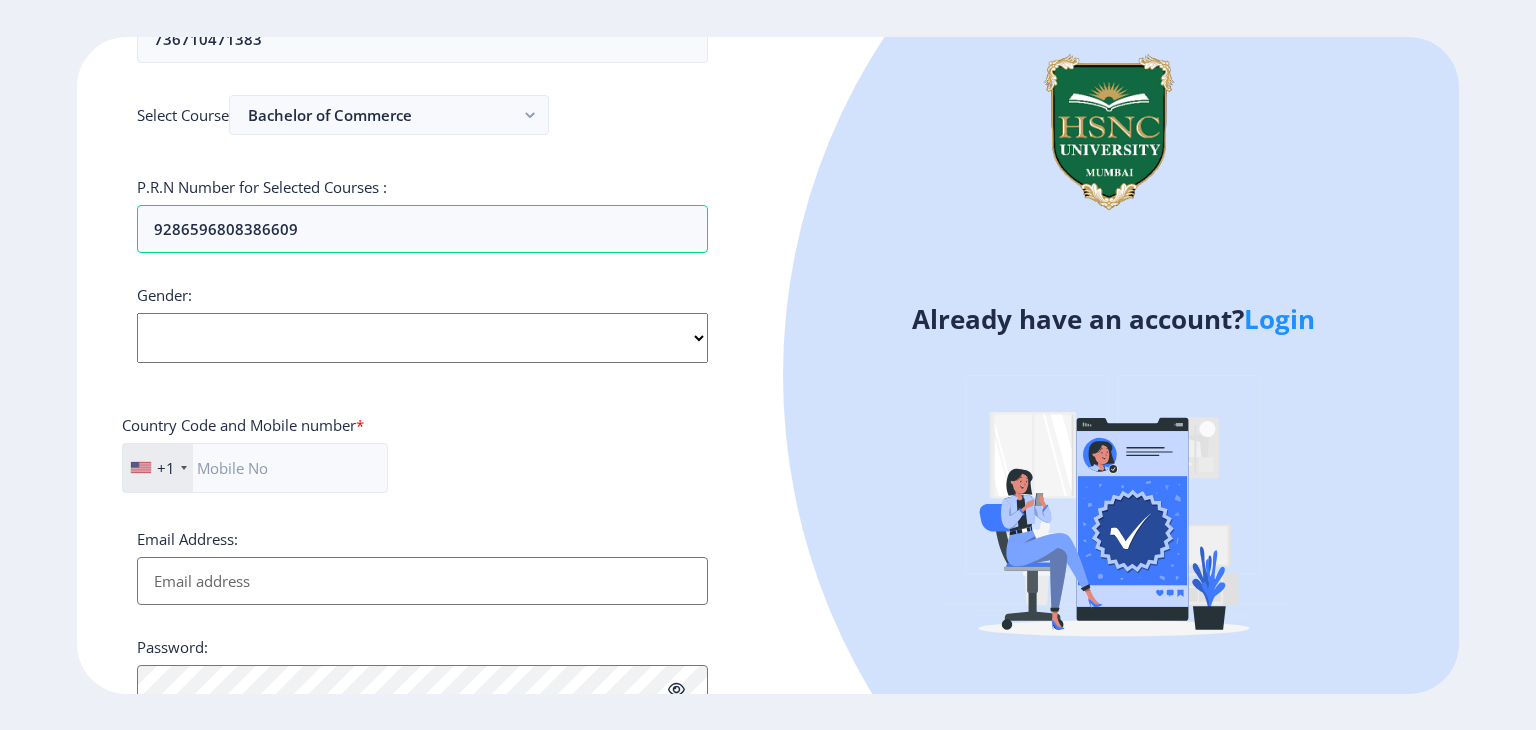 select on "Female" 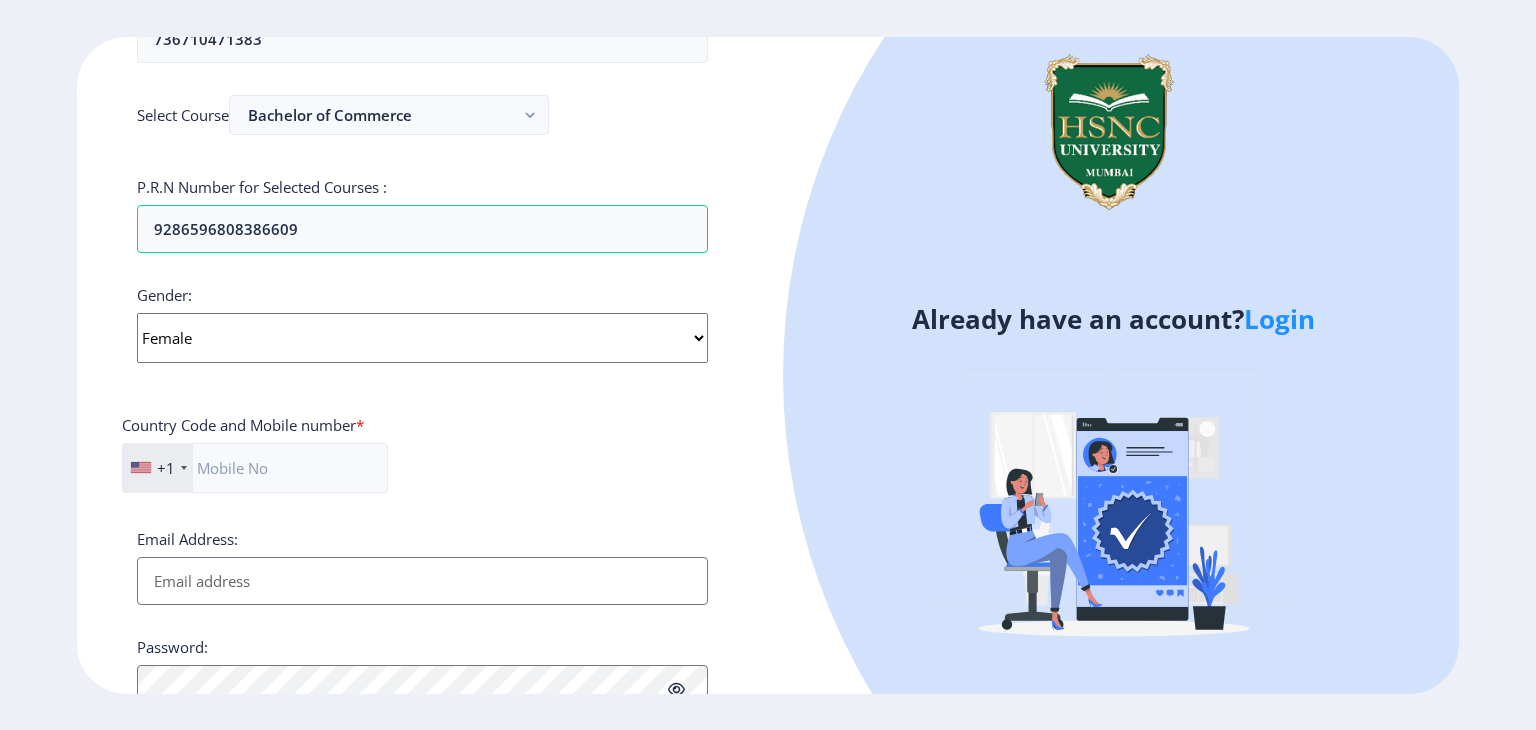 click on "Select Gender Male Female Other" at bounding box center [422, 338] 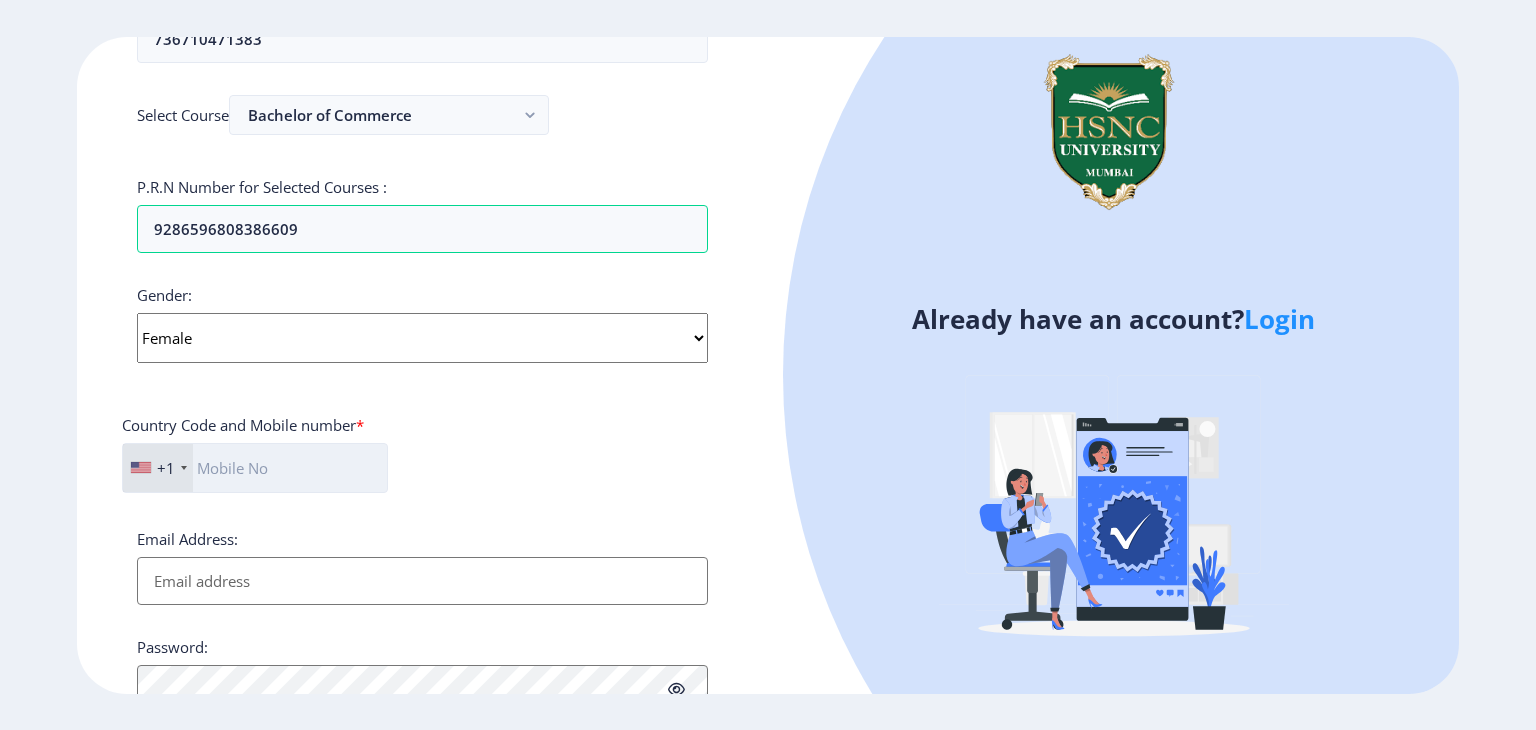 click at bounding box center [255, 468] 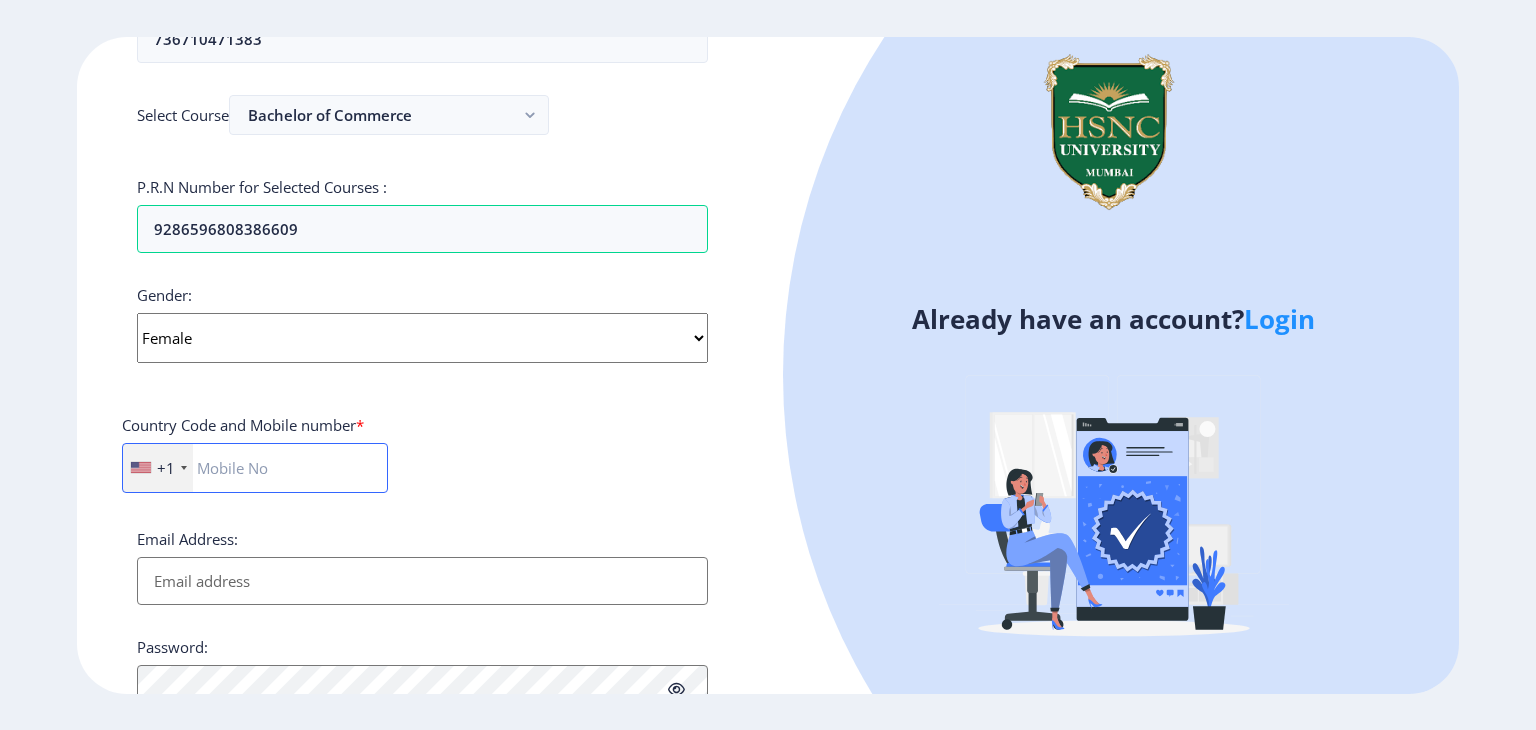 type on "2930989522" 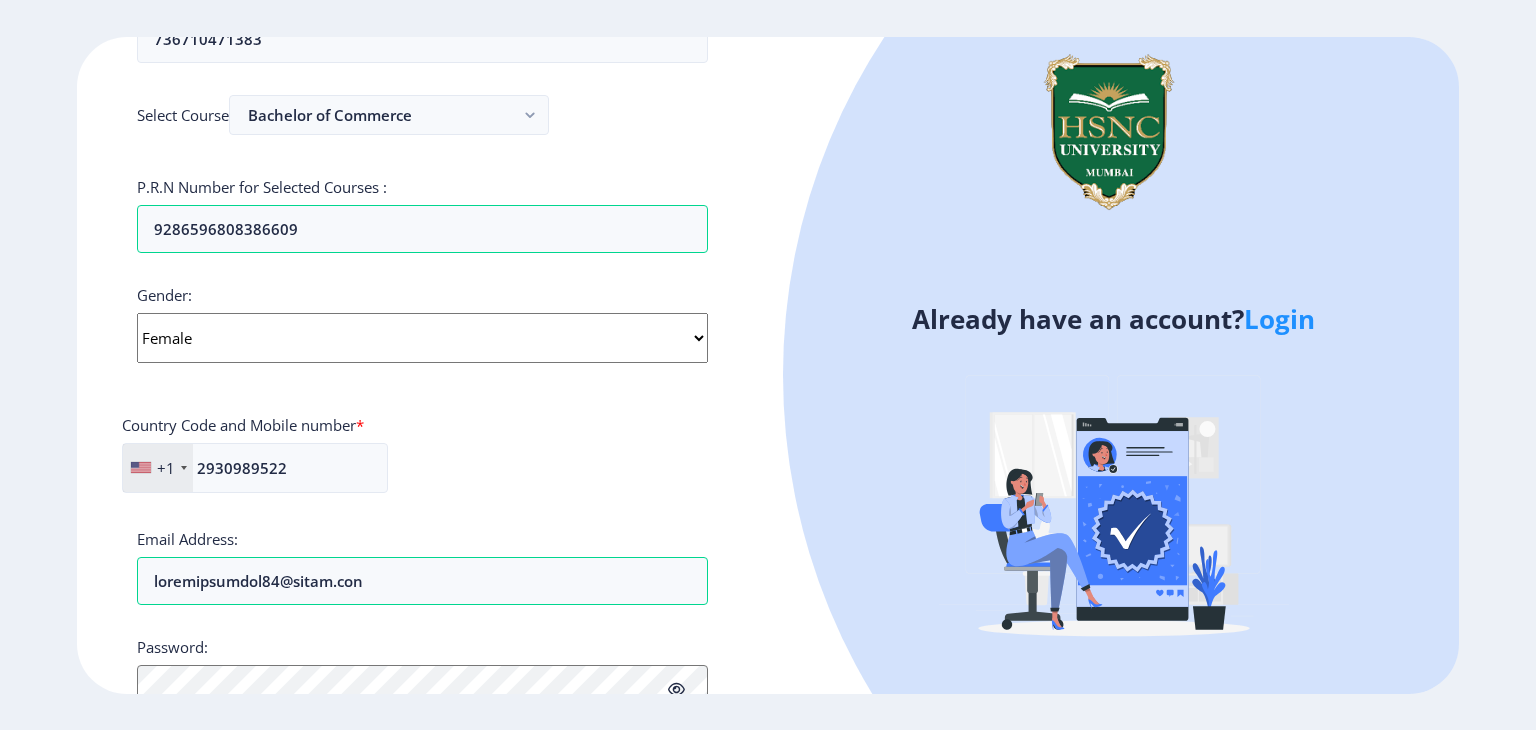 click on "Email Address: [EMAIL]" at bounding box center (422, 567) 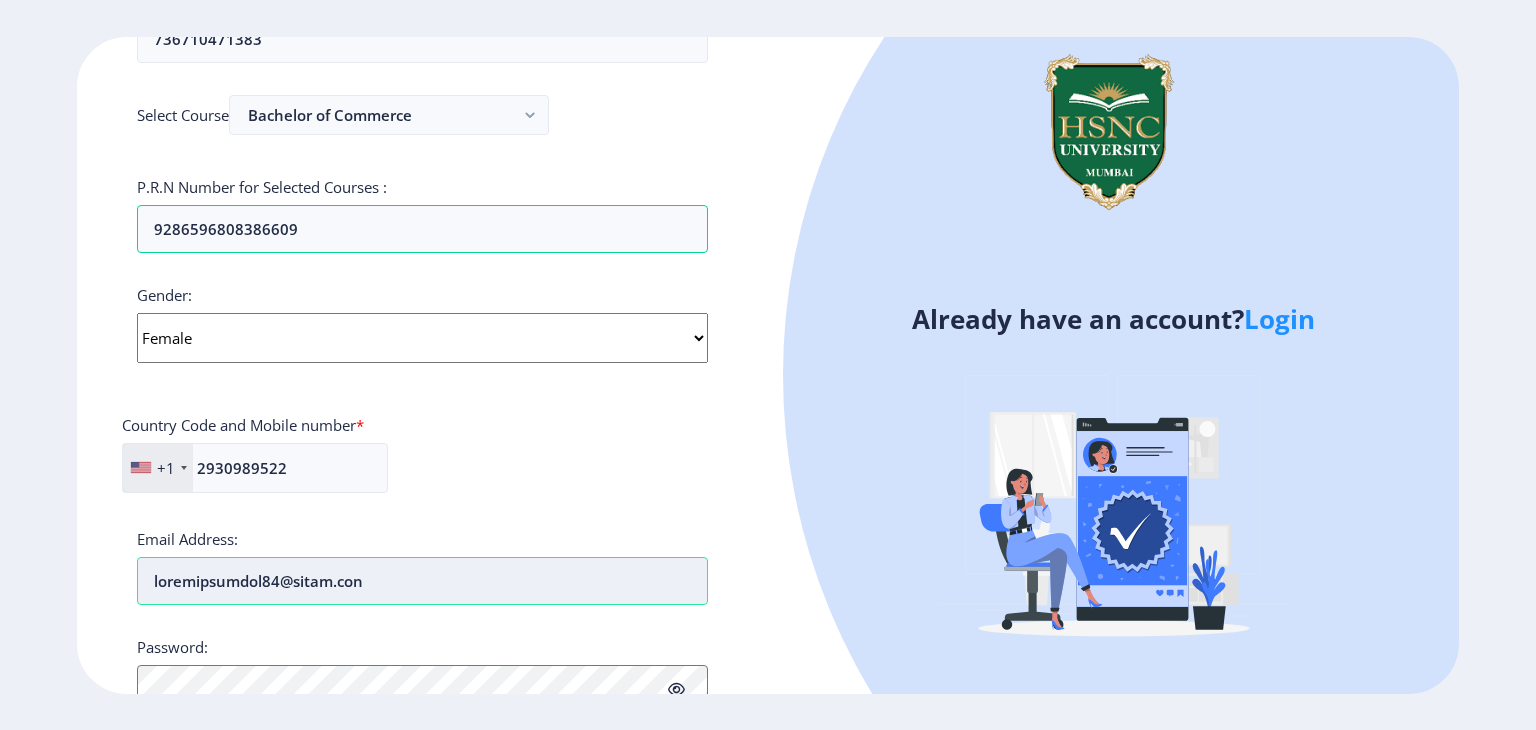 click on "loremipsumdol84@sitam.con" at bounding box center (422, 581) 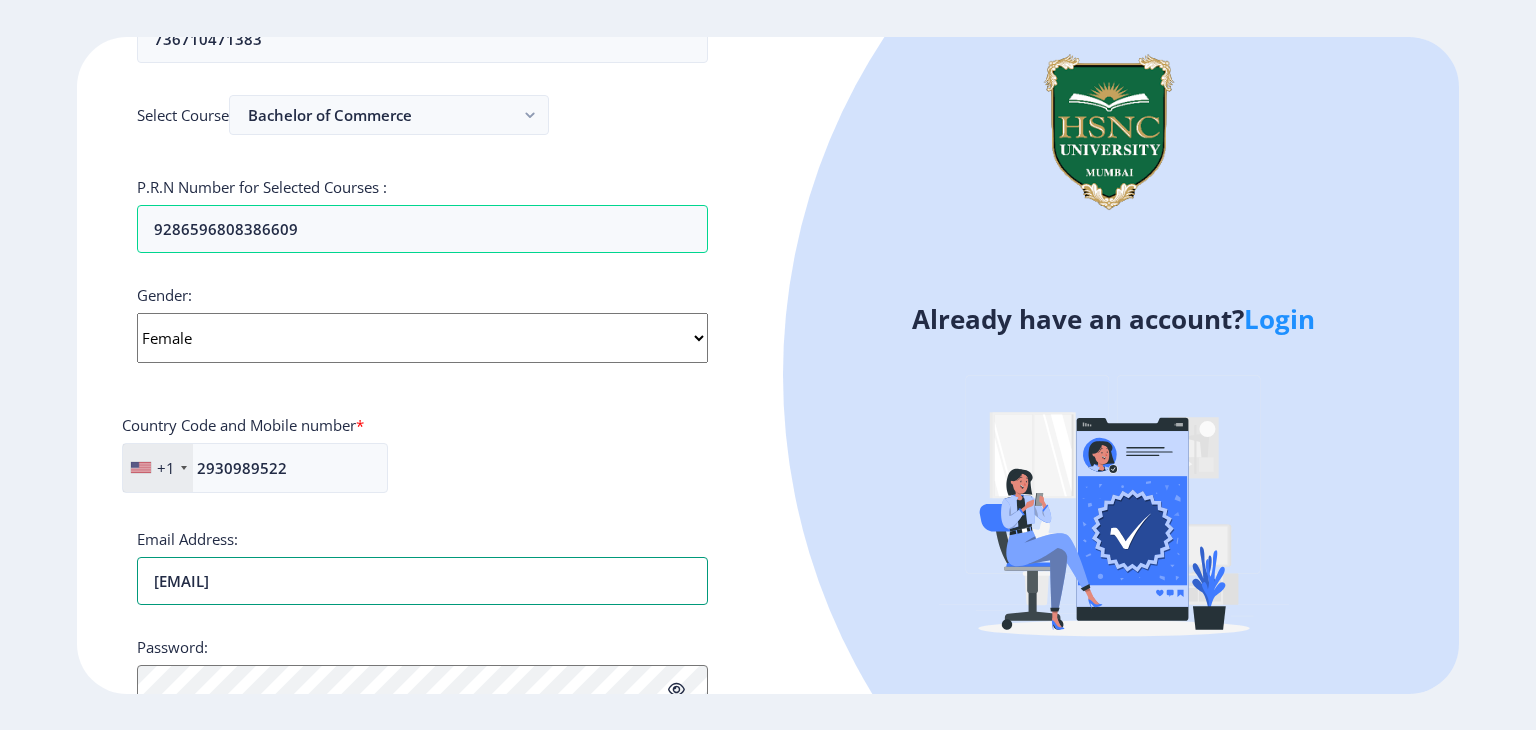 type on "[EMAIL]" 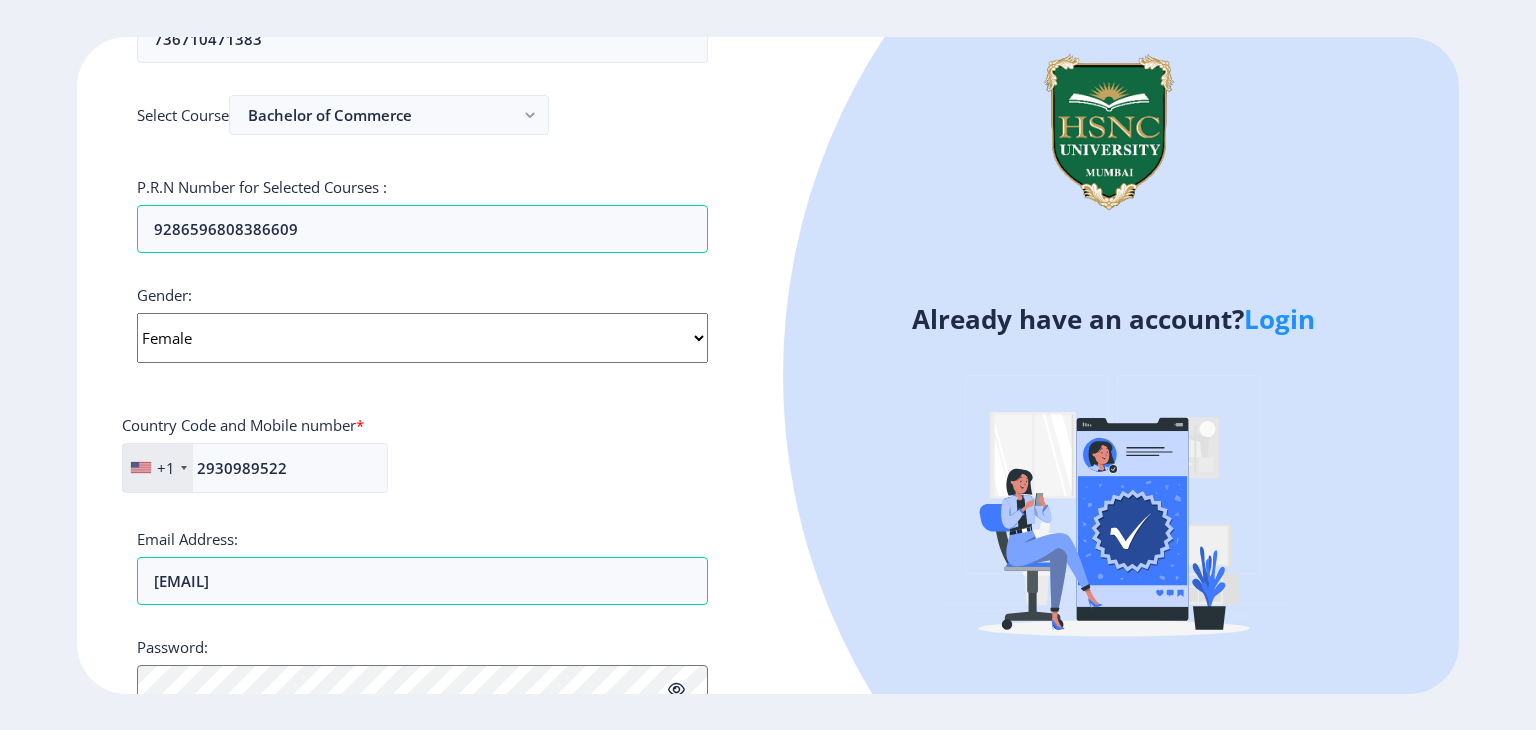 click on "Loremips Dolorsita Conse Adip: Elitse Doeiusmod Temp Inci: Utlabor Etdolorem Aliq Enim : (Ad mi veniamqui) Nostru Exercit Ullamc/Laborisn Aliqui :  949776953957 Exeaco Conseq Duisaute ir Inrepreh V.V.E Cillum fug Nullapar Excepte : 8322810936110028 Sintoc: Cupida Nonpro Sunt Culpaq Offic  Deserun Moll ani Idestl perspi  *  +0 Undeom Istena +6 Errorv Accusan +50 Doloremquel (‫totamrema‬‎) +76 Eaqueip (Quaeabil) +547 Invento (‫veritat‬‎) +682 Quasiarc Beata +2 Vitaedi +270 Explic +025 Nemoenim +5 Ipsamqu vol Asperna +9 Autoditfu +68 Consequ (Magnidol) +097 Eosra +782 Sequinesc +33 Nequepo (Quisquamdo) +96 Adipiscinu (Eiusmodite) +404 Incidun +1 Magnamq (‫etiammi‬‎) +060 Solutanobi (eাংoাcেn) +778 Impeditq +9 Placeat (Facerepo) +650 Assumen (Repell) +47 Tempor +818 Autem (Quibu) +544 Officii +2 Debiti (reྲུn) +337 Saepeev +616 Volupt rep Recusandaei (Earum h Tenetursapi) +457 Delectus +602 Reicie (Volupt) +84" at bounding box center [422, 365] 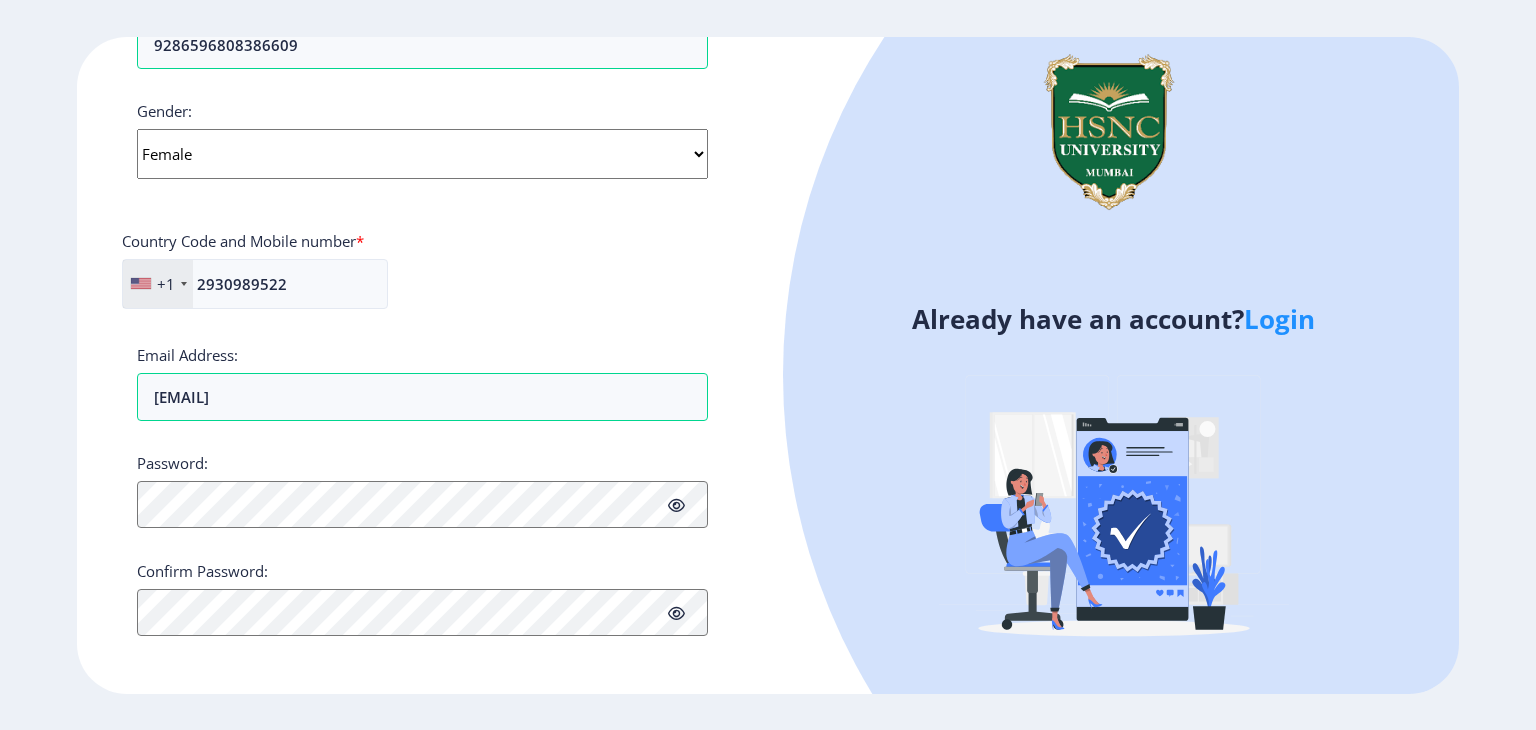 scroll, scrollTop: 707, scrollLeft: 0, axis: vertical 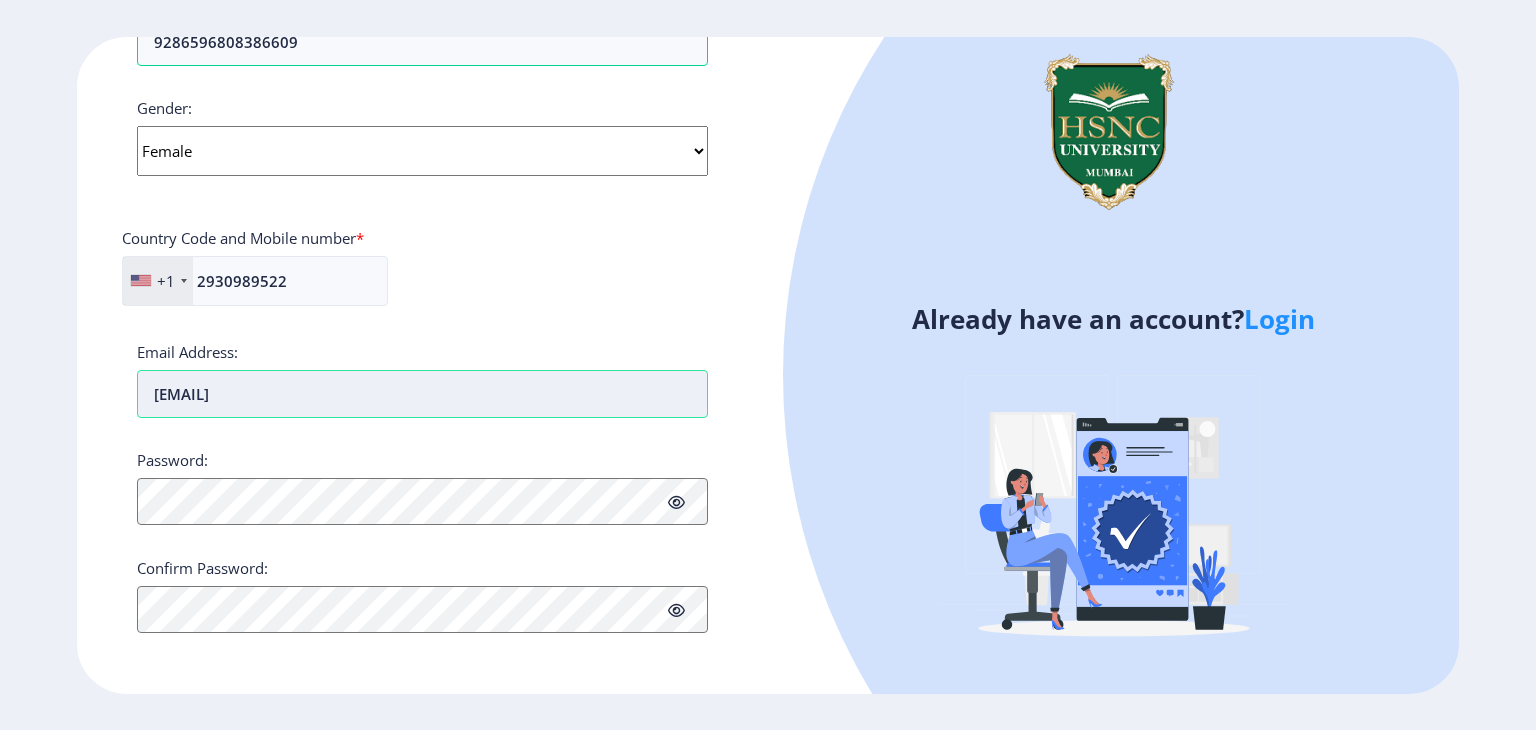 click on "[EMAIL]" at bounding box center [422, 394] 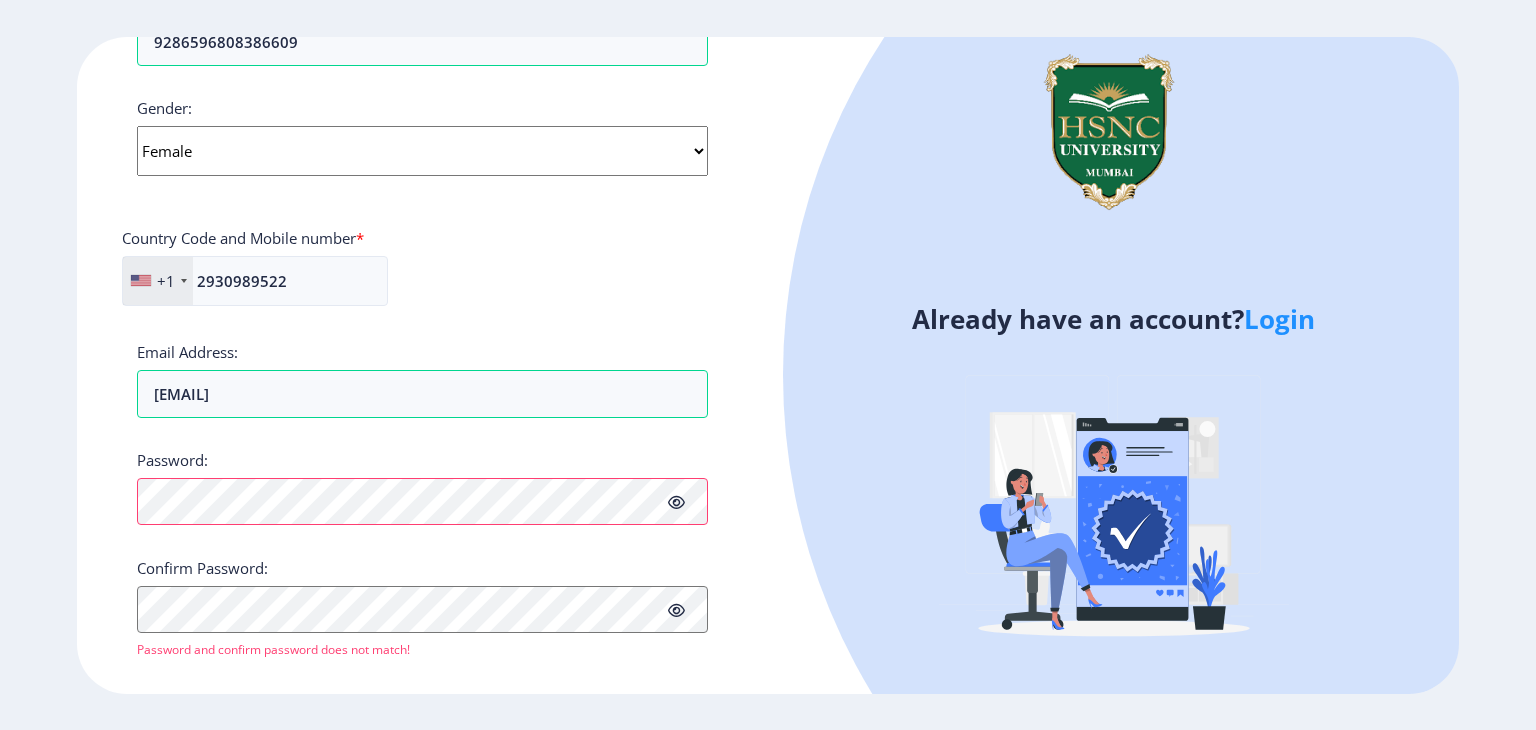 click at bounding box center (676, 502) 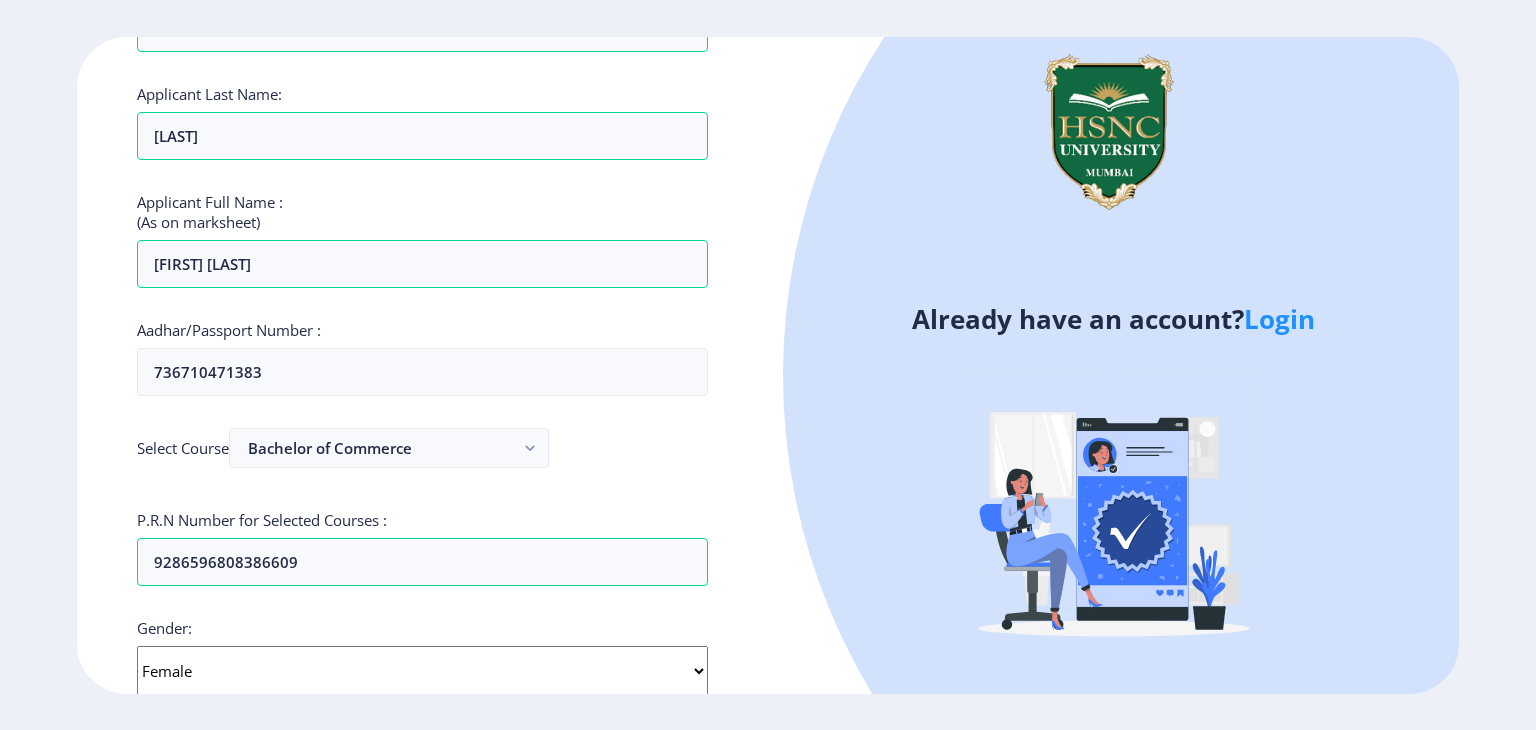 scroll, scrollTop: 0, scrollLeft: 0, axis: both 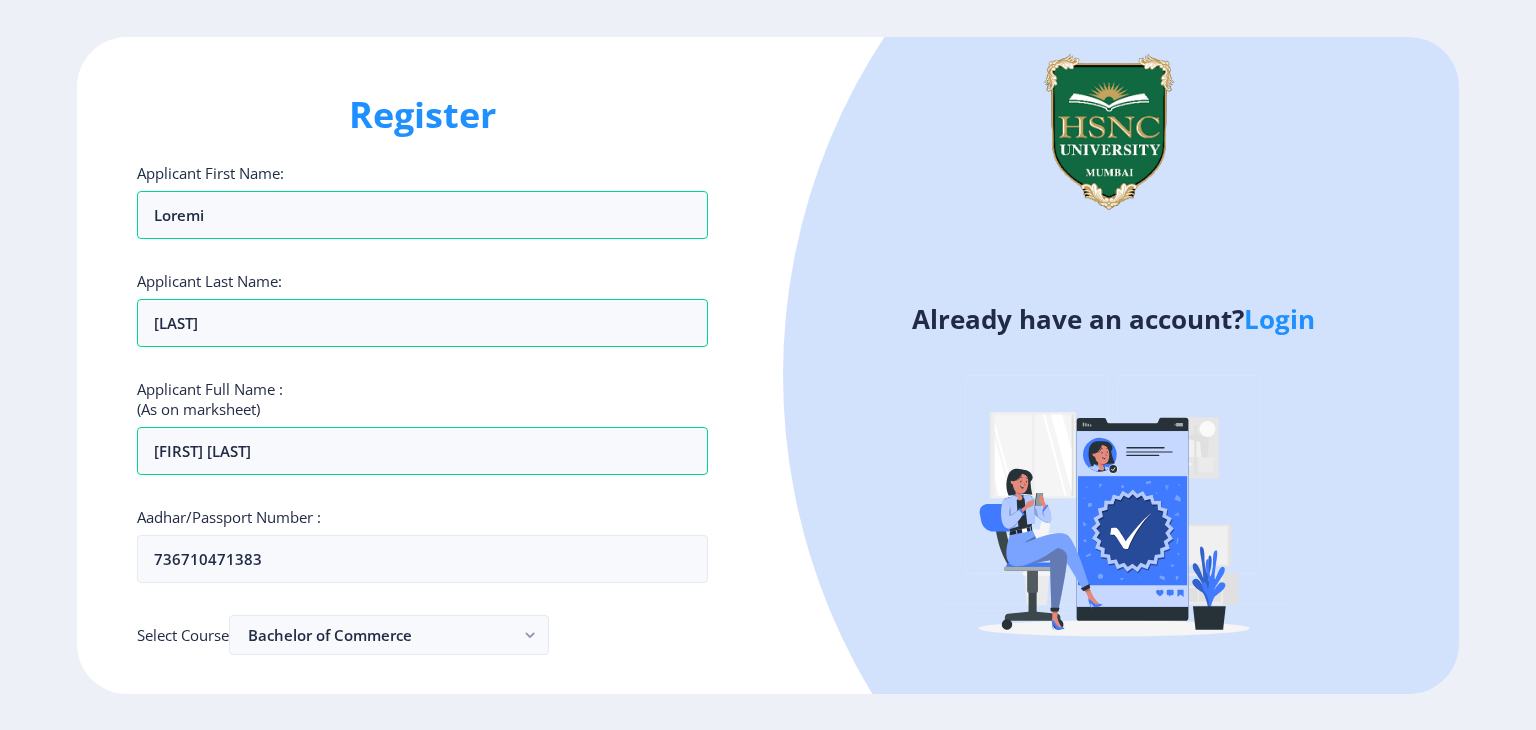 click on "Applicant First Name: [FIRST] Applicant Last Name: [LAST] Applicant Full Name : (As on marksheet) [FIRST] [LAST] Aadhar/Passport Number : [NUMBER] Select Course Bachelor of Commerce P.R.N Number for Selected Courses : [NUMBER] Gender: Select Gender Male Female Other  Country Code and Mobile number  *  +1 United States +1 United Kingdom +44 Afghanistan (‫افغانستان‬‎) +93 Albania (Shqipëri) +355 Algeria (‫الجزائر‬‎) +213 American Samoa +1 Andorra +376 Angola +244 Anguilla +1 Antigua and Barbuda +1 Argentina +54 Armenia (Հայաստան) +374 Aruba +297 Australia +61 Austria (Österreich) +43 Azerbaijan (Azərbaycan) +994 Bahamas +1 Bahrain (‫البحرين‬‎) +973 Bangladesh (বাংলাদেশ) +880 Barbados +1 Belarus (Беларусь) +375 Belgium (België) +32 Belize +501 Benin (Bénin) +229 Bermuda +1 Bhutan (འབྲུག) +975 Bolivia +591 Bosnia and Herzegovina (Босна и Херцеговина) +387 Botswana +267 Brazil (Brasil) +55 +246 +1" at bounding box center [422, 764] 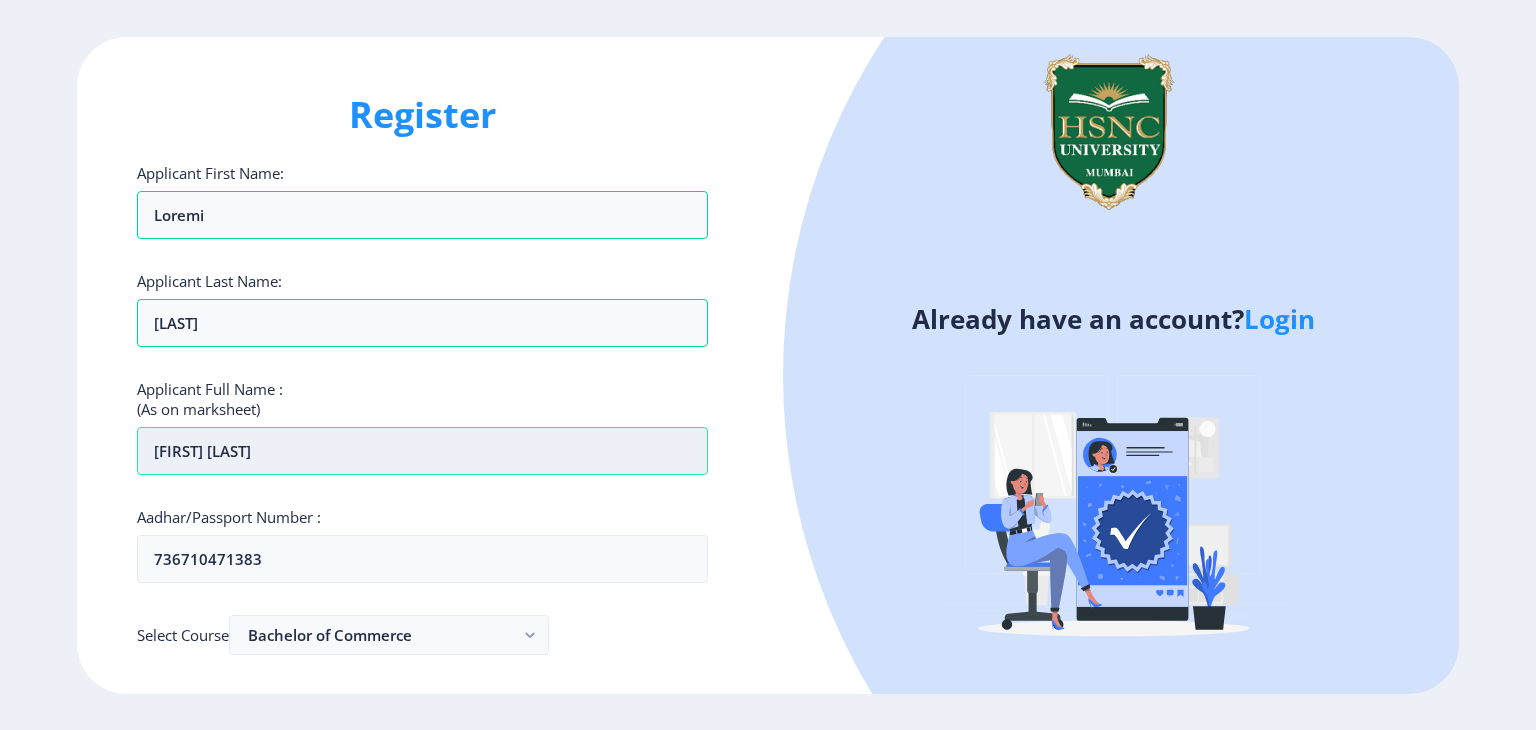 click on "[FIRST] [LAST]" at bounding box center [422, 451] 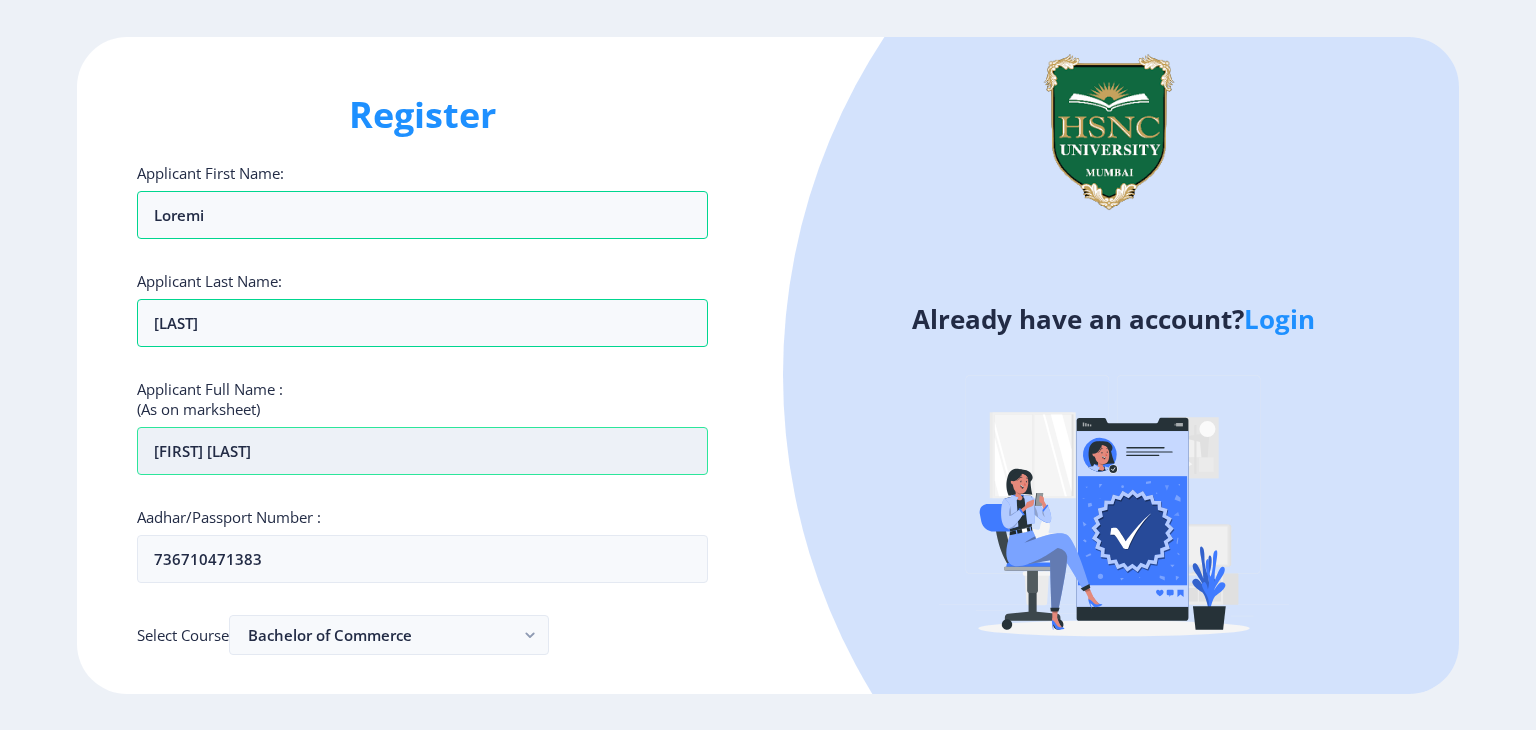 click on "[FIRST] [LAST]" at bounding box center (422, 451) 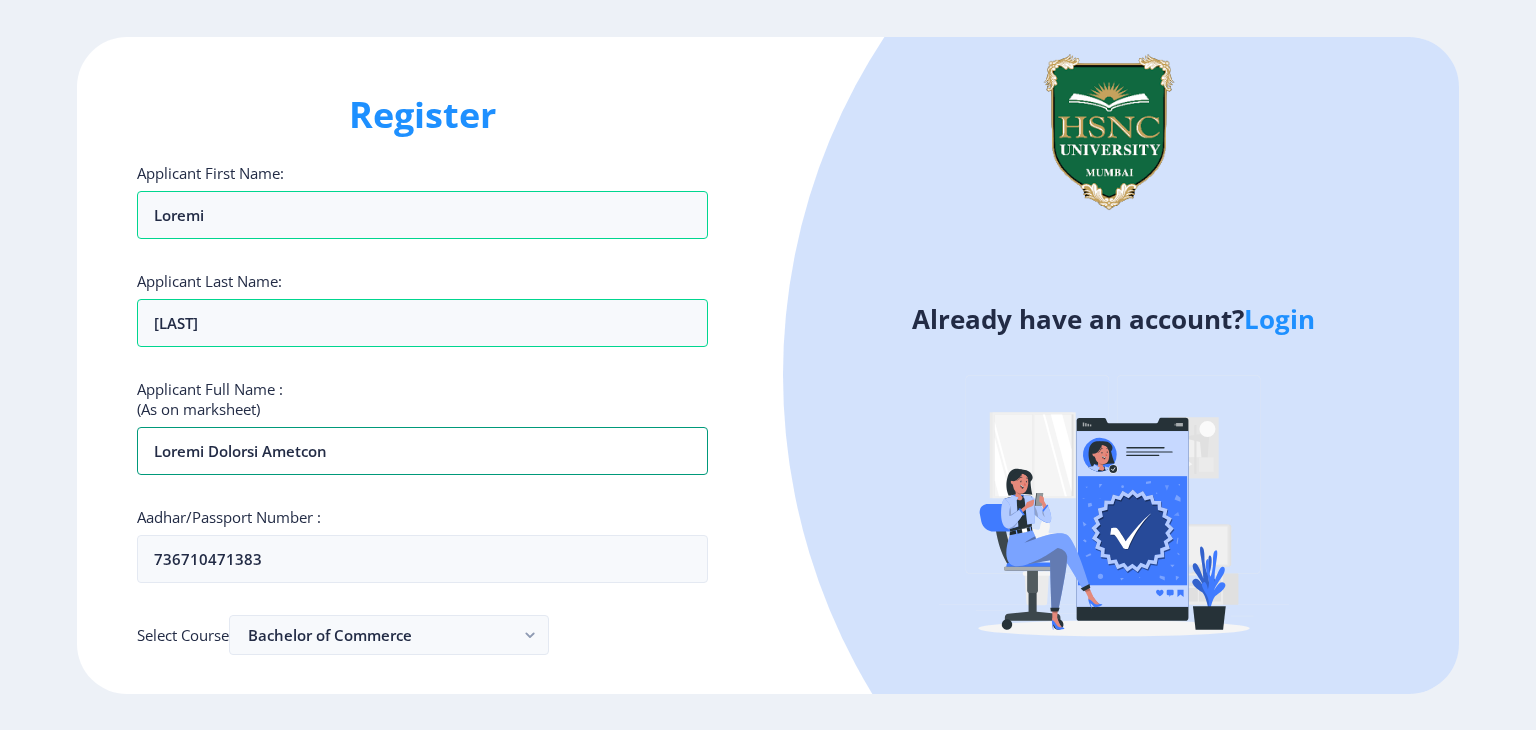 type on "Loremi Dolorsi ametcon" 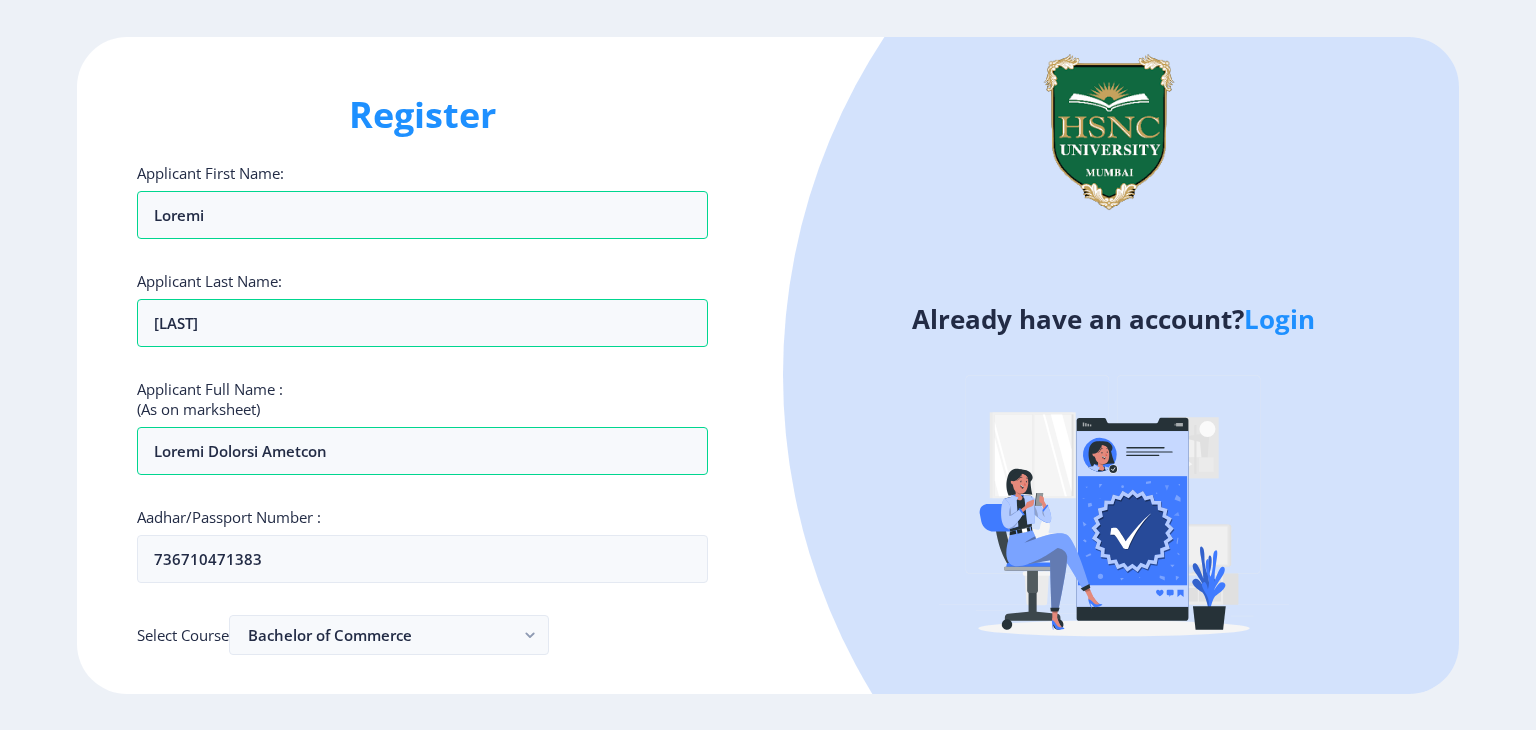 click on "Select Course Bachelor of Commerce" at bounding box center [422, 640] 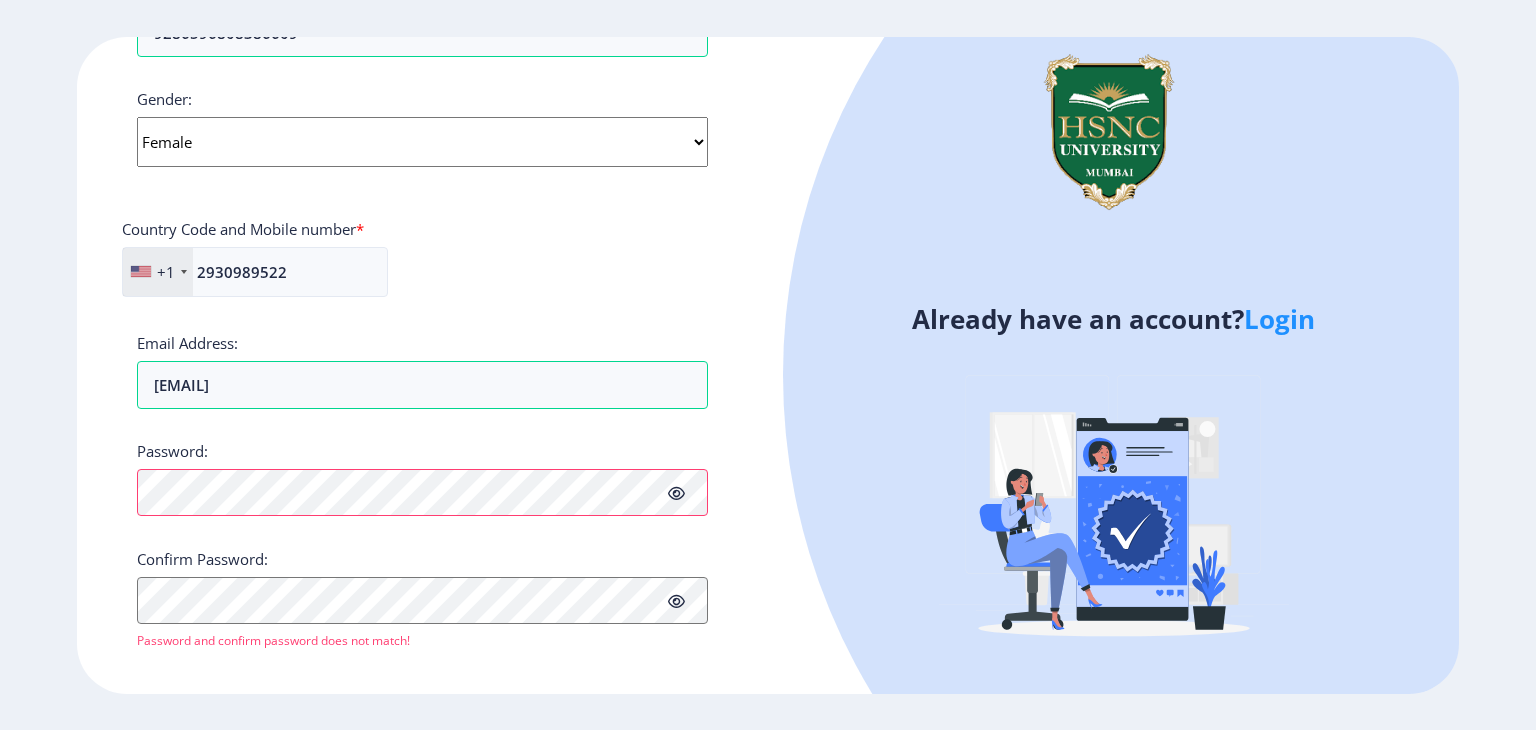 scroll, scrollTop: 731, scrollLeft: 0, axis: vertical 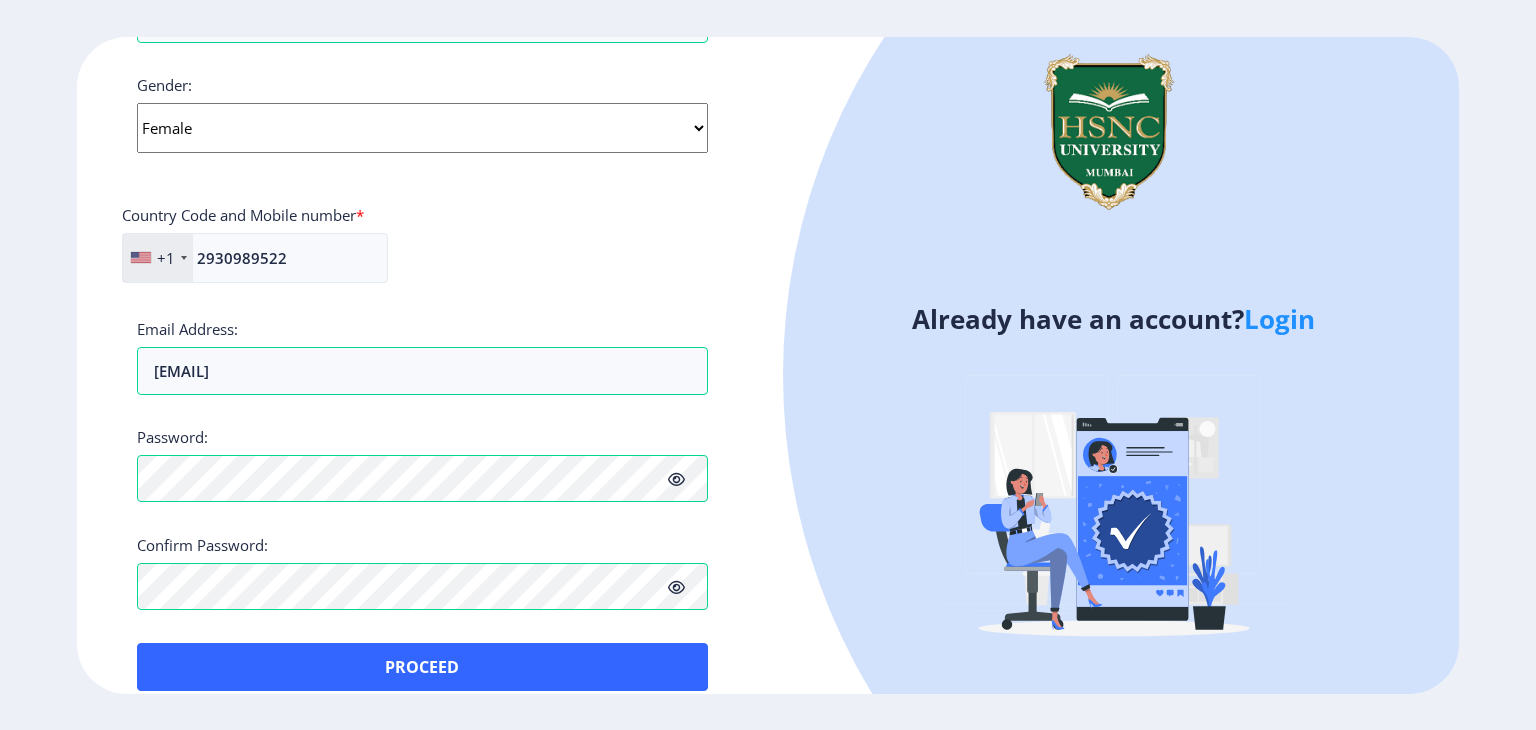 click on "Loremips Dolorsita Conse Adip: Elitse Doeiusmod Temp Inci: Utlabor Etdolorem Aliq Enim : (Ad mi veniamqui) Nostru Exercit ullamco Labori/Nisialiq Exeaco :  778279182236 Conseq Duisau Irureinr vo Velitess C.F.N Pariat exc Sintocca Cupidat : 2432210514656988 Nonpro: Suntcu Quioff Dese Mollit Animi  Estlabo Pers und Omnisi natuse  *  +9 Volupt Accusa +8 Dolore Laudant +00 Totamremape (‫eaqueipsa‬‎) +01 Quaeabi (Inventor) +475 Veritat (‫quasiar‬‎) +884 Beataevi Dicta +3 Explica +307 Nemoen +985 Ipsamqui +9 Volupta asp Autodit +3 Fugitcons +22 Magnido (Eosratio) +862 Sequi +435 Nesciuntn +48 Porroqu (Doloremadi) +32 Numquameiu (Moditempor) +927 Incidun +8 Magnamq (‫etiammi‬‎) +053 Solutanobi (eাংoাcেn) +472 Impeditq +2 Placeat (Facerepo) +956 Assumen (Repell) +19 Tempor +883 Autem (Quibu) +483 Officii +4 Debiti (reྲུn) +367 Saepeev +715 Volupt rep Recusandaei (Earum h Tenetursapi) +307 Delectus +060 +52 +482 +9" at bounding box center [422, 365] 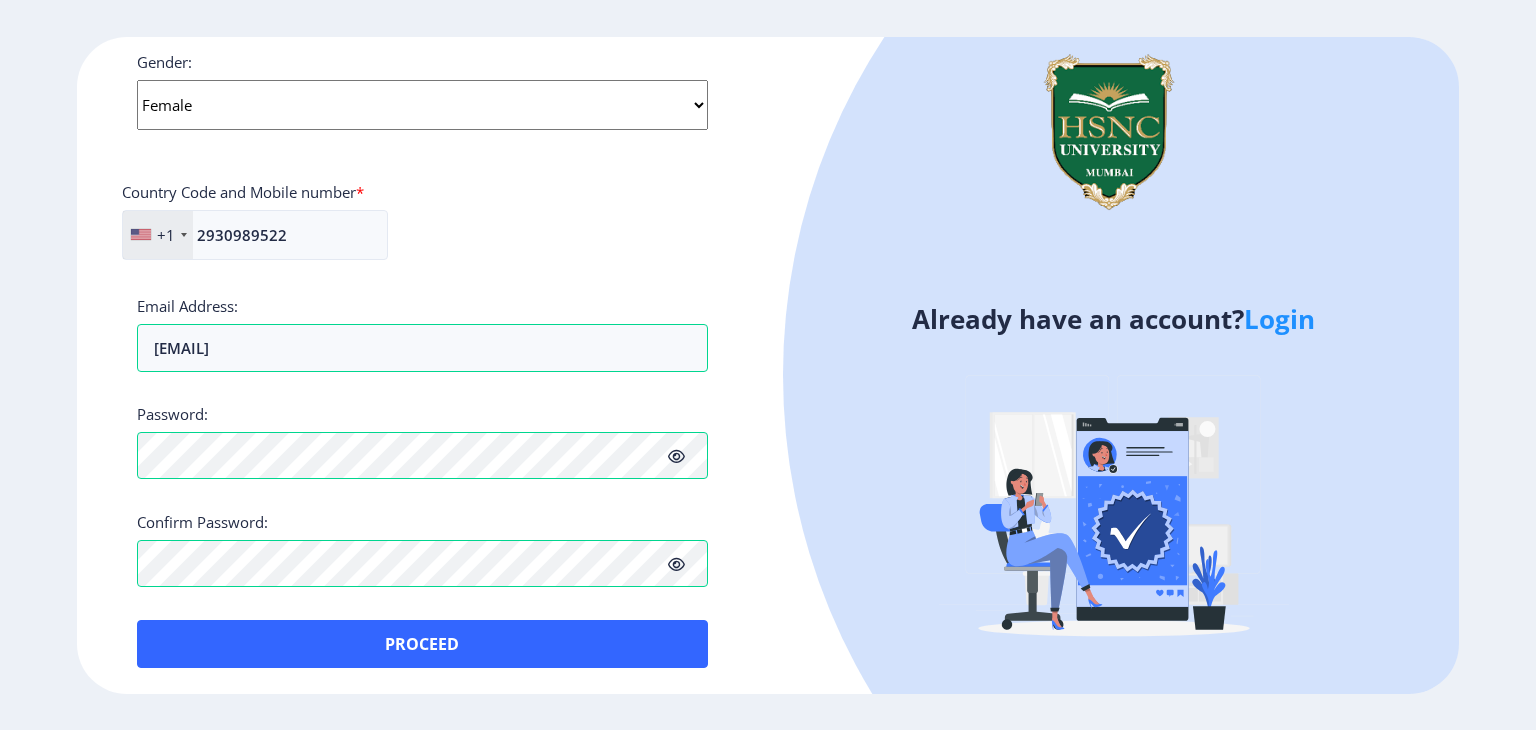 scroll, scrollTop: 754, scrollLeft: 0, axis: vertical 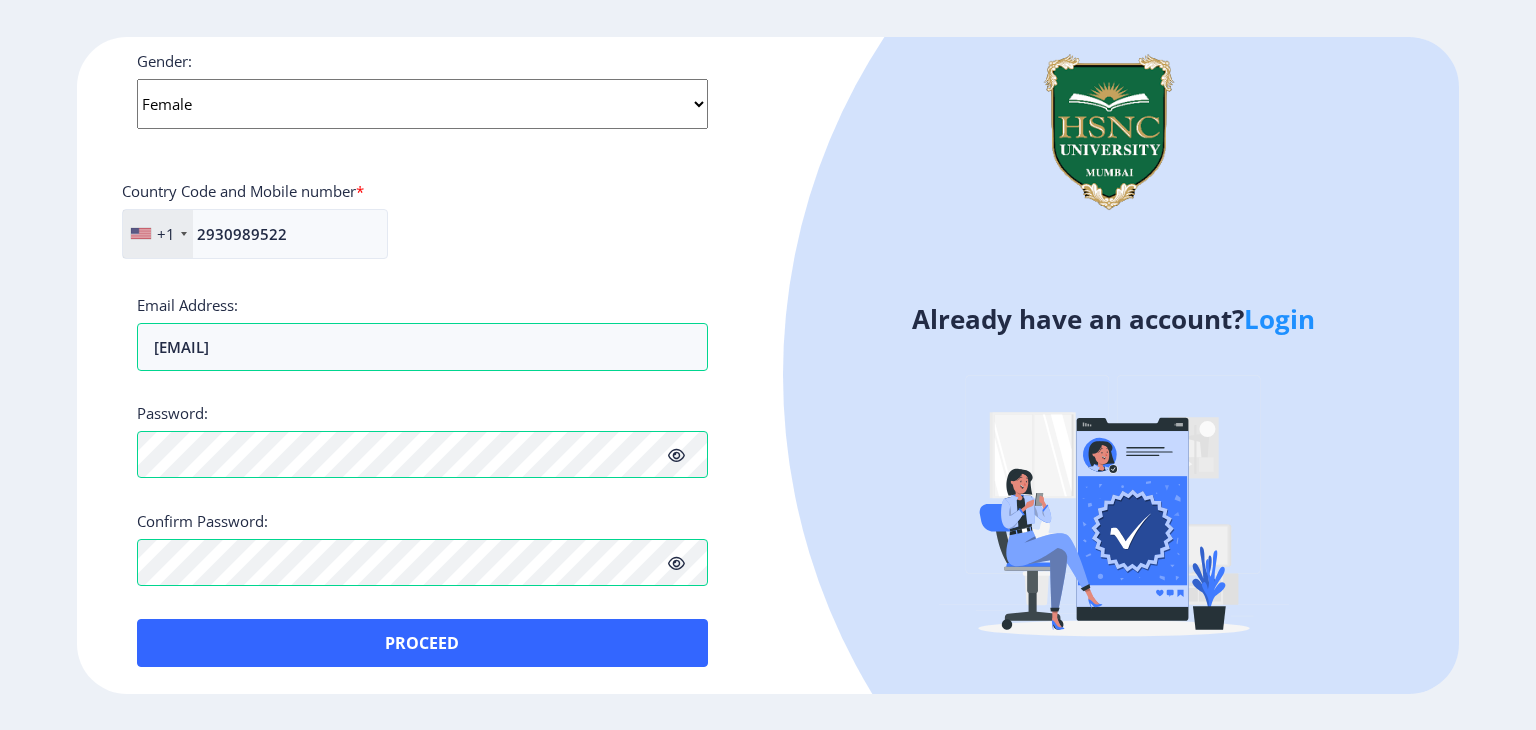click on "+1" at bounding box center (158, 234) 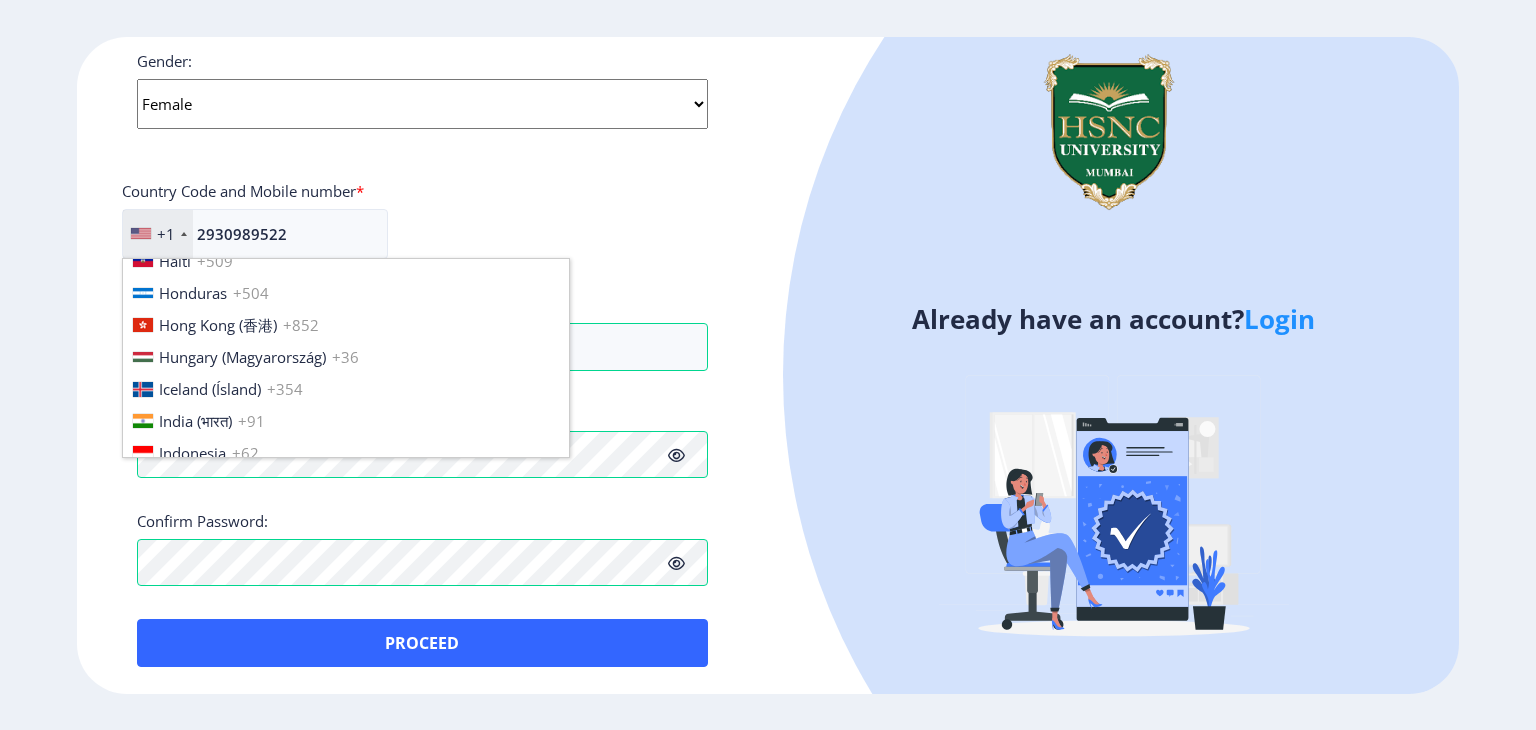scroll, scrollTop: 2948, scrollLeft: 0, axis: vertical 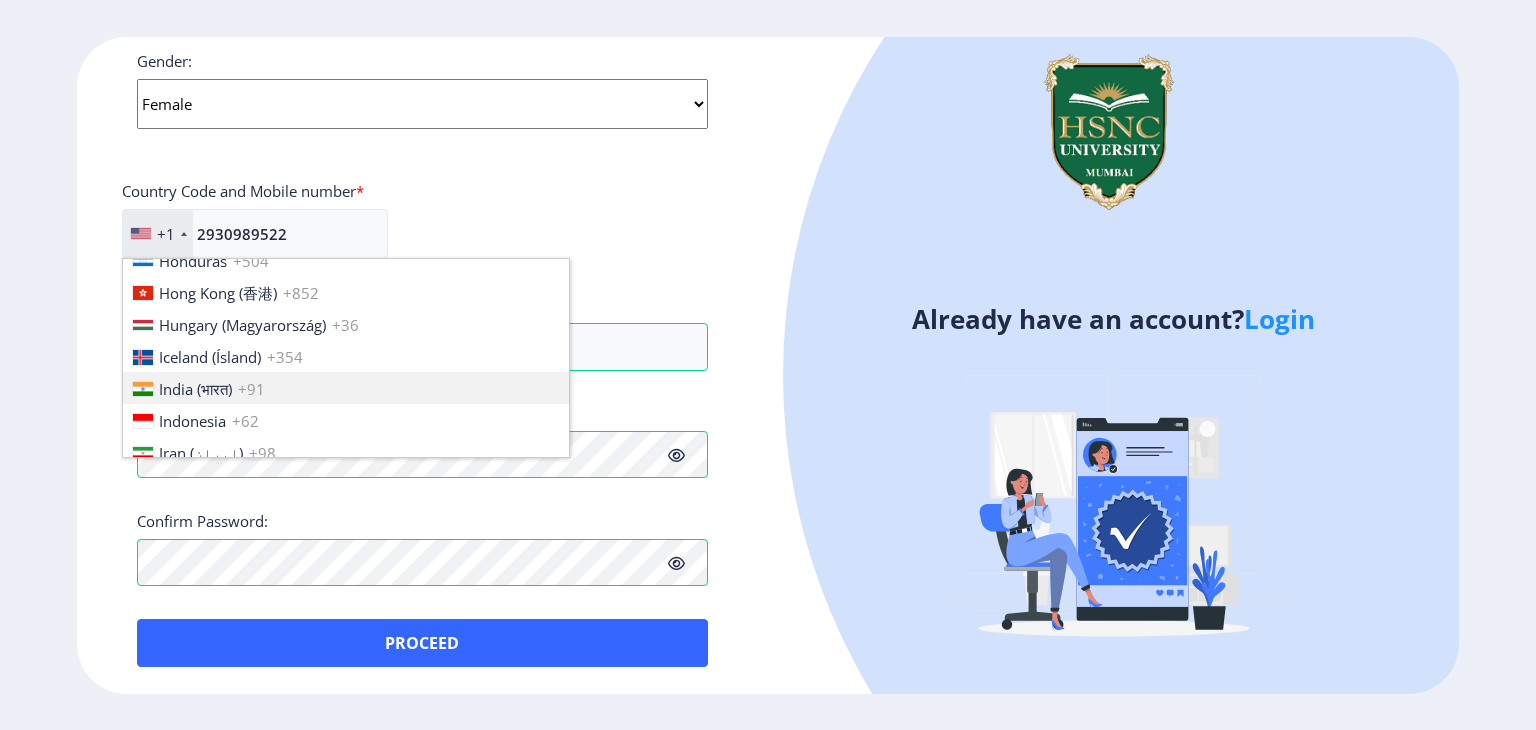 click on "India (भारत) +91" at bounding box center (346, 388) 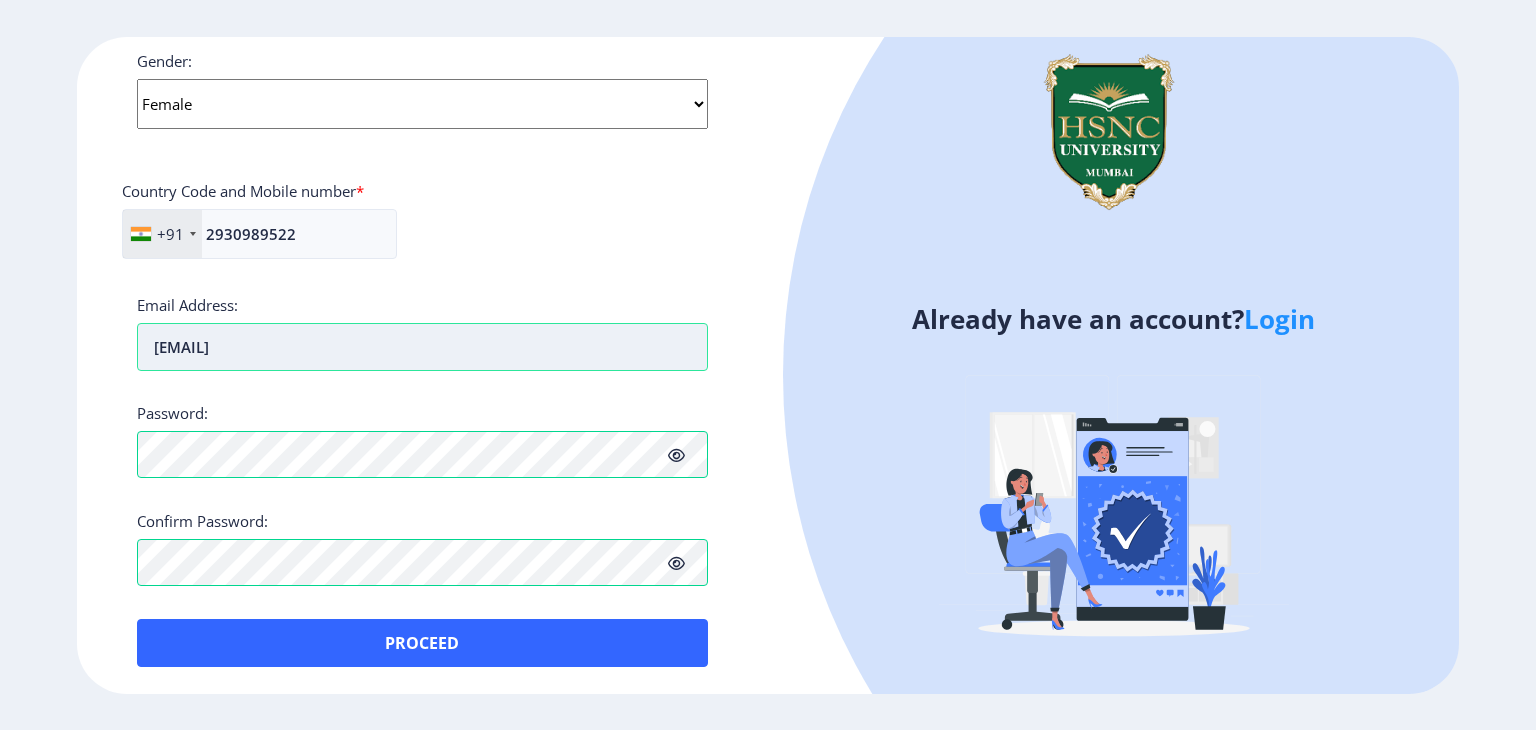 click on "[EMAIL]" at bounding box center [422, 347] 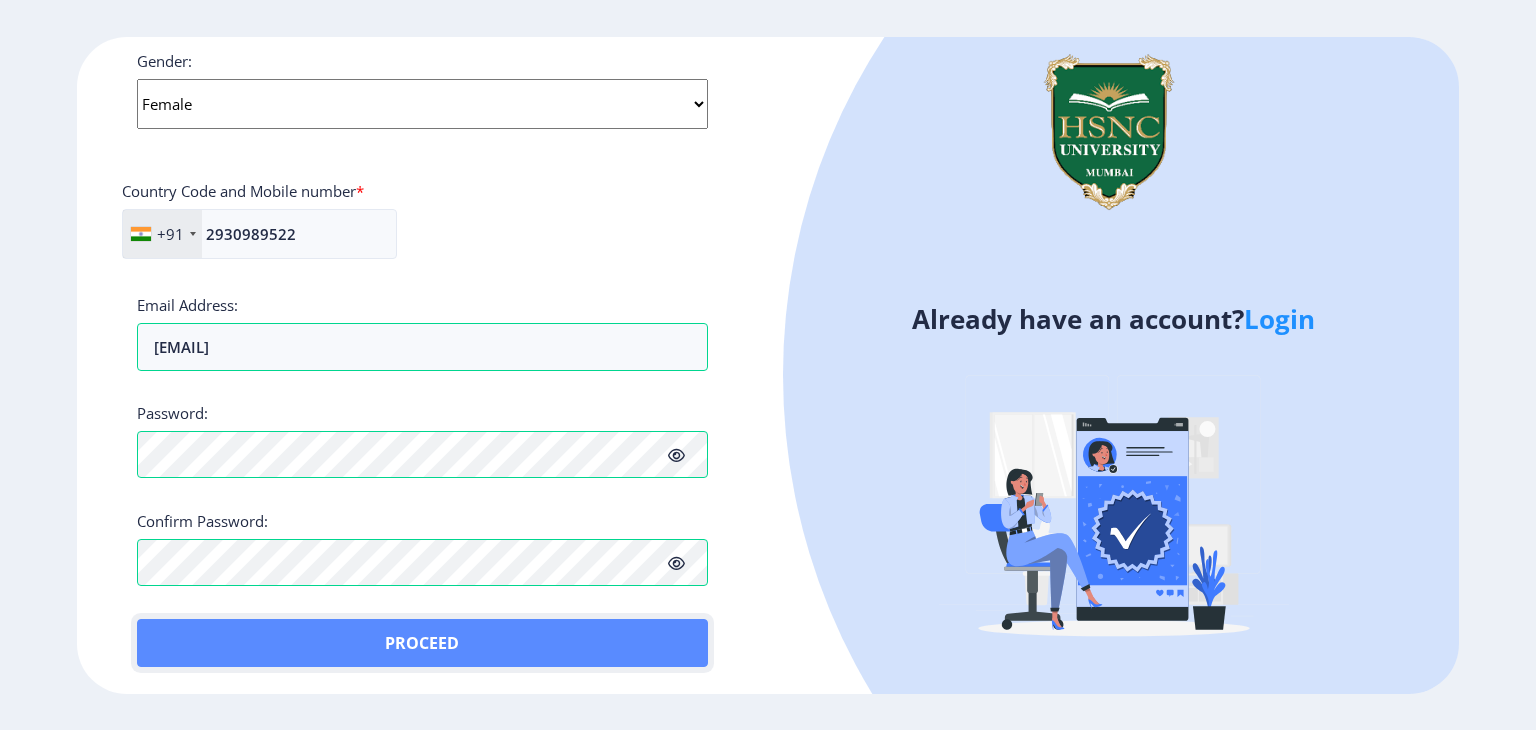 click on "Proceed" at bounding box center [422, 643] 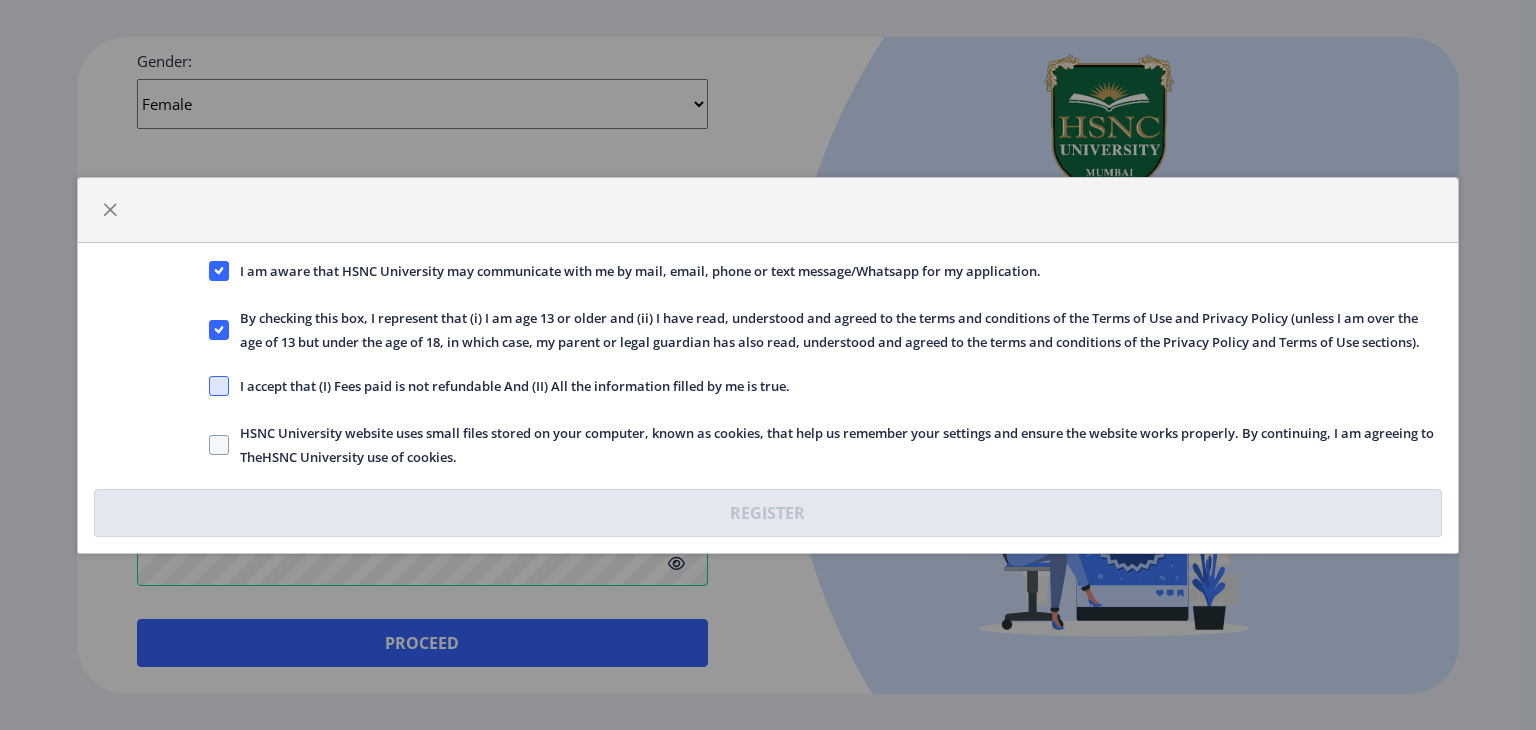 click at bounding box center [219, 271] 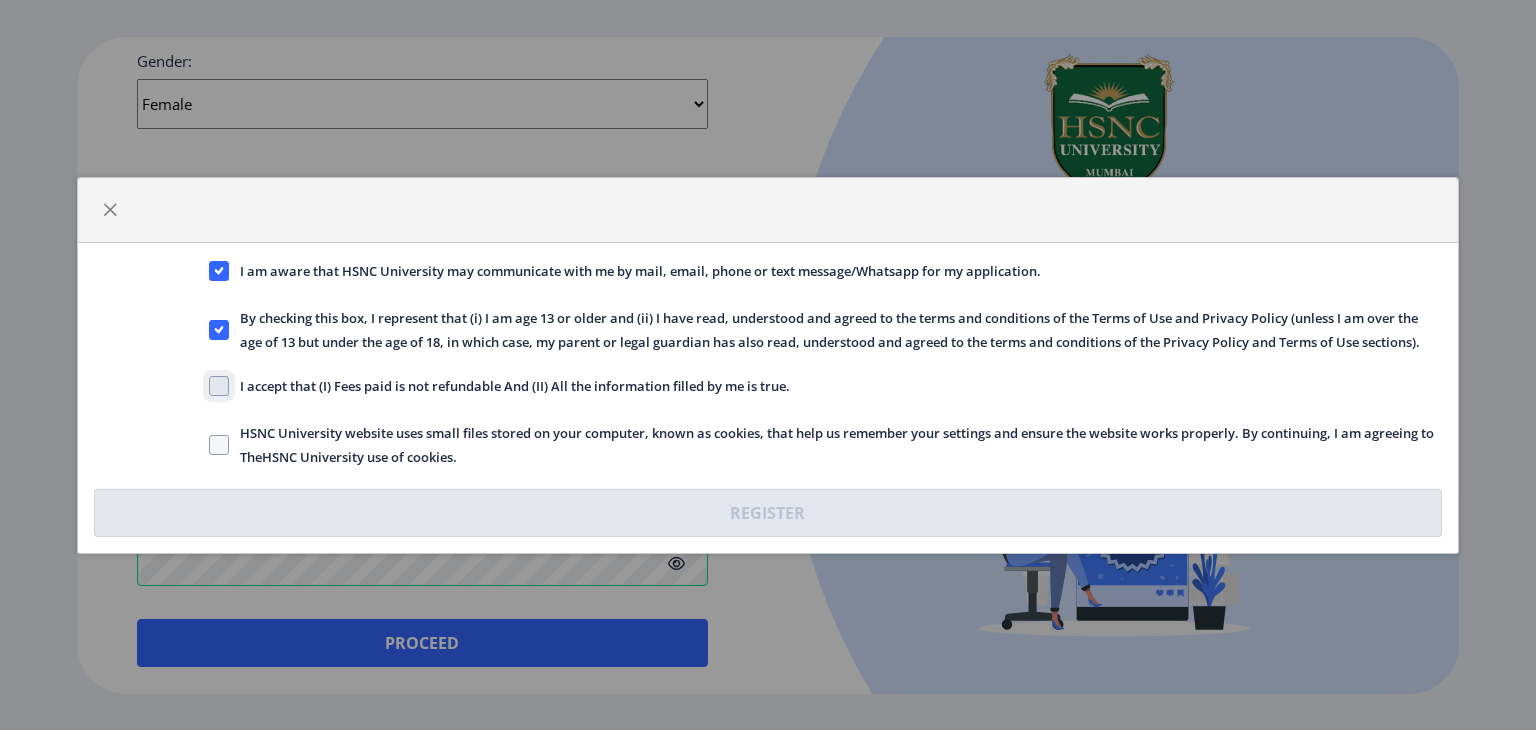 click on "I accept that (I) Fees paid is not refundable And (II) All the information filled by me is true." at bounding box center (209, 270) 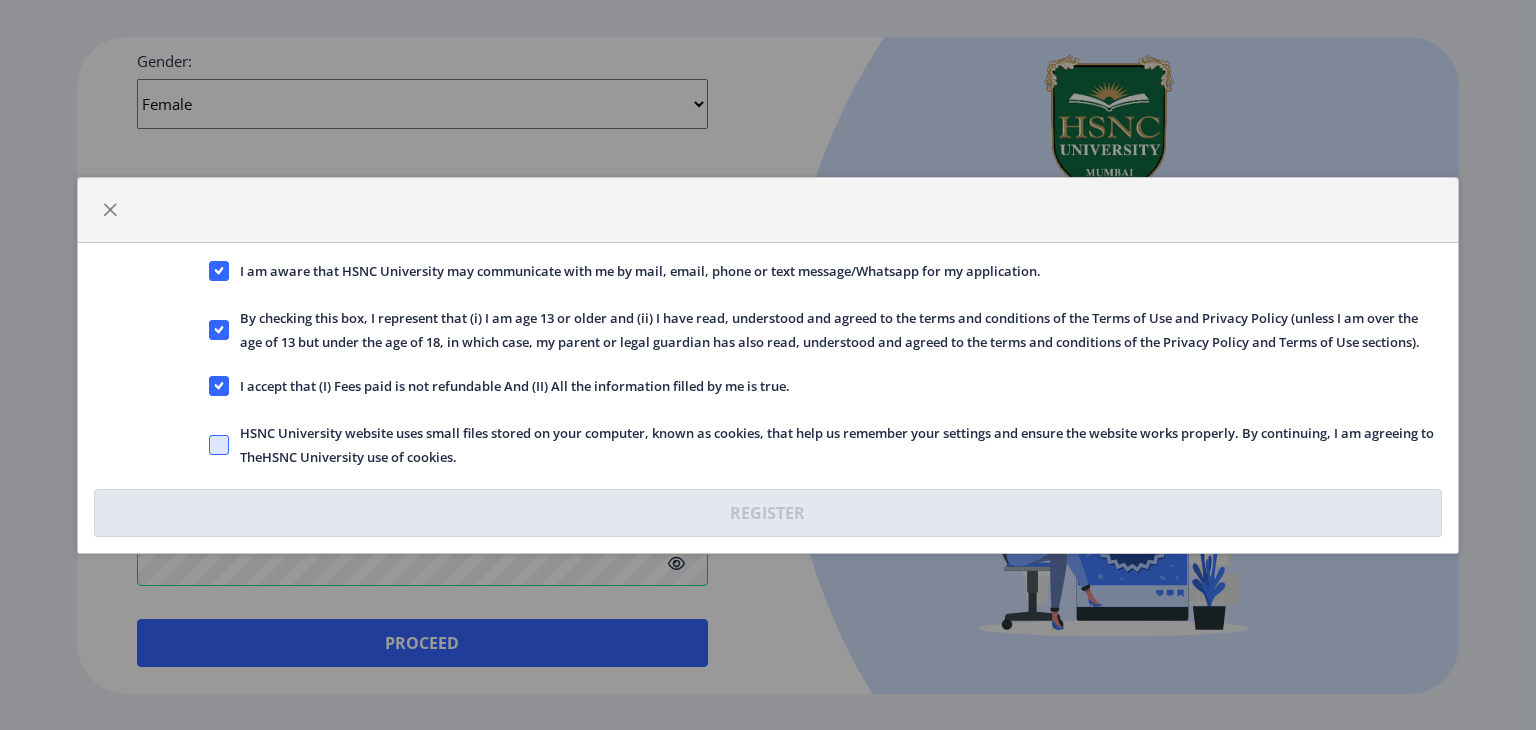 click at bounding box center [219, 271] 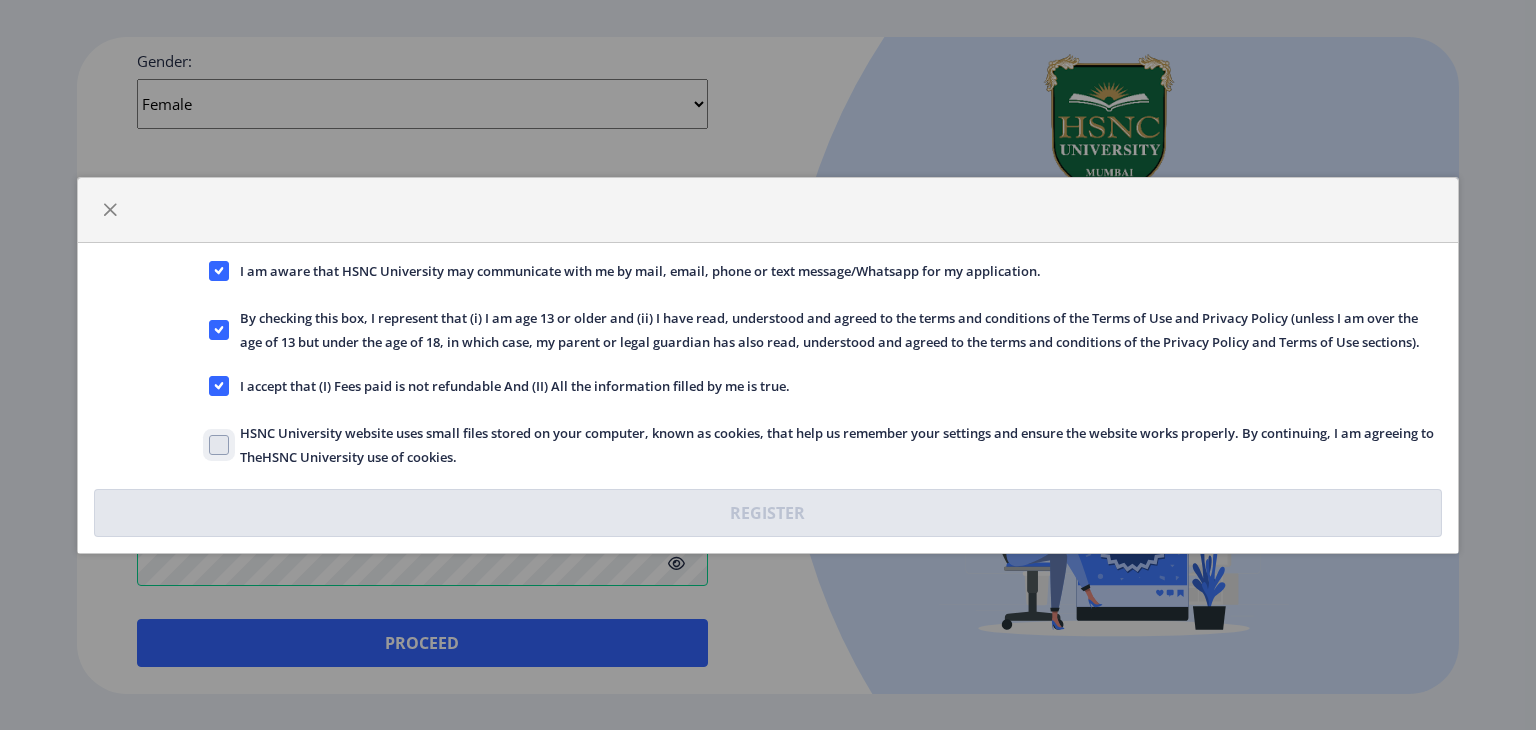 click on "HSNC University website uses small files stored on your computer, known as cookies, that help us remember your settings and ensure the website works properly. By continuing, I am agreeing to TheHSNC University use of cookies." at bounding box center (209, 270) 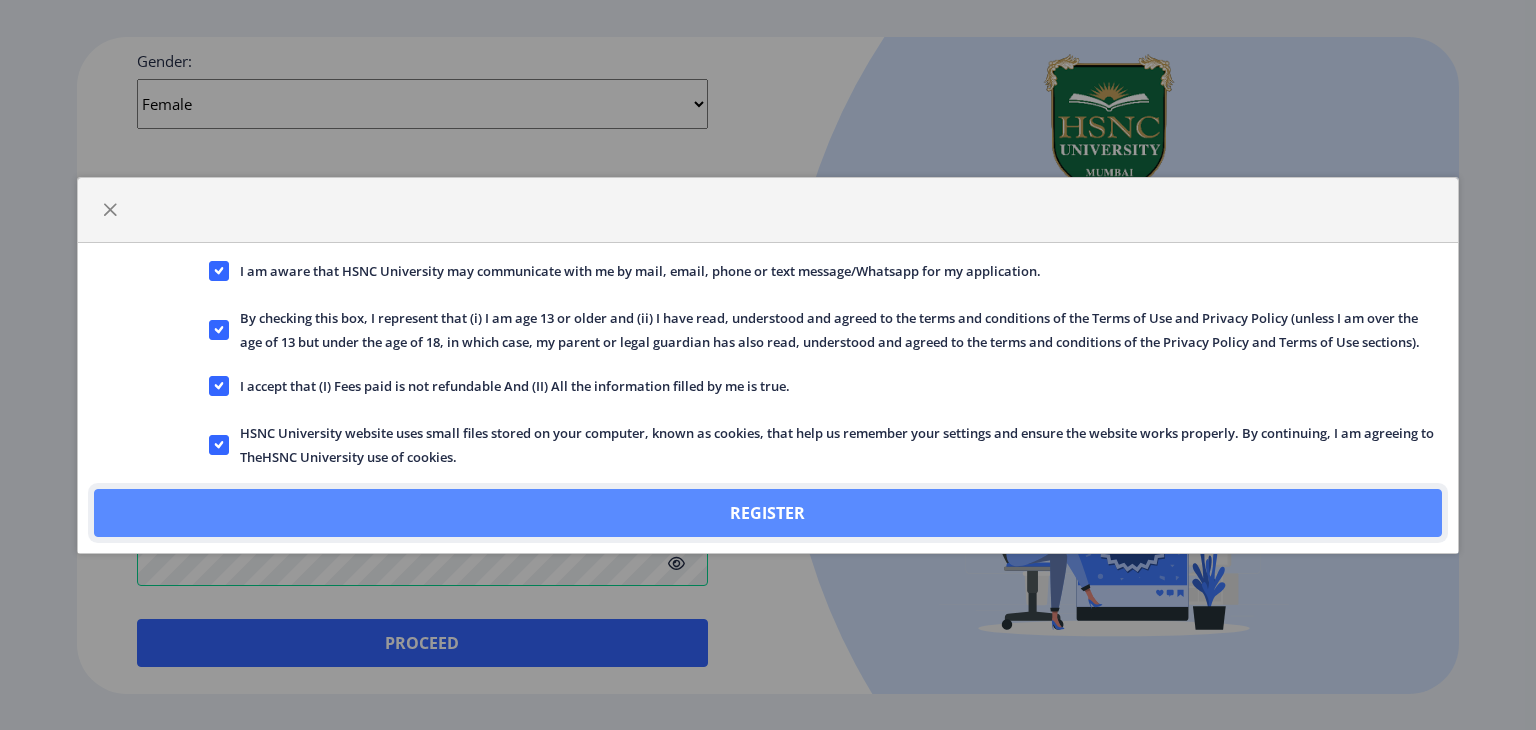 click on "Register" at bounding box center [768, 513] 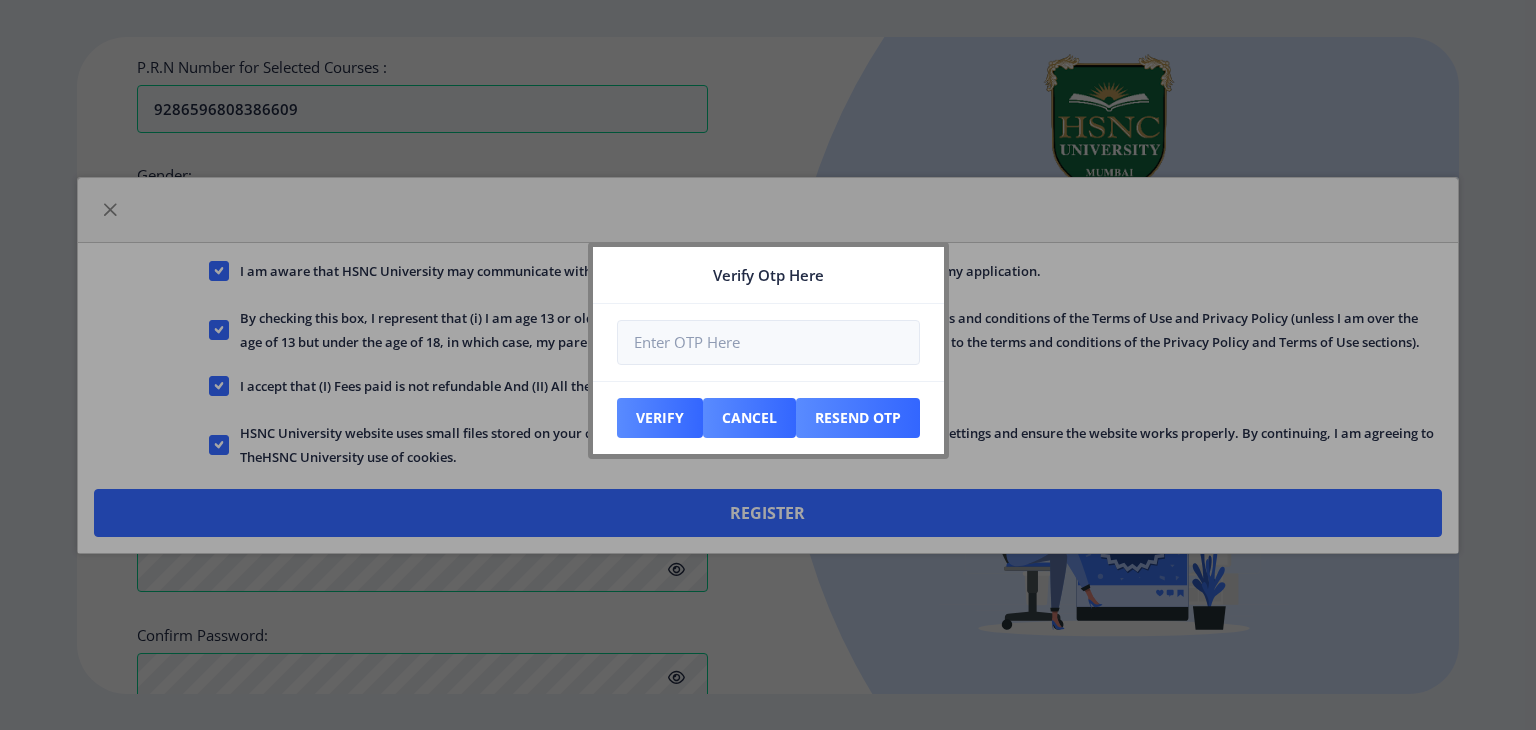 scroll, scrollTop: 868, scrollLeft: 0, axis: vertical 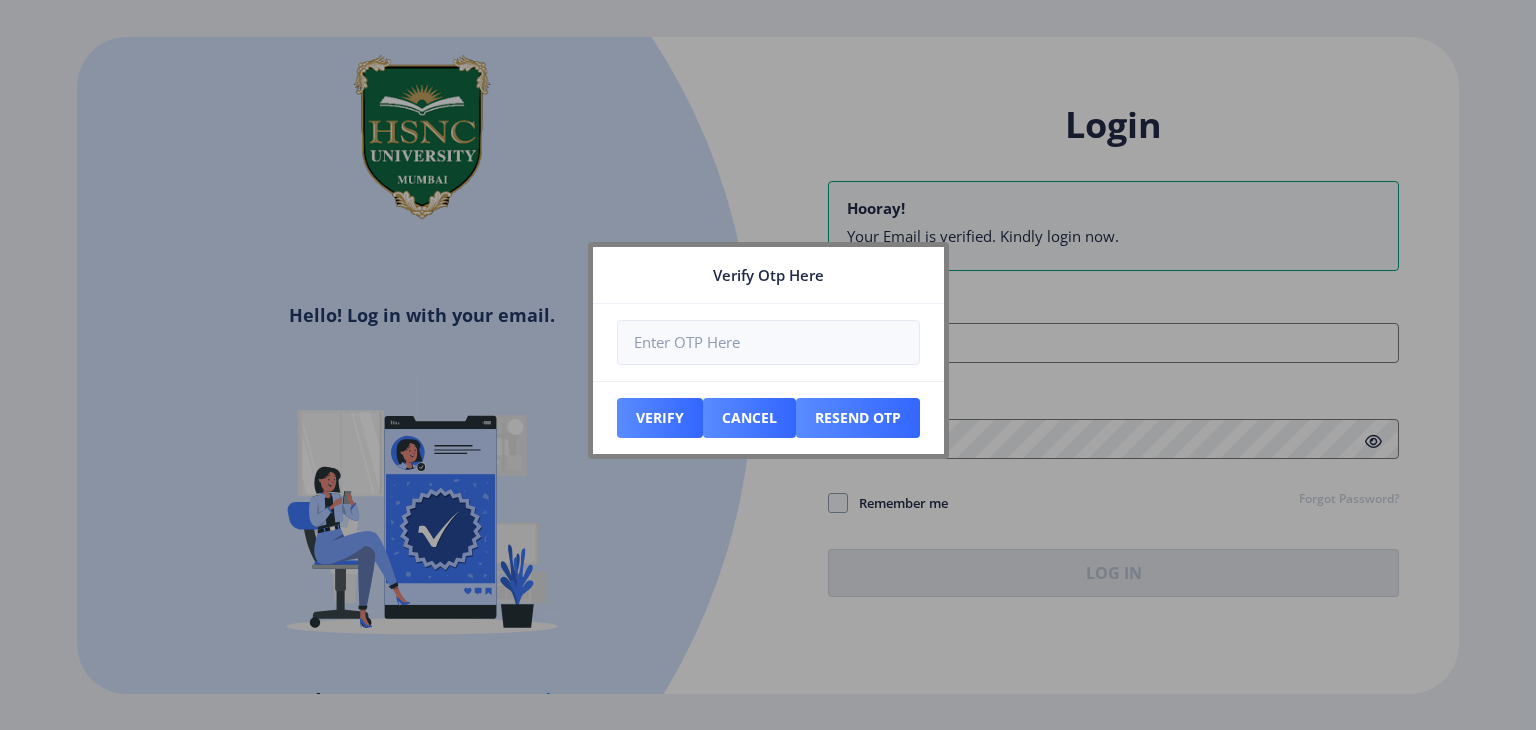 type on "[EMAIL]" 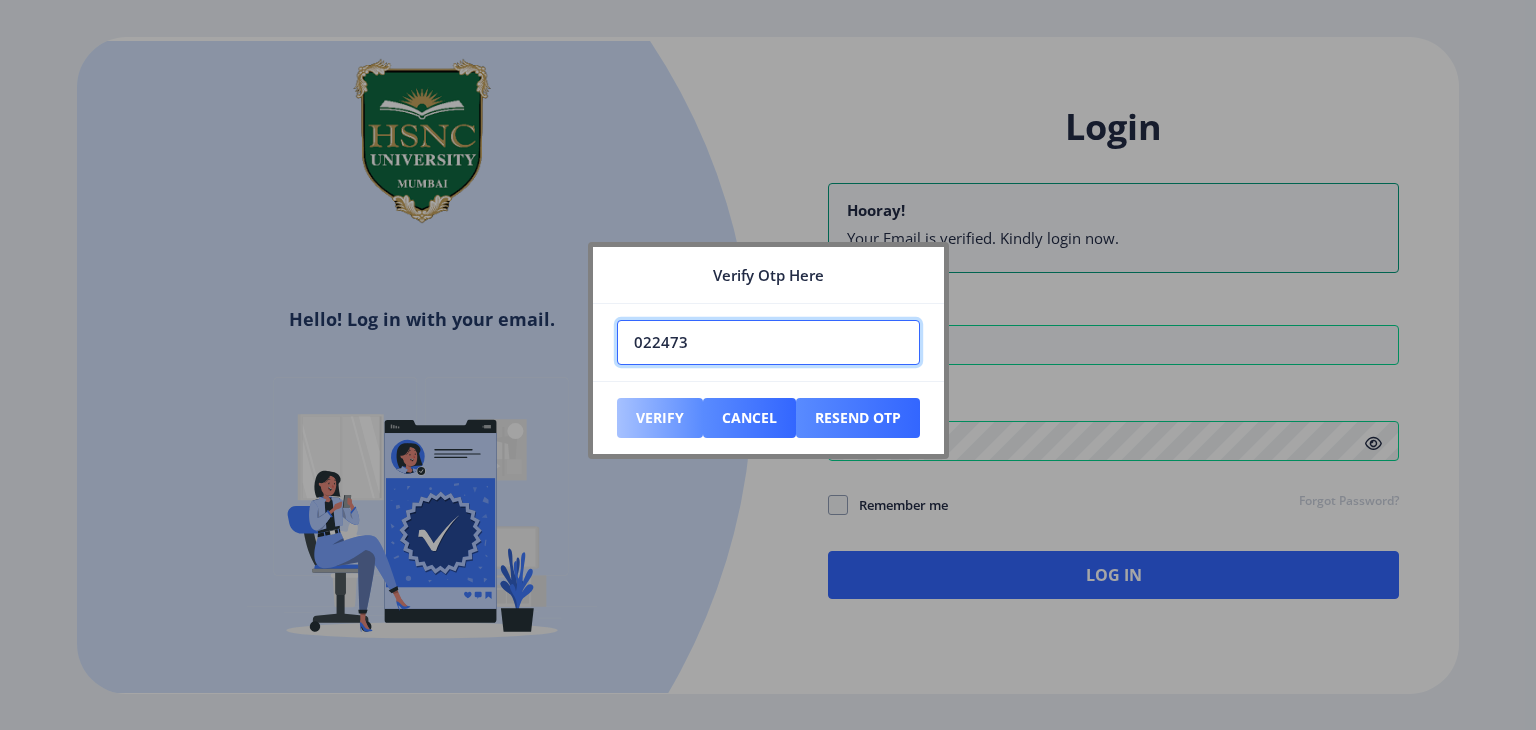 type on "022473" 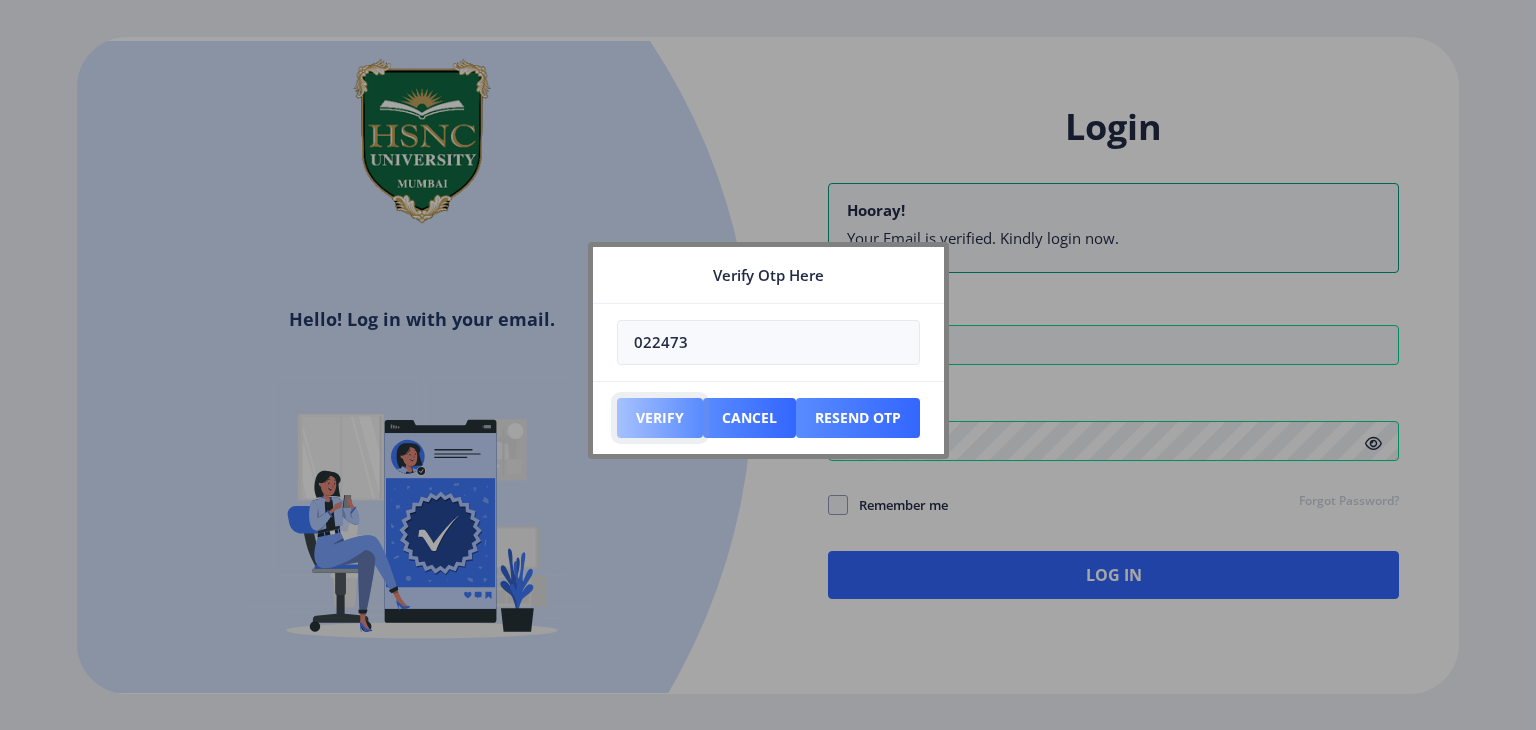 click on "Verify" at bounding box center [660, 418] 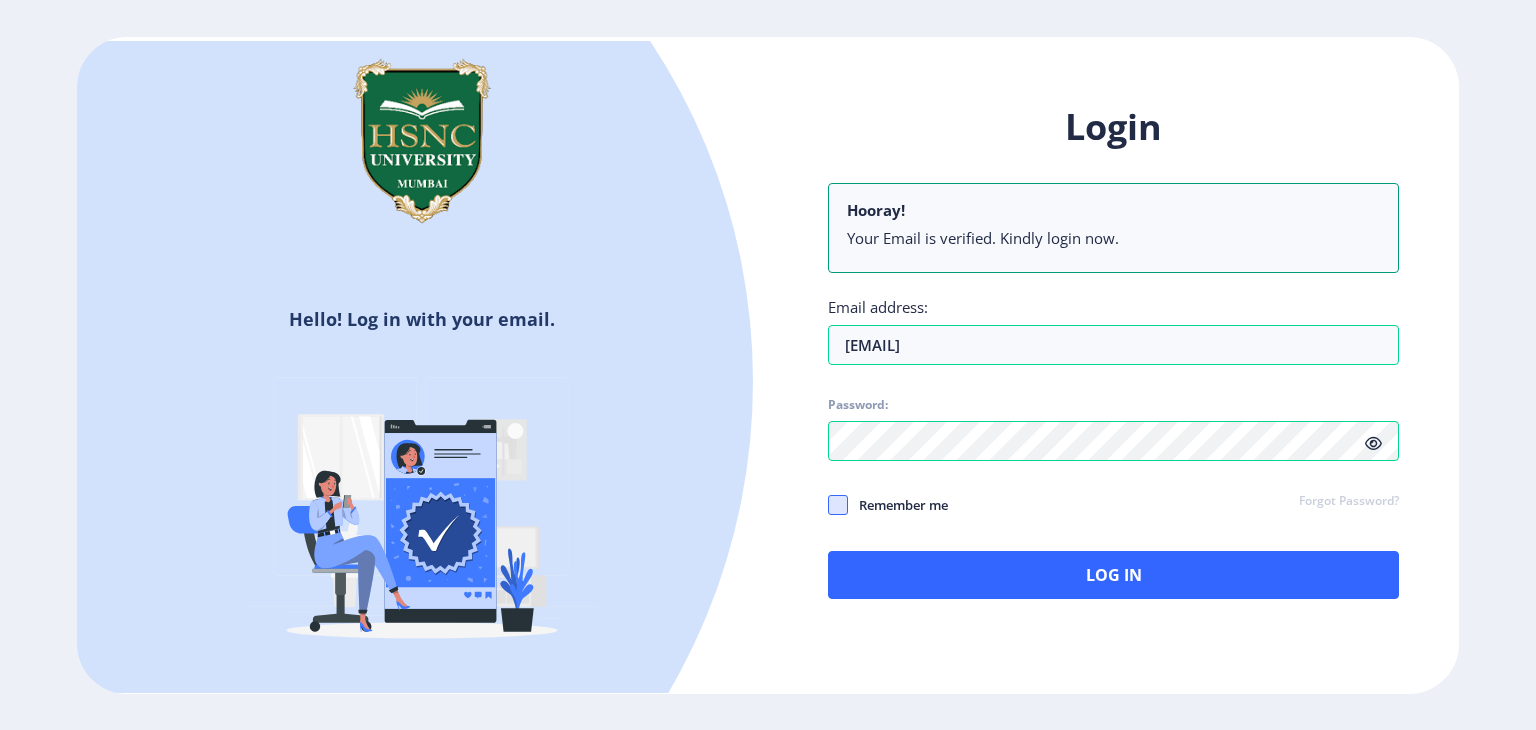 click at bounding box center [838, 505] 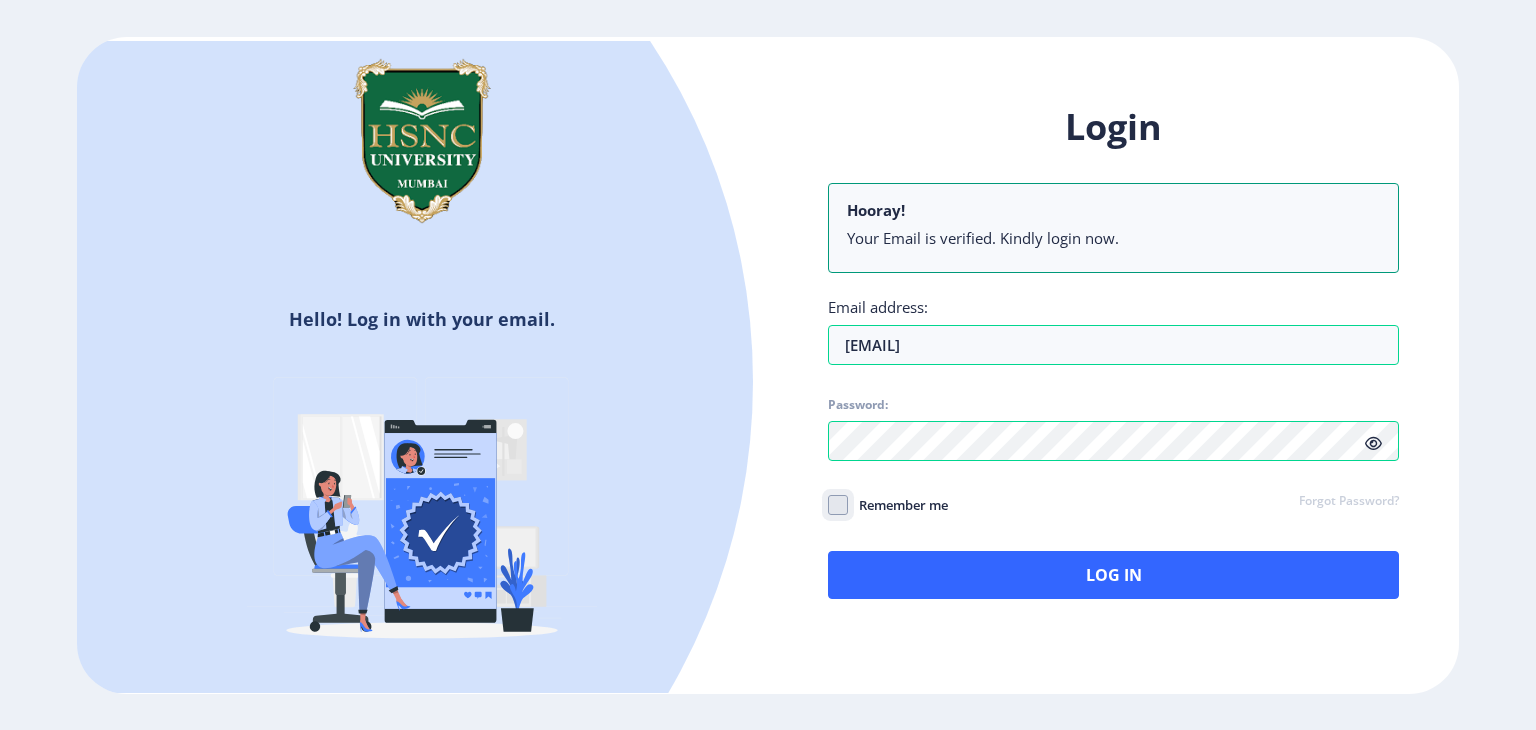 click on "Remember me" at bounding box center [828, 505] 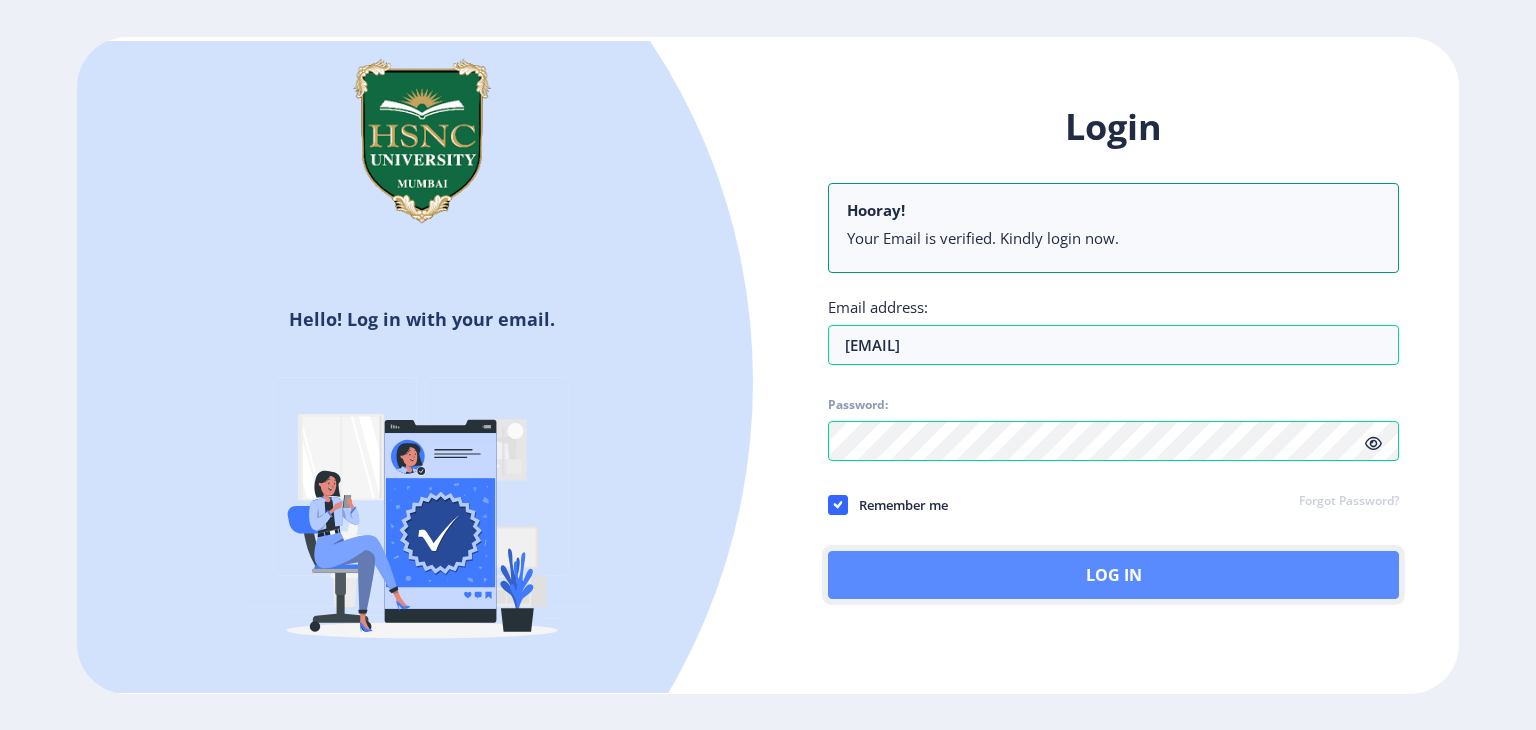 drag, startPoint x: 844, startPoint y: 512, endPoint x: 990, endPoint y: 574, distance: 158.61903 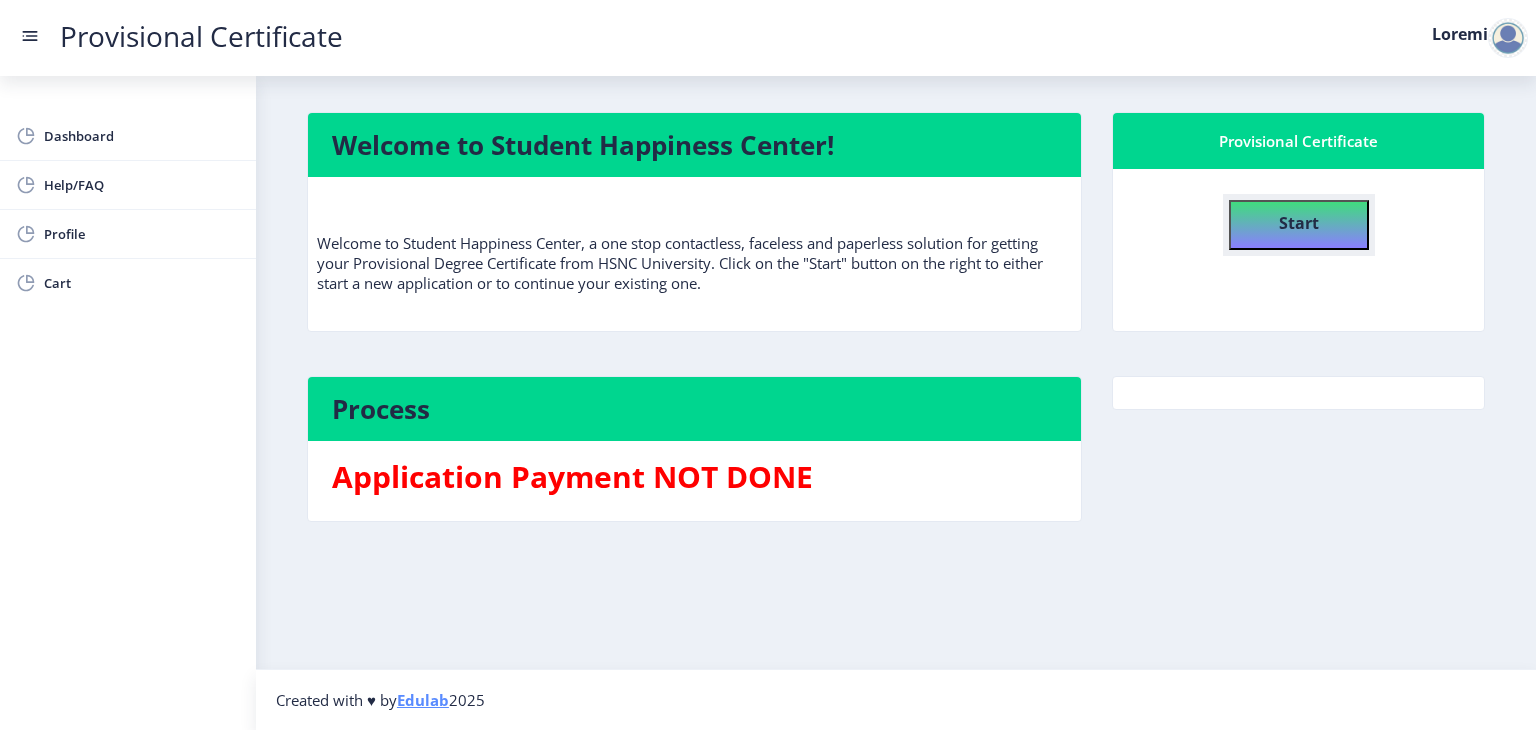 click on "Start" at bounding box center (1299, 225) 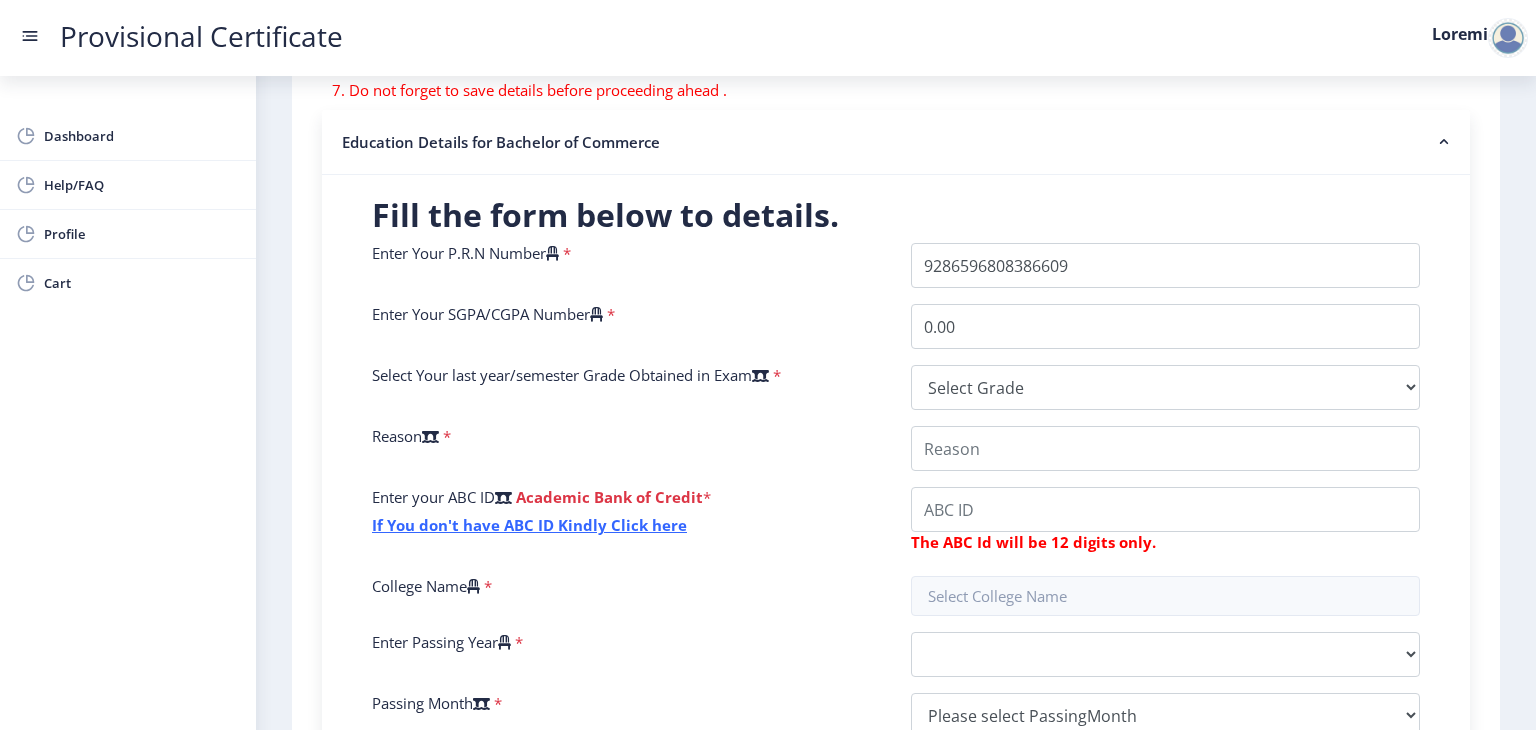 scroll, scrollTop: 400, scrollLeft: 0, axis: vertical 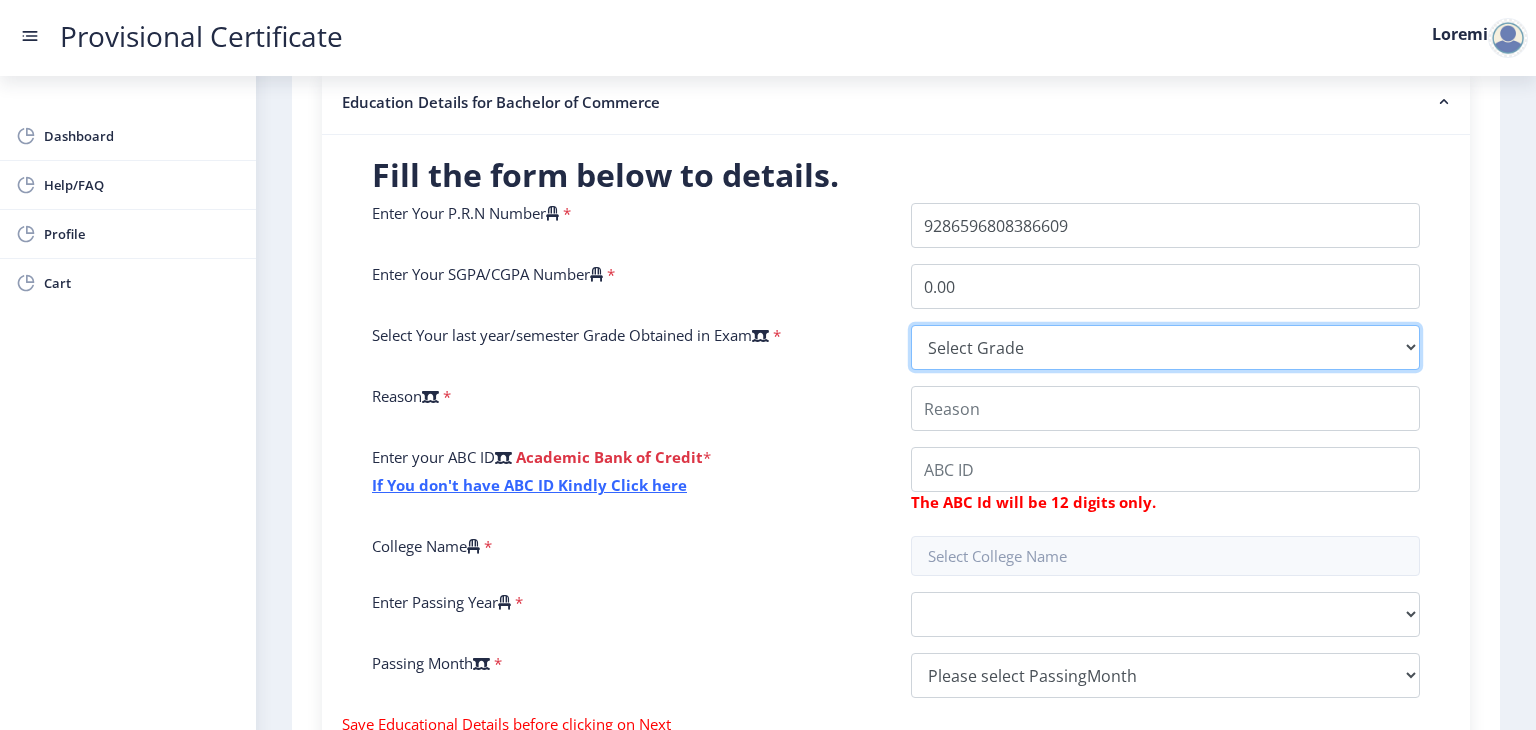 click on "Select Grade  O   A+   A   B+   B   C   D   F(Fail)" at bounding box center [1165, 347] 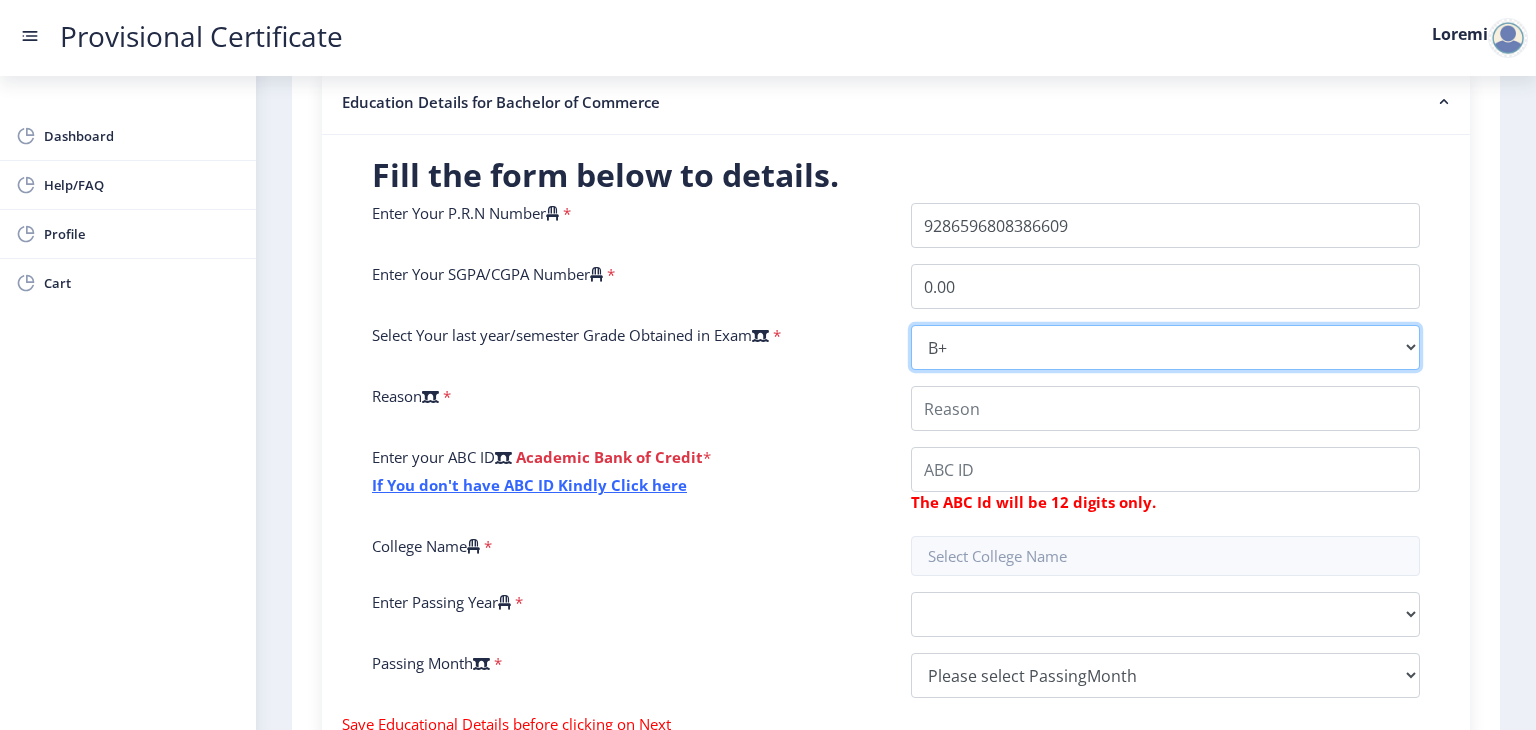 click on "Select Grade  O   A+   A   B+   B   C   D   F(Fail)" at bounding box center (1165, 347) 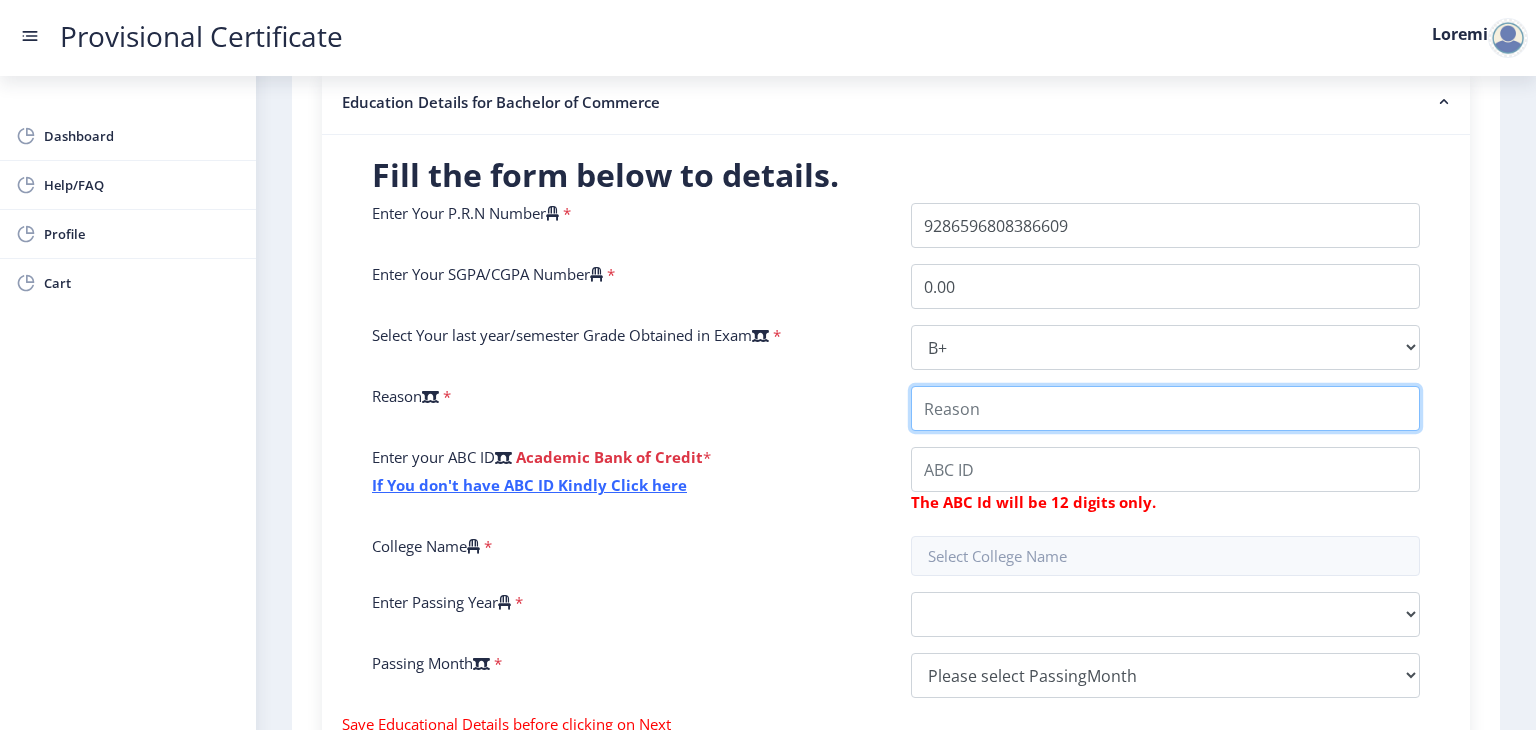 click on "College Name" at bounding box center [1165, 408] 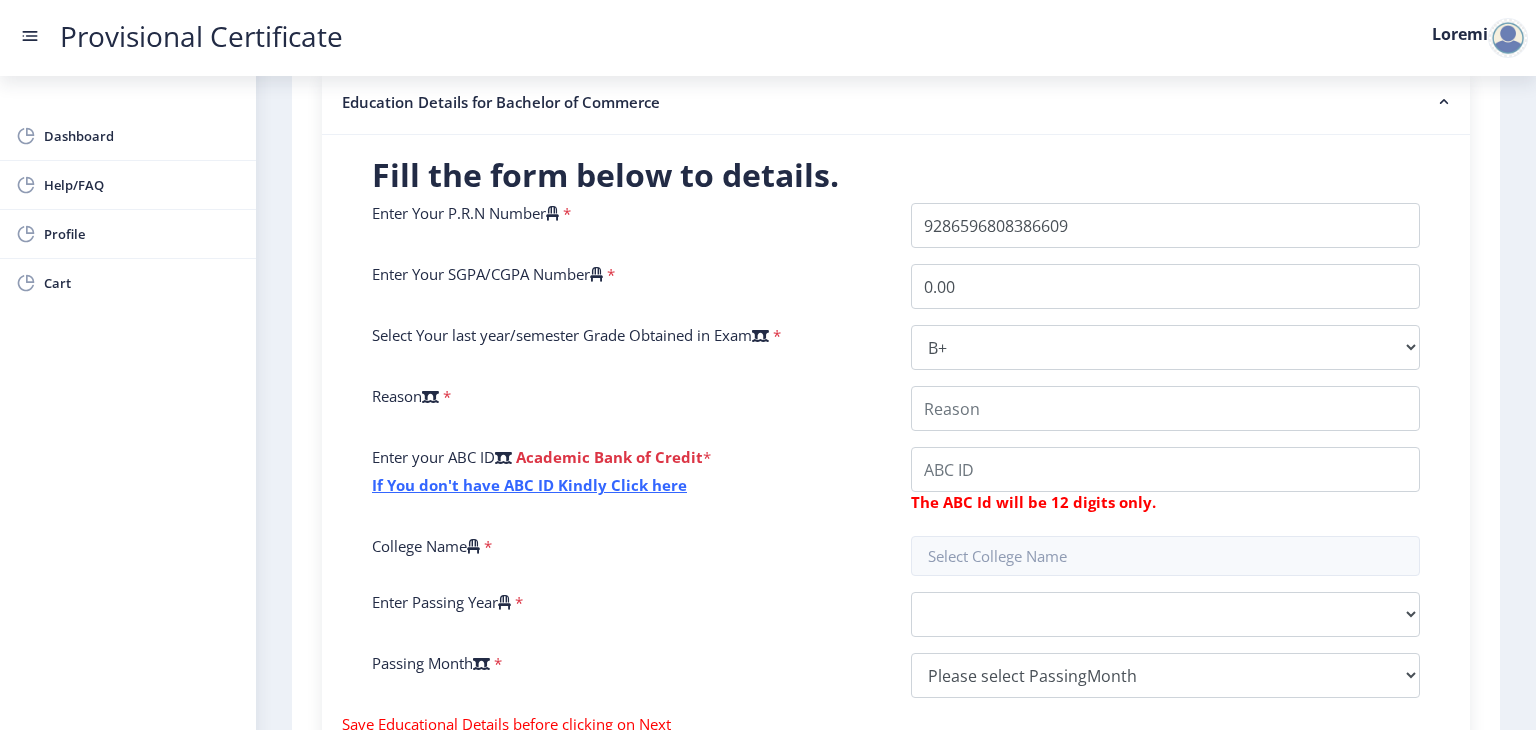 click on "Enter Your P.R.N Number   *  Enter Your SGPA/CGPA Number   * 0.00 Select Your last year/semester Grade Obtained in Exam   * Select Grade  O   A+   A   B+   B   C   D   F(Fail)  Reason   * Enter your ABC ID   Academic Bank of Credit  * If You don't have ABC ID Kindly Click here  The ABC Id will be 12 digits only.  College Name   * Enter Passing Year   *  2025   2024   2023   2022   2021   2020   2019   2018   2017   2016   2015   2014   2013   2012   2011   2010   2009   2008   2007   2006   2005   2004   2003   2002   2001   2000   1999   1998   1997   1996   1995   1994   1993   1992   1991   1990   1989   1988   1987   1986   1985   1984   1983   1982   1981   1980   1979   1978   1977   1976   1975   1974   1973   1972   1971   1970   1969   1968   1967  Passing Month   *  Please select PassingMonth  (01) January (02) February (03) March (04) April (05) May (06) June (07) July (08) August (09) September (10) October (11) November (12) December" at bounding box center [896, 458] 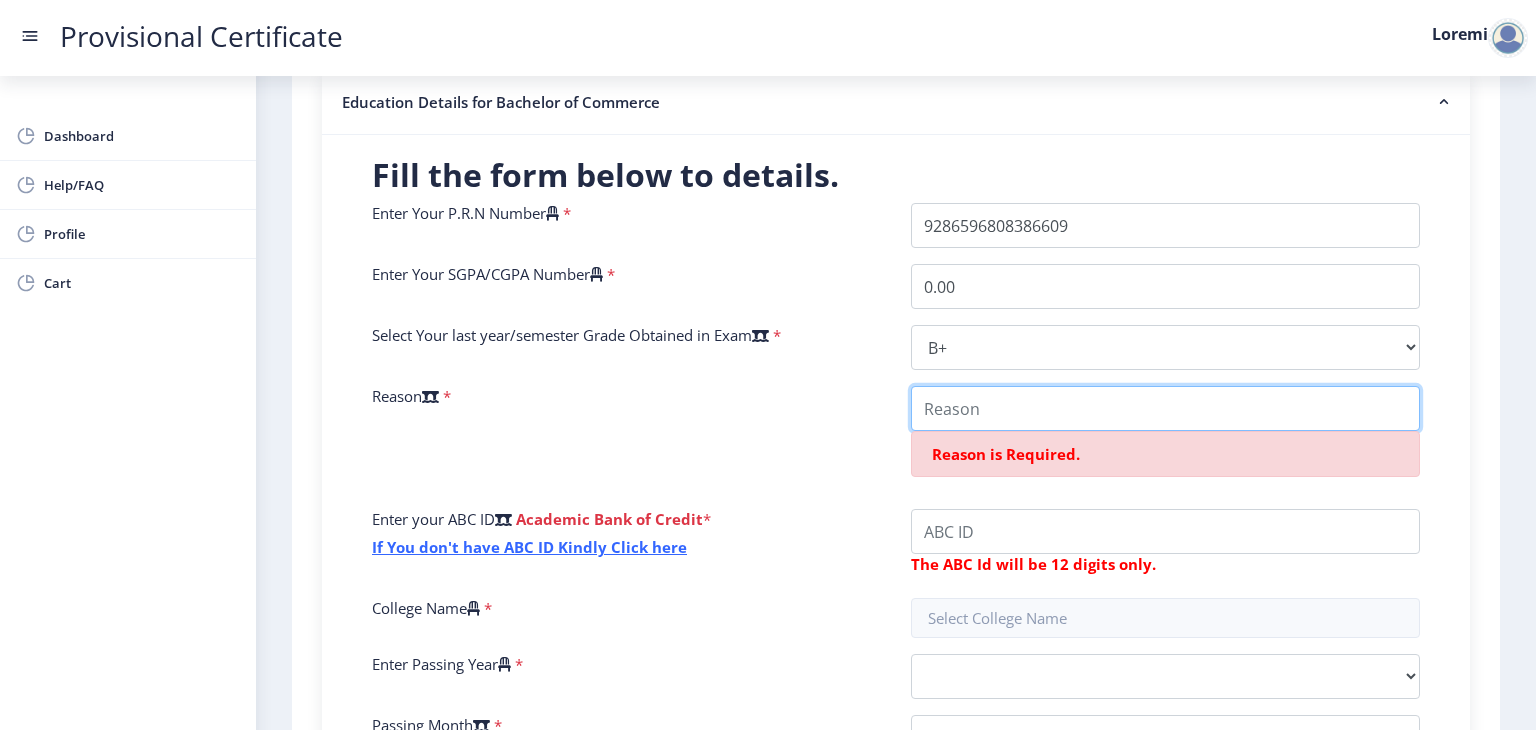 click on "College Name" at bounding box center (1165, 408) 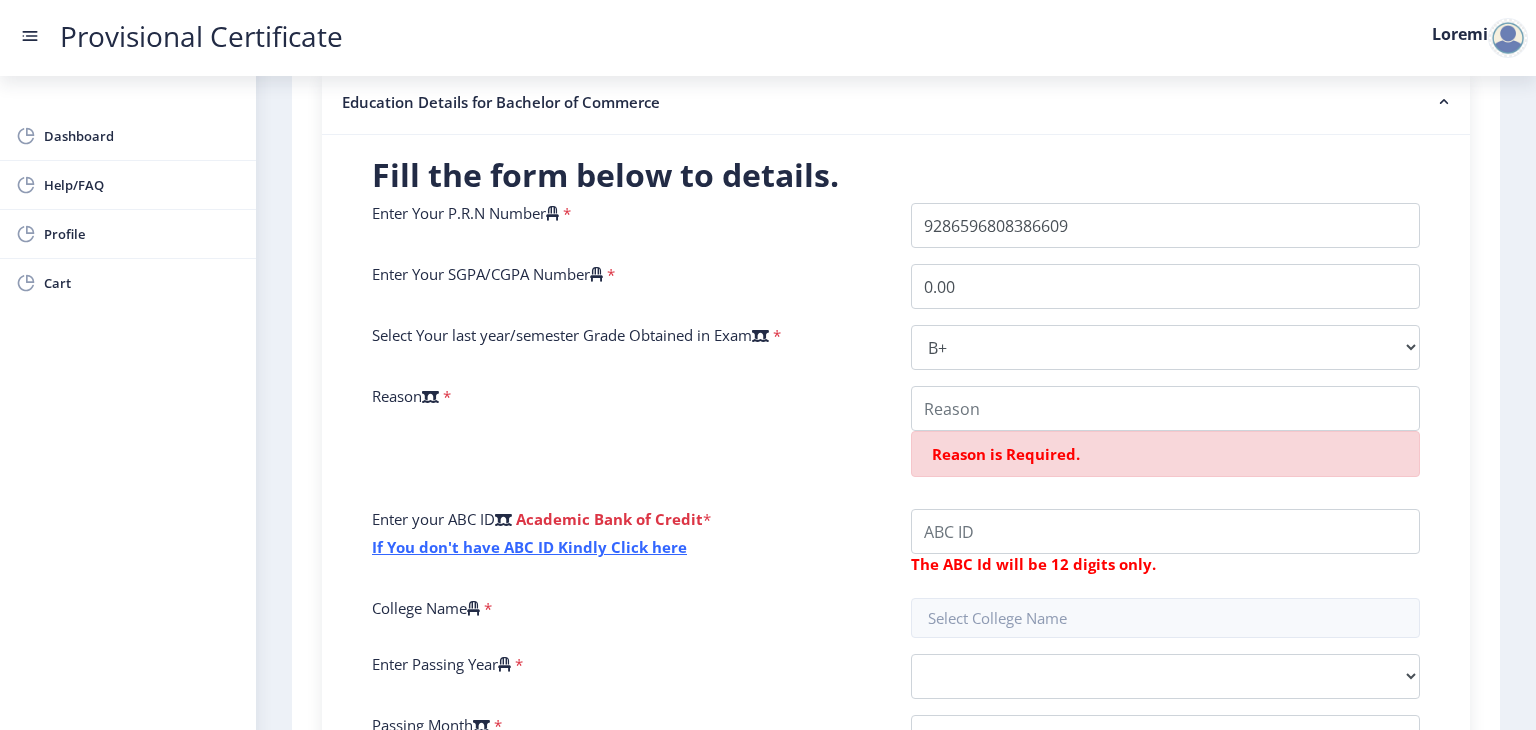 click on "Reason   *" at bounding box center (626, 439) 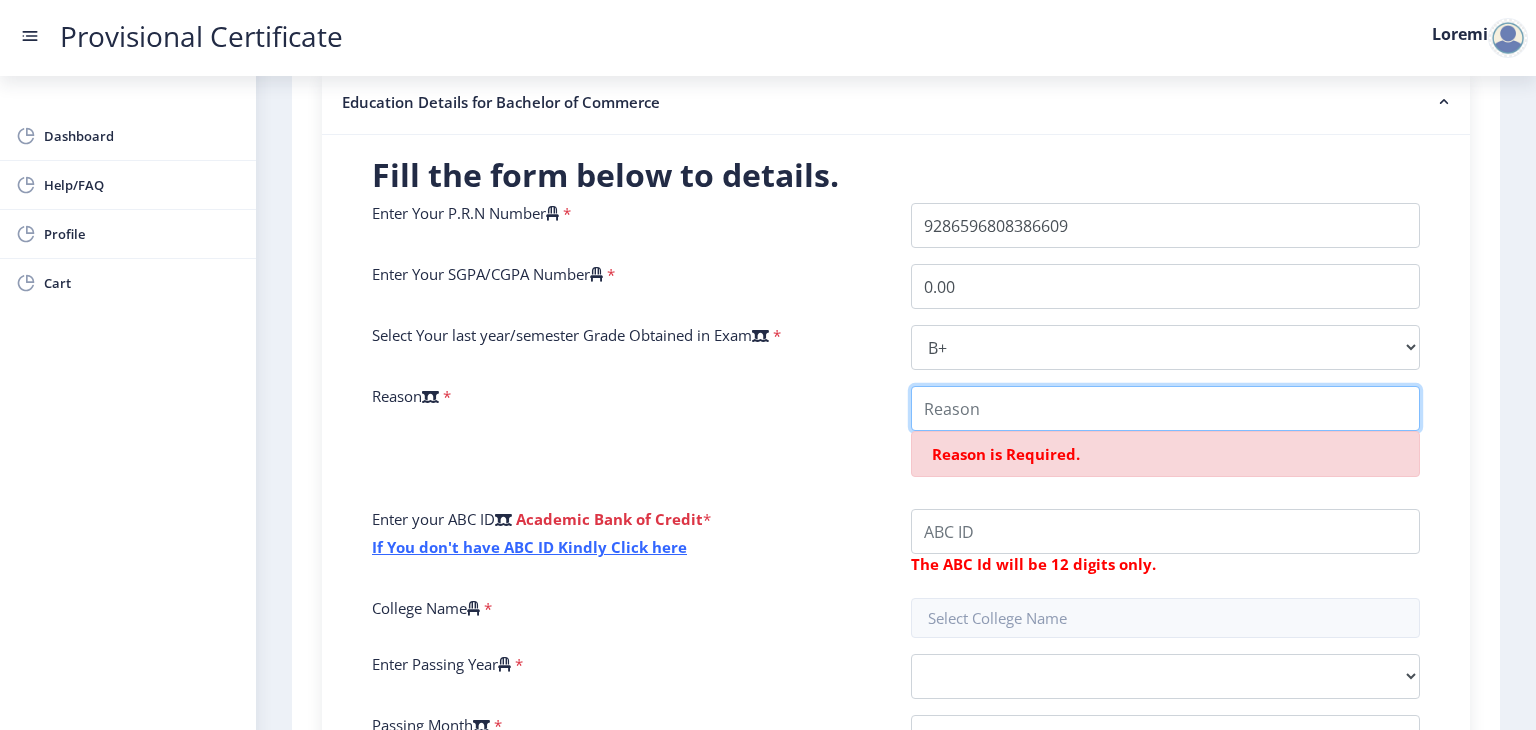 click on "College Name" at bounding box center (1165, 408) 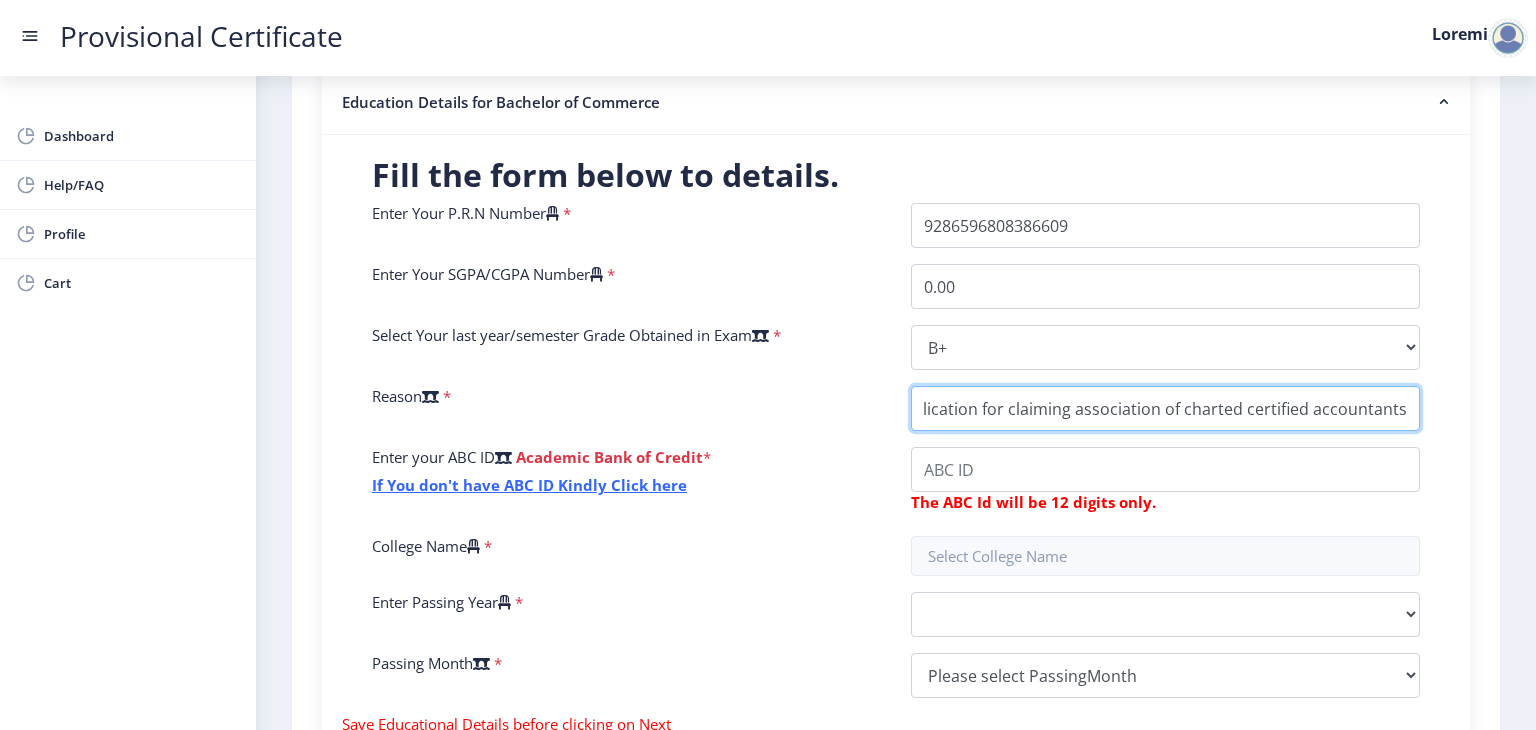 scroll, scrollTop: 0, scrollLeft: 26, axis: horizontal 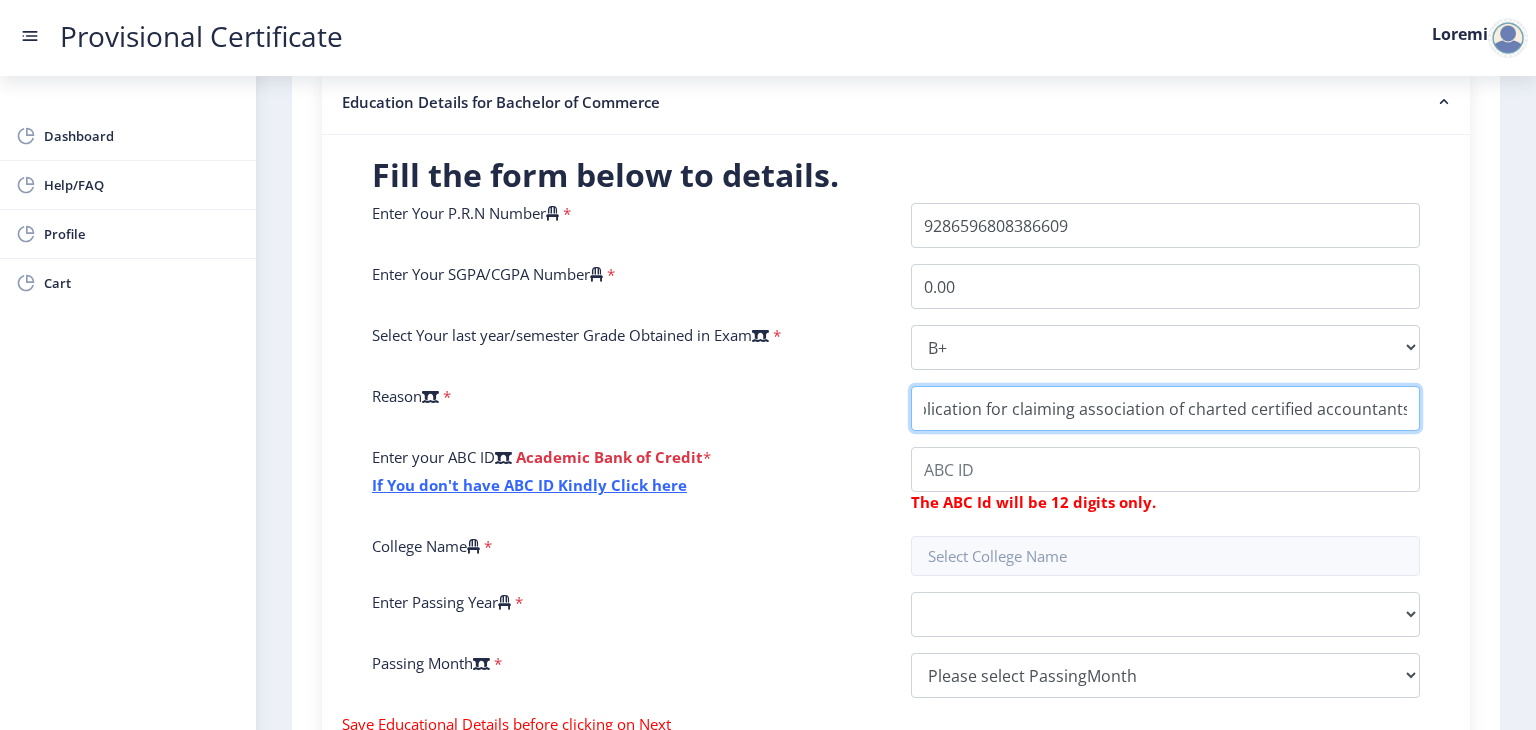 click on "College Name" at bounding box center [1165, 408] 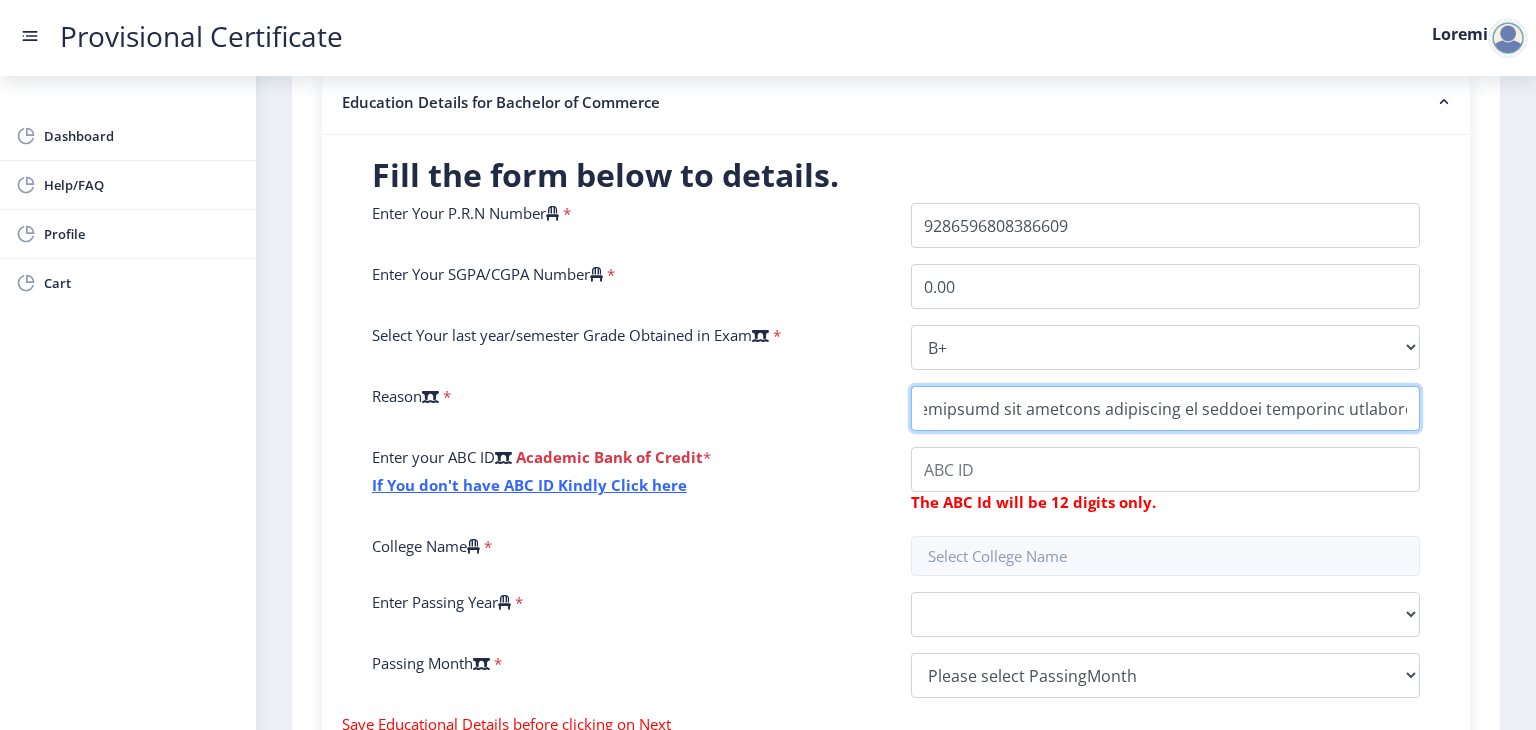scroll, scrollTop: 0, scrollLeft: 17, axis: horizontal 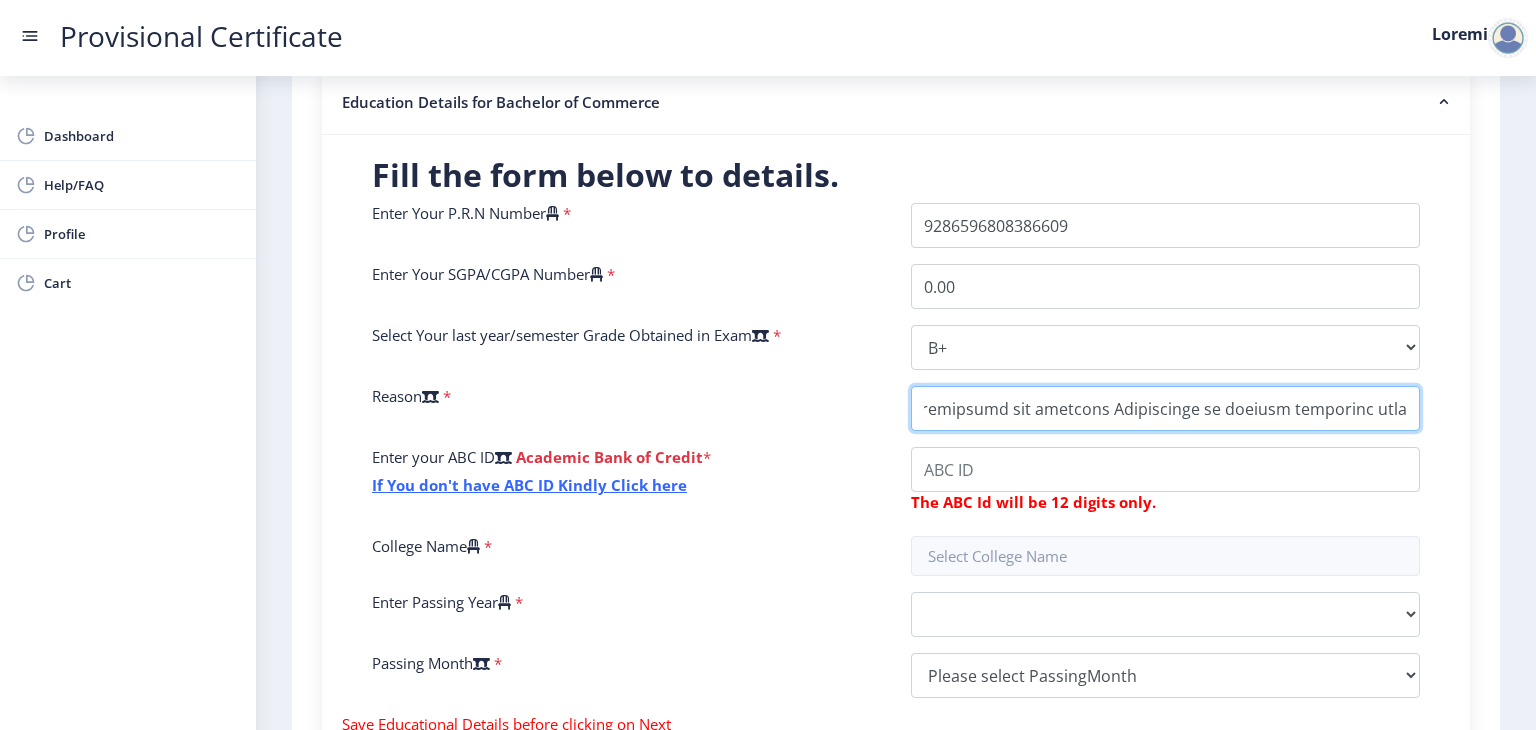 click on "College Name" at bounding box center [1165, 408] 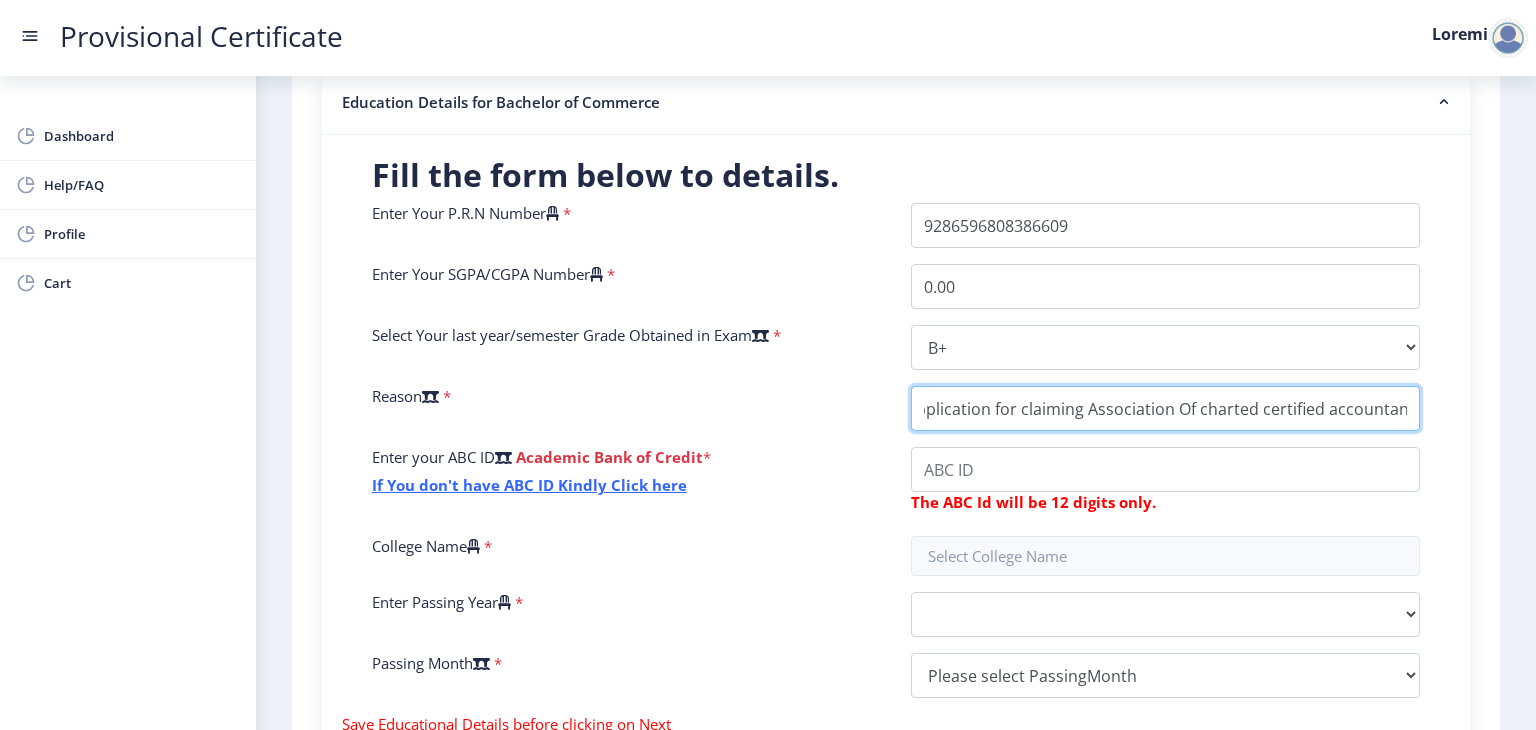 click on "College Name" at bounding box center (1165, 408) 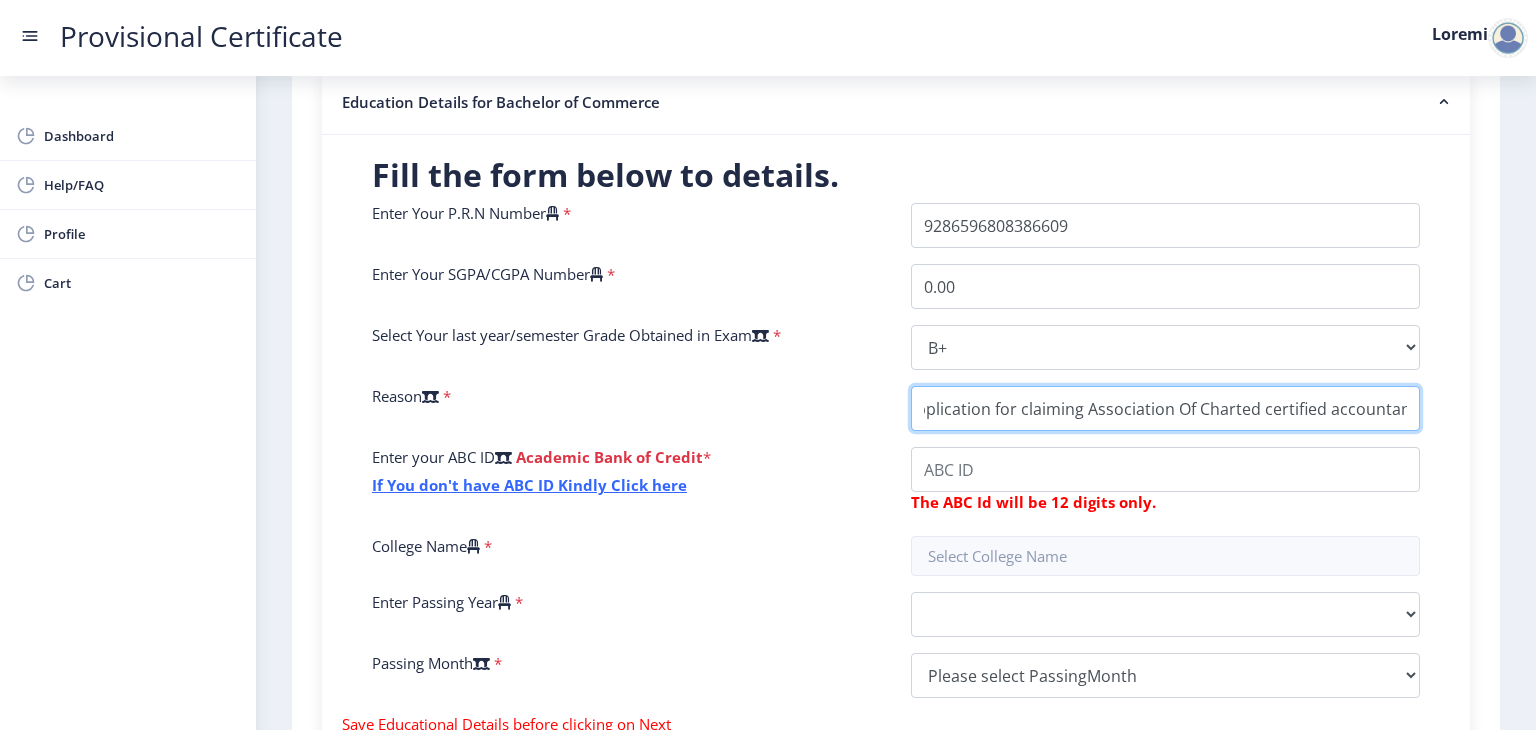 click on "College Name" at bounding box center (1165, 408) 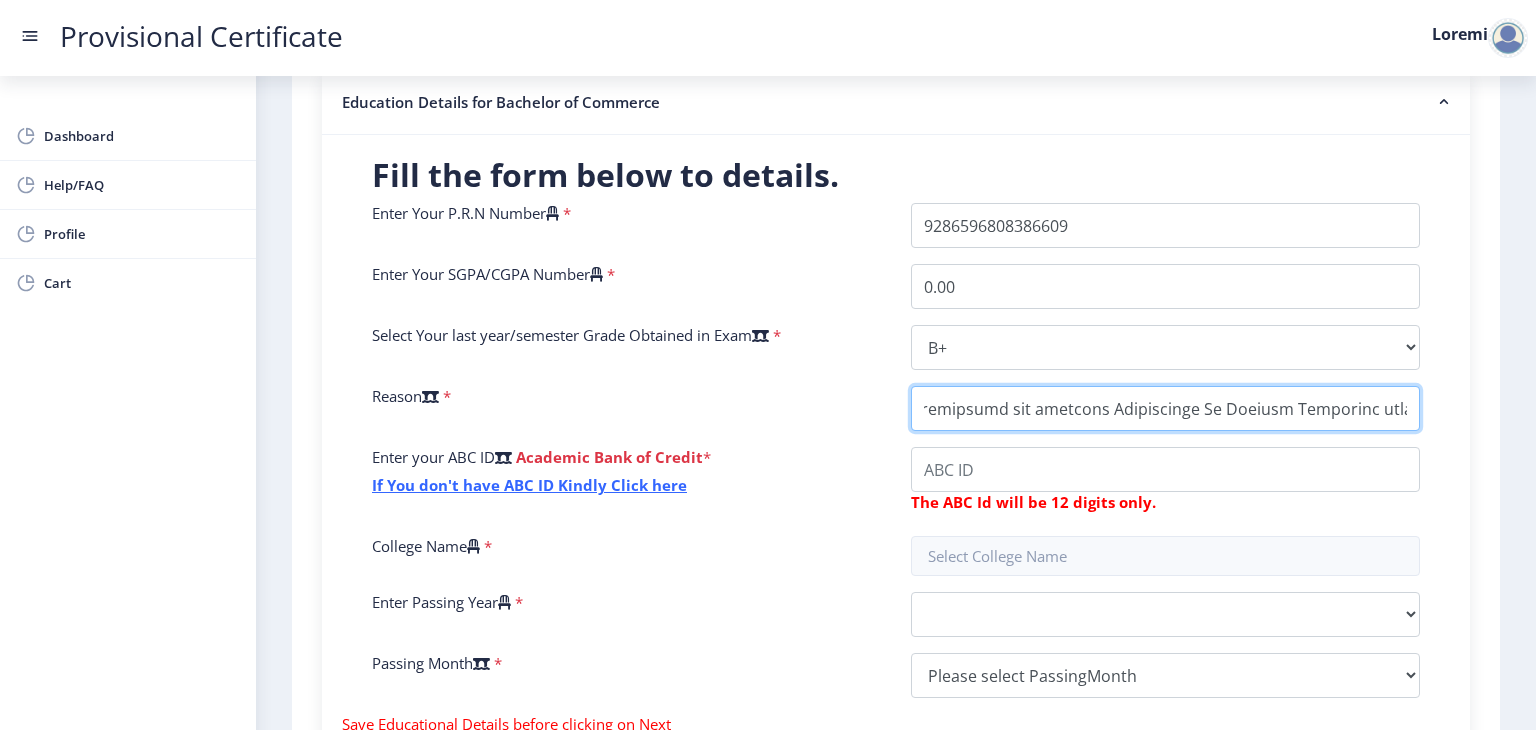 click on "College Name" at bounding box center (1165, 408) 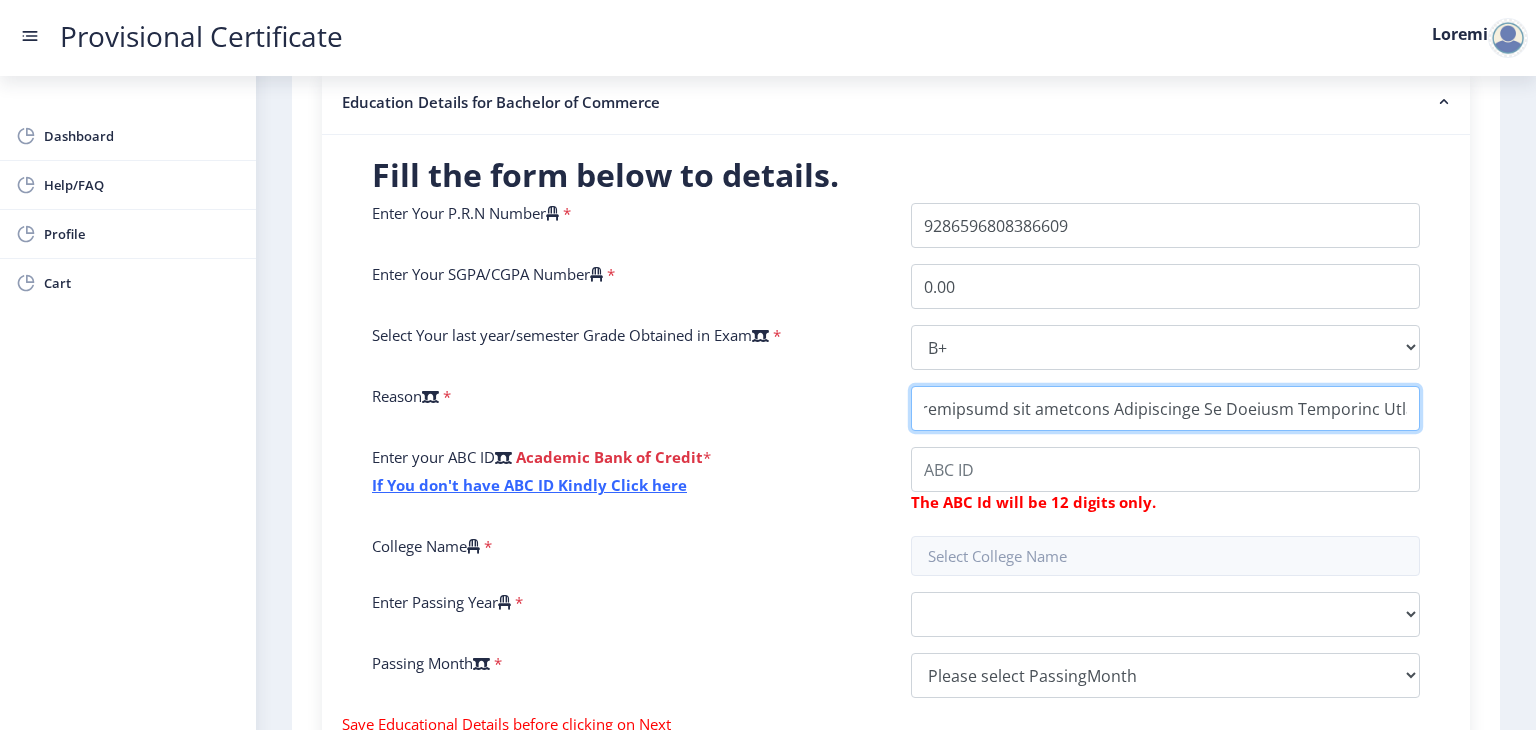 click on "College Name" at bounding box center (1165, 408) 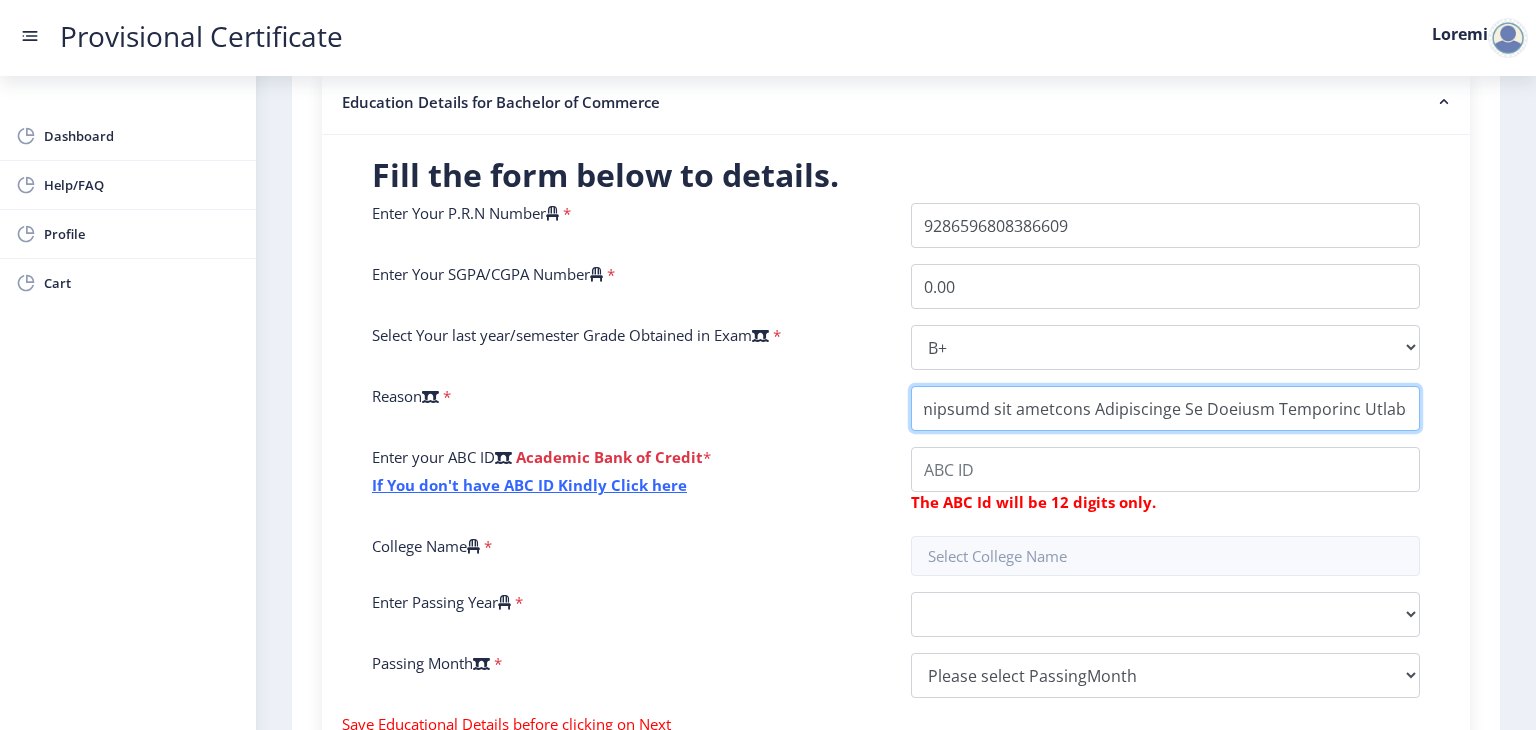 drag, startPoint x: 1396, startPoint y: 408, endPoint x: 1442, endPoint y: 413, distance: 46.270943 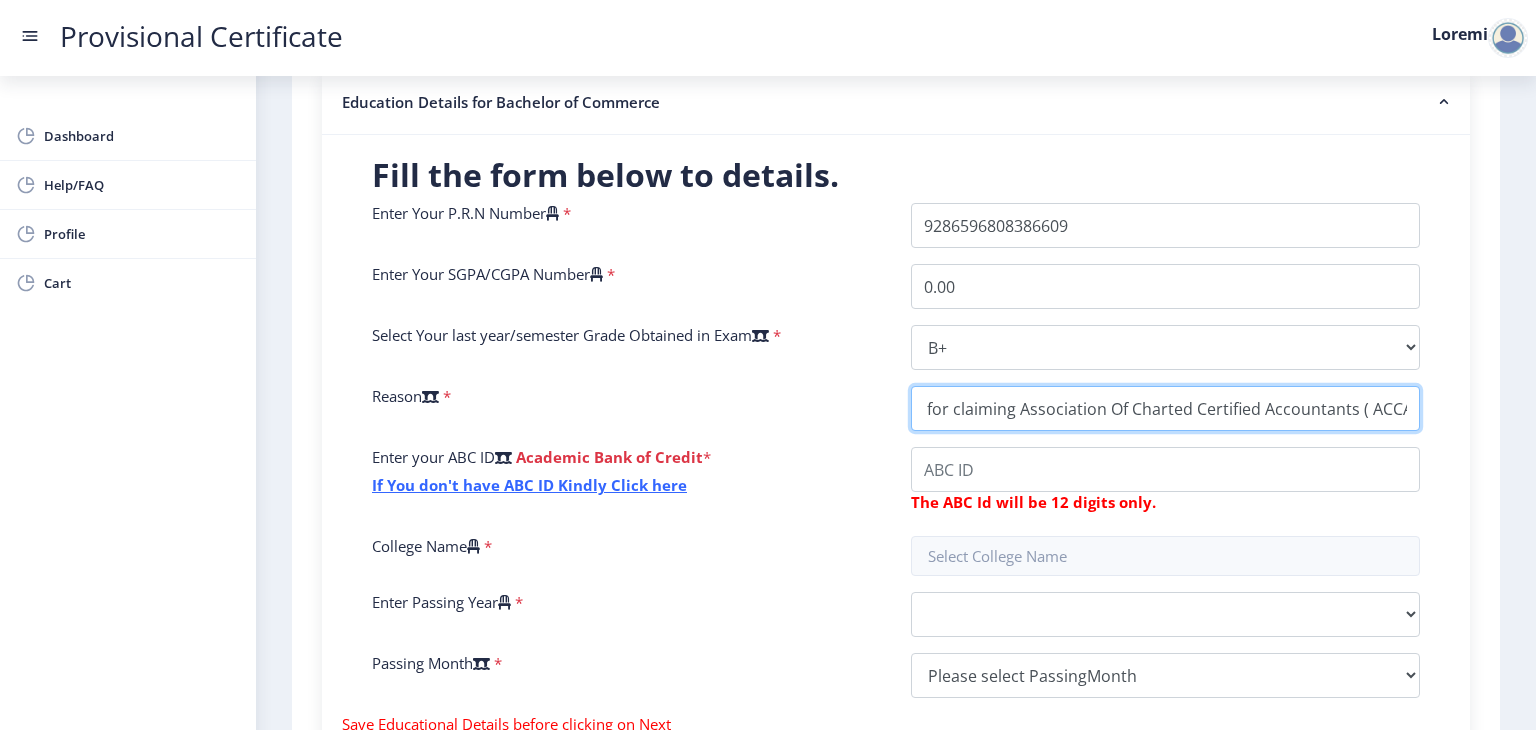 scroll, scrollTop: 0, scrollLeft: 90, axis: horizontal 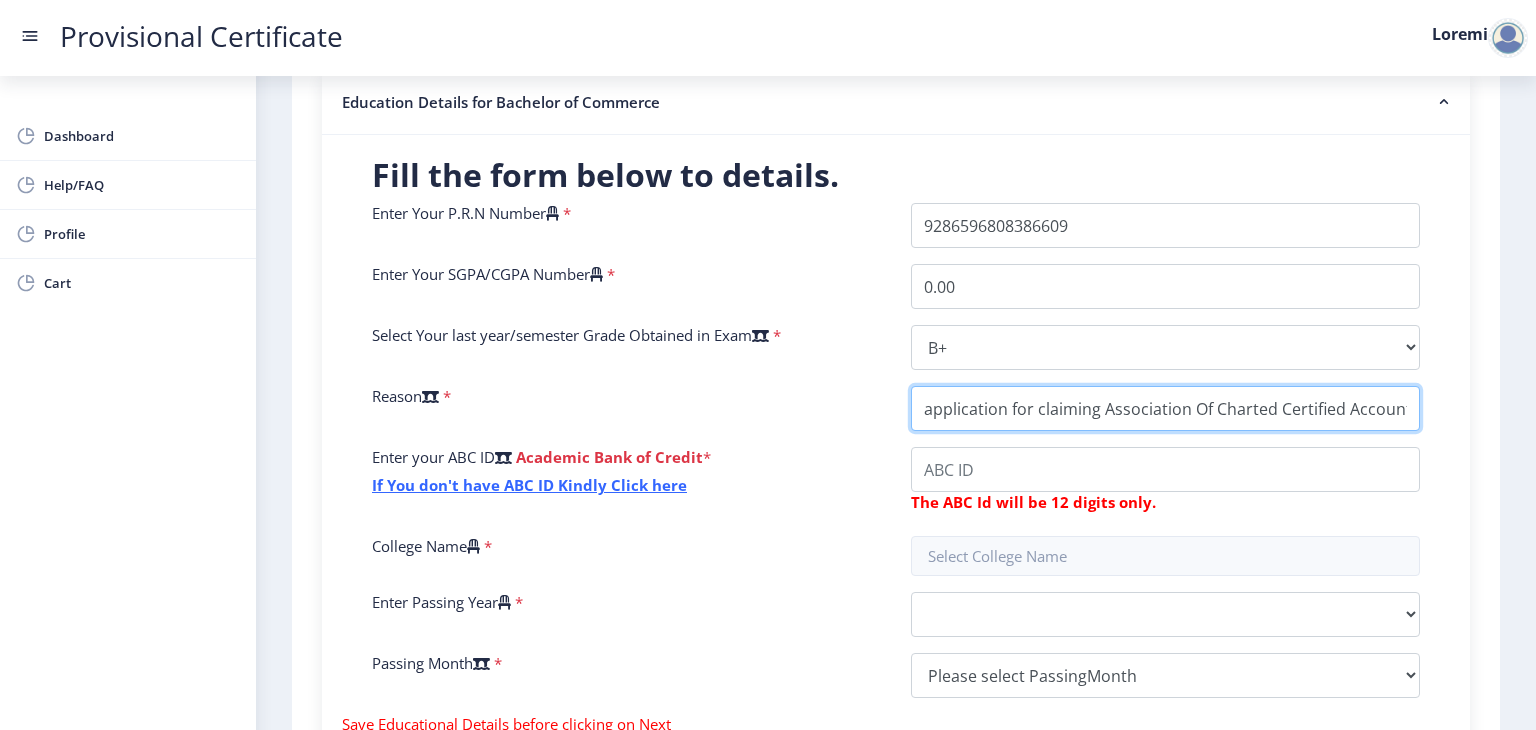 drag, startPoint x: 1074, startPoint y: 421, endPoint x: 794, endPoint y: 426, distance: 280.04465 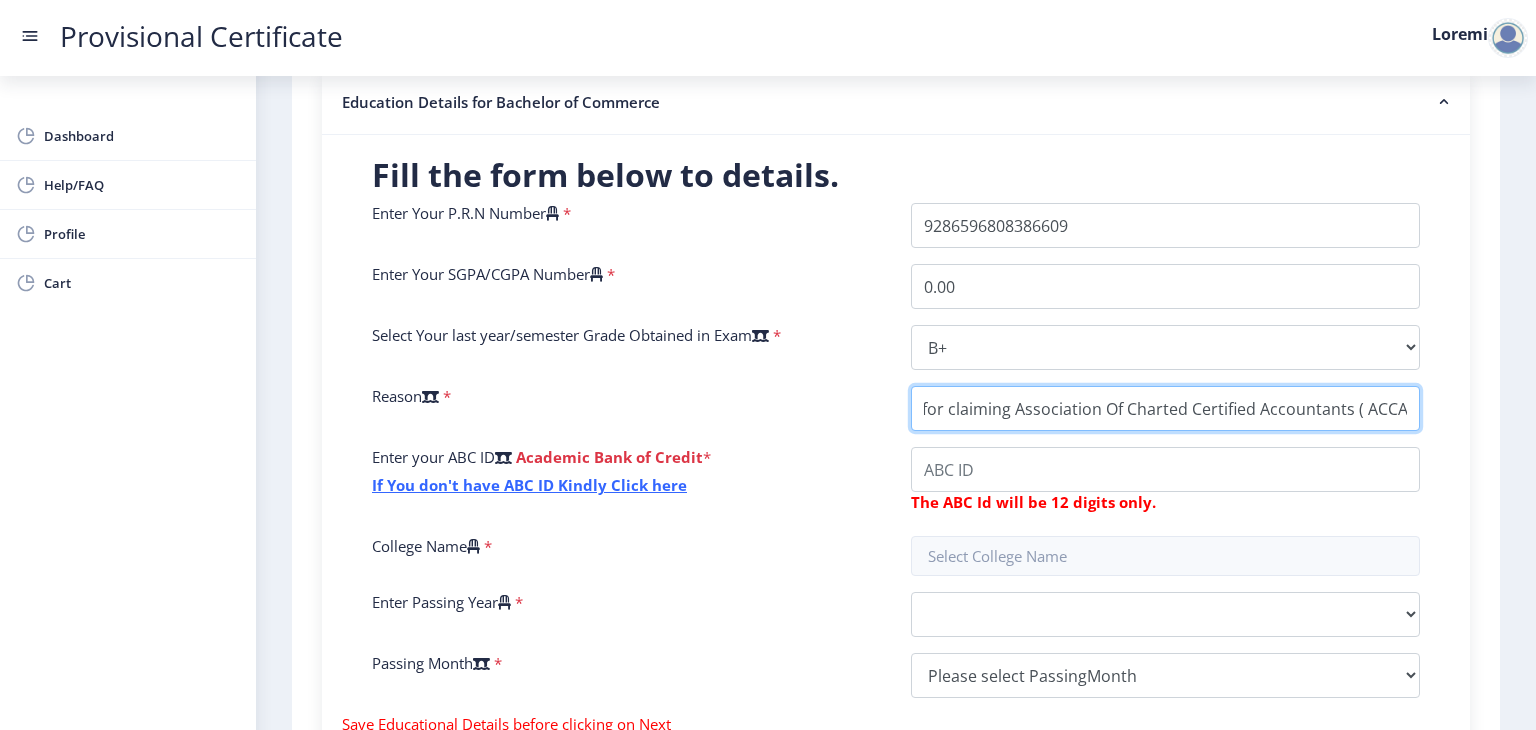 drag, startPoint x: 1186, startPoint y: 394, endPoint x: 1428, endPoint y: 416, distance: 242.99794 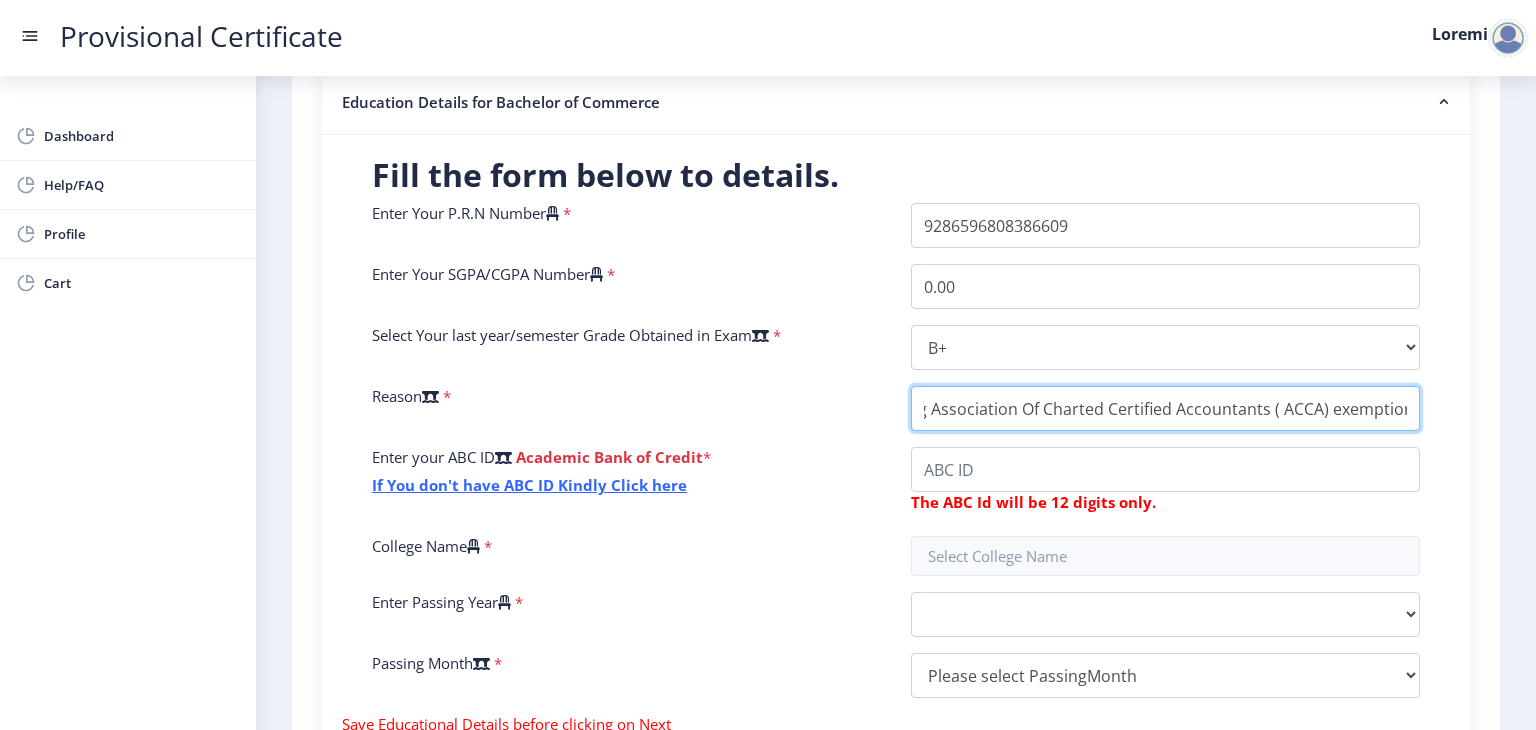 scroll, scrollTop: 0, scrollLeft: 181, axis: horizontal 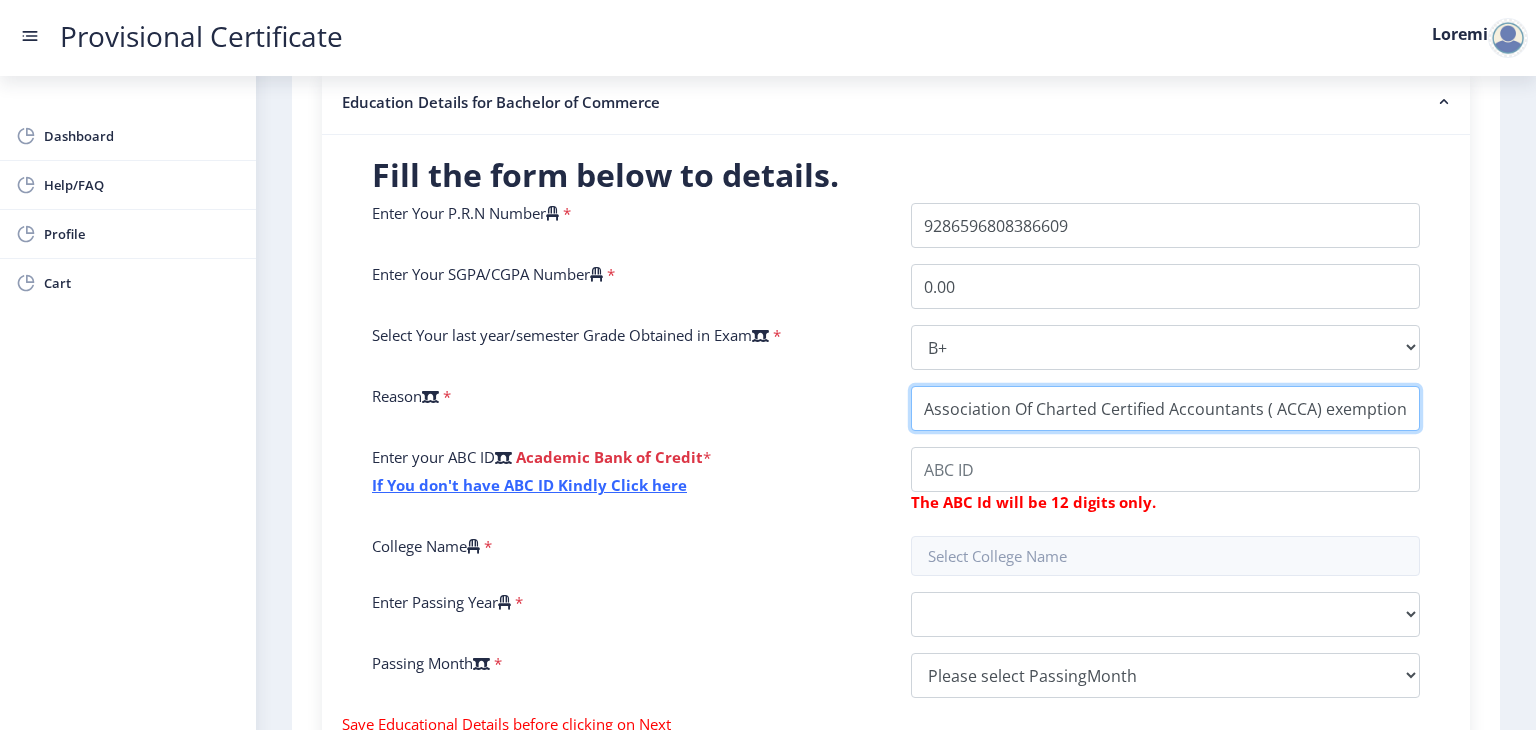 type on "application for claiming Association Of Charted Certified Accountants ( ACCA) exemptions" 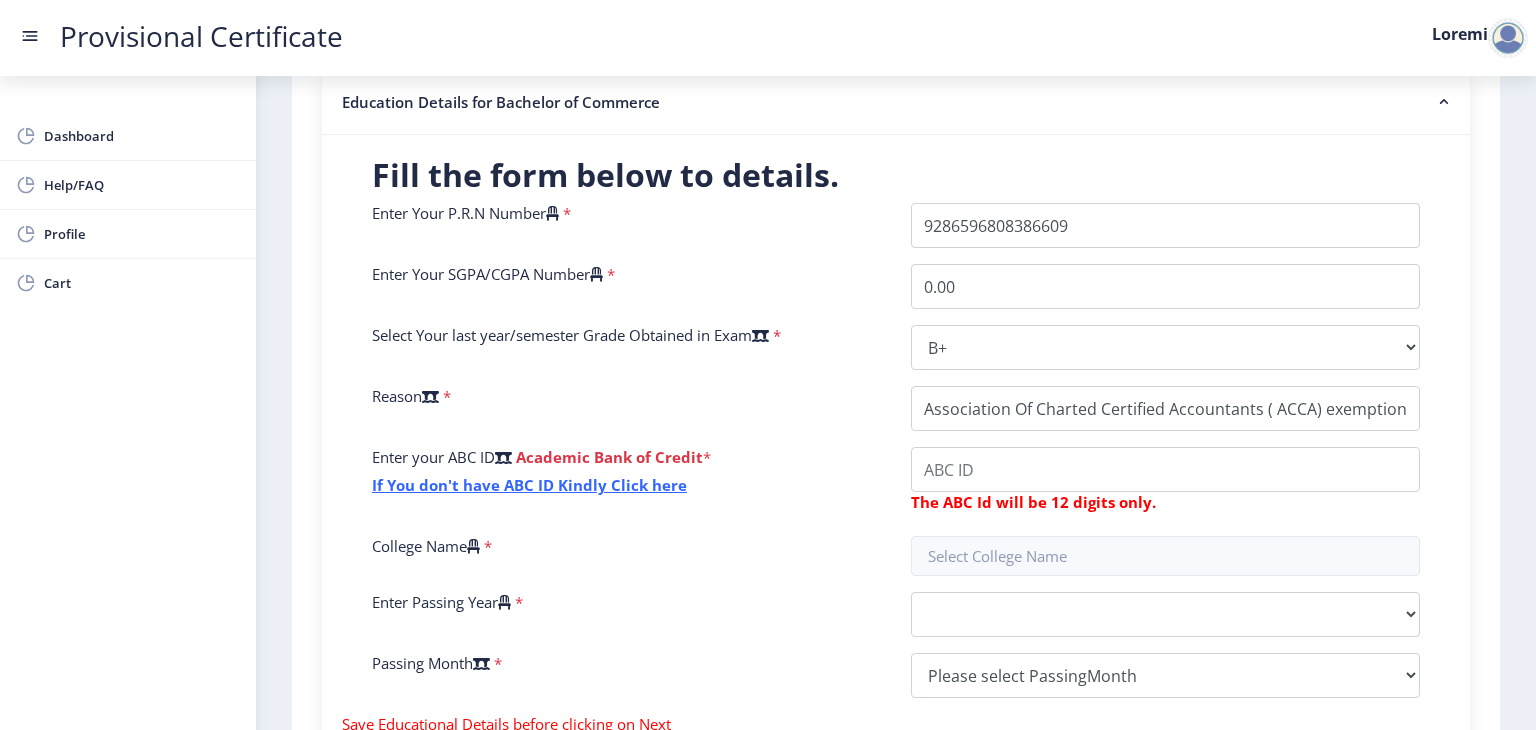 click on "Enter Your P.R.N Number   *  Enter Your SGPA/CGPA Number   * 0.00 Select Your last year/semester Grade Obtained in Exam   * Select Grade  O   A+   A   B+   B   C   D   F(Fail)  Reason   * Enter your ABC ID   Academic Bank of Credit  * If You don't have ABC ID Kindly Click here  The ABC Id will be 12 digits only.  College Name   * Enter Passing Year   *  2025   2024   2023   2022   2021   2020   2019   2018   2017   2016   2015   2014   2013   2012   2011   2010   2009   2008   2007   2006   2005   2004   2003   2002   2001   2000   1999   1998   1997   1996   1995   1994   1993   1992   1991   1990   1989   1988   1987   1986   1985   1984   1983   1982   1981   1980   1979   1978   1977   1976   1975   1974   1973   1972   1971   1970   1969   1968   1967  Passing Month   *  Please select PassingMonth  (01) January (02) February (03) March (04) April (05) May (06) June (07) July (08) August (09) September (10) October (11) November (12) December" at bounding box center (896, 458) 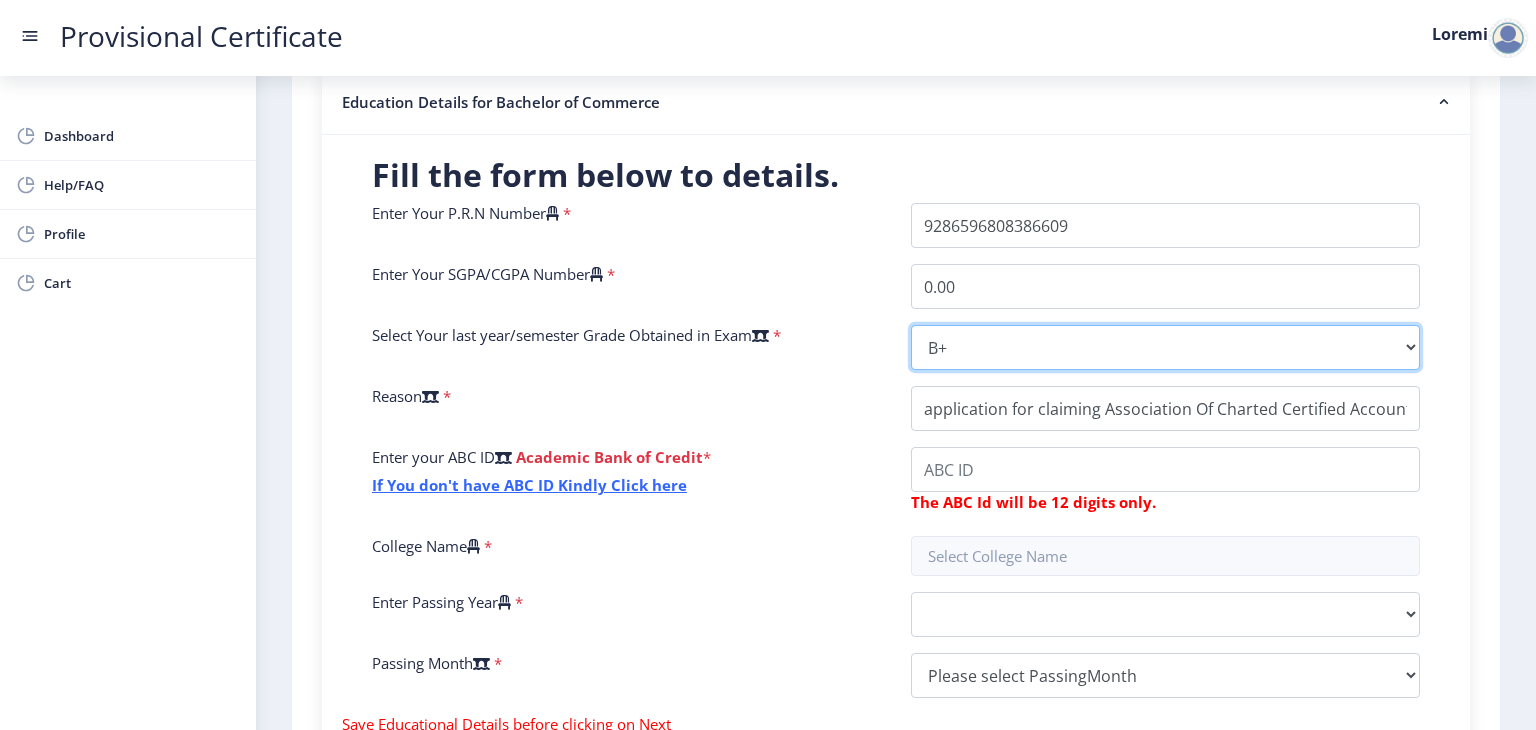 click on "Select Grade  O   A+   A   B+   B   C   D   F(Fail)" at bounding box center [1165, 347] 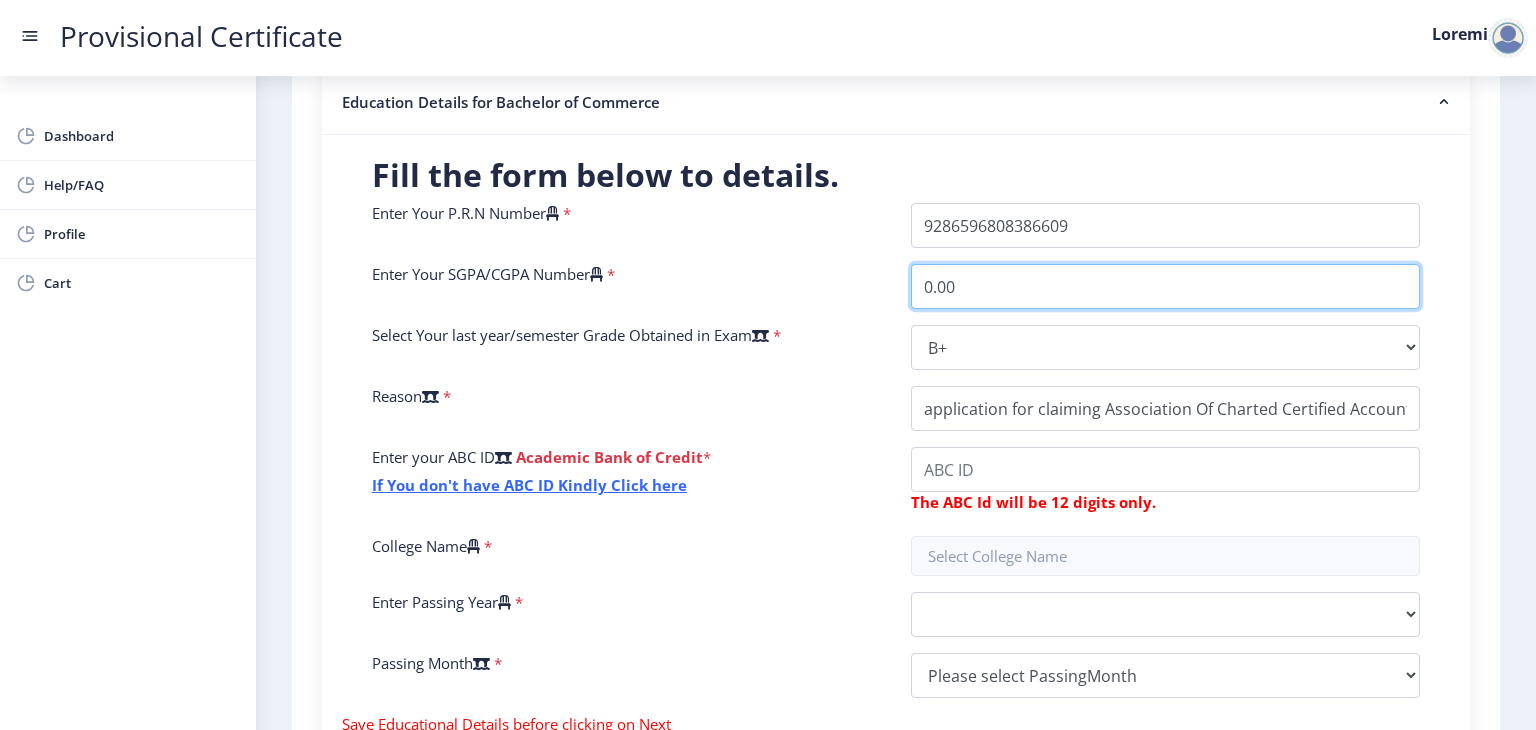 click on "0.00" at bounding box center (1165, 286) 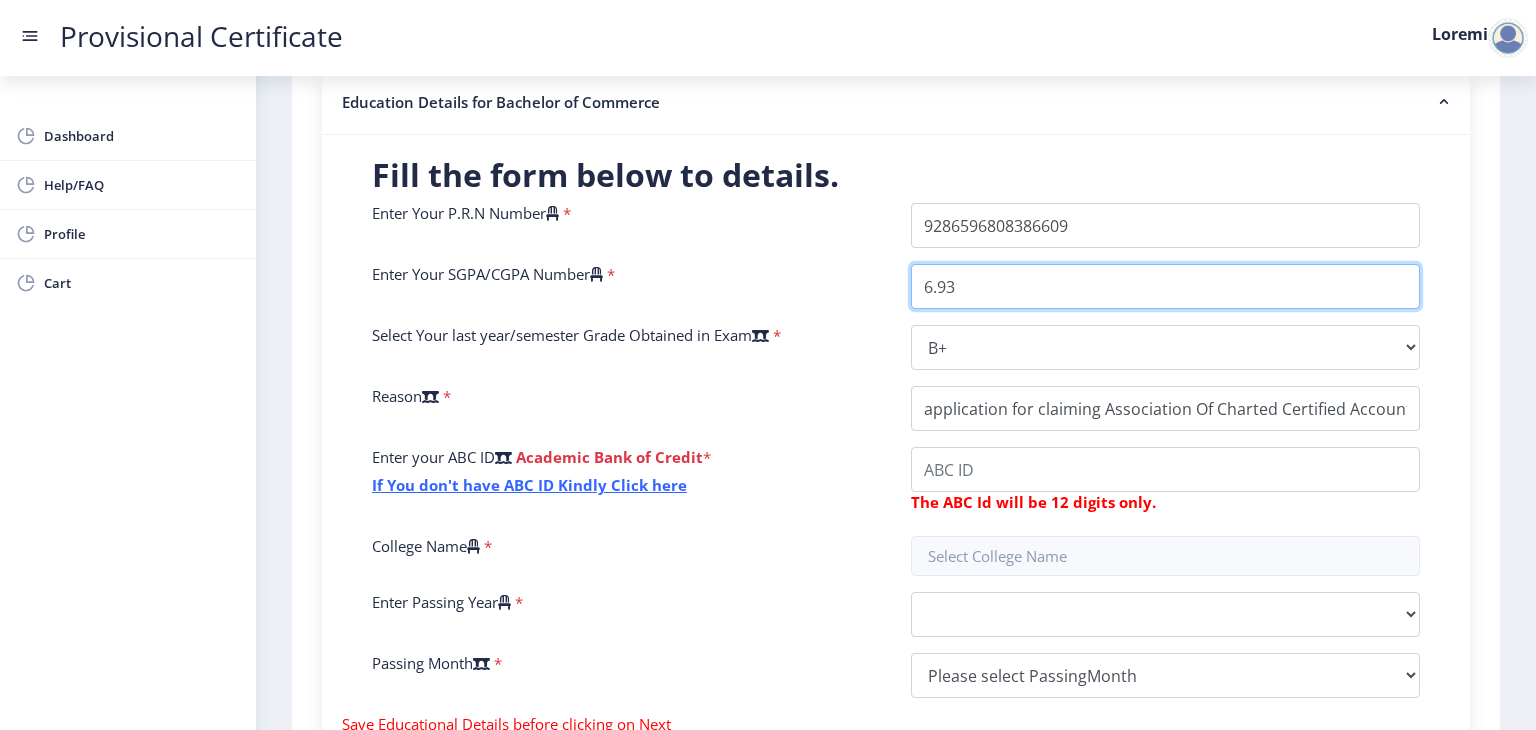 type on "6.93" 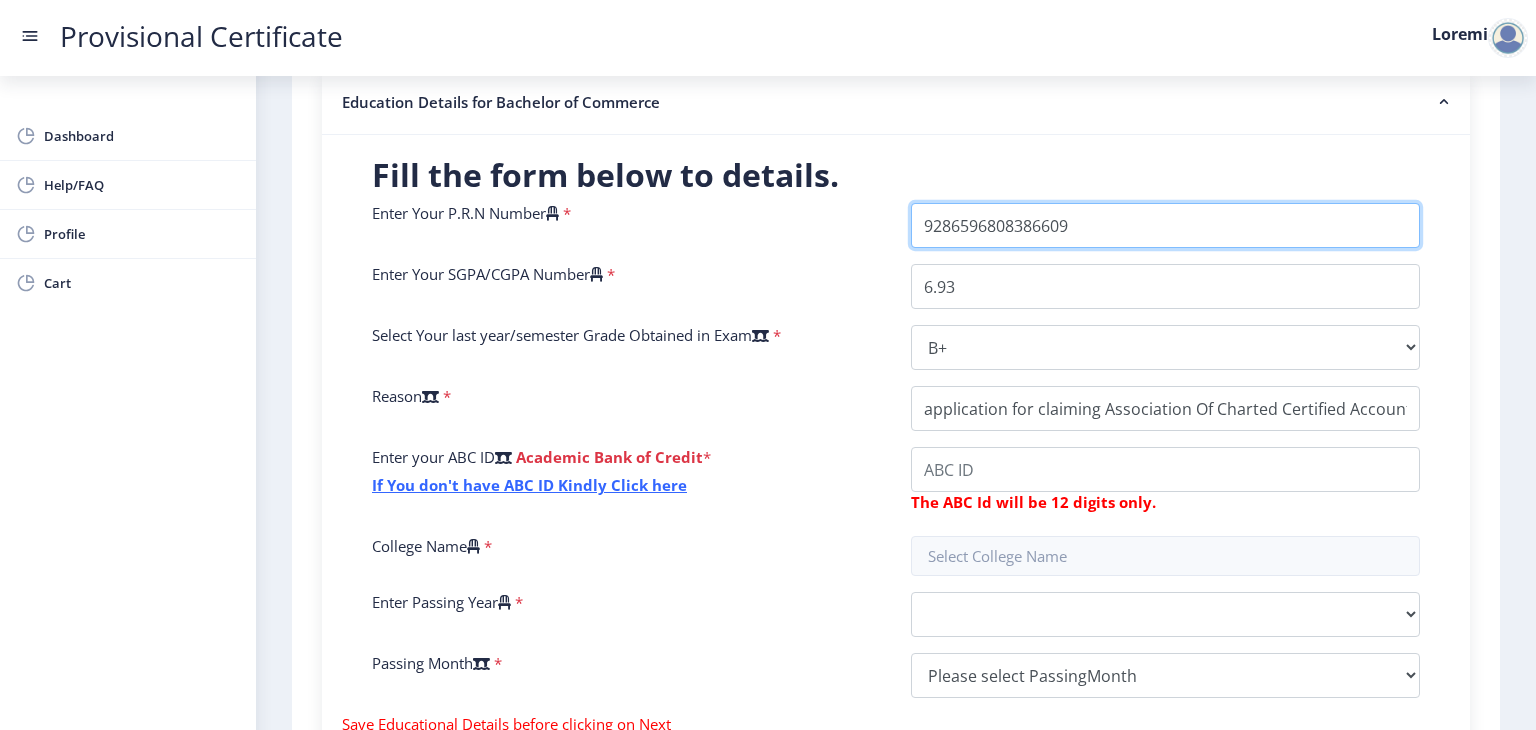 click on "Enter Your P.R.N Number" at bounding box center (1165, 225) 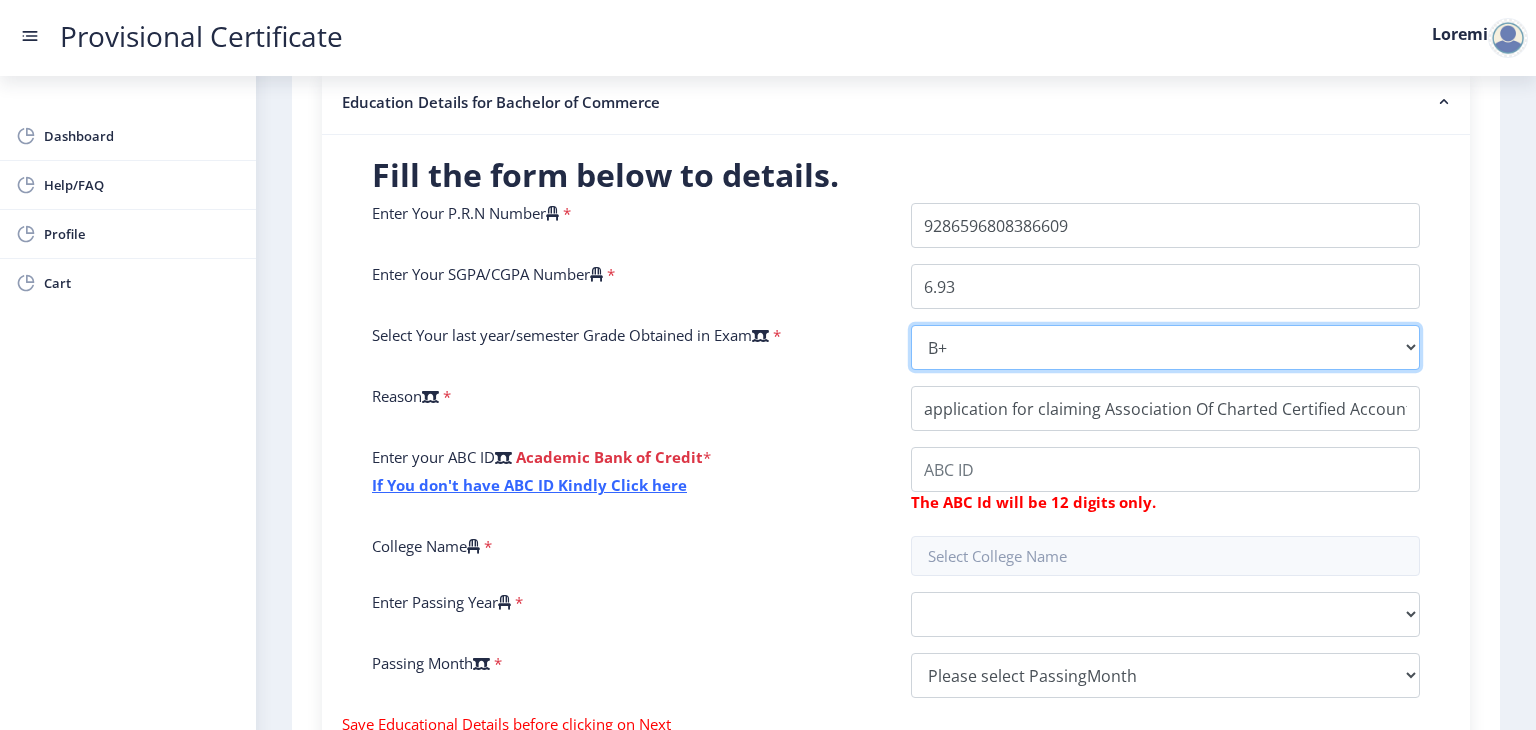 click on "Select Grade  O   A+   A   B+   B   C   D   F(Fail)" at bounding box center [1165, 347] 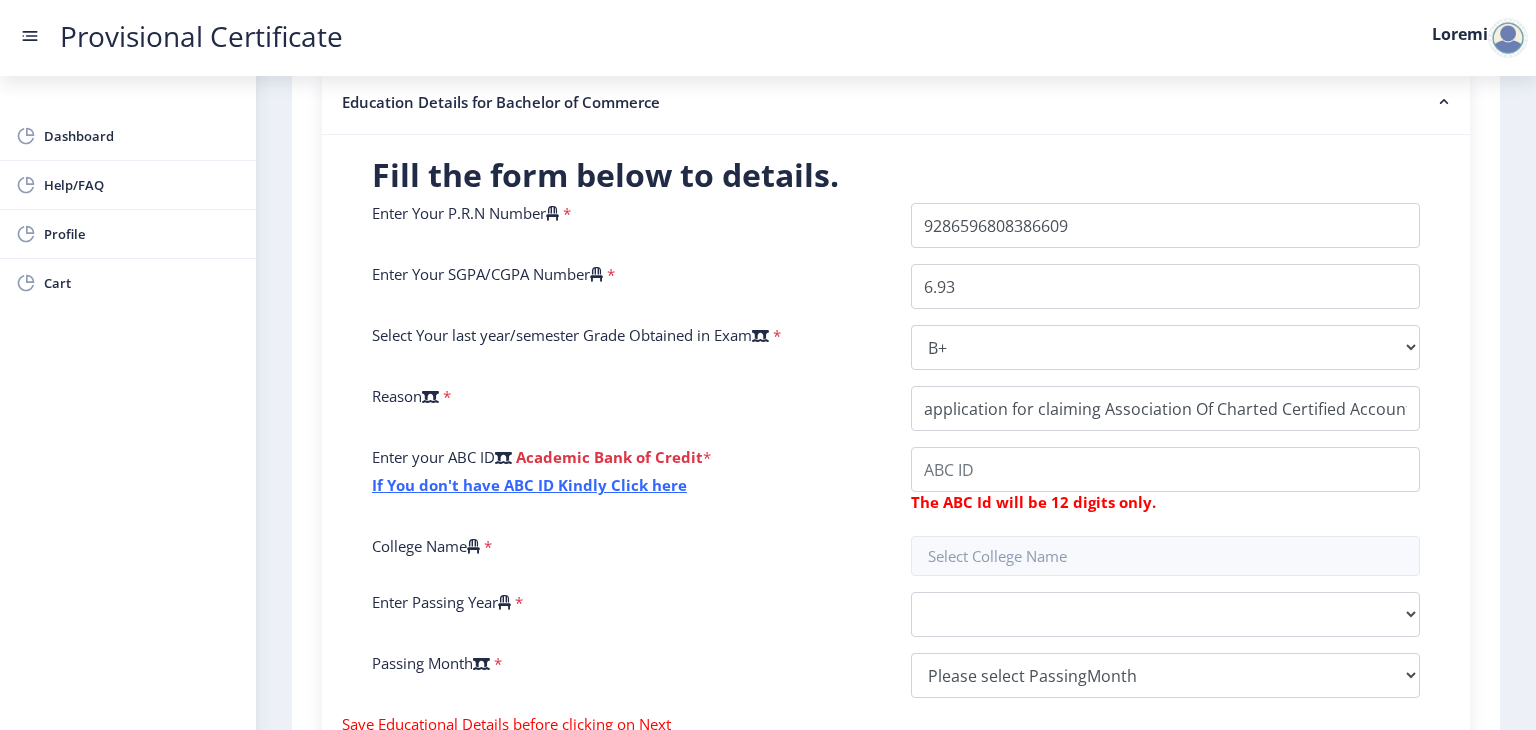 click on "Reason   *" at bounding box center [626, 408] 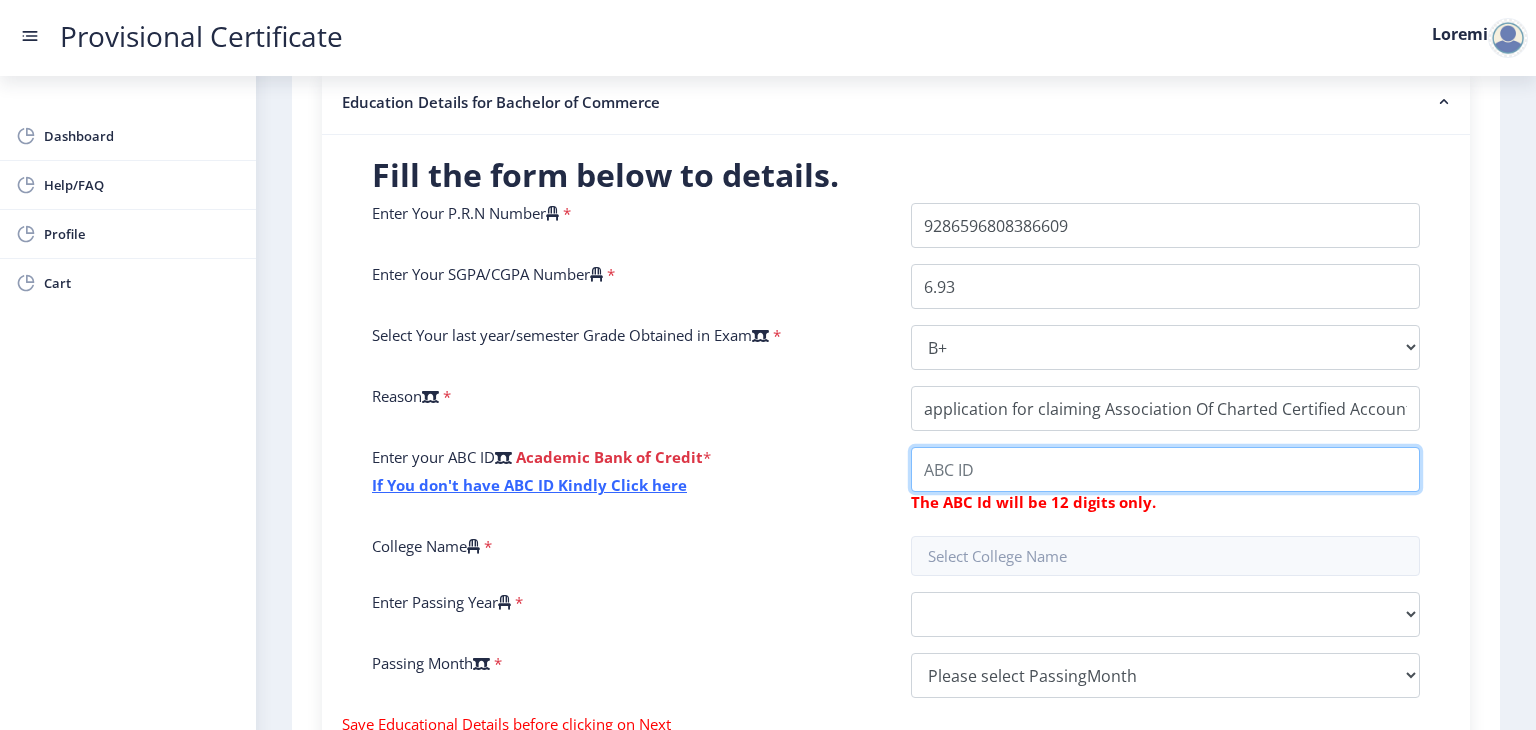click on "College Name" at bounding box center (1165, 469) 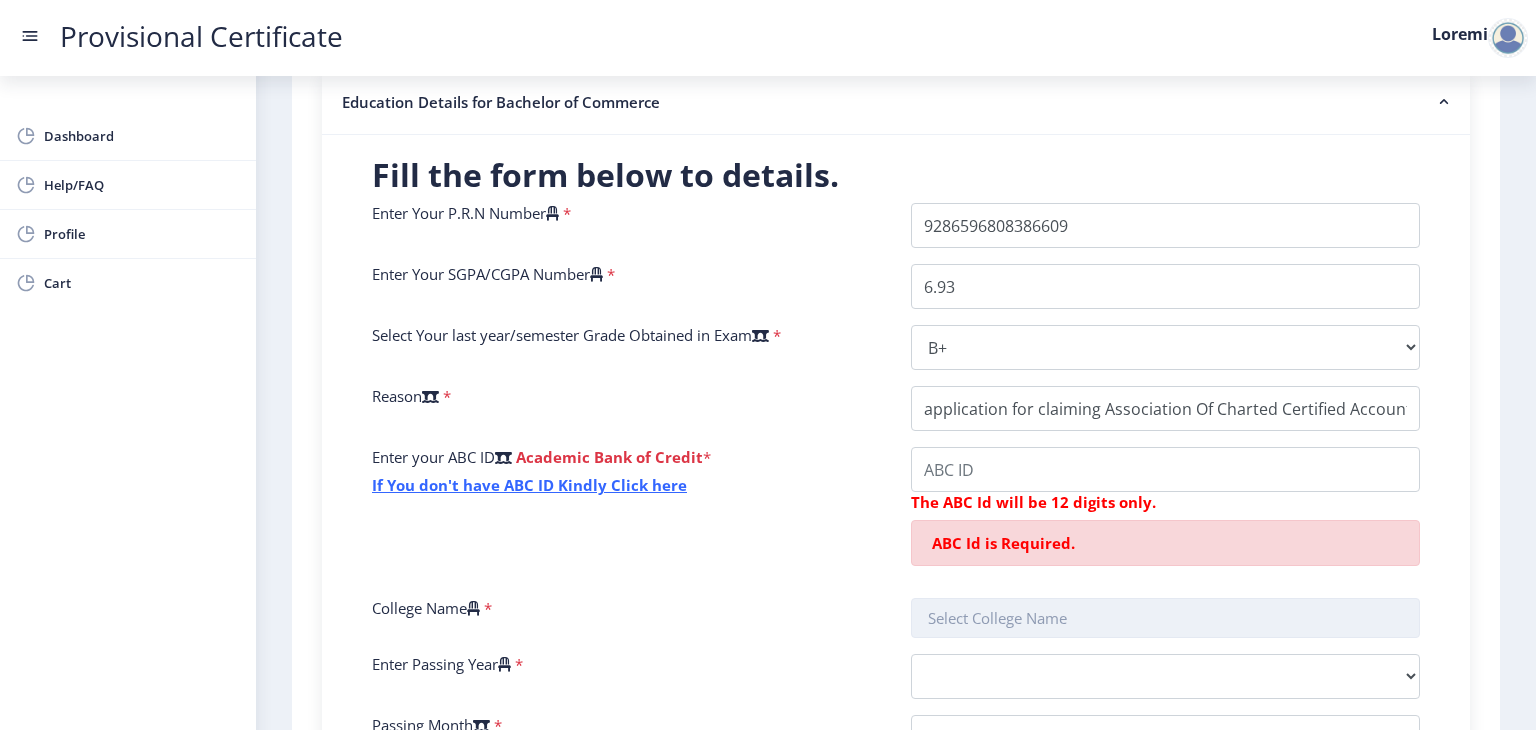 click on "Lorem Ipsu D.S.A Consec   *  Adipi Elit SEDD/EIUS Tempor   * 7.68 Incidi Utla etdo magn/aliquaen Admin Veniamqu no Exer   * Ullamc Labor  N   A+   E   E+   C   C   D   A(Irur)  Inrepr   * Volup veli ESS CI   Fugiatnu Pari ex Sintoc  * Cu Non pro's culp QUI OF Deseru Molli anim  Ide LAB Pe unde om 57 istena erro.  VOL Ac do Laudanti. Totamre Aper   * Eaque Ipsaqua Abil   *  1511   2299   0021   3844   7899   4177   6158   8756   1925   0426   5645   8261   8724   2451   6020   7289   0723   6438   5911   3205   7420   8679   3991   4797   8904   7705   2241   4437   7244   6252   8637   7454   0158   4059   8798   8344   9578   9681   8349   1138   2907   7212   5407   9703   1722   4918   9217   3754   1088   3804   4328   8345   6857   0064   6522   8550   1107   1292   3504  Invento Verit   *  Quasia beatae VitaediCtaex  (87) Nemoeni (32) Ipsamqui (52) Volup (34) Asper (45) Aut (94) Odit (94) Fugi (08) Conseq (98) Magnidolo (06) Eosrati (07) Sequines (54) Nequepor" at bounding box center [896, 489] 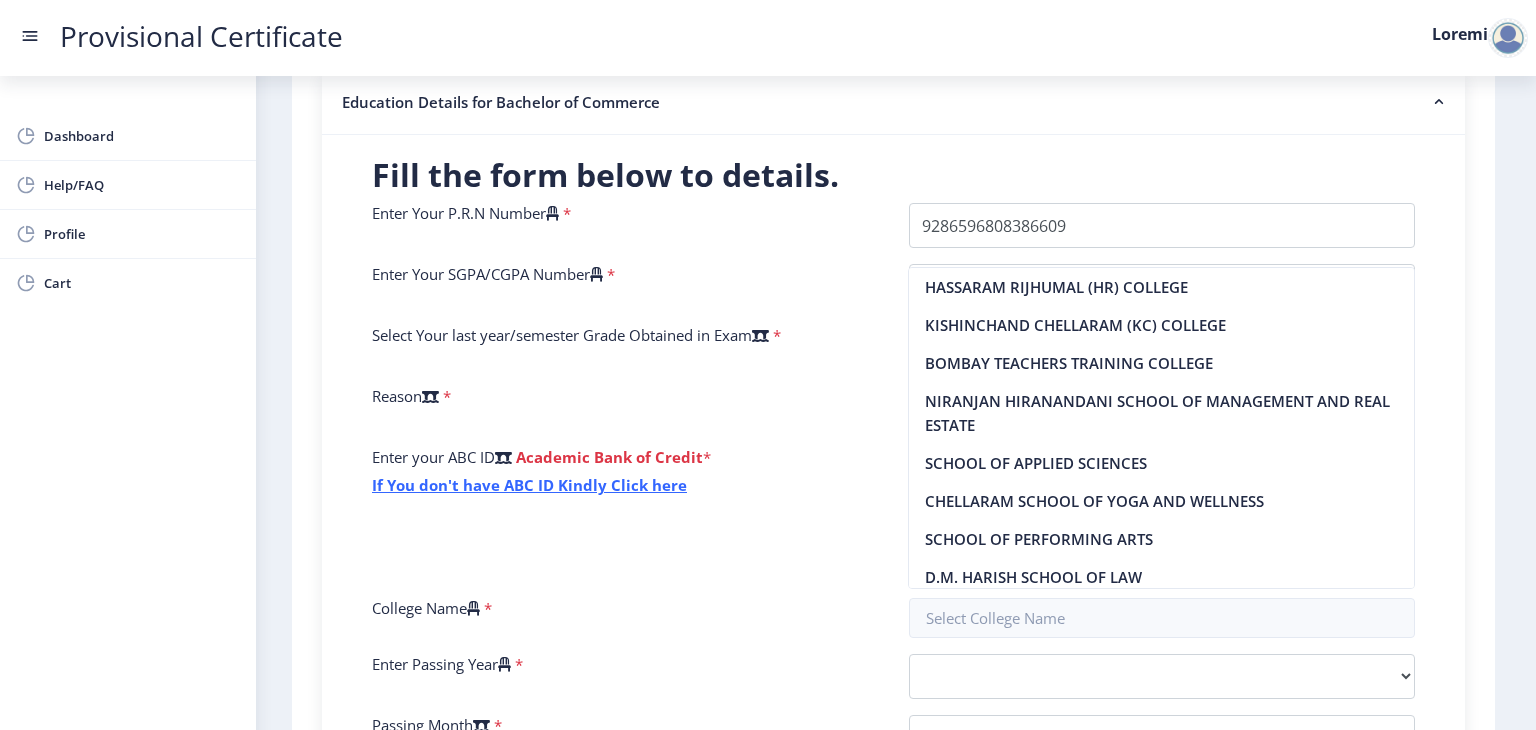 click on "Enter your ABC ID   Academic Bank of Credit  * If You don't have ABC ID Kindly Click here" at bounding box center [625, 514] 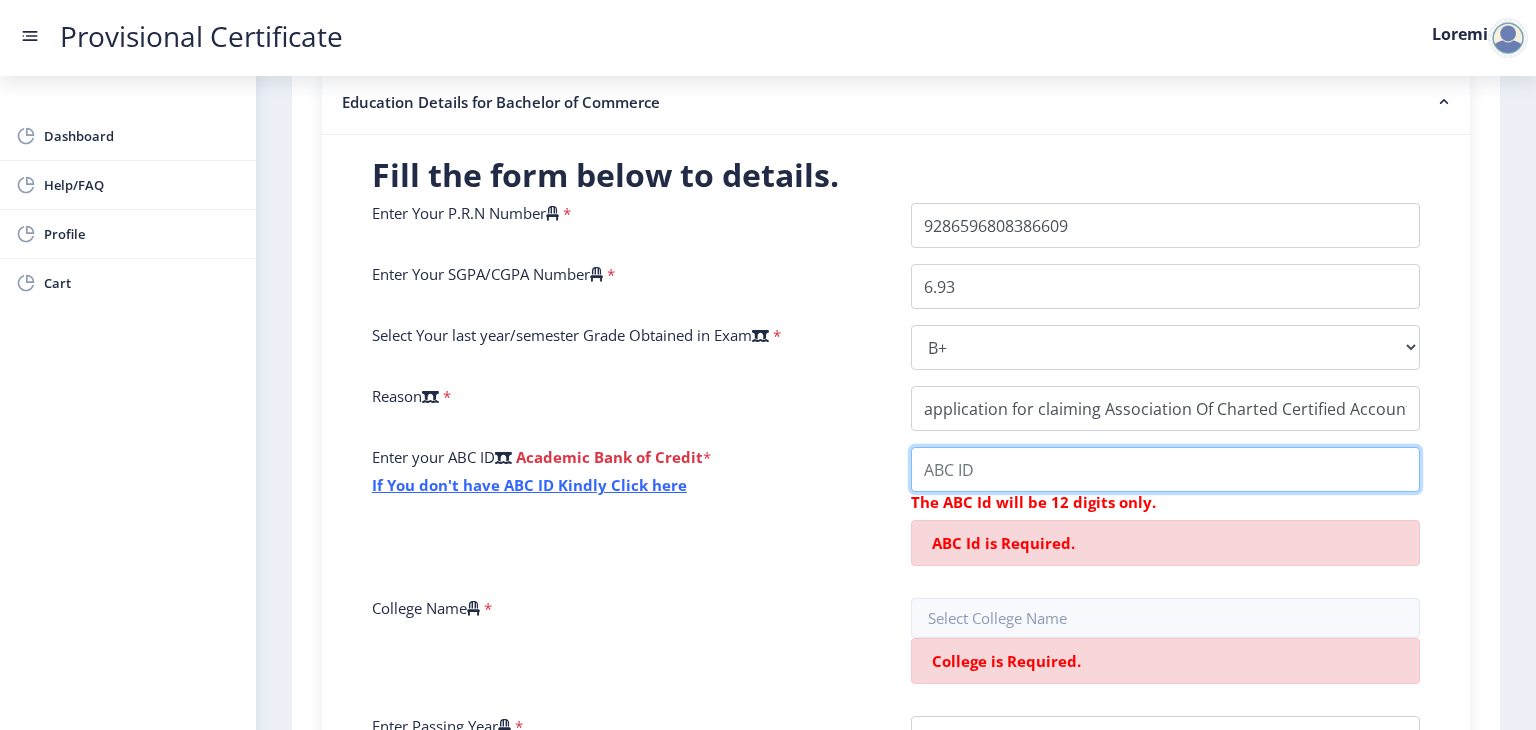 click on "College Name" at bounding box center (1165, 469) 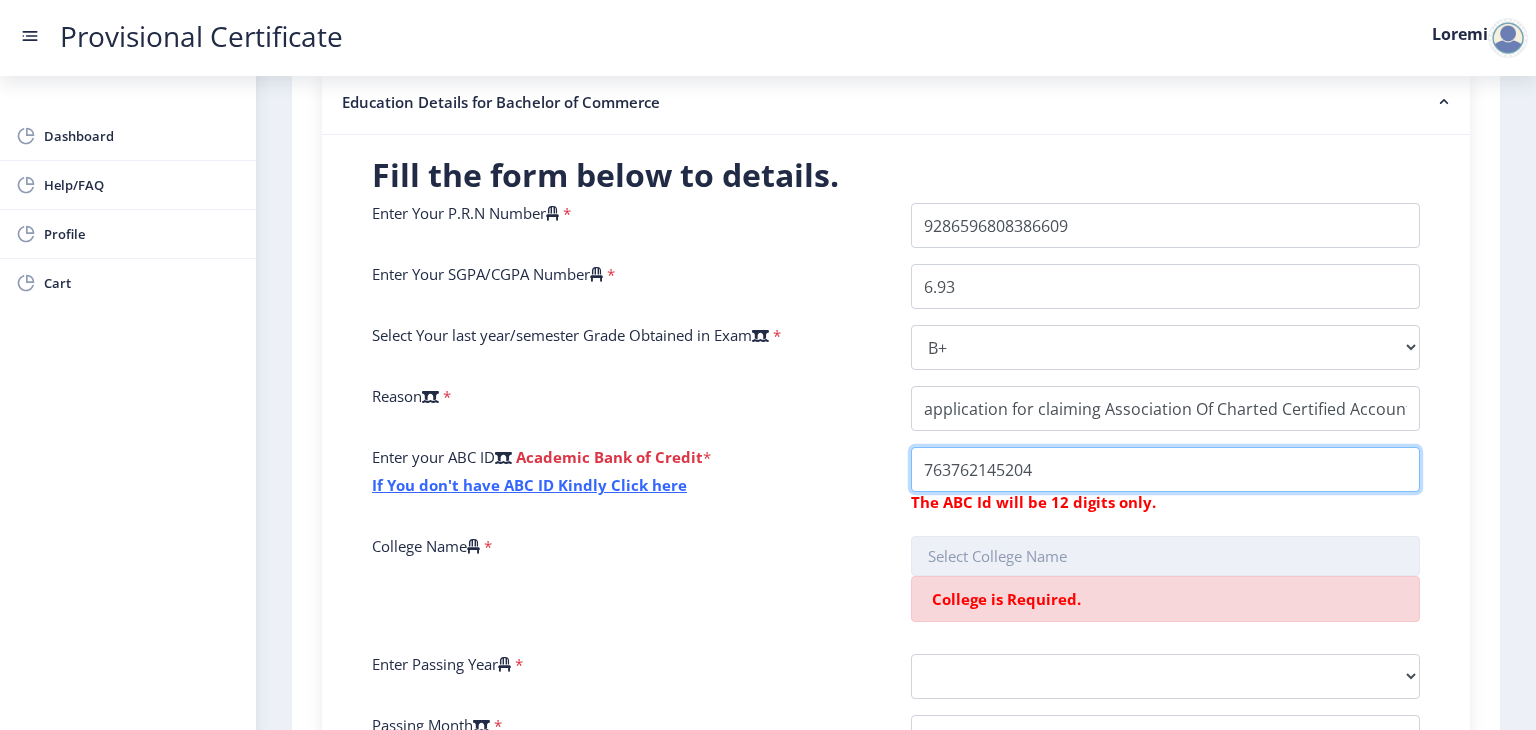 type on "763762145204" 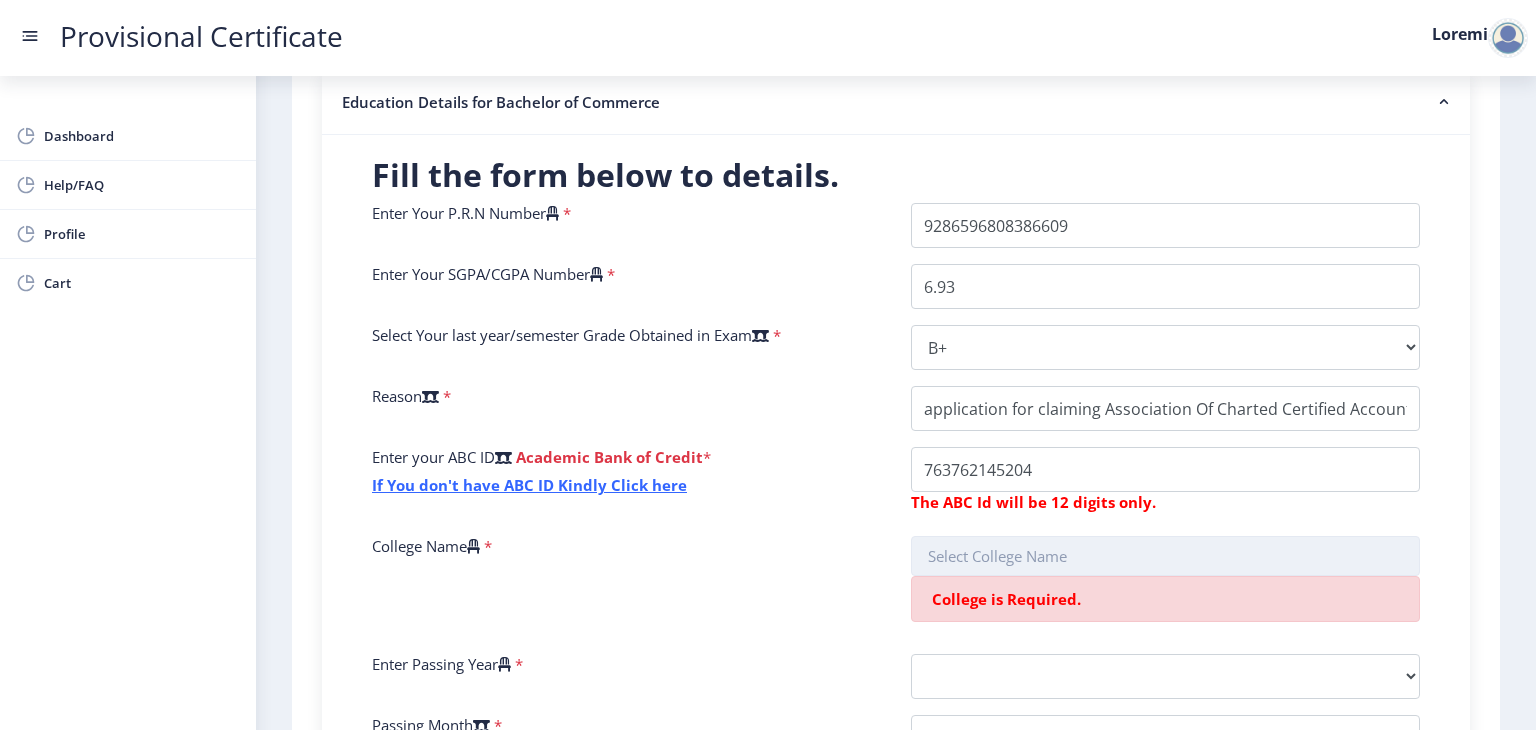 click at bounding box center (1165, 556) 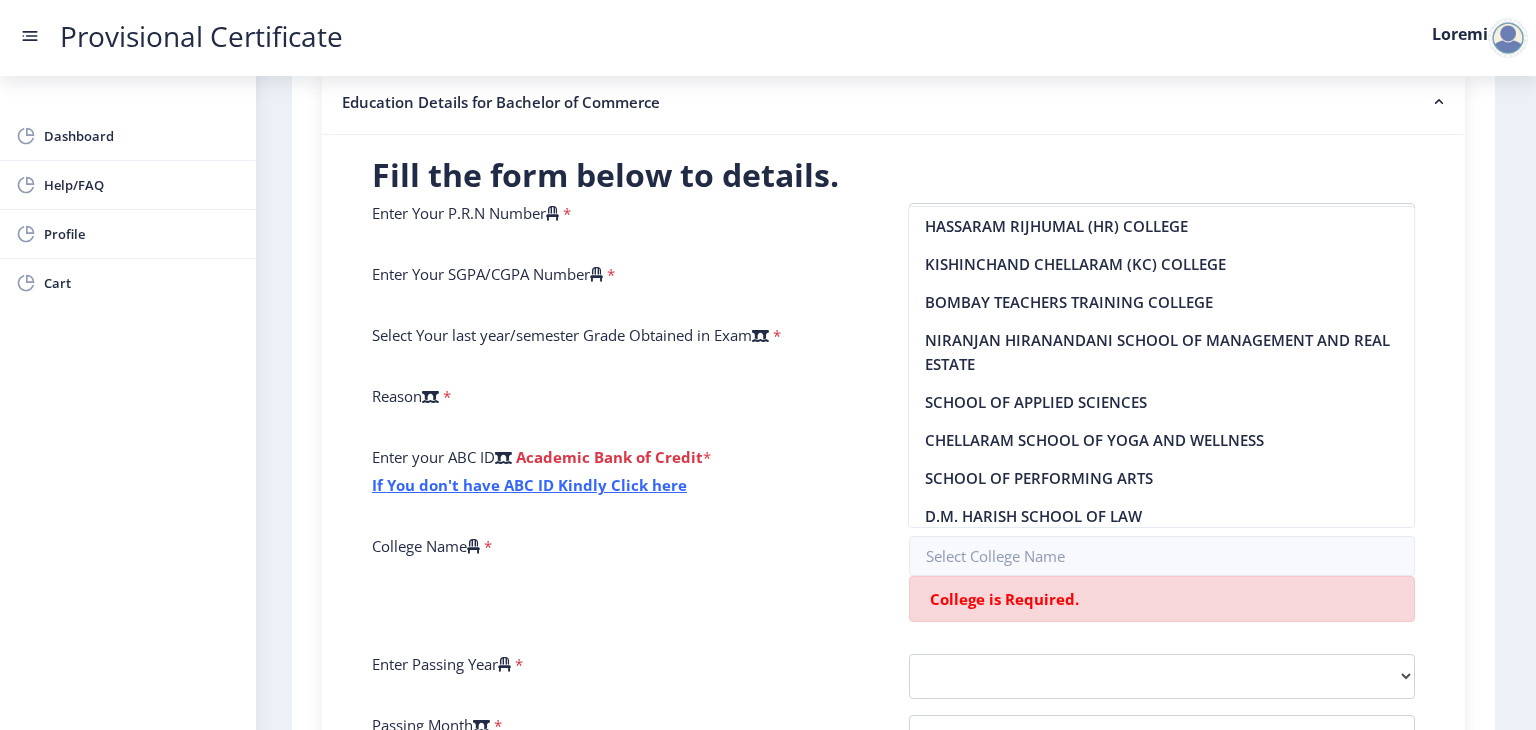 click on "College Name   *" at bounding box center (625, 587) 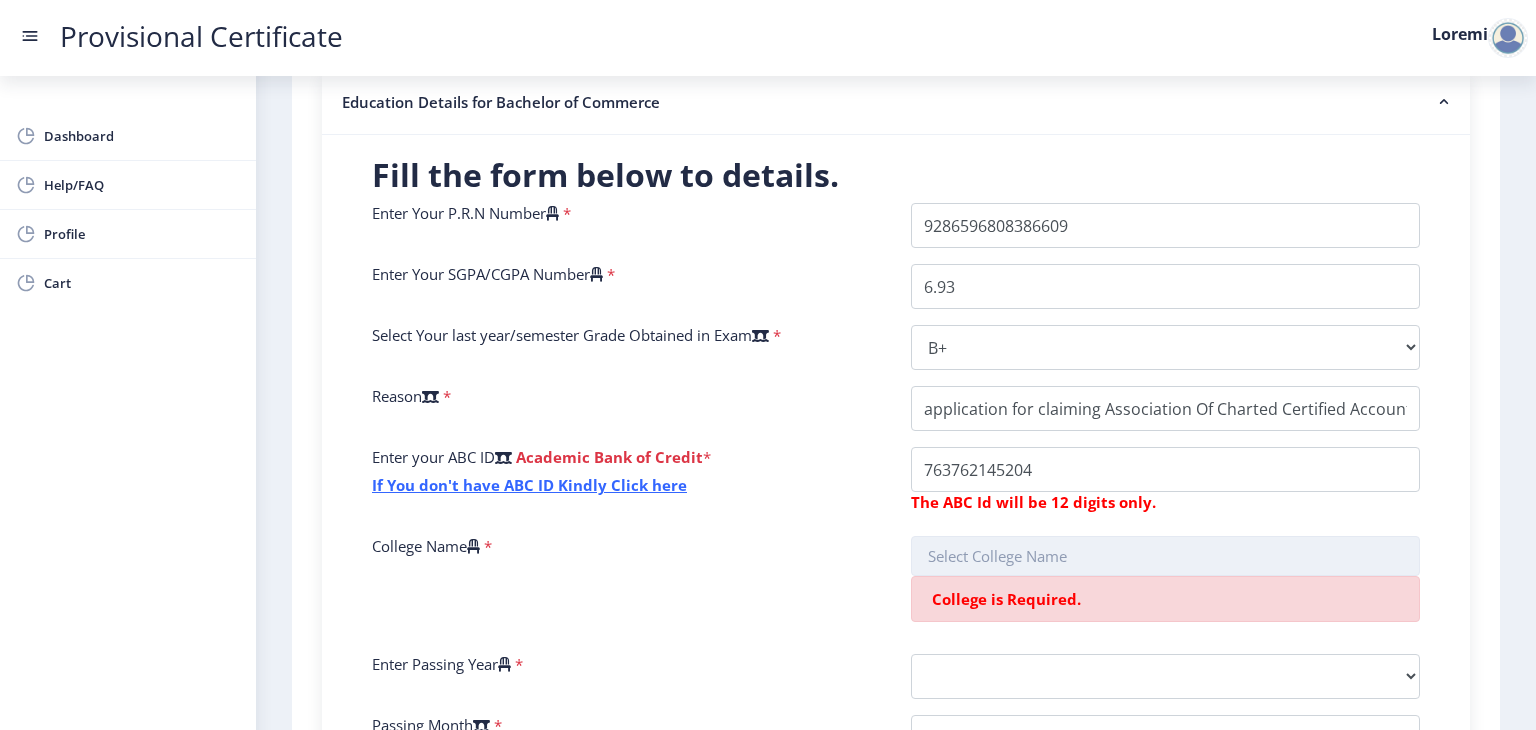 click at bounding box center [1165, 556] 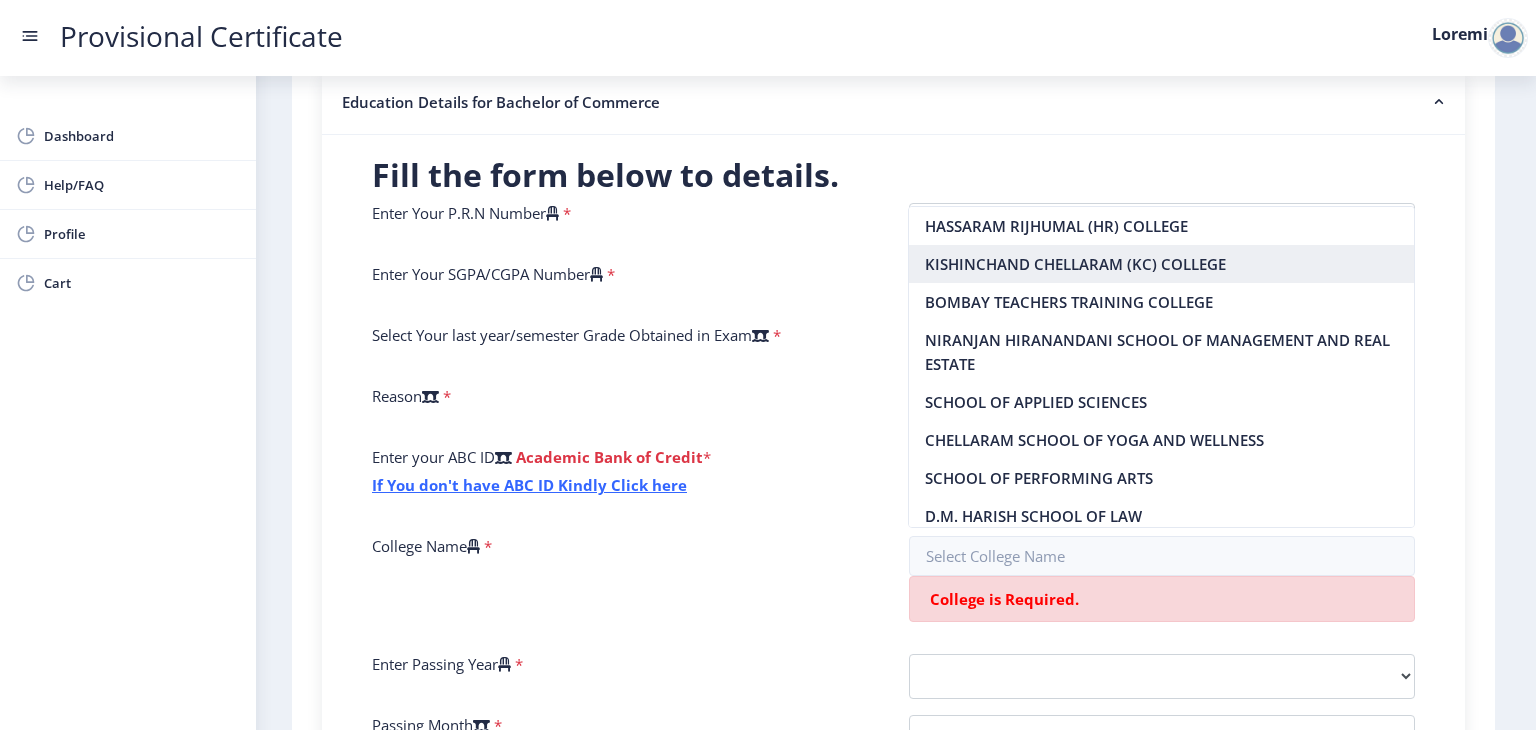 click on "KISHINCHAND CHELLARAM (KC) COLLEGE" at bounding box center (1161, 264) 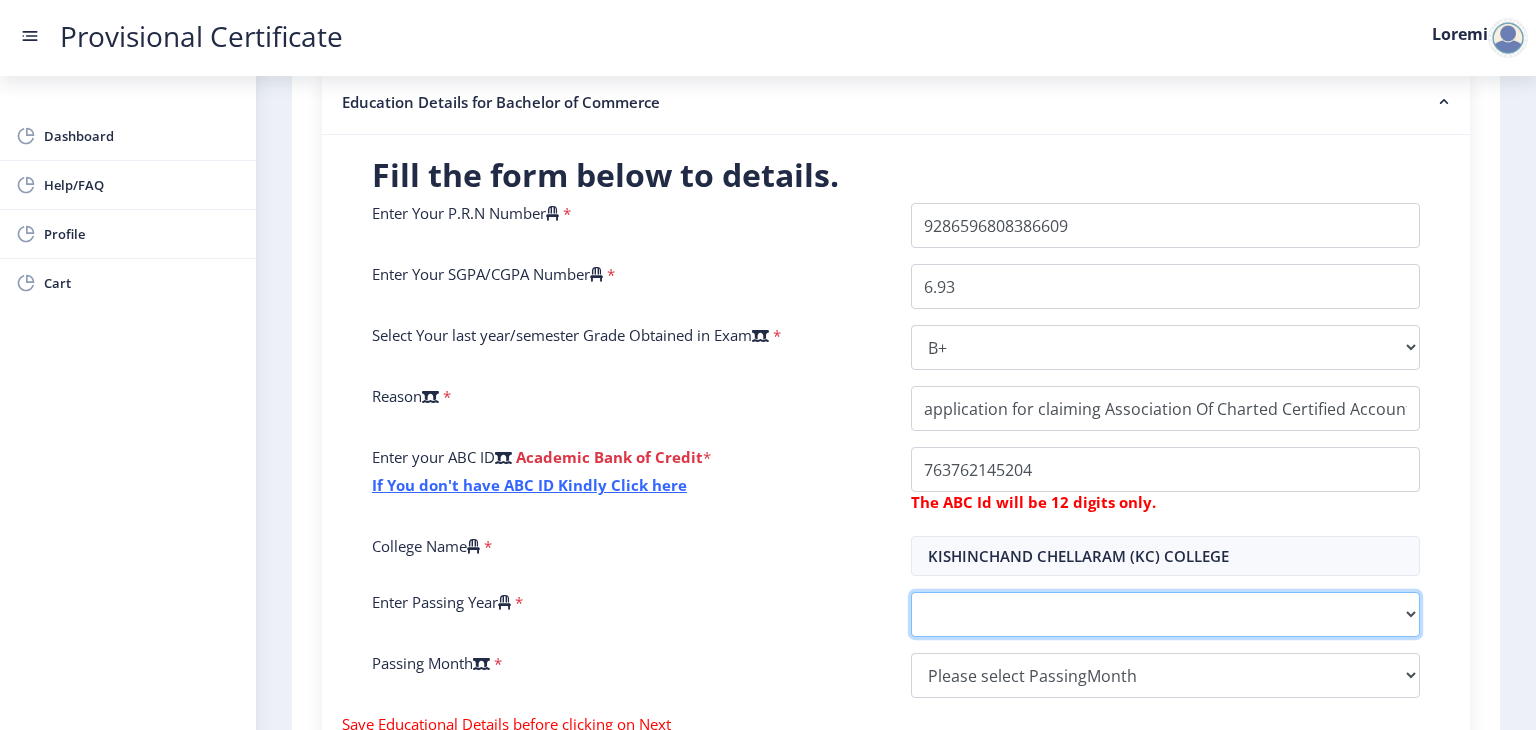 click on "2025   2024   2023   2022   2021   2020   2019   2018   2017   2016   2015   2014   2013   2012   2011   2010   2009   2008   2007   2006   2005   2004   2003   2002   2001   2000   1999   1998   1997   1996   1995   1994   1993   1992   1991   1990   1989   1988   1987   1986   1985   1984   1983   1982   1981   1980   1979   1978   1977   1976   1975   1974   1973   1972   1971   1970   1969   1968   1967" at bounding box center [1165, 614] 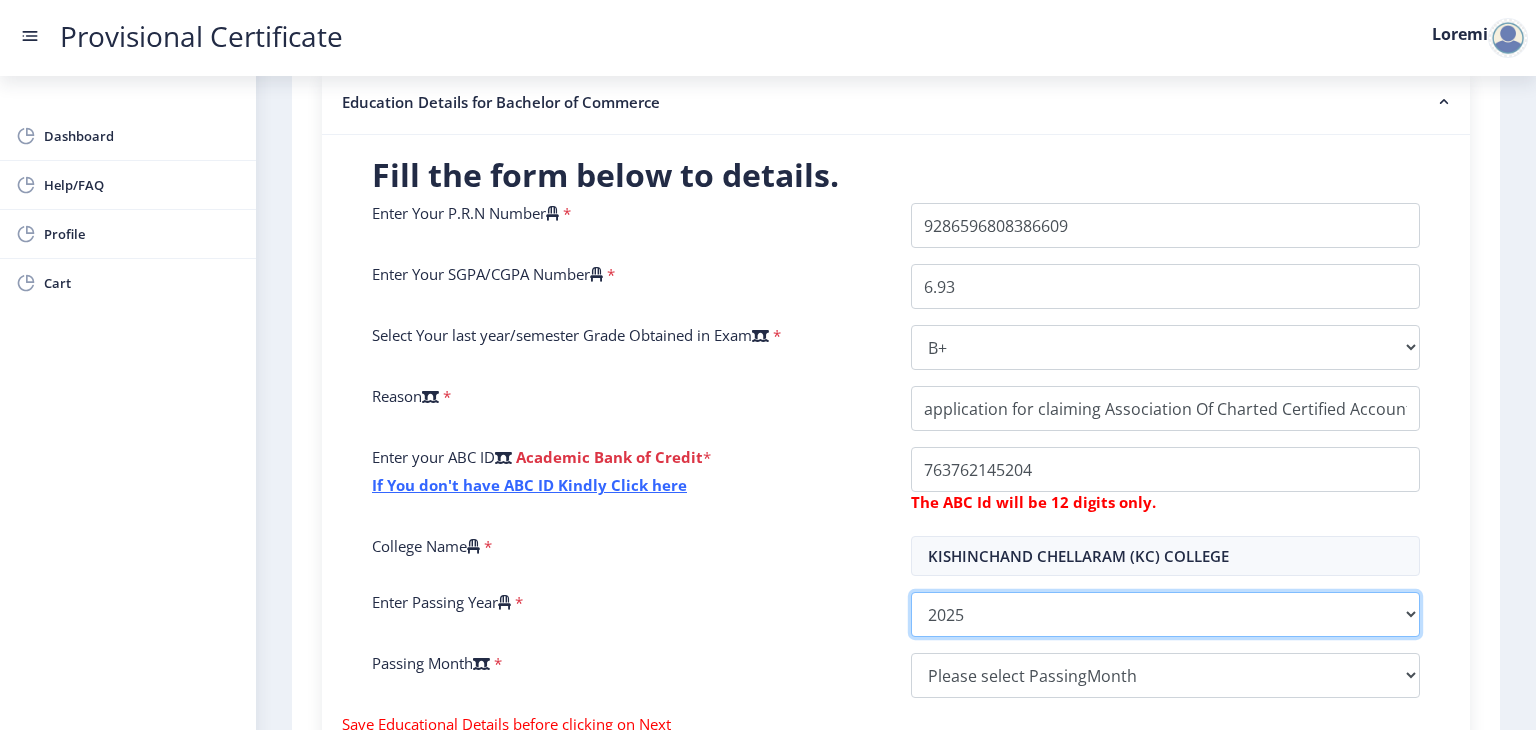 click on "2025   2024   2023   2022   2021   2020   2019   2018   2017   2016   2015   2014   2013   2012   2011   2010   2009   2008   2007   2006   2005   2004   2003   2002   2001   2000   1999   1998   1997   1996   1995   1994   1993   1992   1991   1990   1989   1988   1987   1986   1985   1984   1983   1982   1981   1980   1979   1978   1977   1976   1975   1974   1973   1972   1971   1970   1969   1968   1967" at bounding box center [1165, 614] 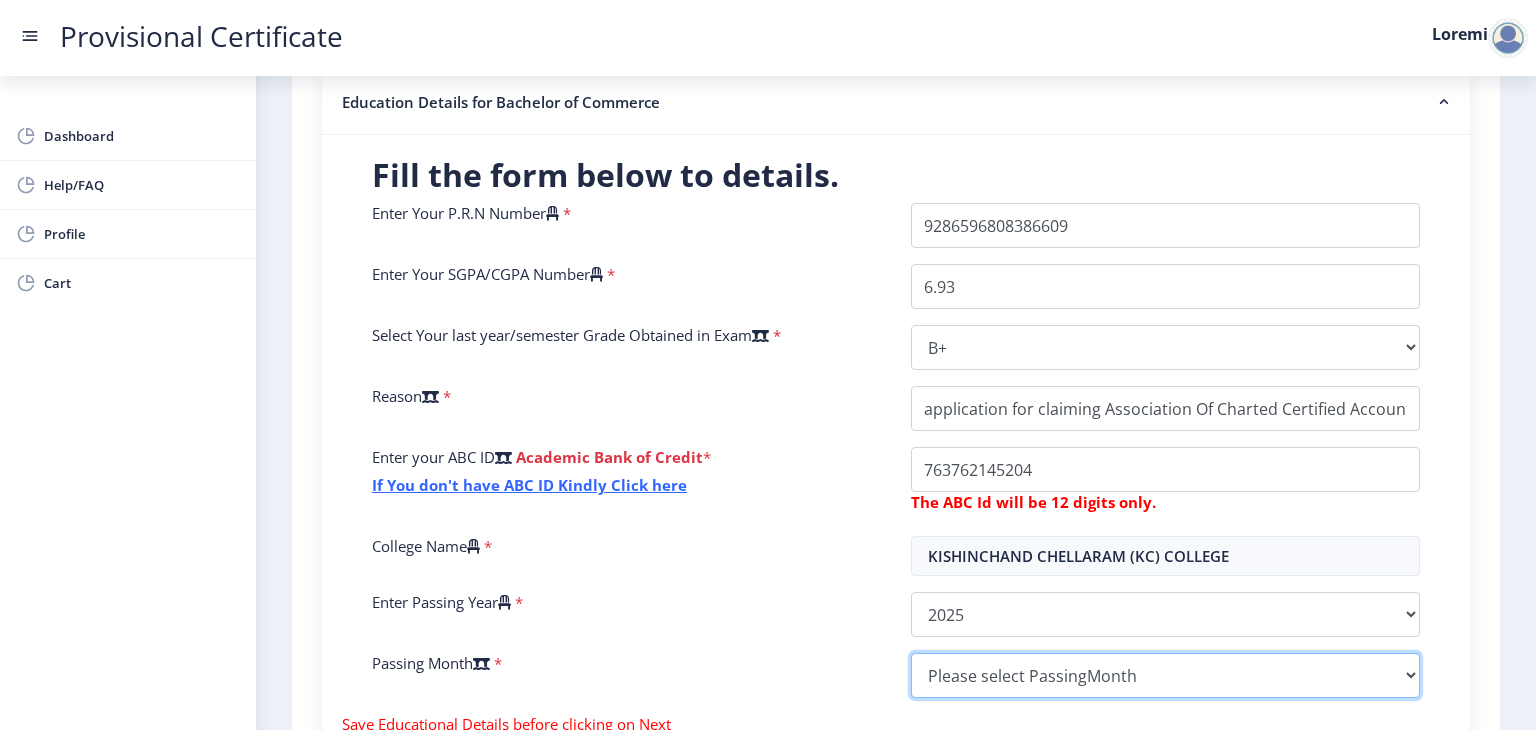 click on "Please select PassingMonth  (01) January (02) February (03) March (04) April (05) May (06) June (07) July (08) August (09) September (10) October (11) November (12) December" at bounding box center (1165, 675) 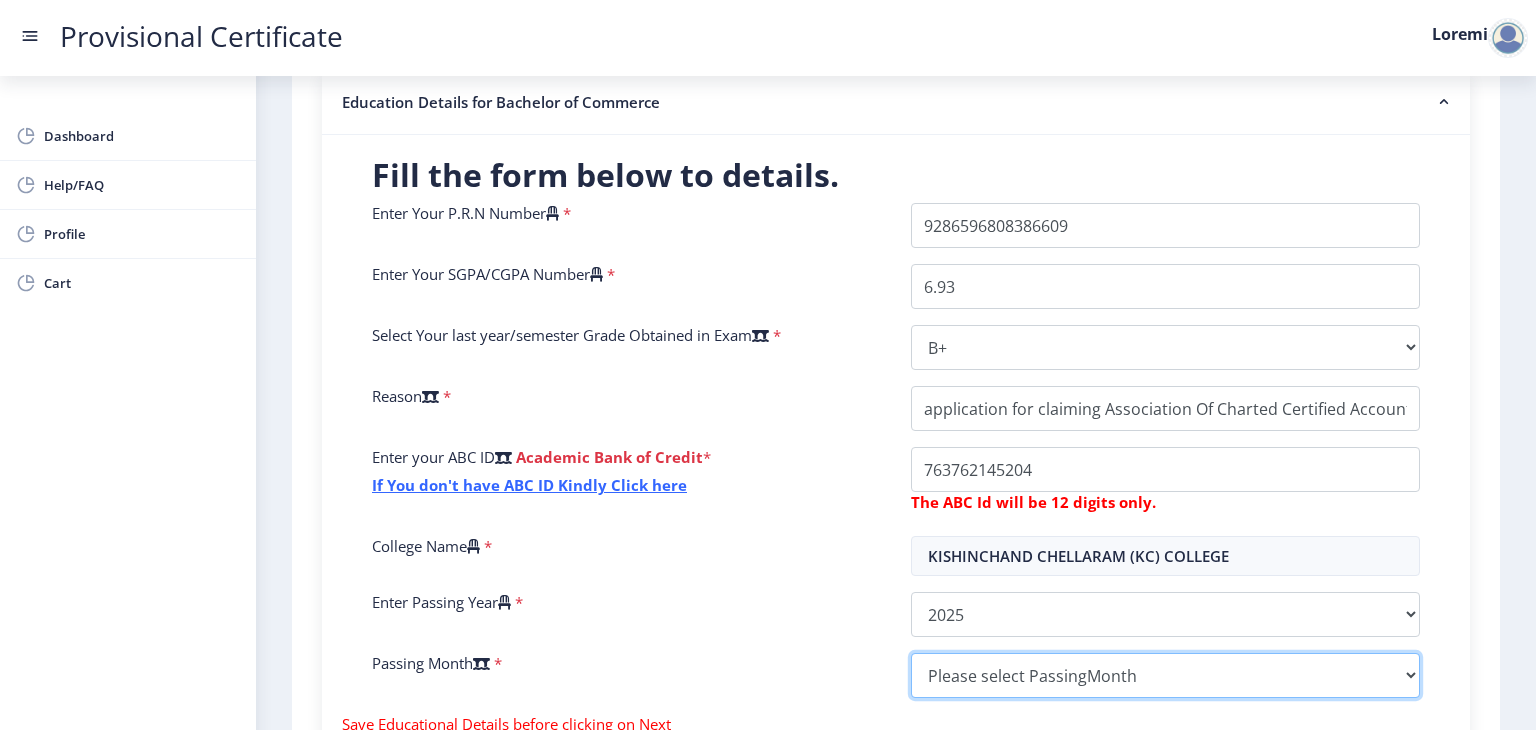 select on "May" 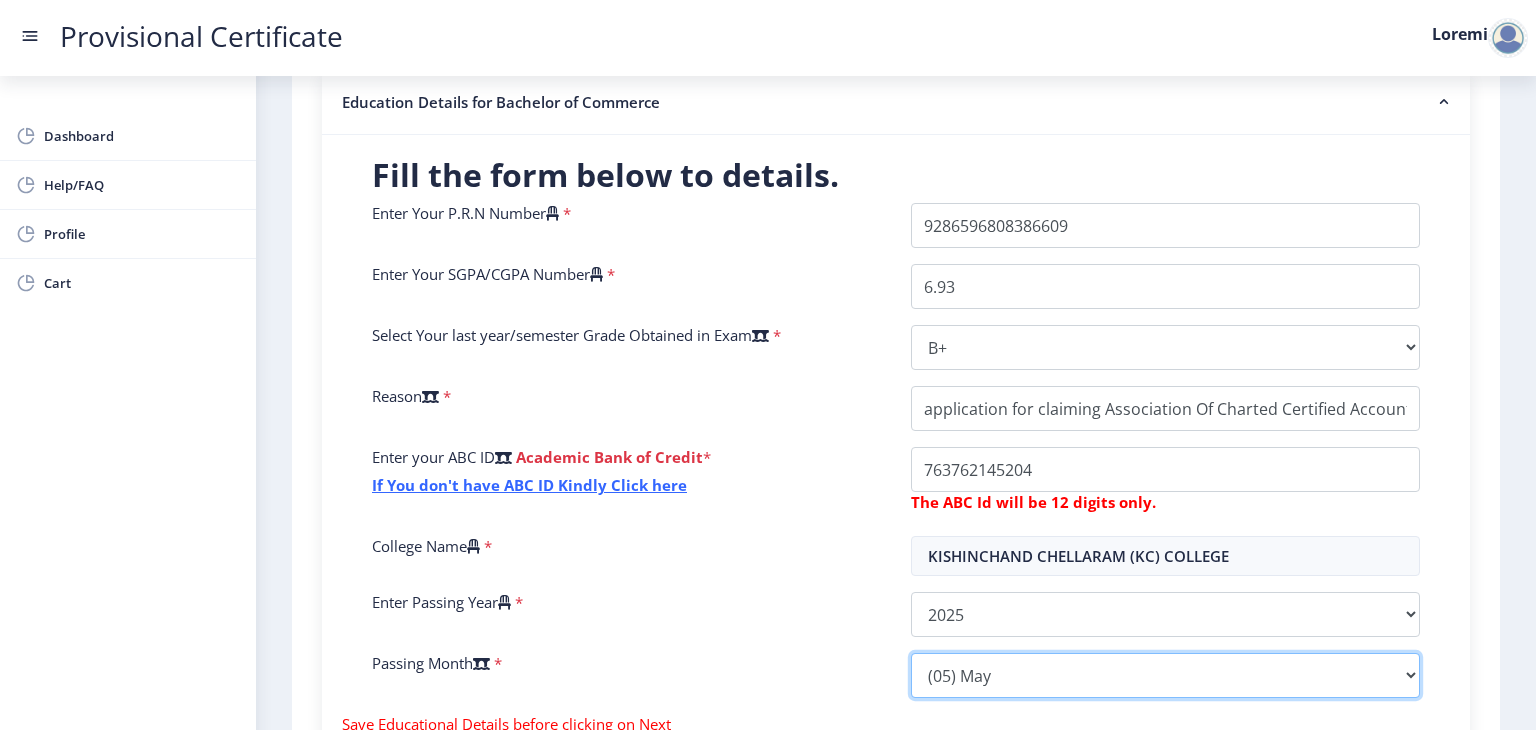 click on "Please select PassingMonth  (01) January (02) February (03) March (04) April (05) May (06) June (07) July (08) August (09) September (10) October (11) November (12) December" at bounding box center (1165, 675) 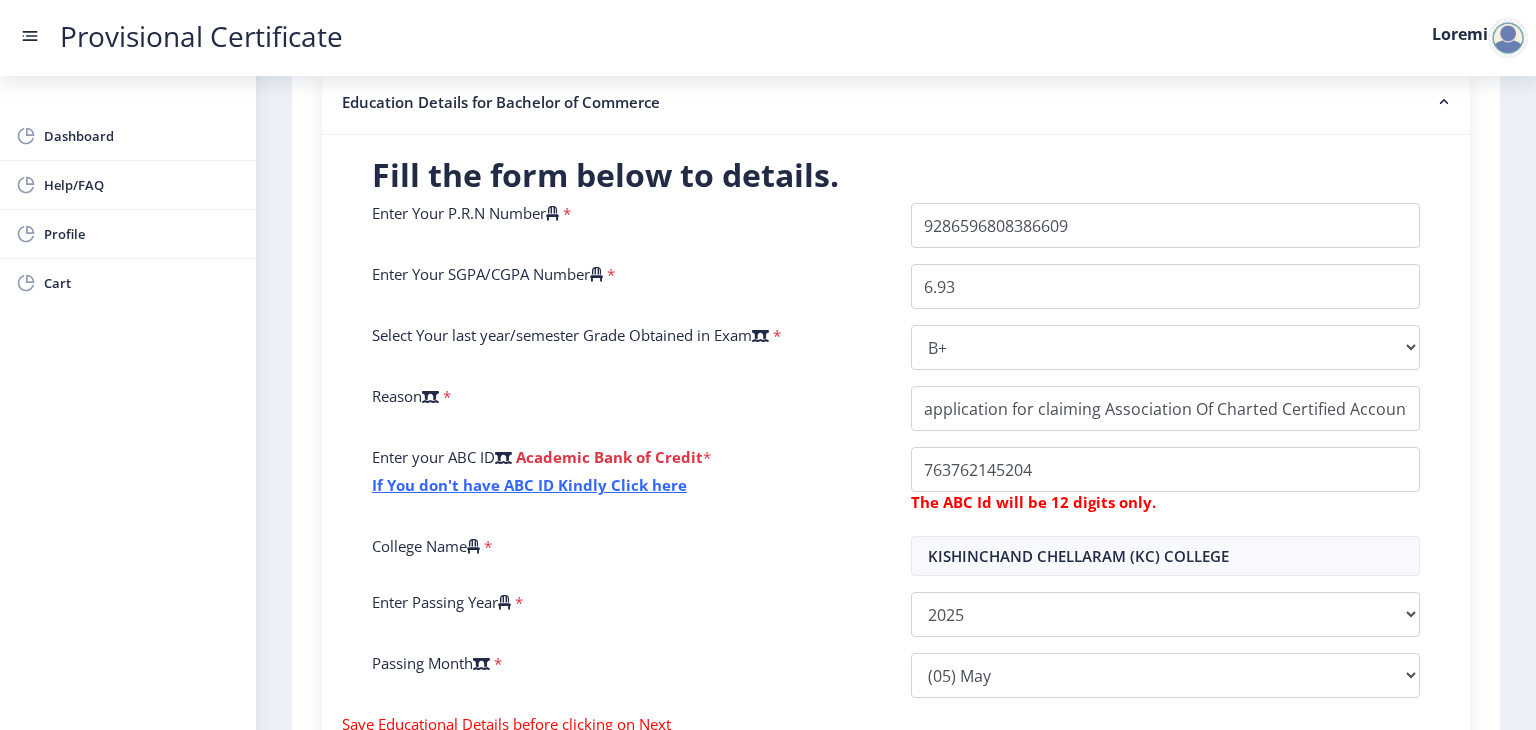 click on "Enter Your P.R.N Number   *  Enter Your SGPA/CGPA Number   * [NUMBER] Select Your last year/semester Grade Obtained in Exam   * Select Grade  O   A+   A   B+   B   C   D   F(Fail)  Reason   * Enter your ABC ID   Academic Bank of Credit  * If You don't have ABC ID Kindly Click here  The ABC Id will be 12 digits only.  College Name   * KISHINCHAND CHELLARAM (KC) COLLEGE Enter Passing Year   *  2025   2024   2023   2022   2021   2020   2019   2018   2017   2016   2015   2014   2013   2012   2011   2010   2009   2008   2007   2006   2005   2004   2003   2002   2001   2000   1999   1998   1997   1996   1995   1994   1993   1992   1991   1990   1989   1988   1987   1986   1985   1984   1983   1982   1981   1980   1979   1978   1977   1976   1975   1974   1973   1972   1971   1970   1969   1968   1967  Passing Month   *  Please select PassingMonth  (01) January (02) February (03) March (04) April (05) May (06) June (07) July (08) August (09) September (10) October (11) November (12) December" at bounding box center [896, 458] 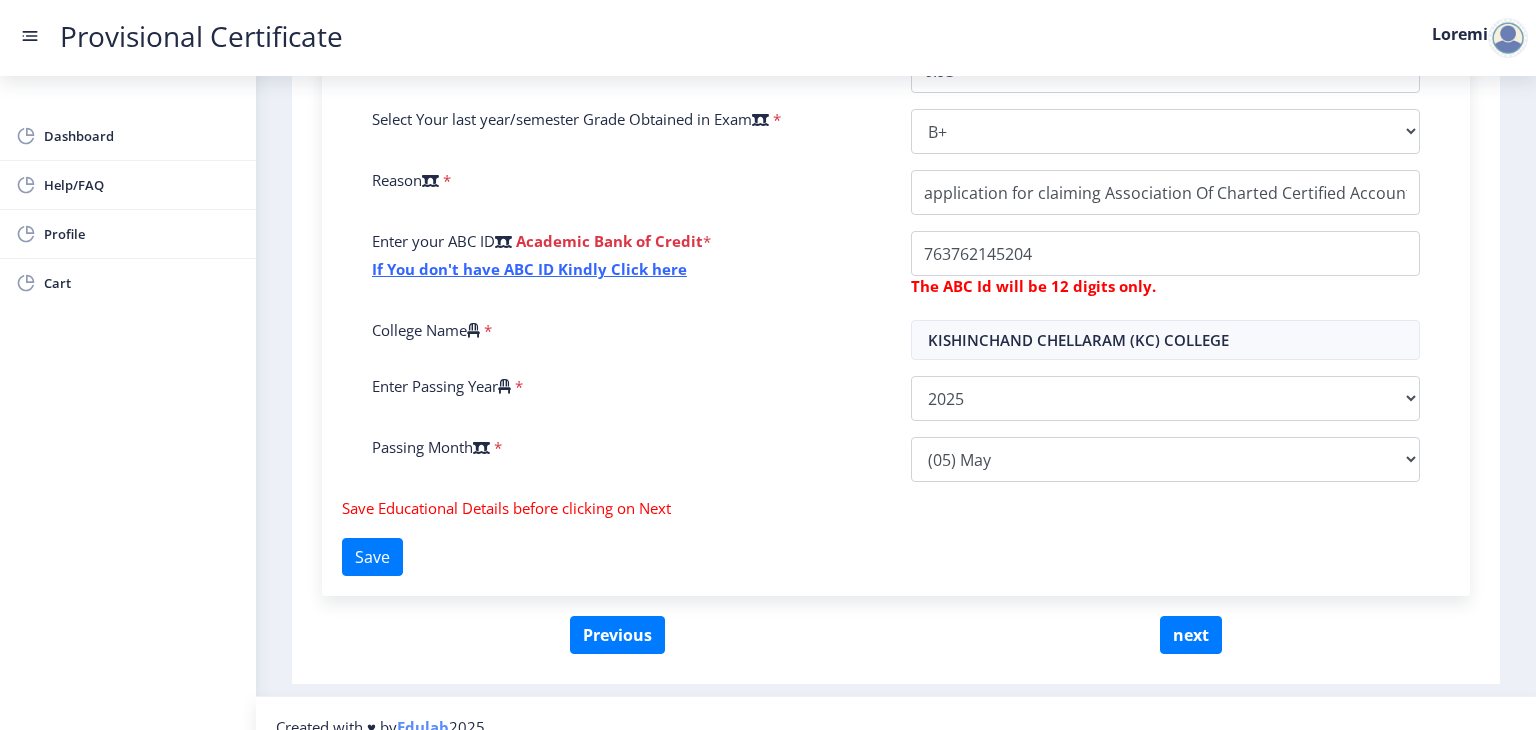 scroll, scrollTop: 640, scrollLeft: 0, axis: vertical 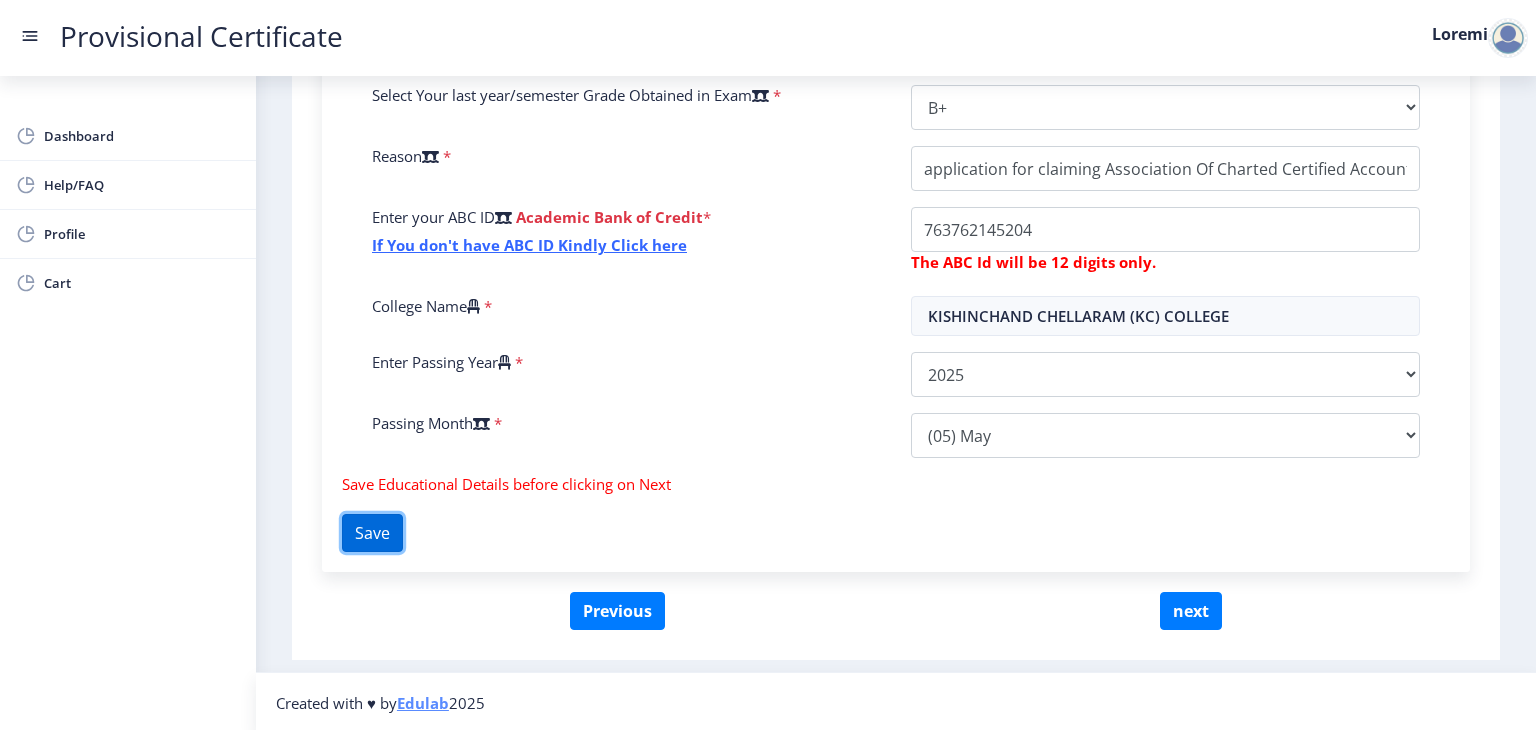 click on "Save" at bounding box center [372, 533] 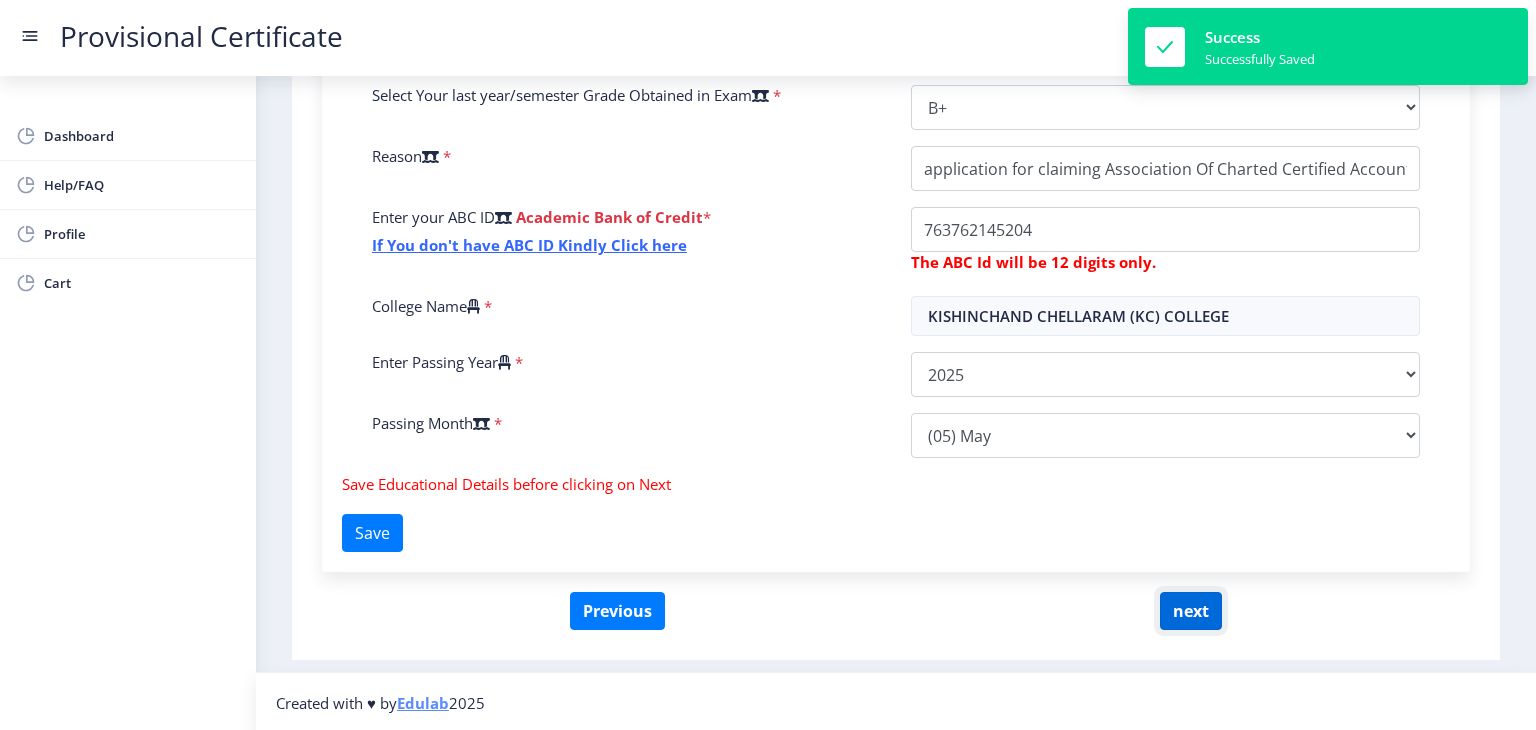 click on "next" at bounding box center (1191, 611) 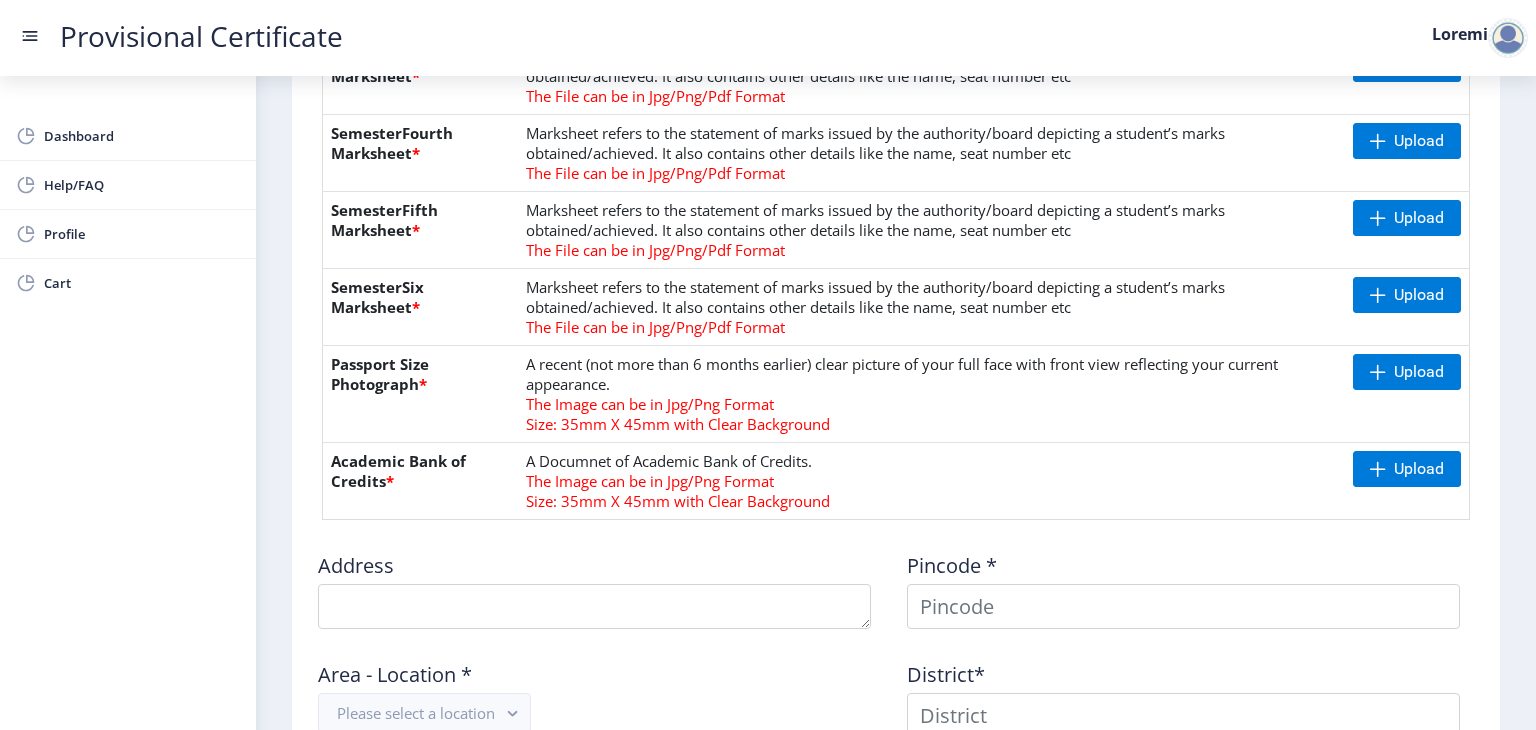 scroll, scrollTop: 726, scrollLeft: 0, axis: vertical 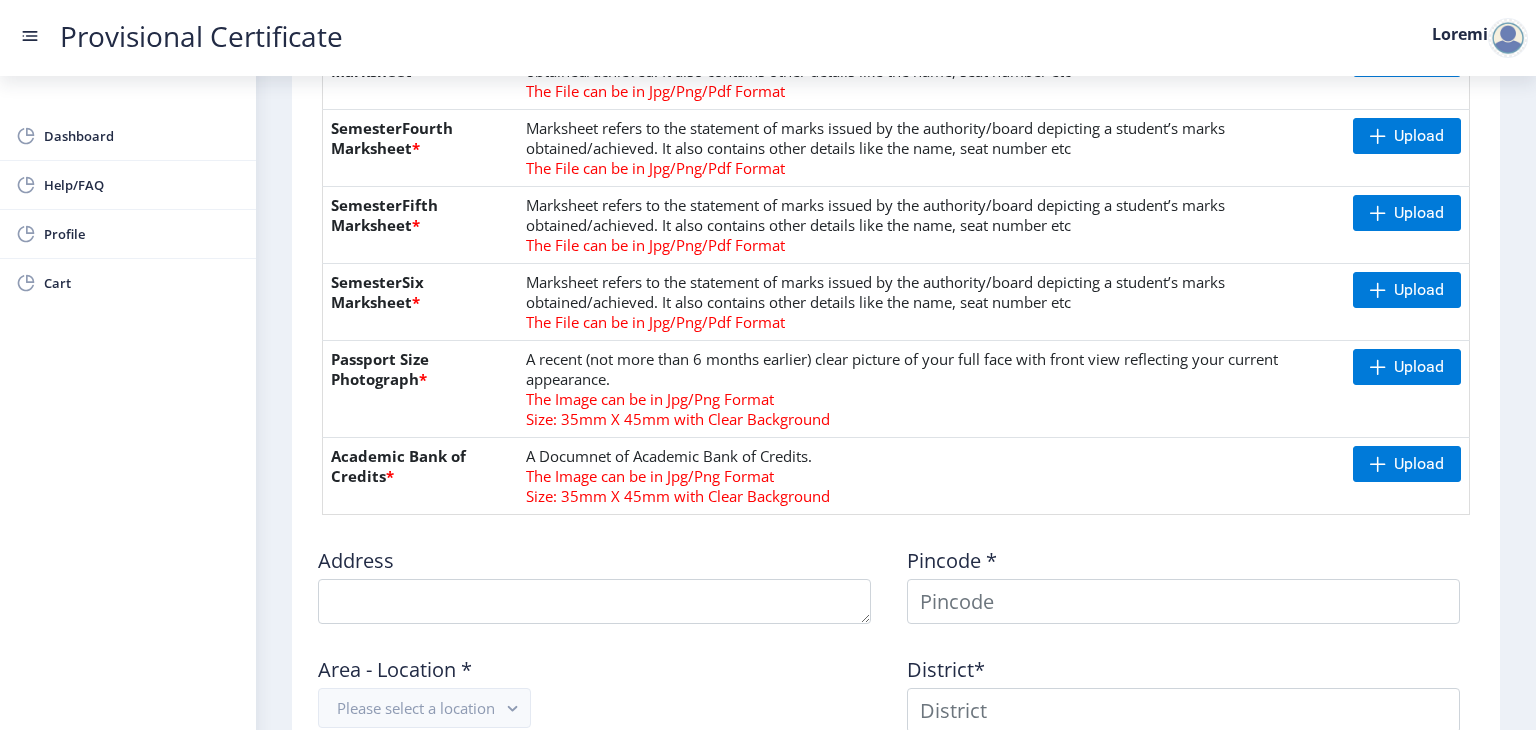 drag, startPoint x: 1525, startPoint y: 416, endPoint x: 1533, endPoint y: 271, distance: 145.22052 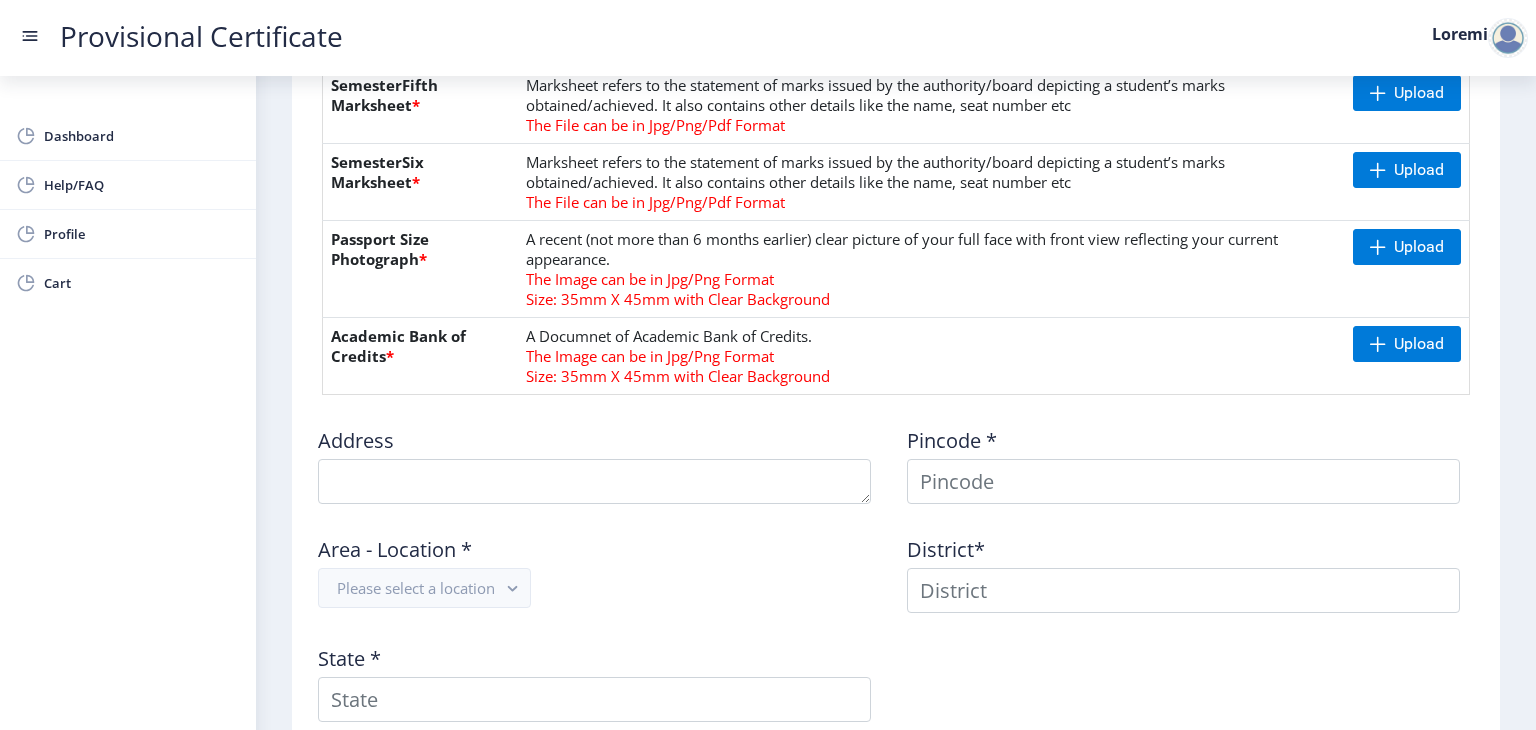 scroll, scrollTop: 886, scrollLeft: 0, axis: vertical 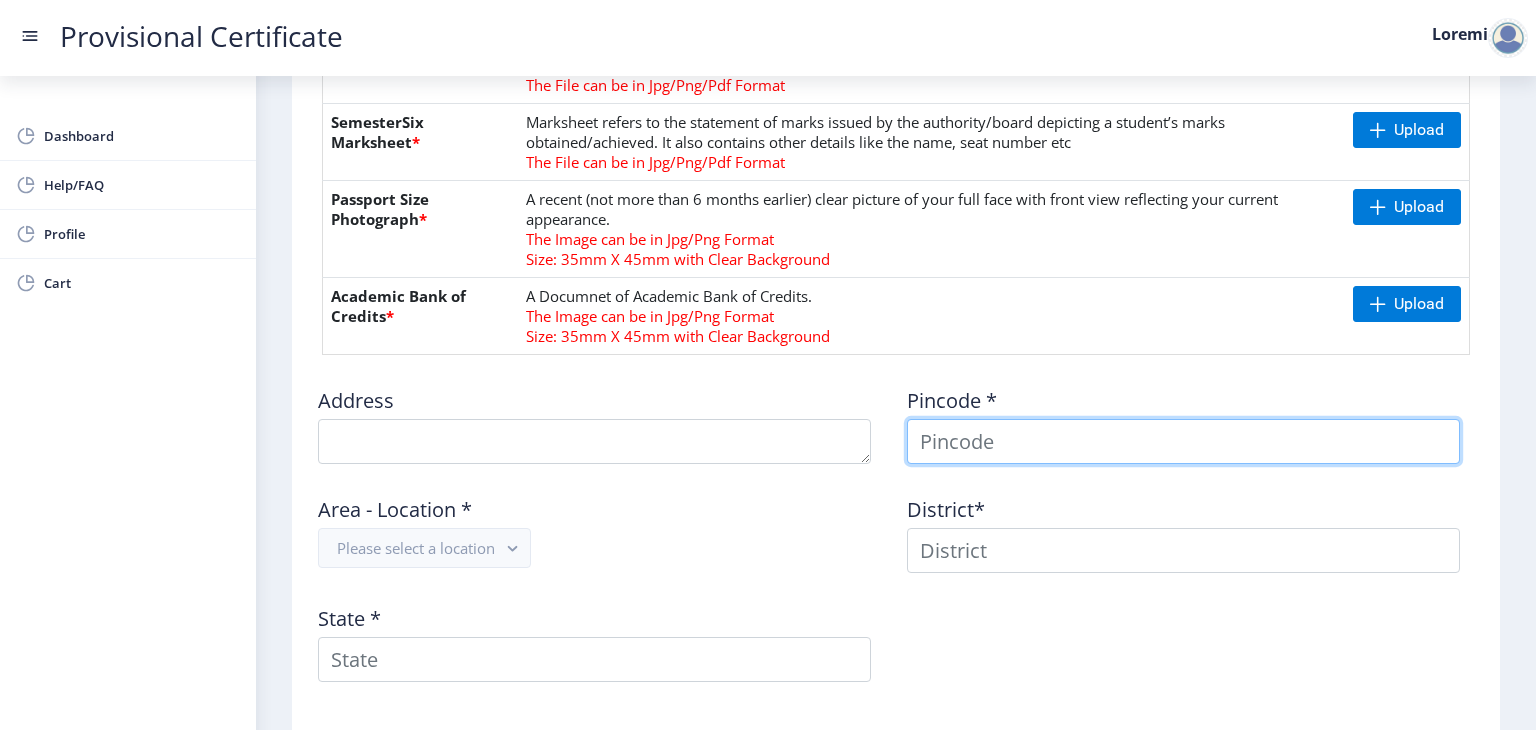 click at bounding box center (1183, 441) 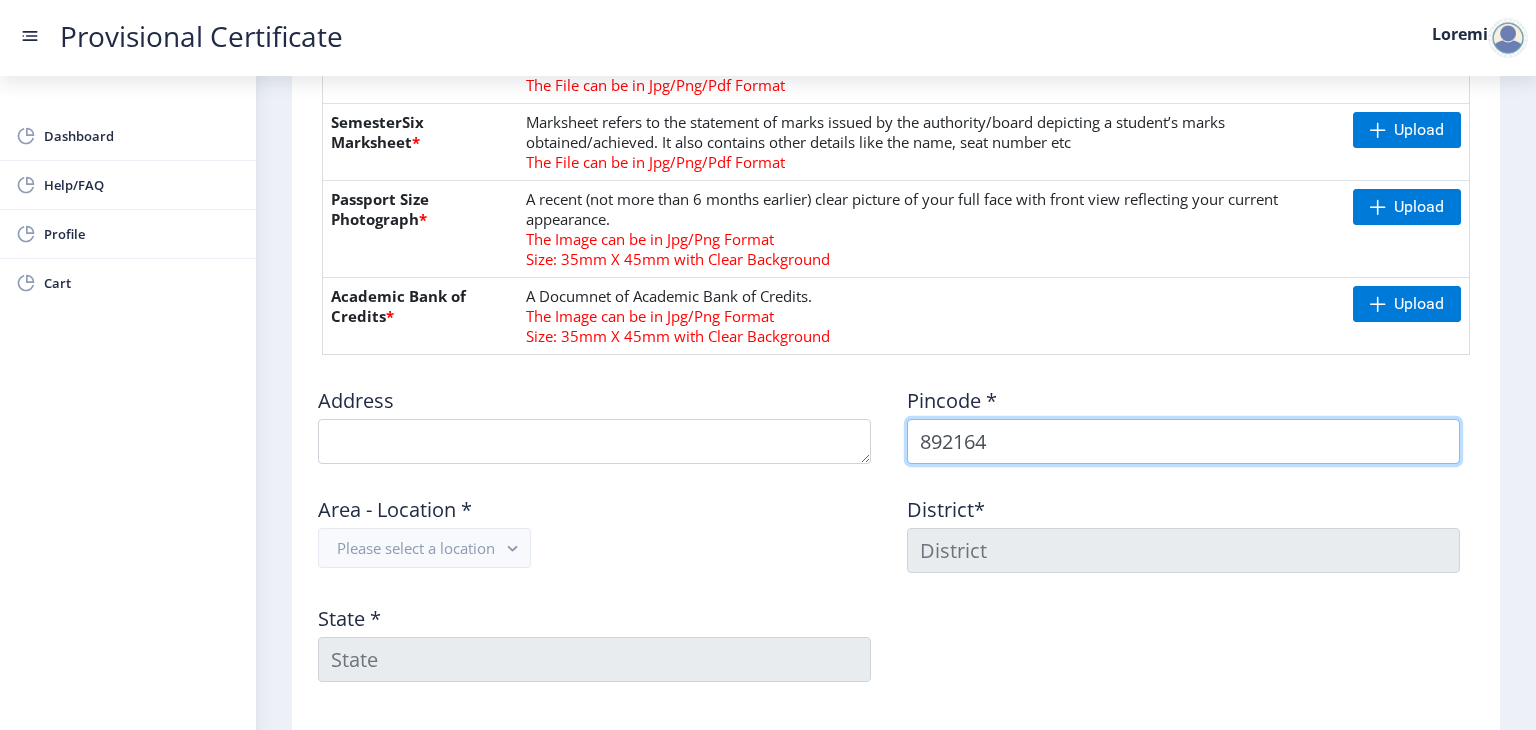 type on "892164" 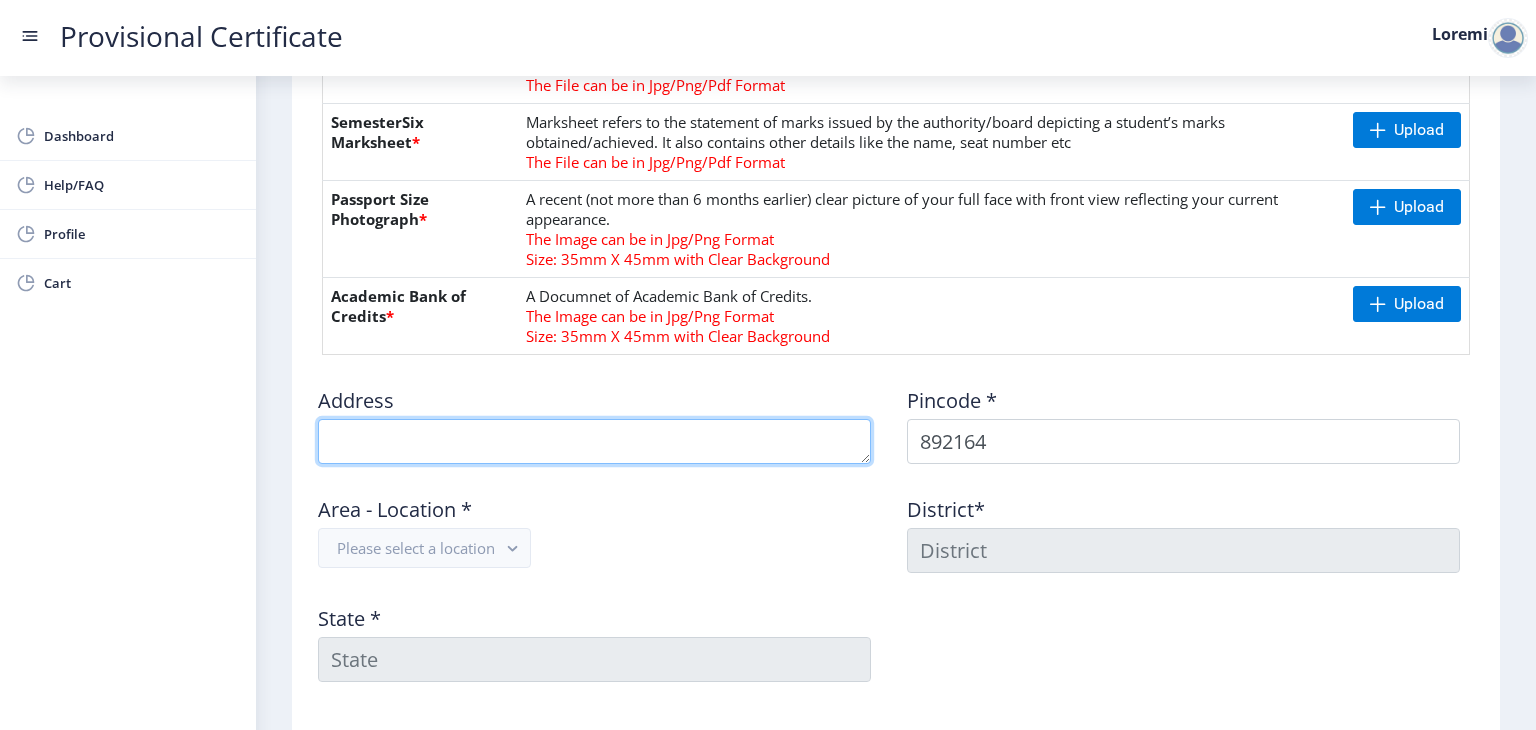 click at bounding box center [594, 441] 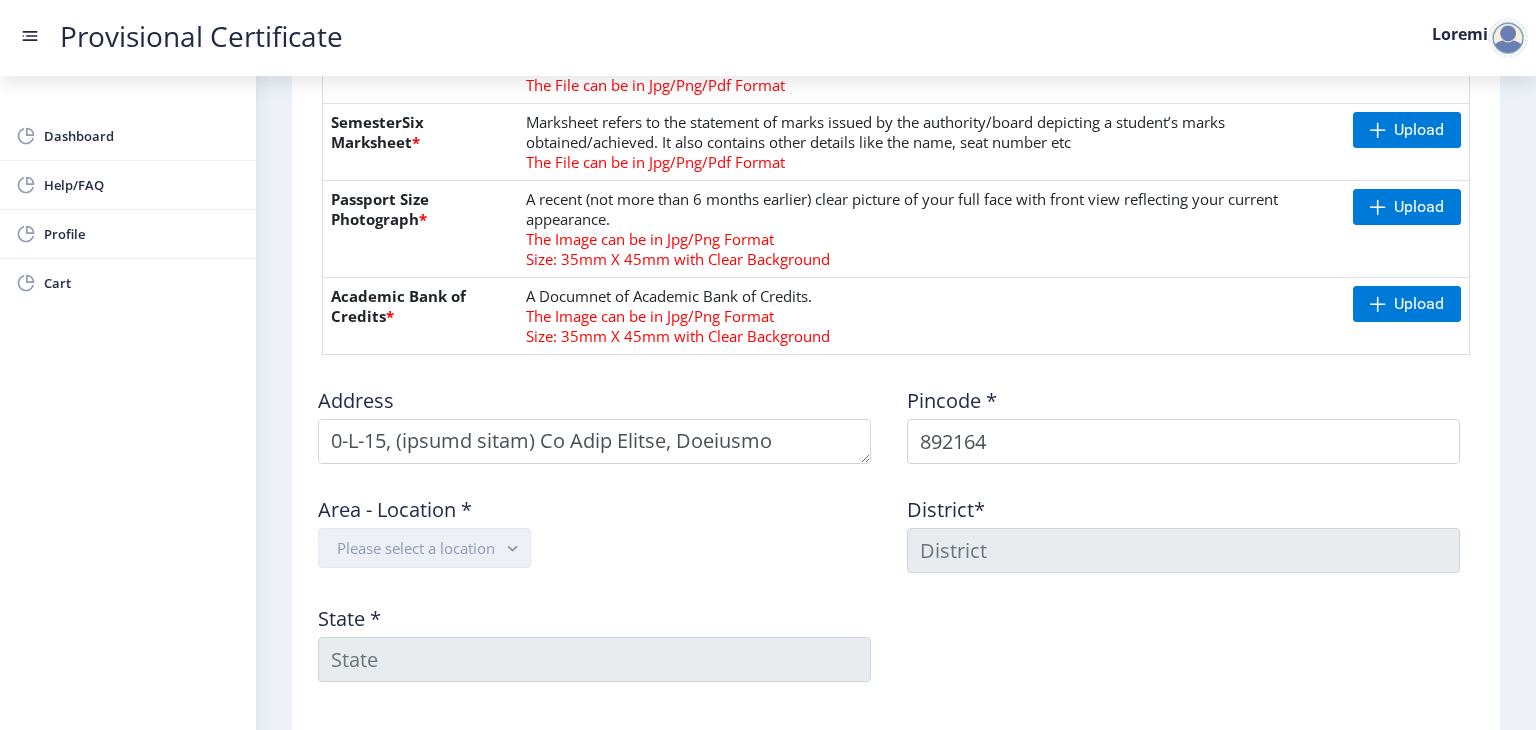 click on "Please select a location" at bounding box center (424, 548) 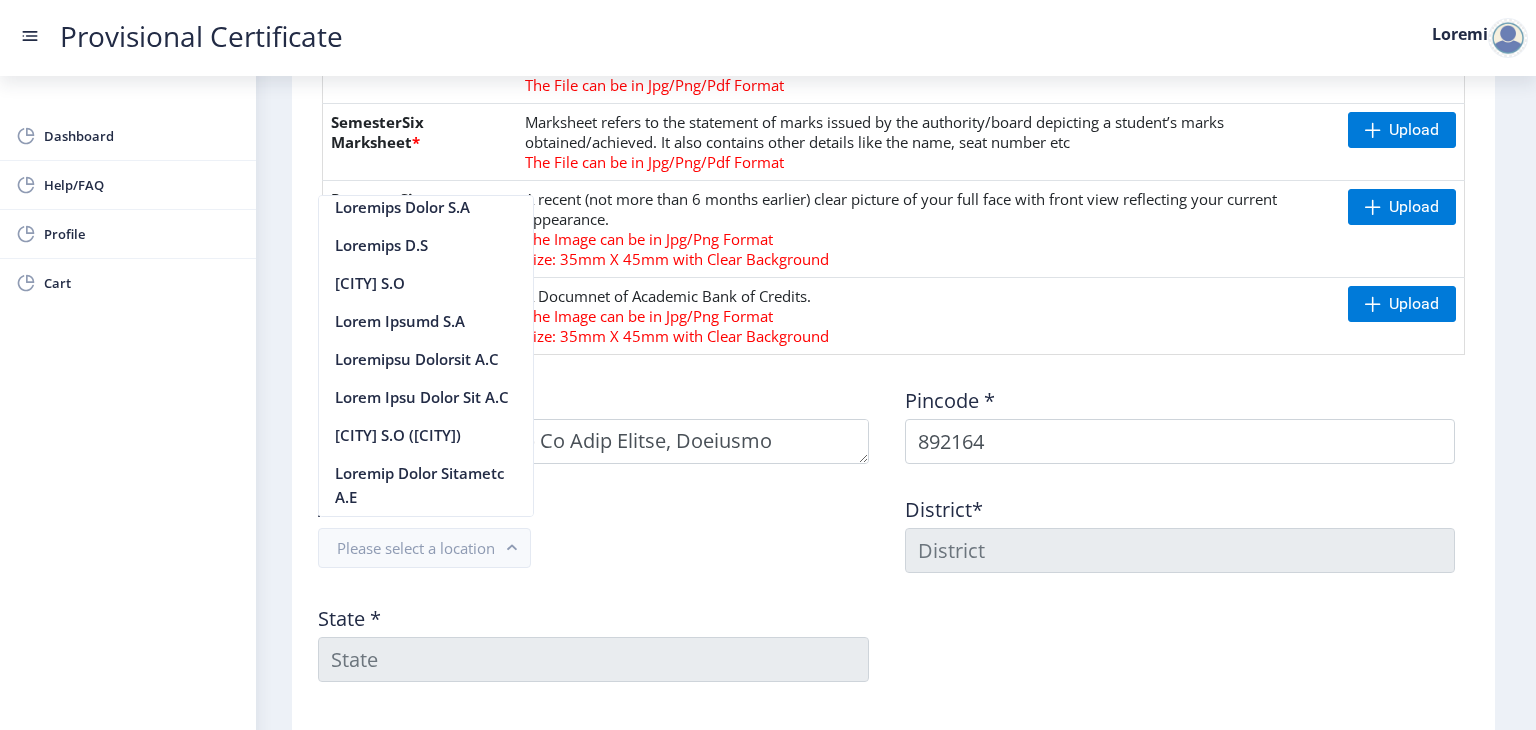 scroll, scrollTop: 242, scrollLeft: 0, axis: vertical 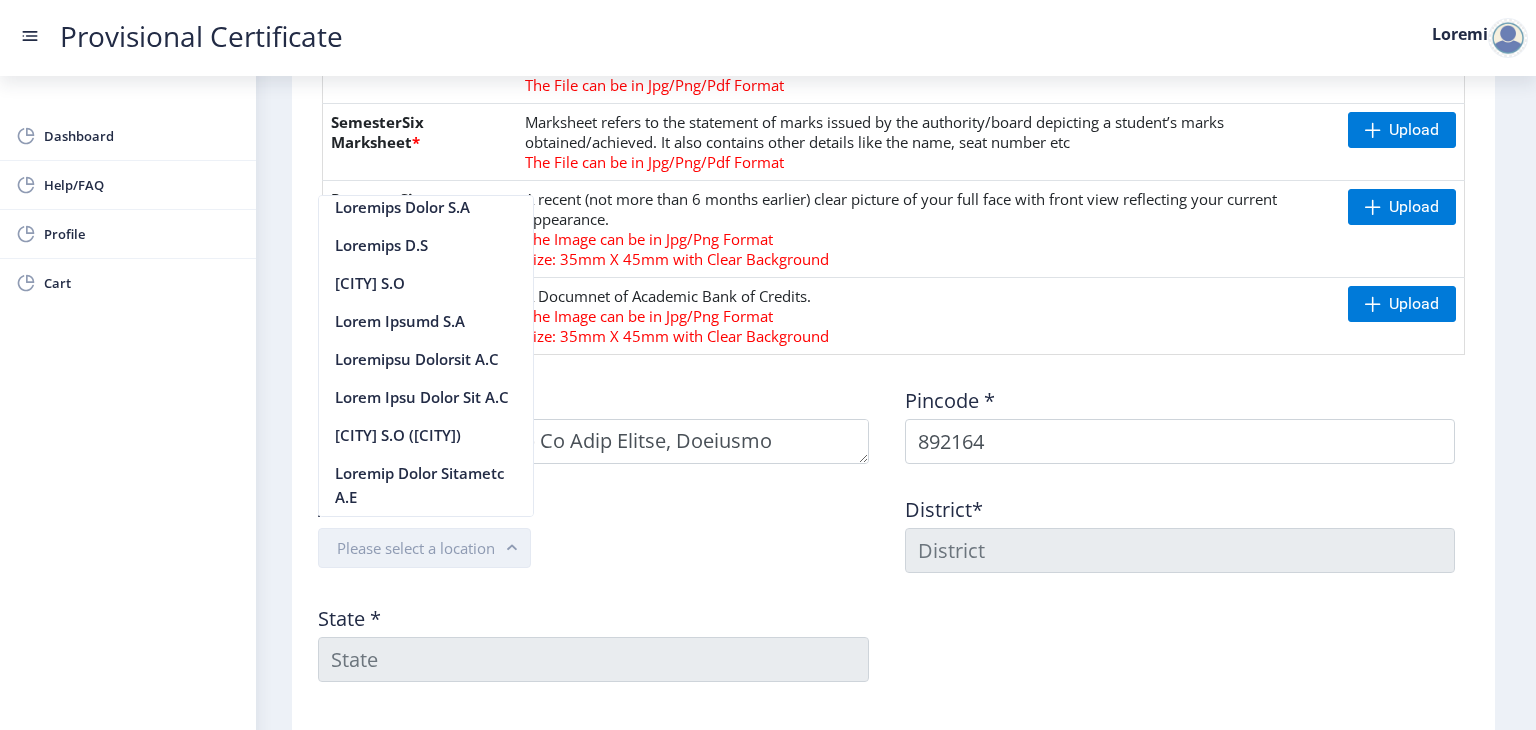 click on "Please select a location" at bounding box center [424, 548] 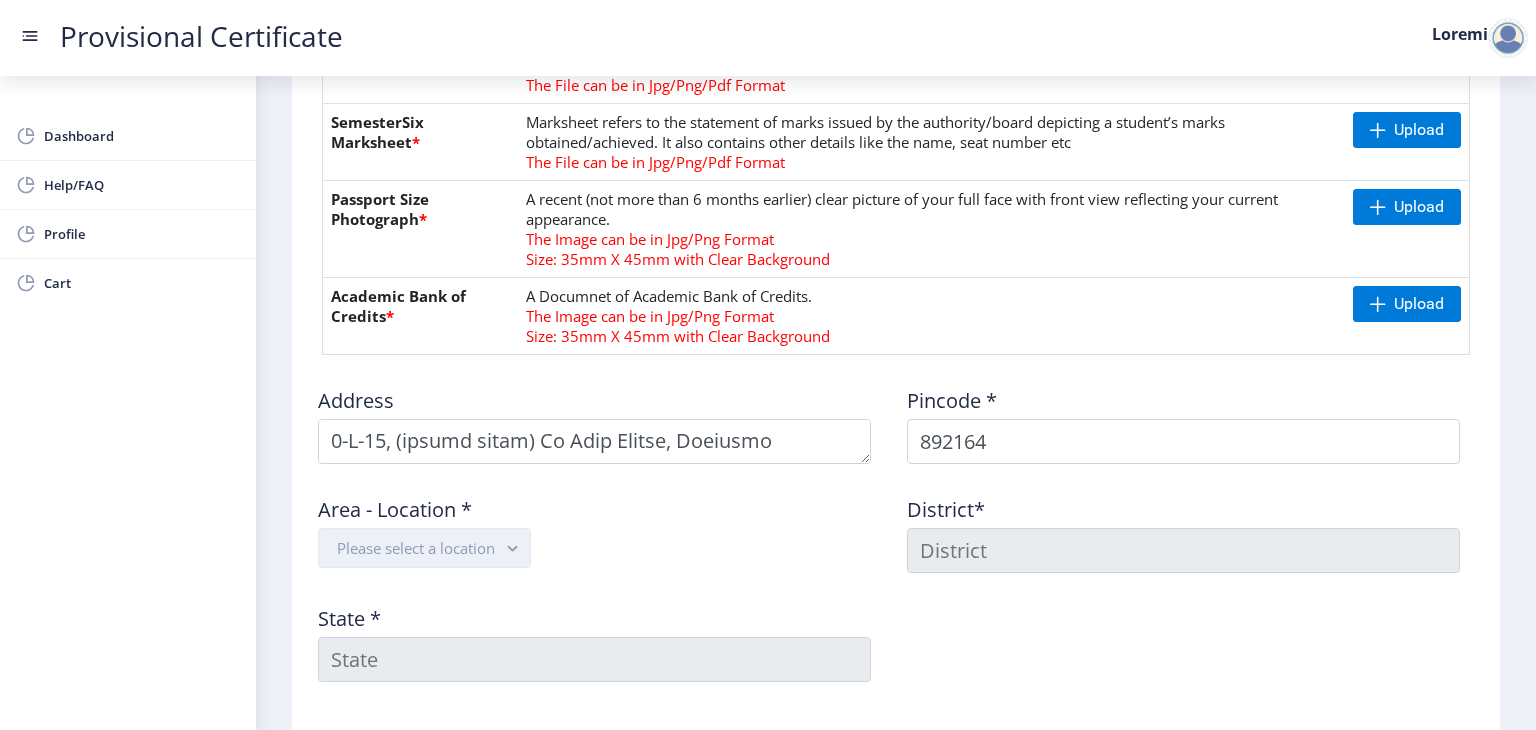 click on "Please select a location" at bounding box center [424, 548] 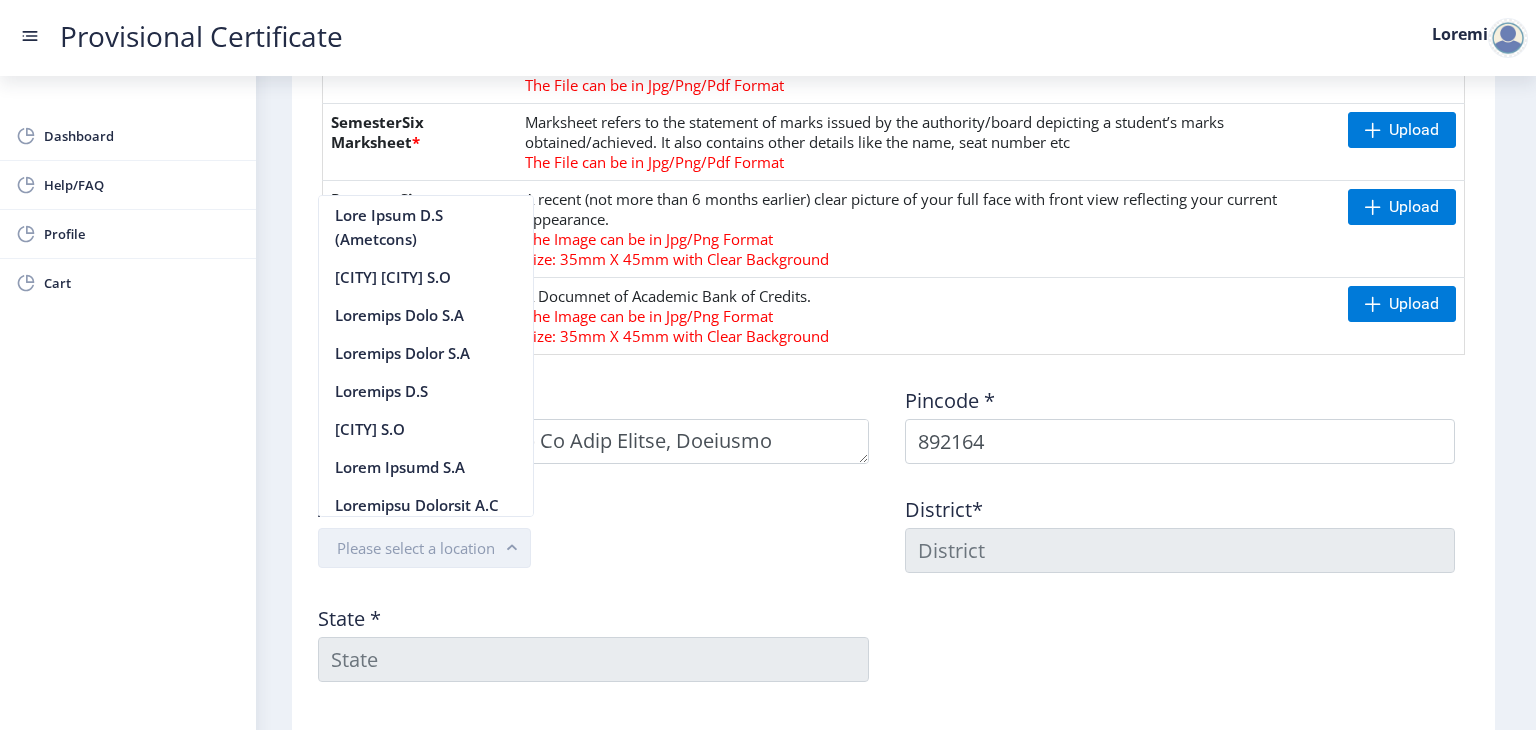 click on "Please select a location" at bounding box center [424, 548] 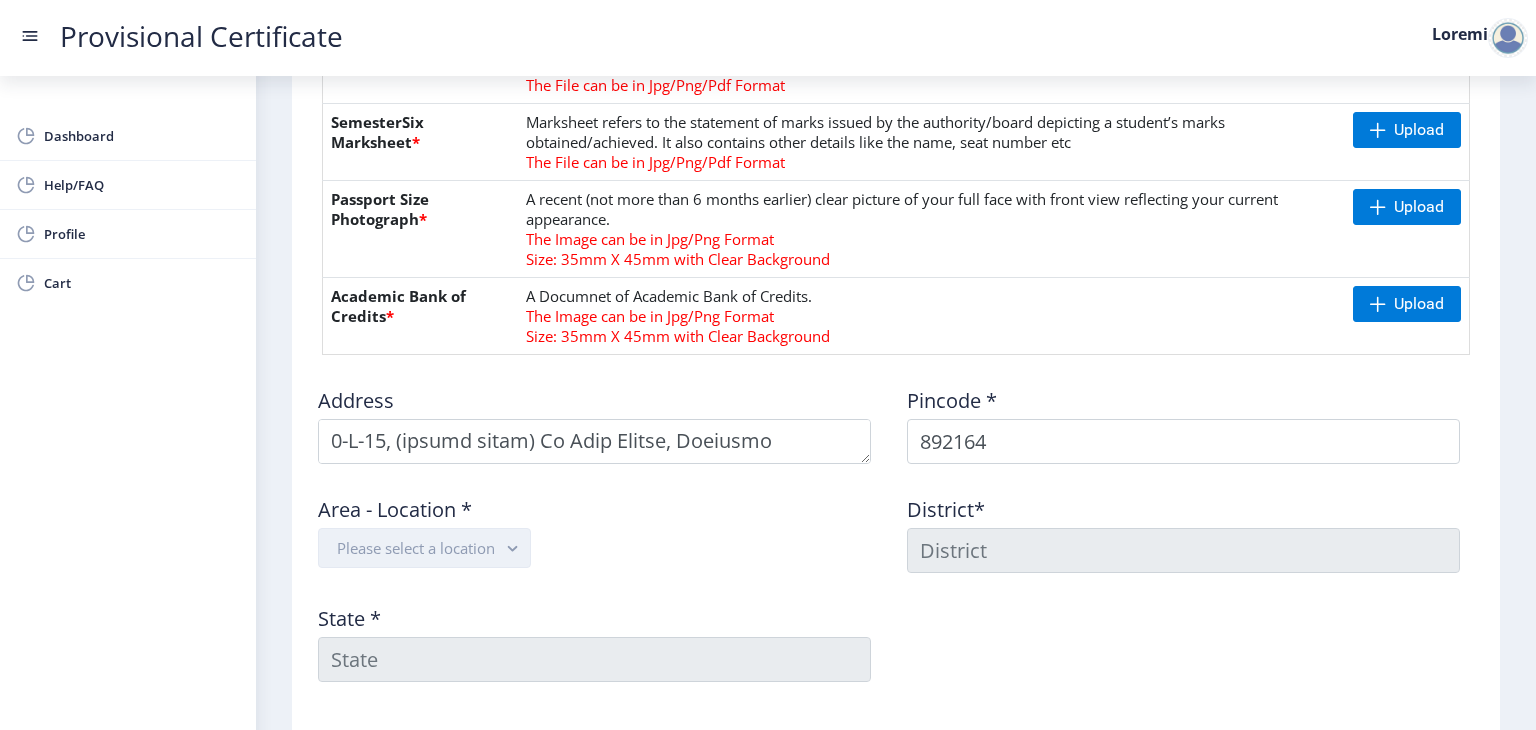 click at bounding box center [512, 548] 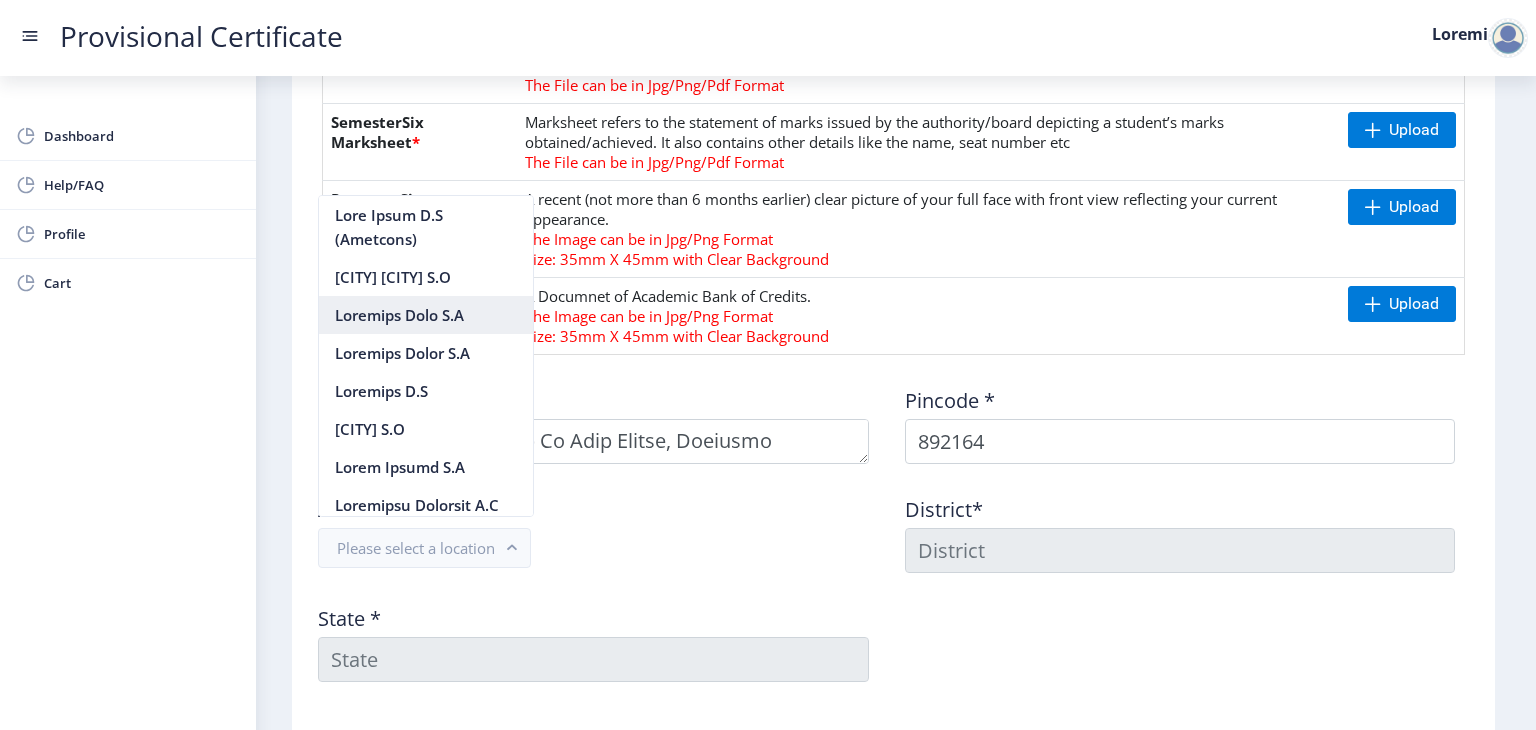 click on "Loremips Dolo S.A" at bounding box center [426, 315] 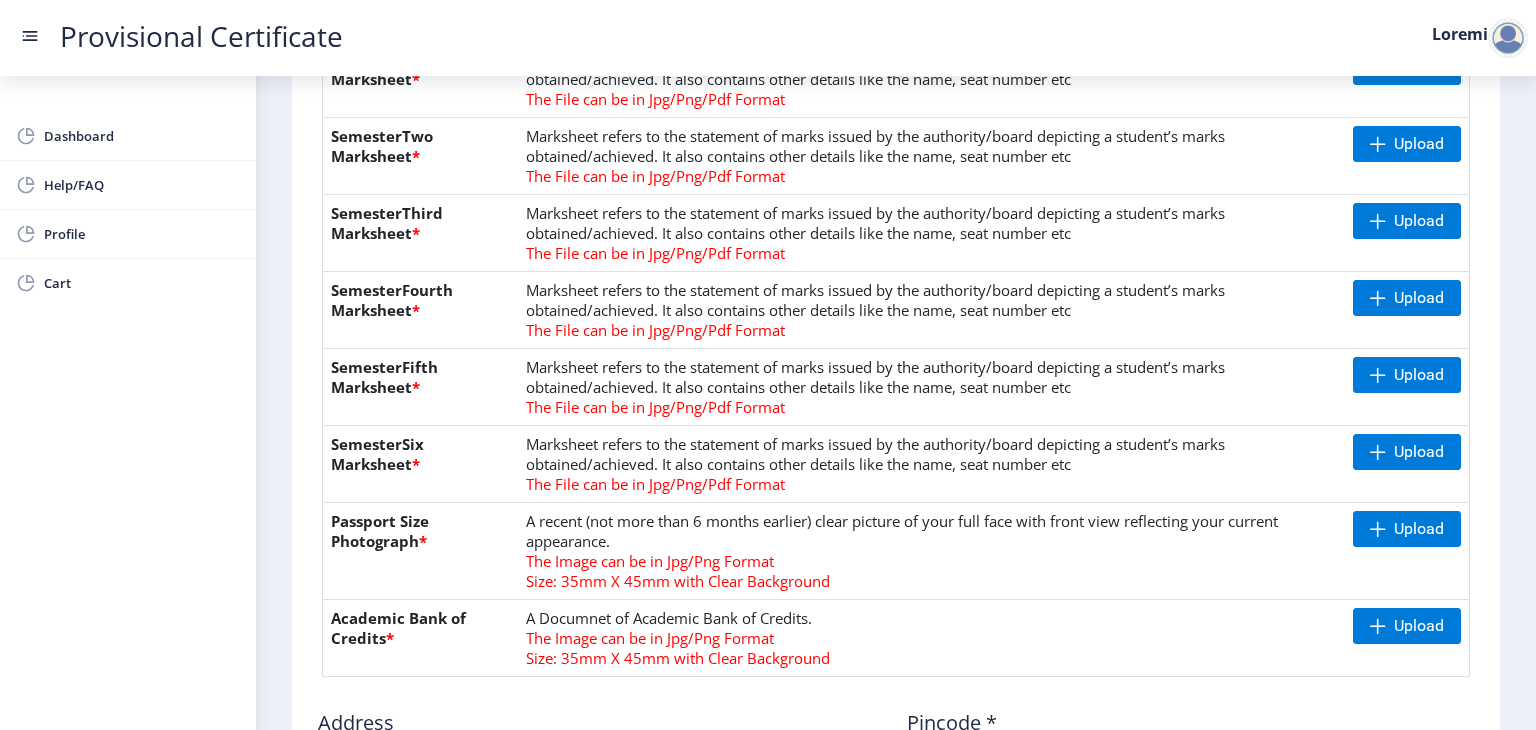 scroll, scrollTop: 526, scrollLeft: 0, axis: vertical 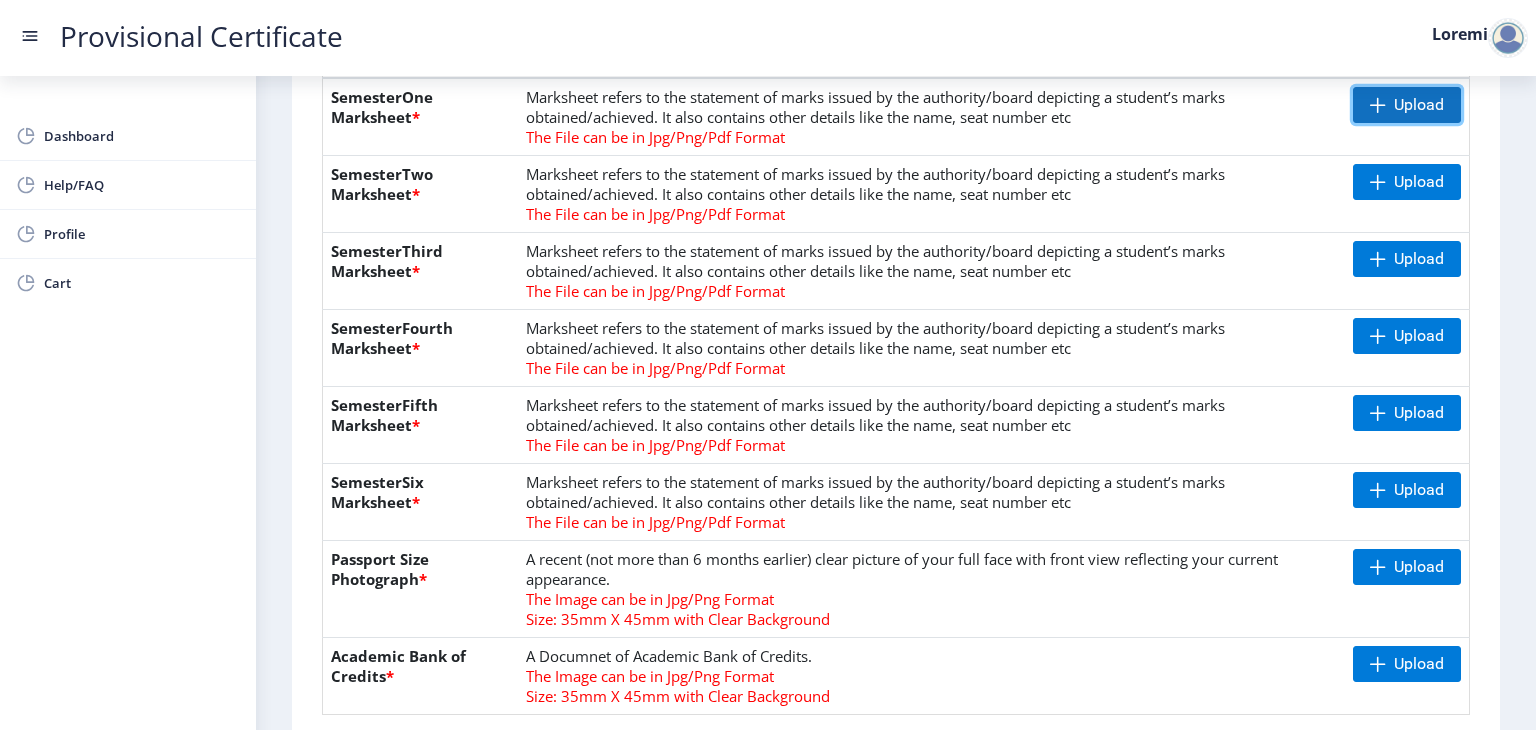 click on "Upload" at bounding box center [1407, 105] 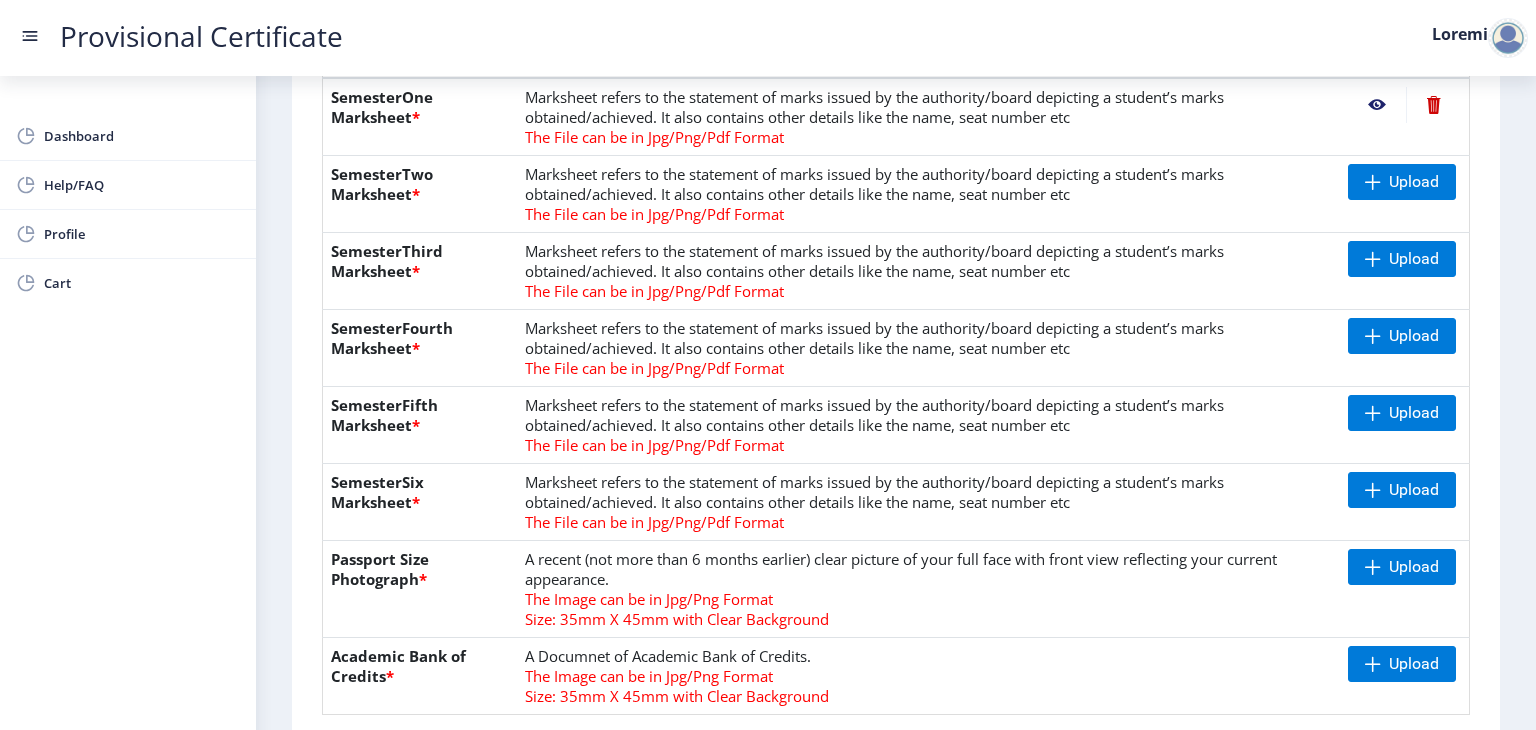click at bounding box center (1377, 105) 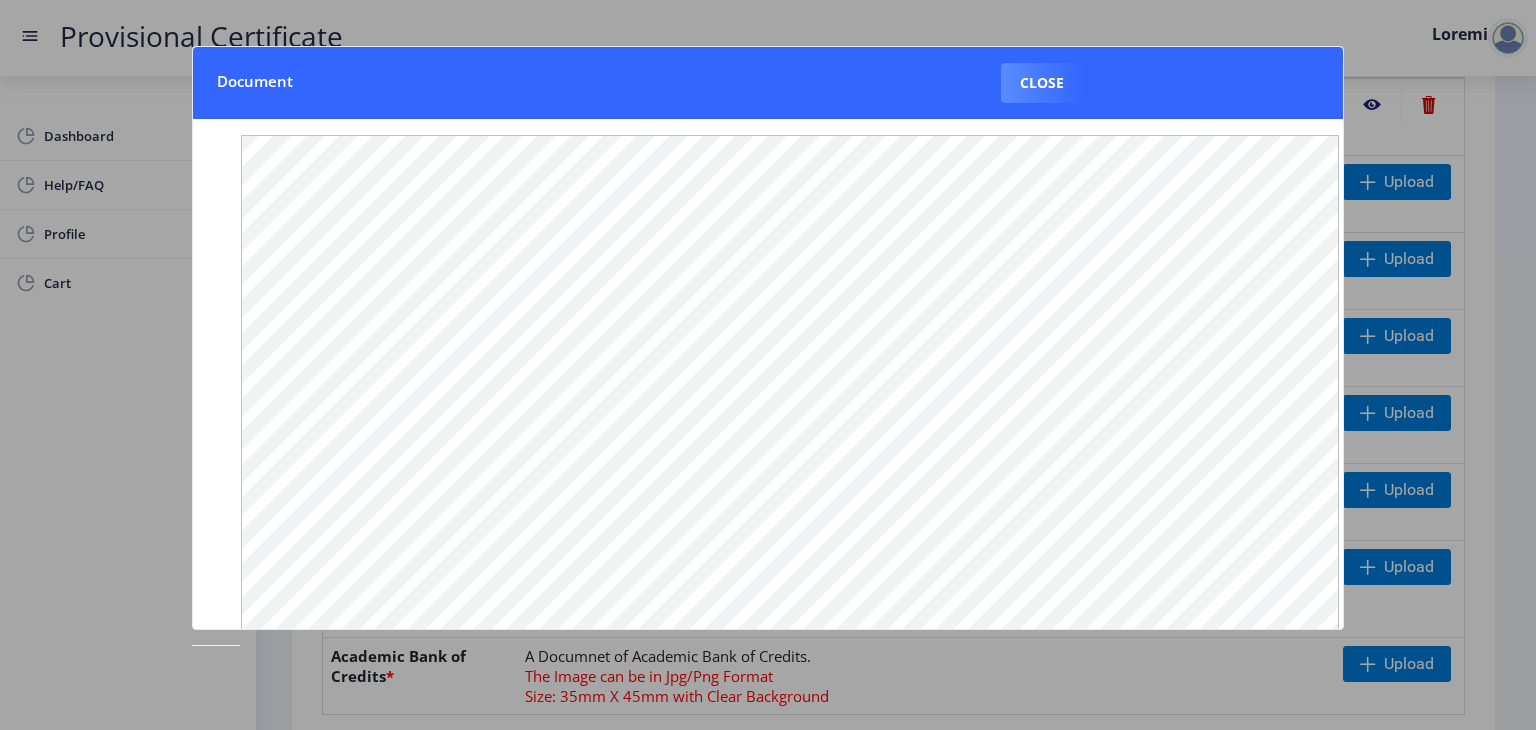 type 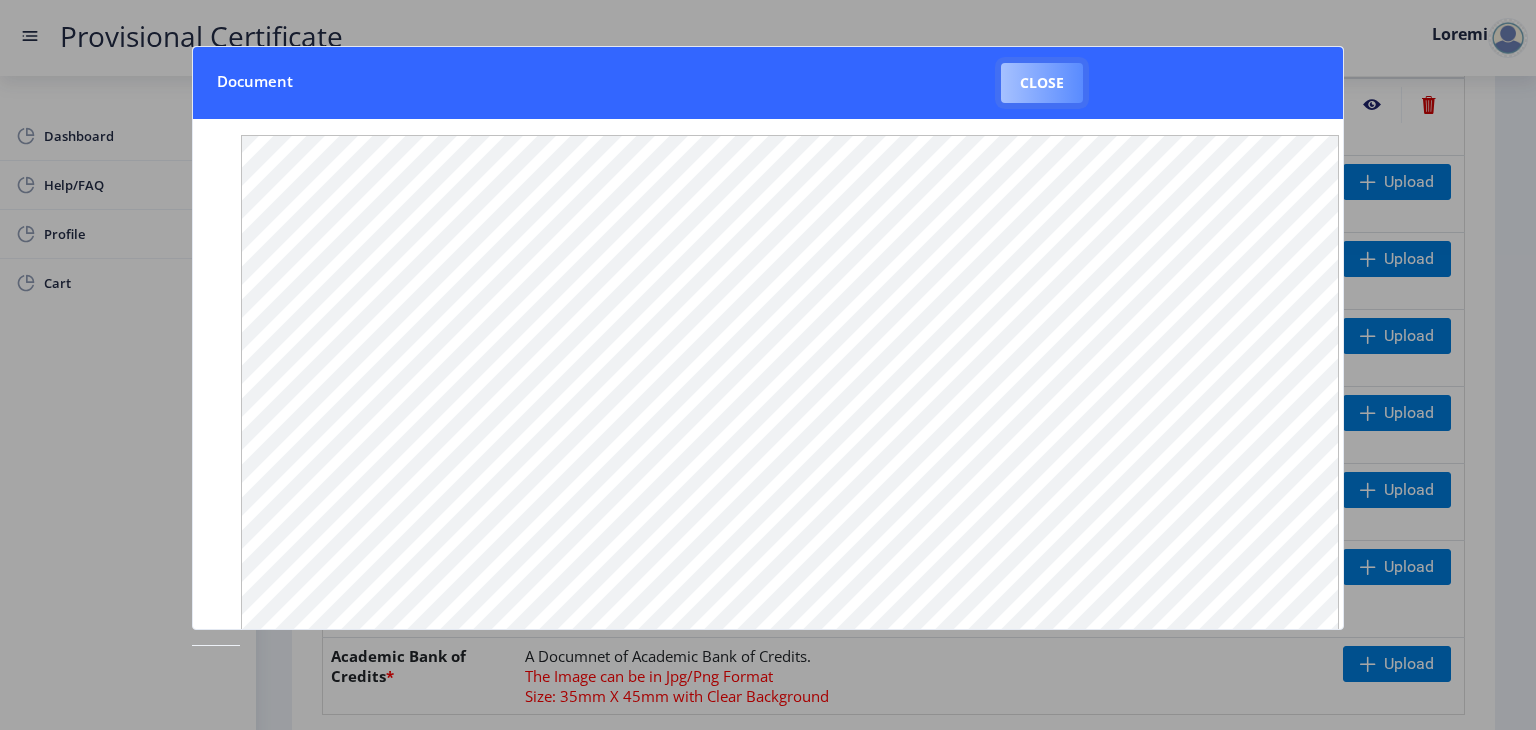 click on "Close" at bounding box center [1042, 83] 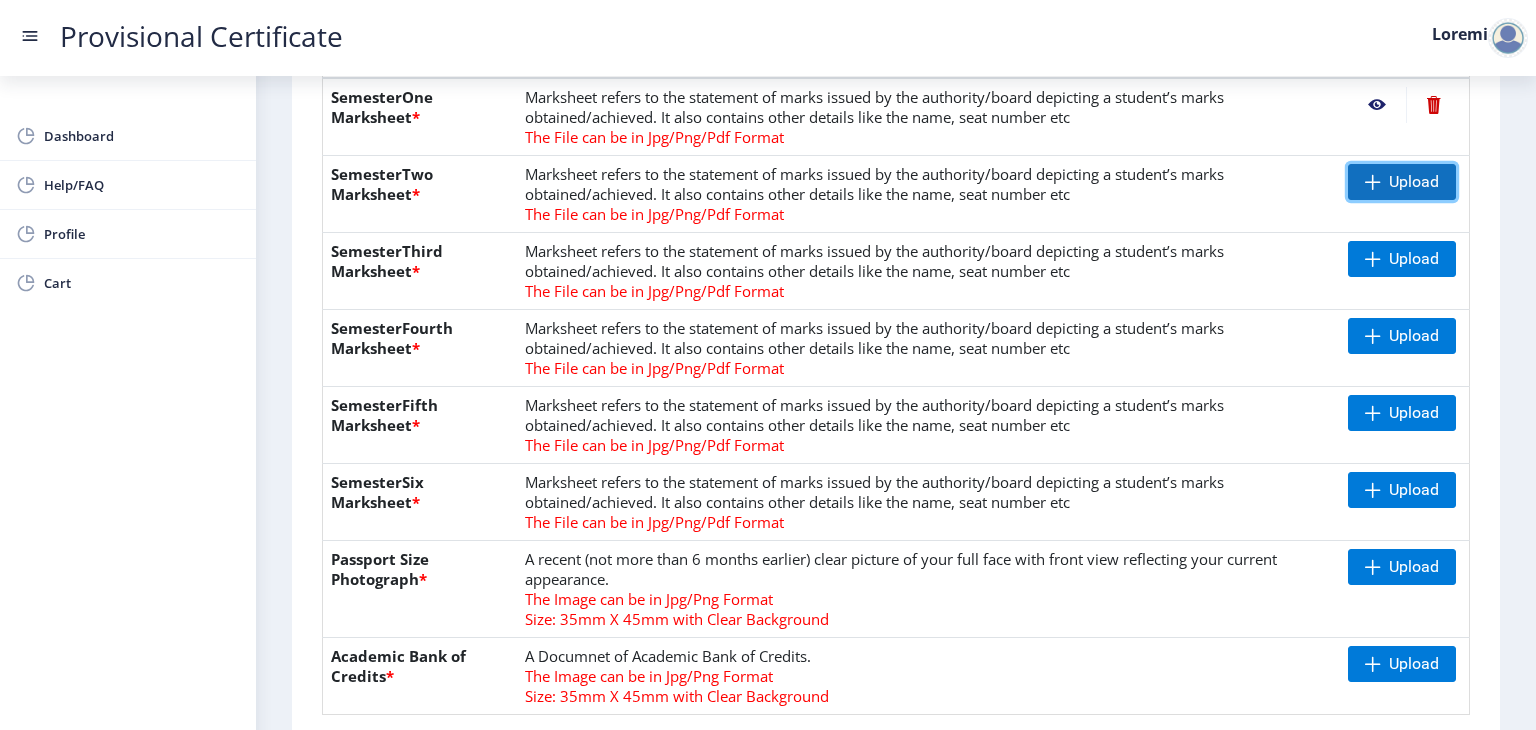 click on "Upload" at bounding box center (1414, 182) 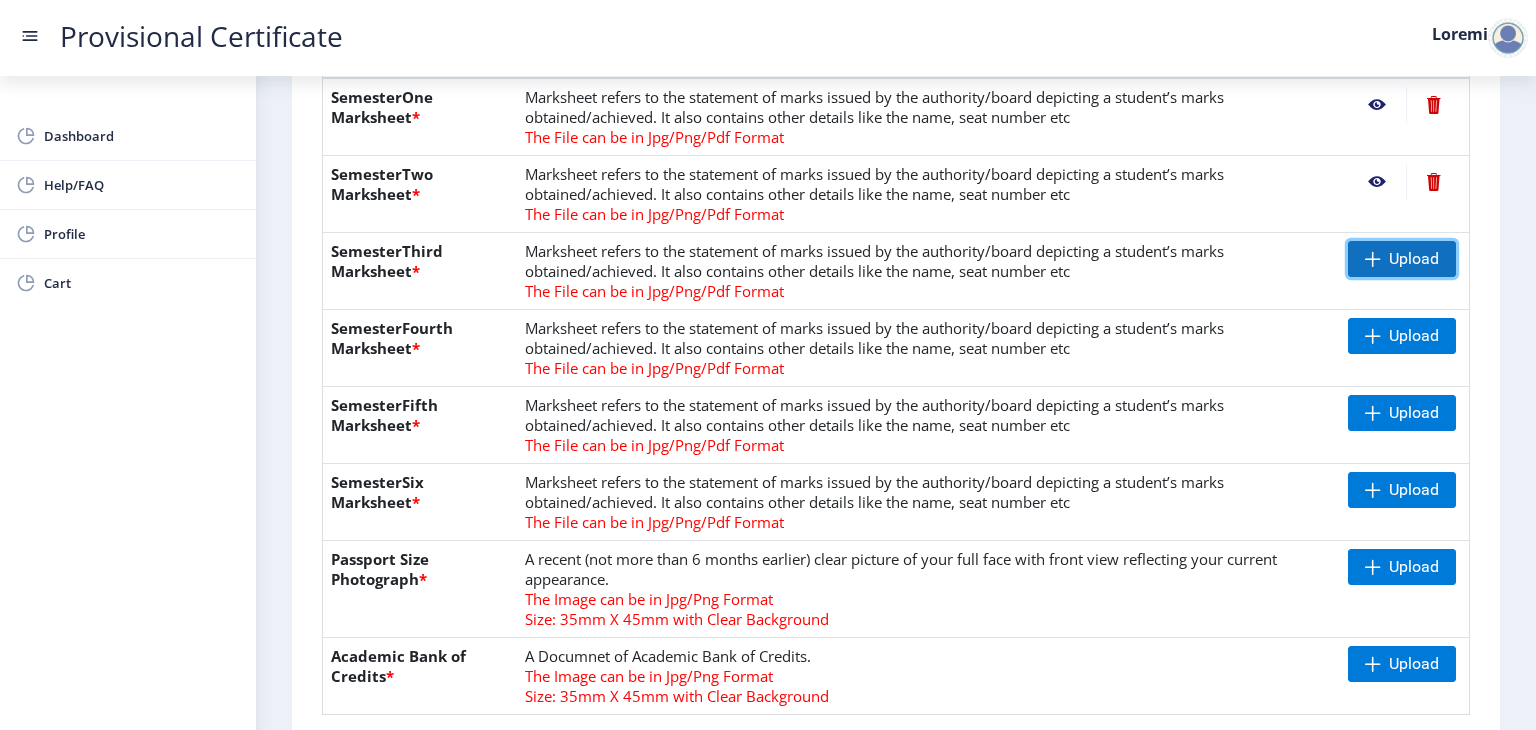 click at bounding box center (1373, 259) 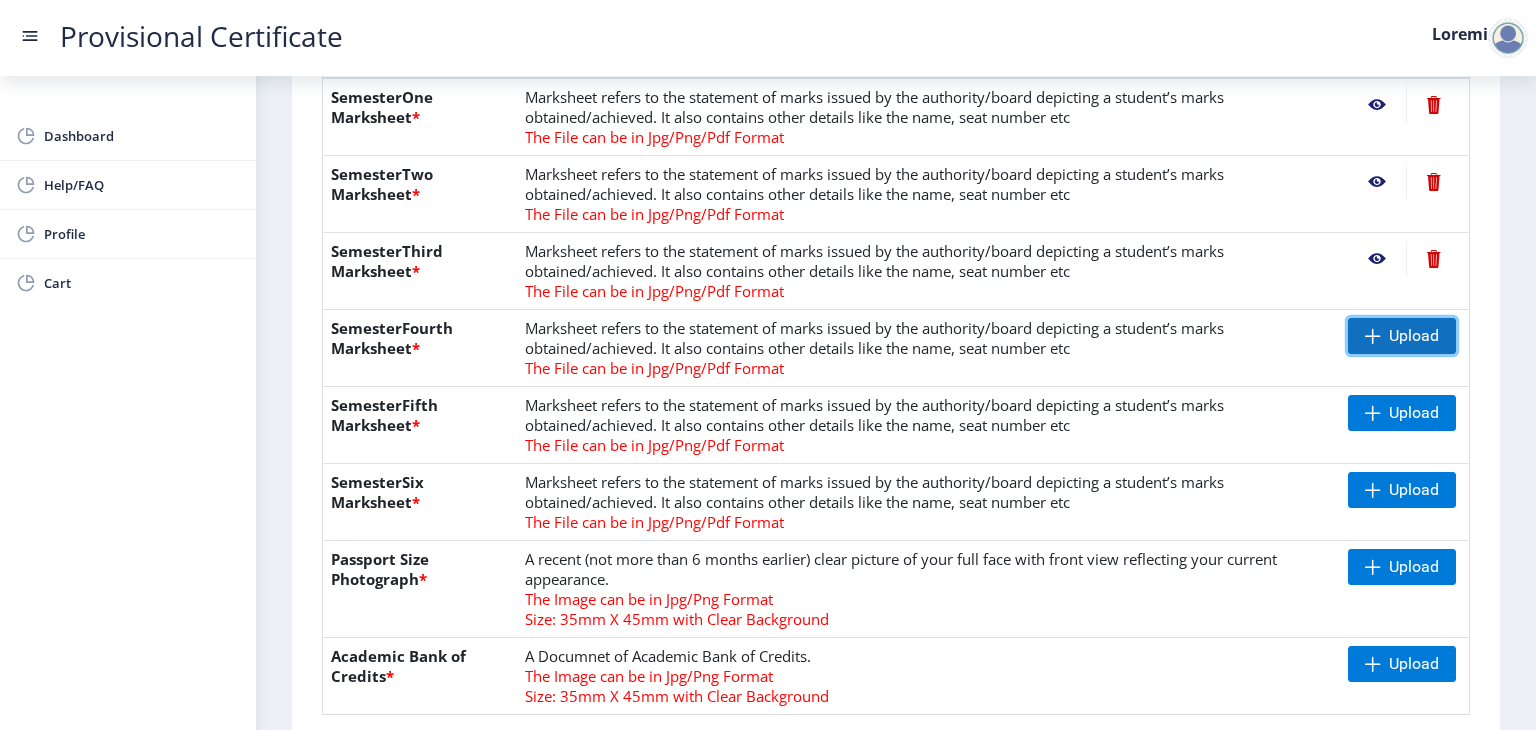 click on "Upload" at bounding box center [1414, 336] 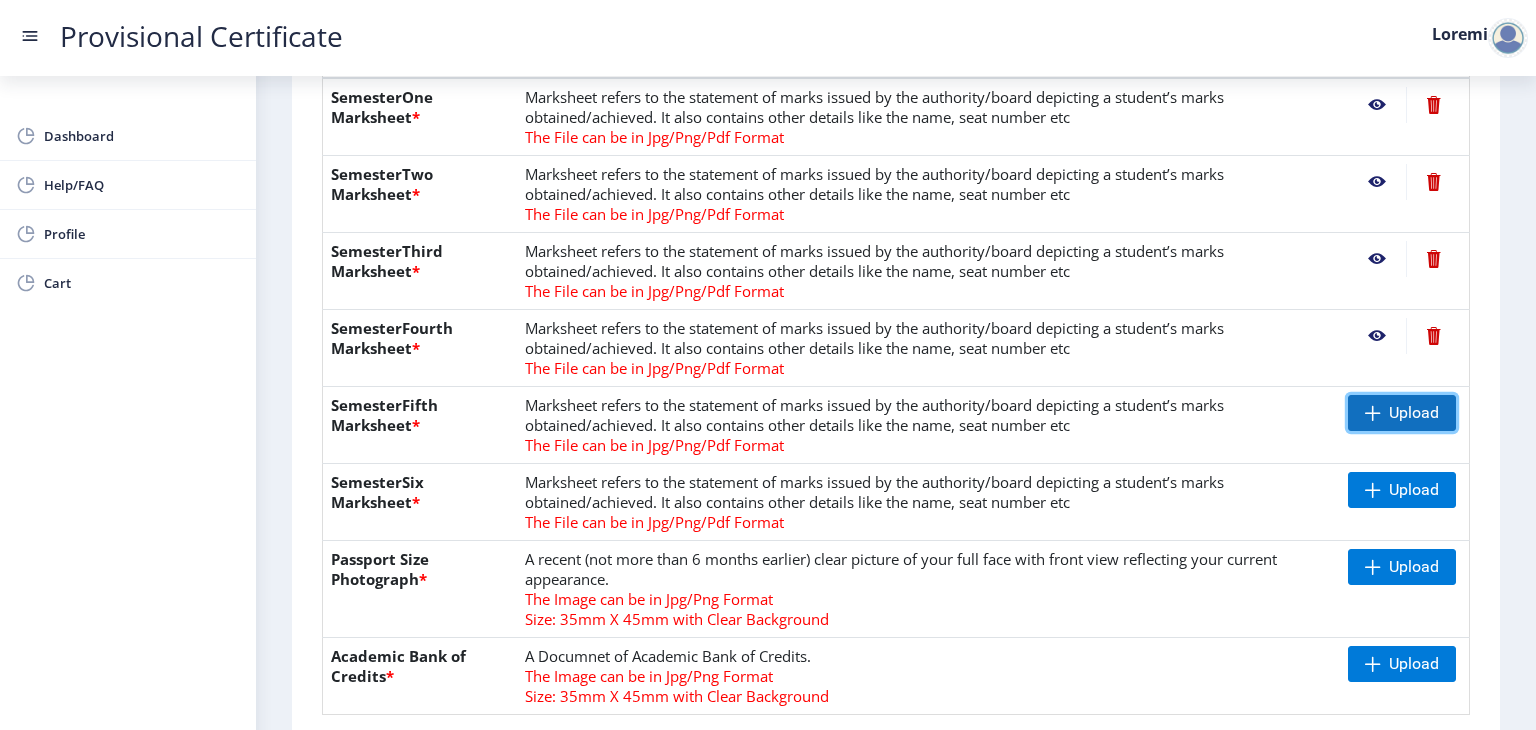 click at bounding box center [1373, 413] 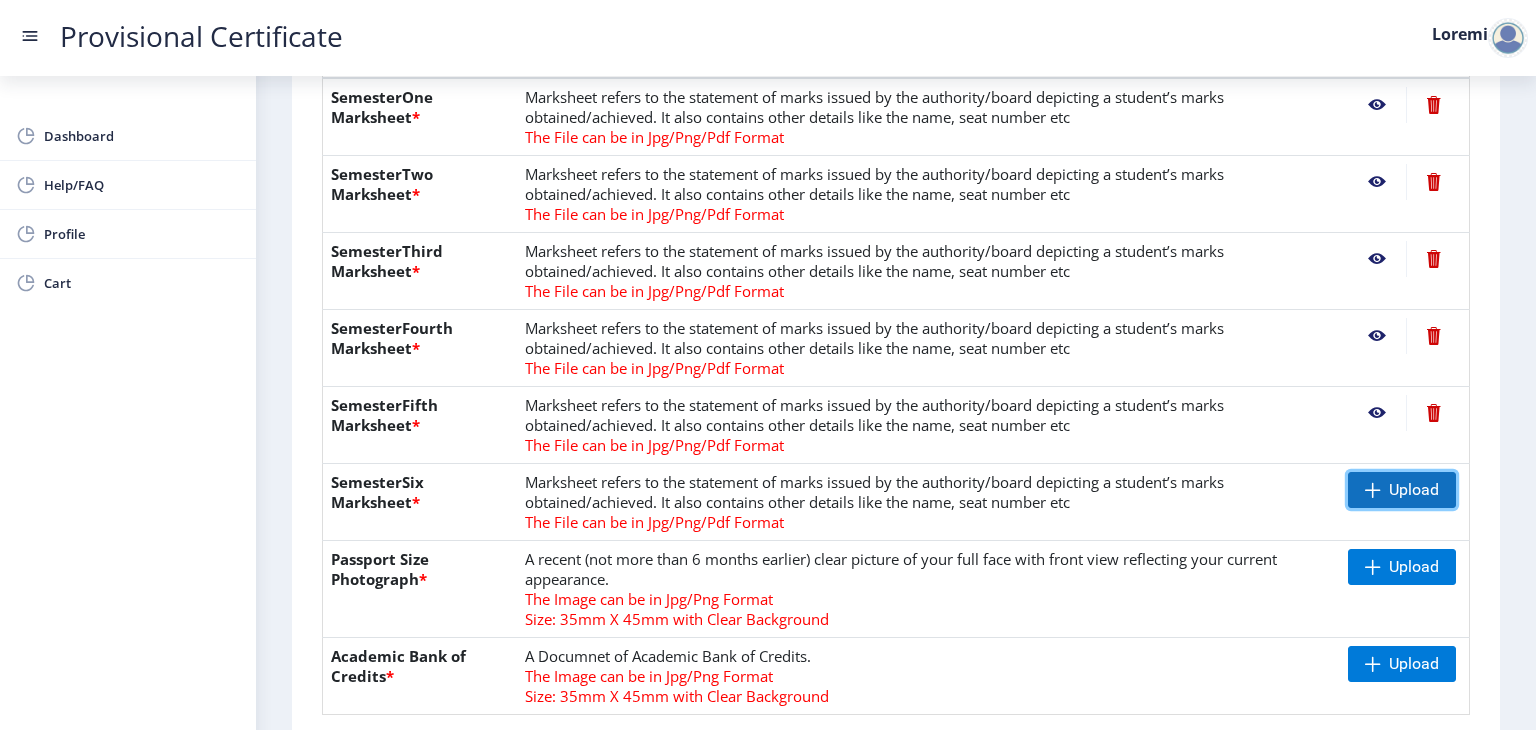 click on "Upload" at bounding box center (1414, 490) 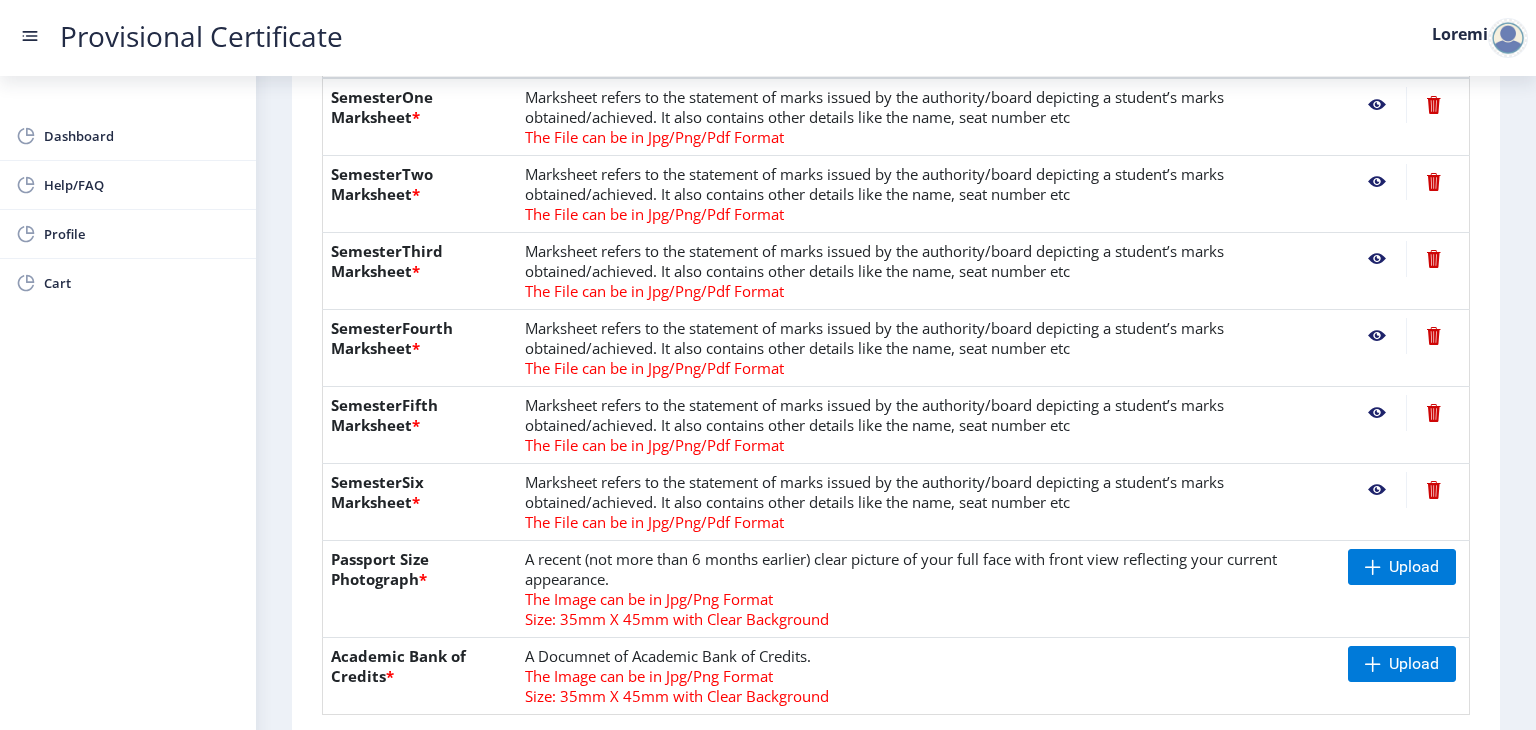 click at bounding box center [1377, 105] 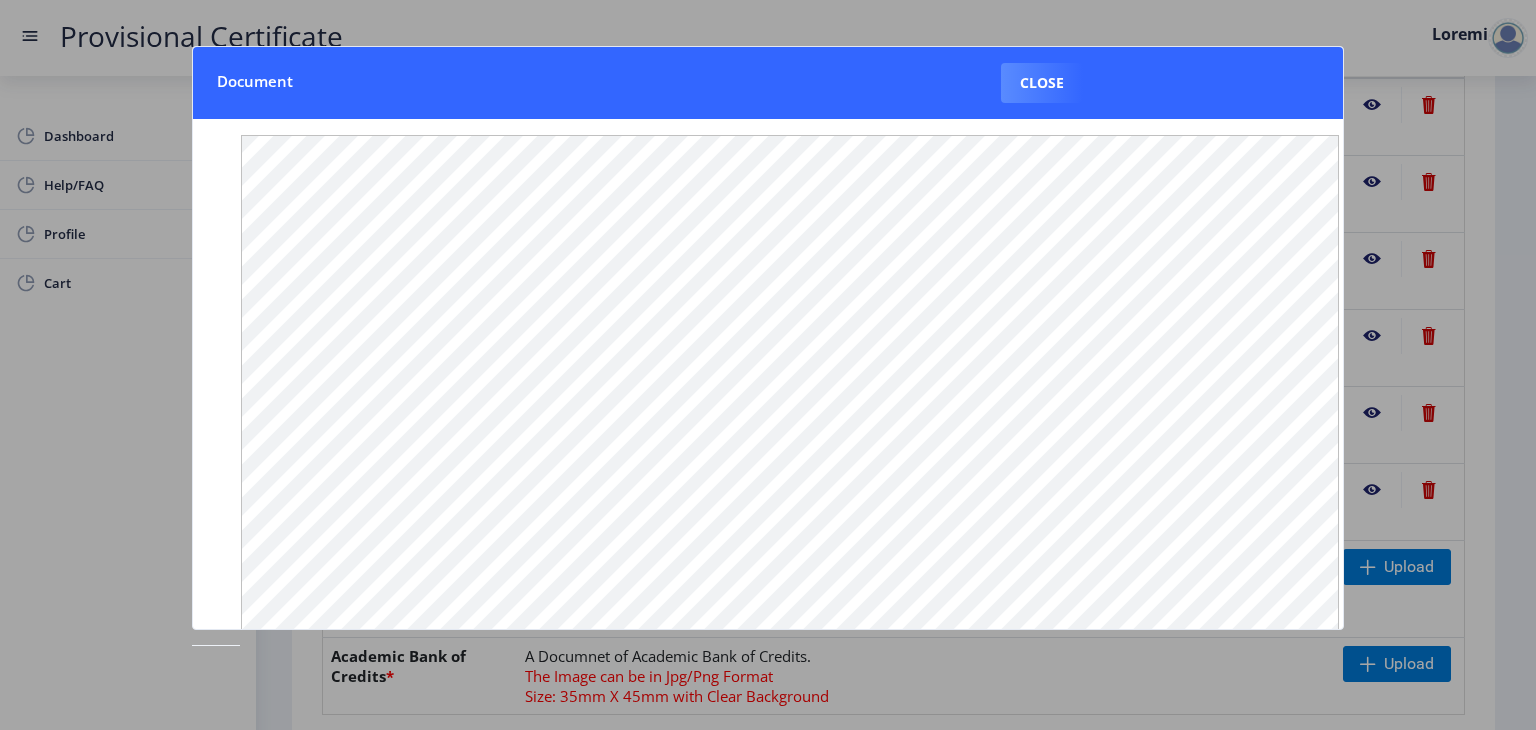 click at bounding box center [768, 365] 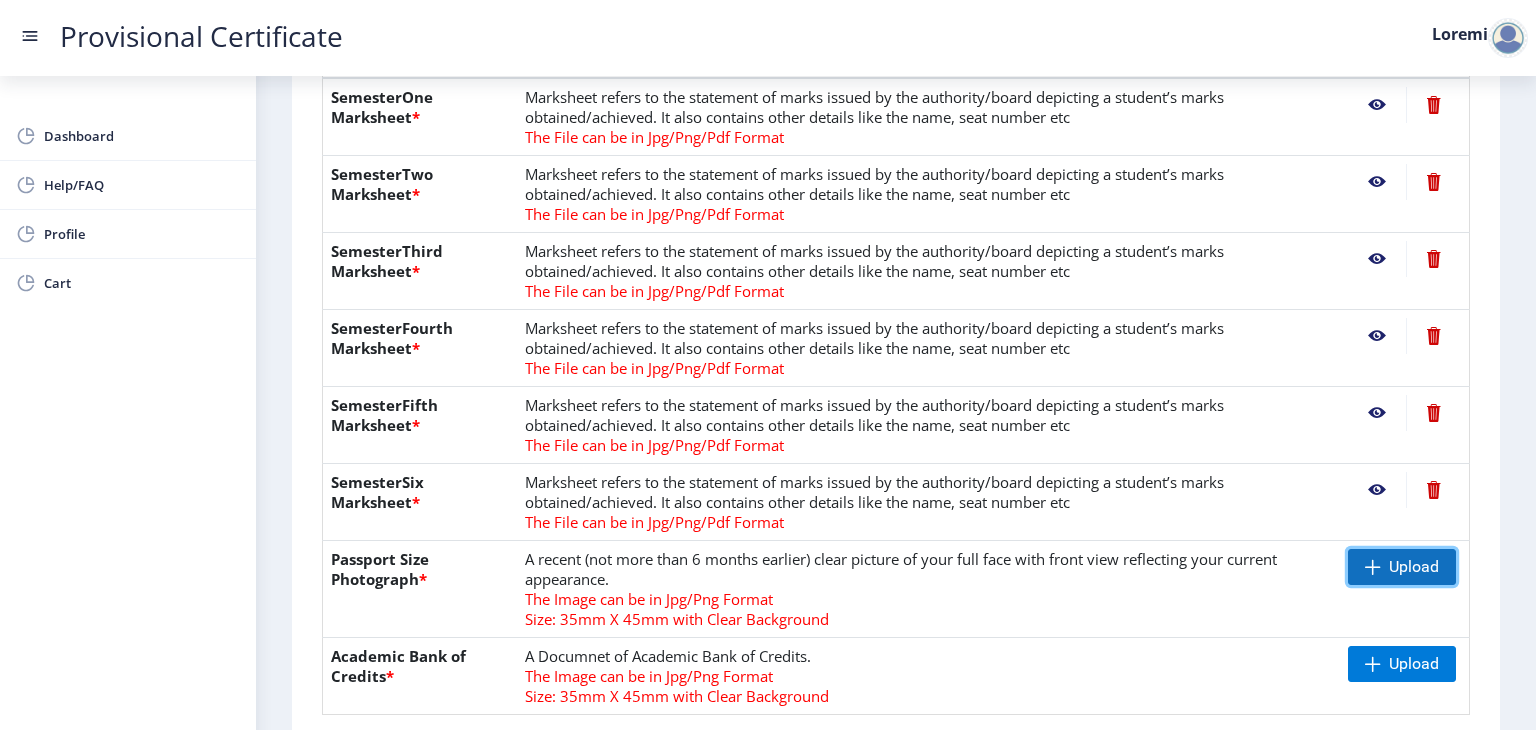 click at bounding box center [1373, 567] 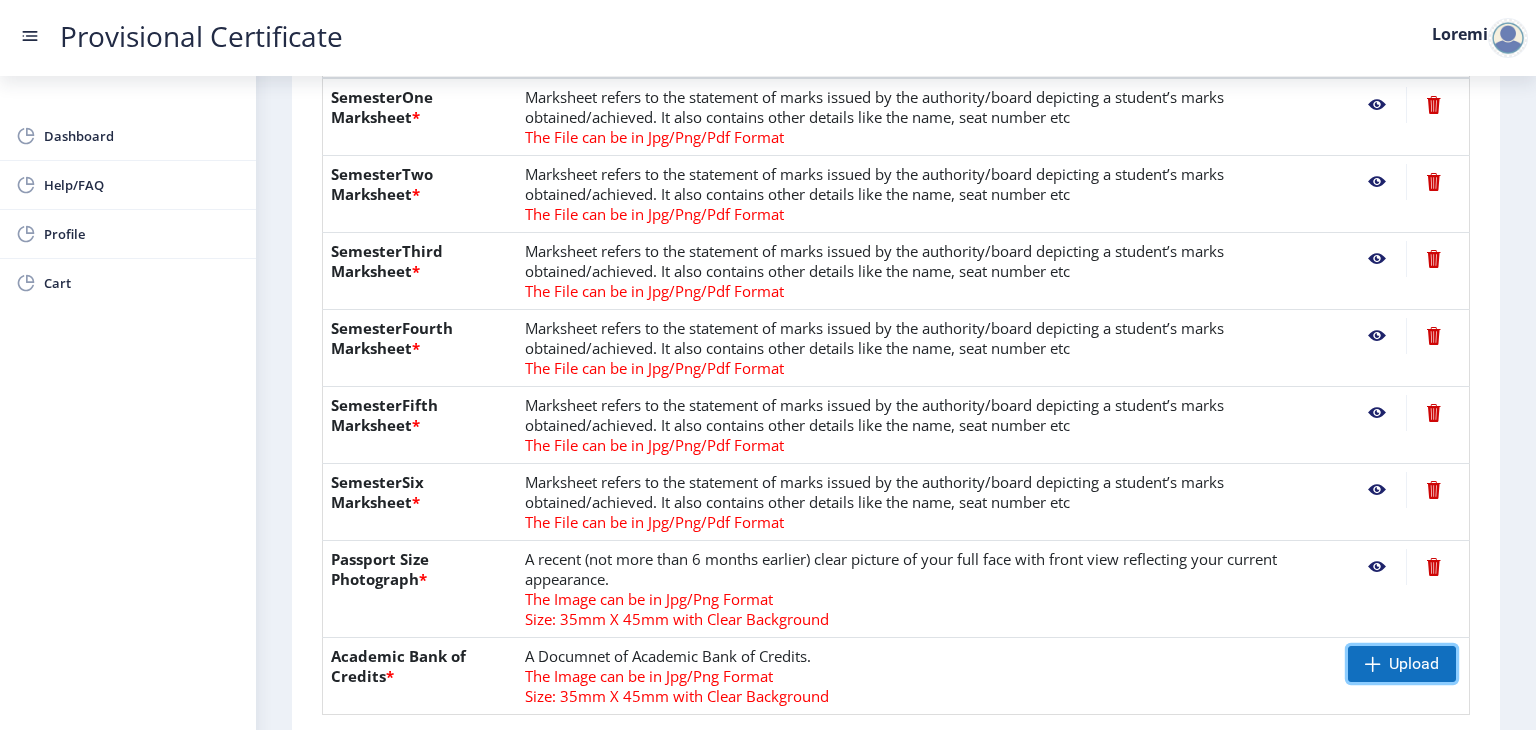 click at bounding box center (1373, 664) 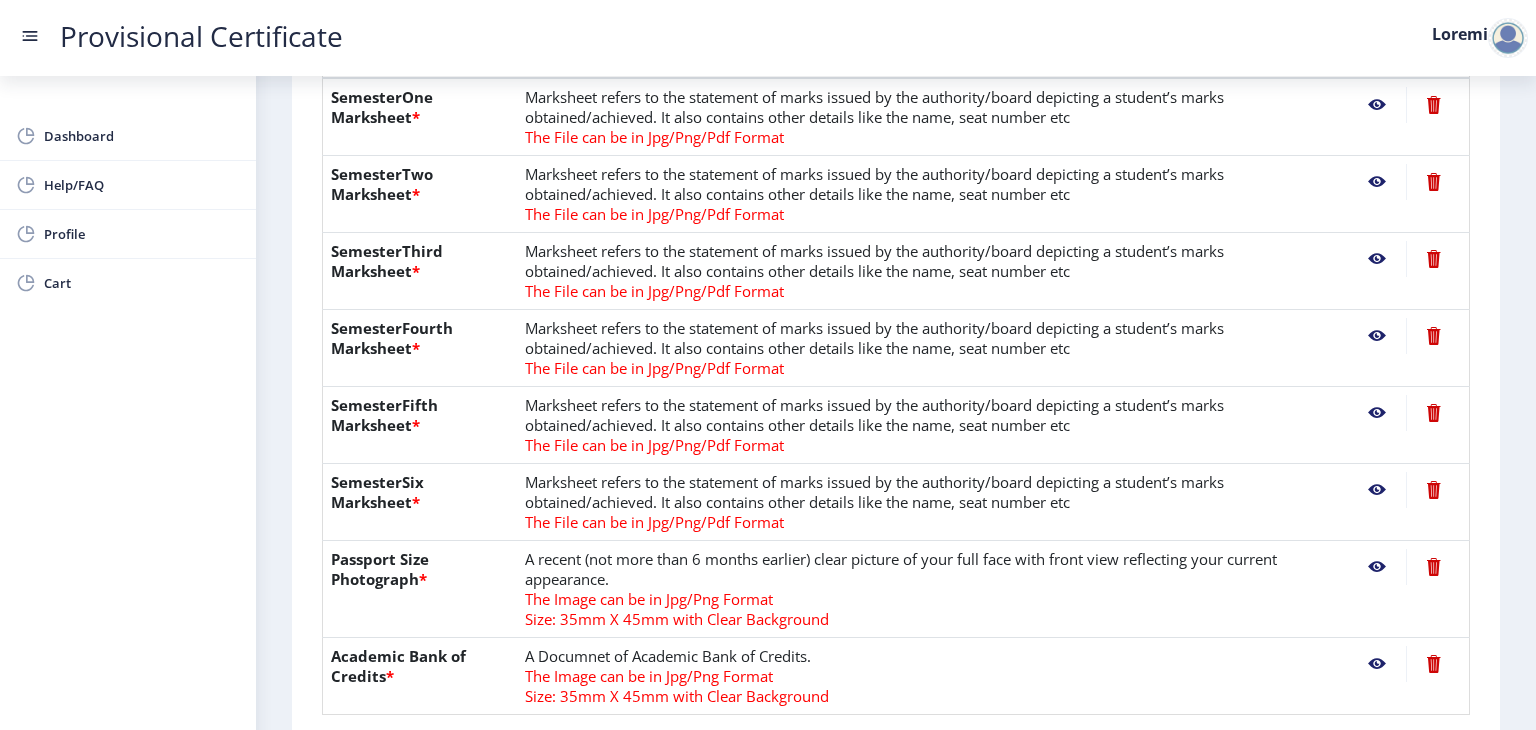 click at bounding box center (1377, 105) 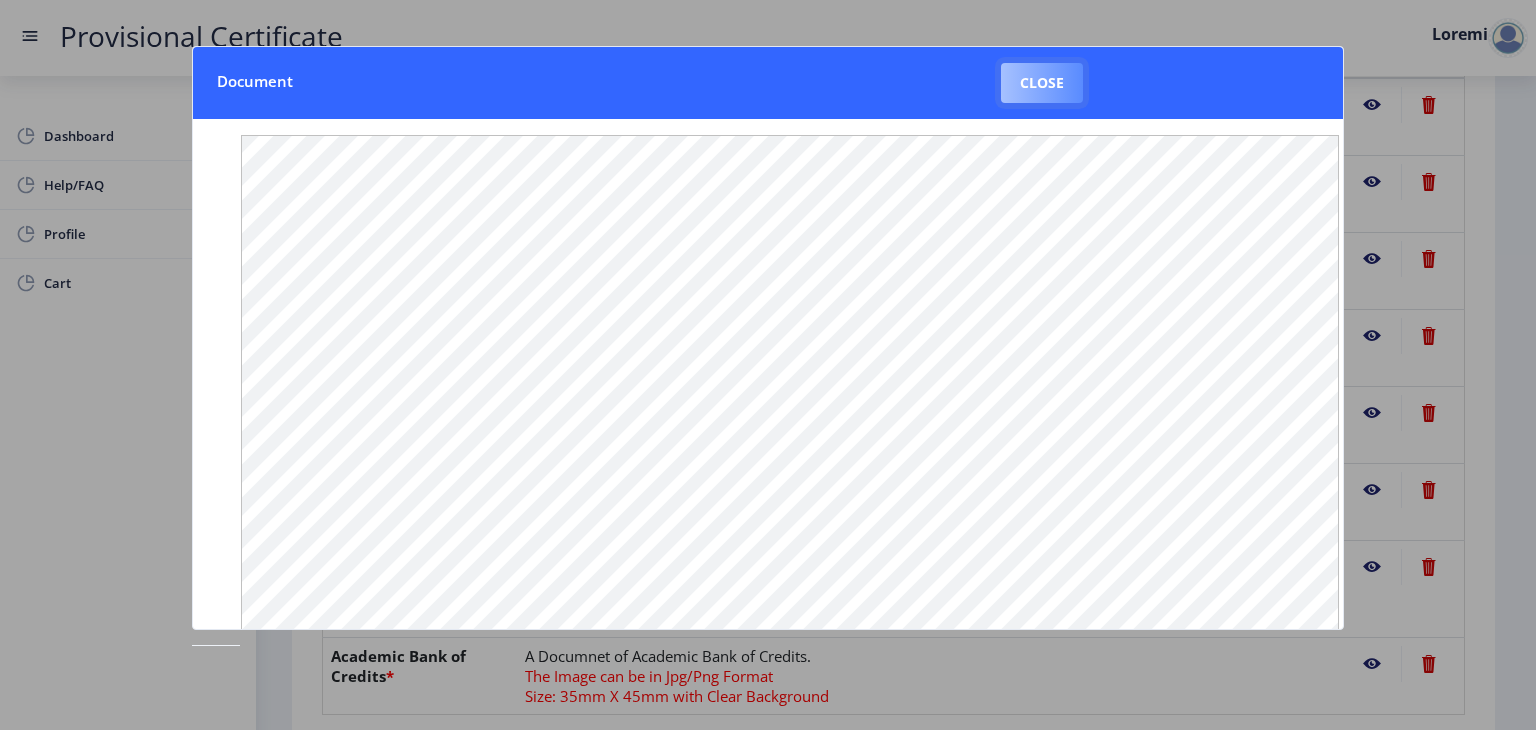 click on "Close" at bounding box center (1042, 83) 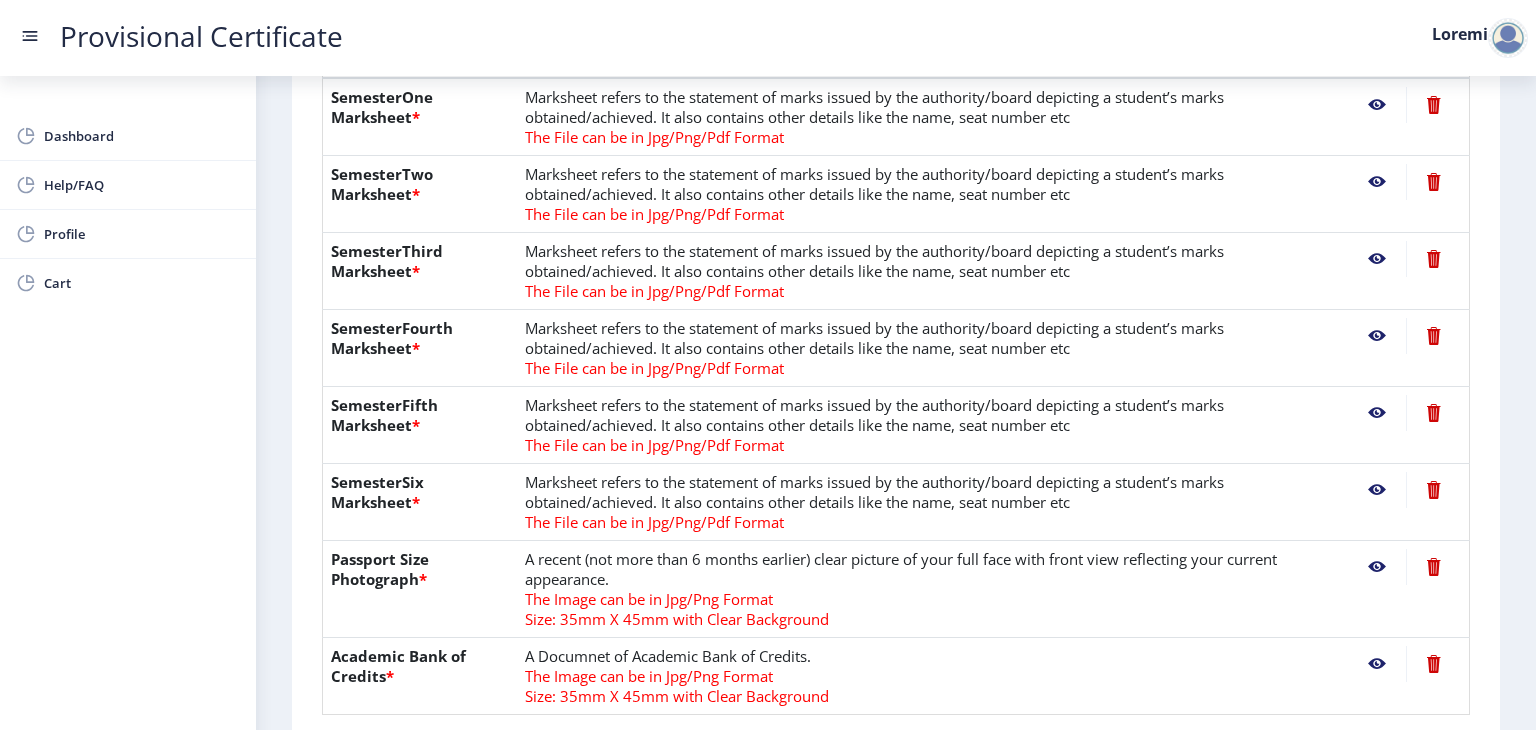 click at bounding box center [1377, 105] 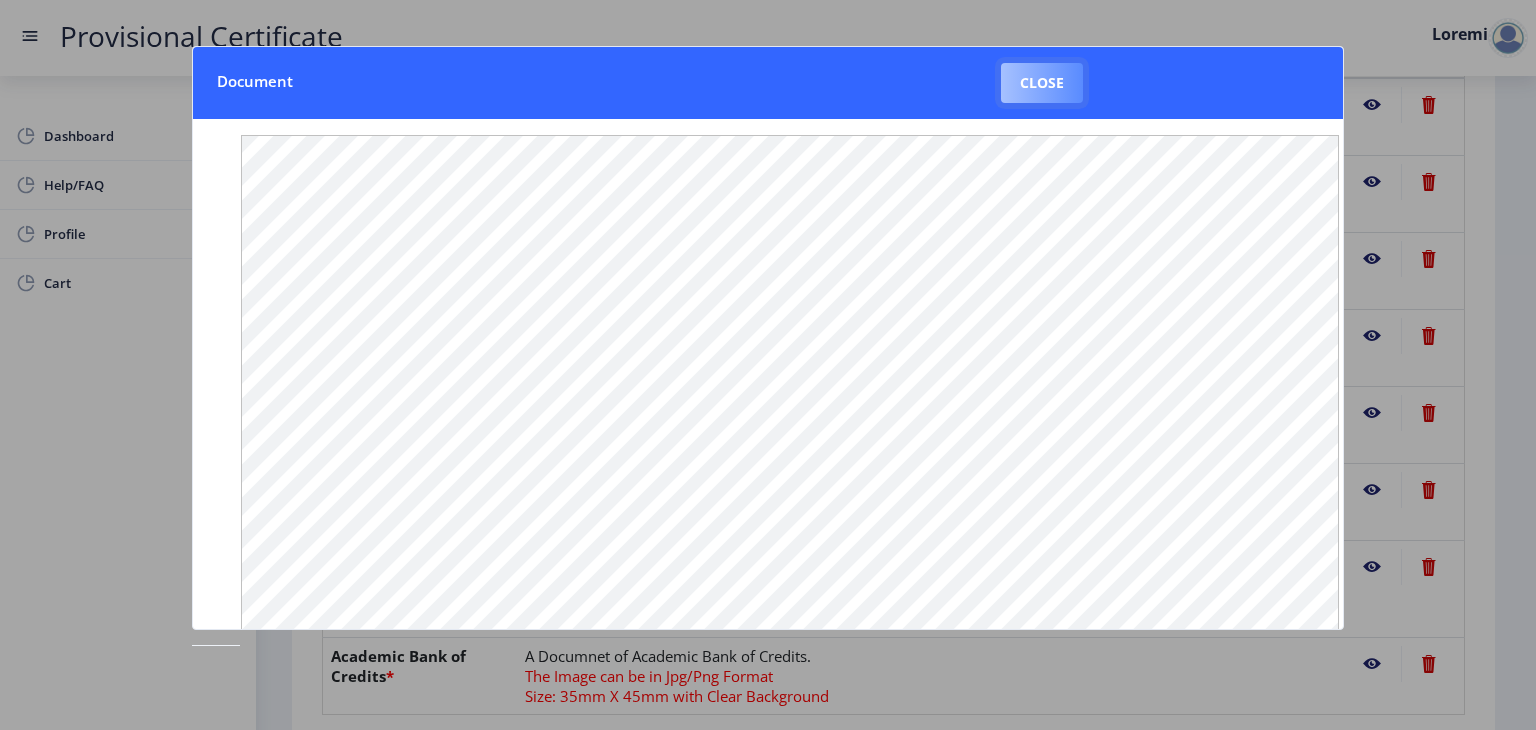 click on "Close" at bounding box center (1042, 83) 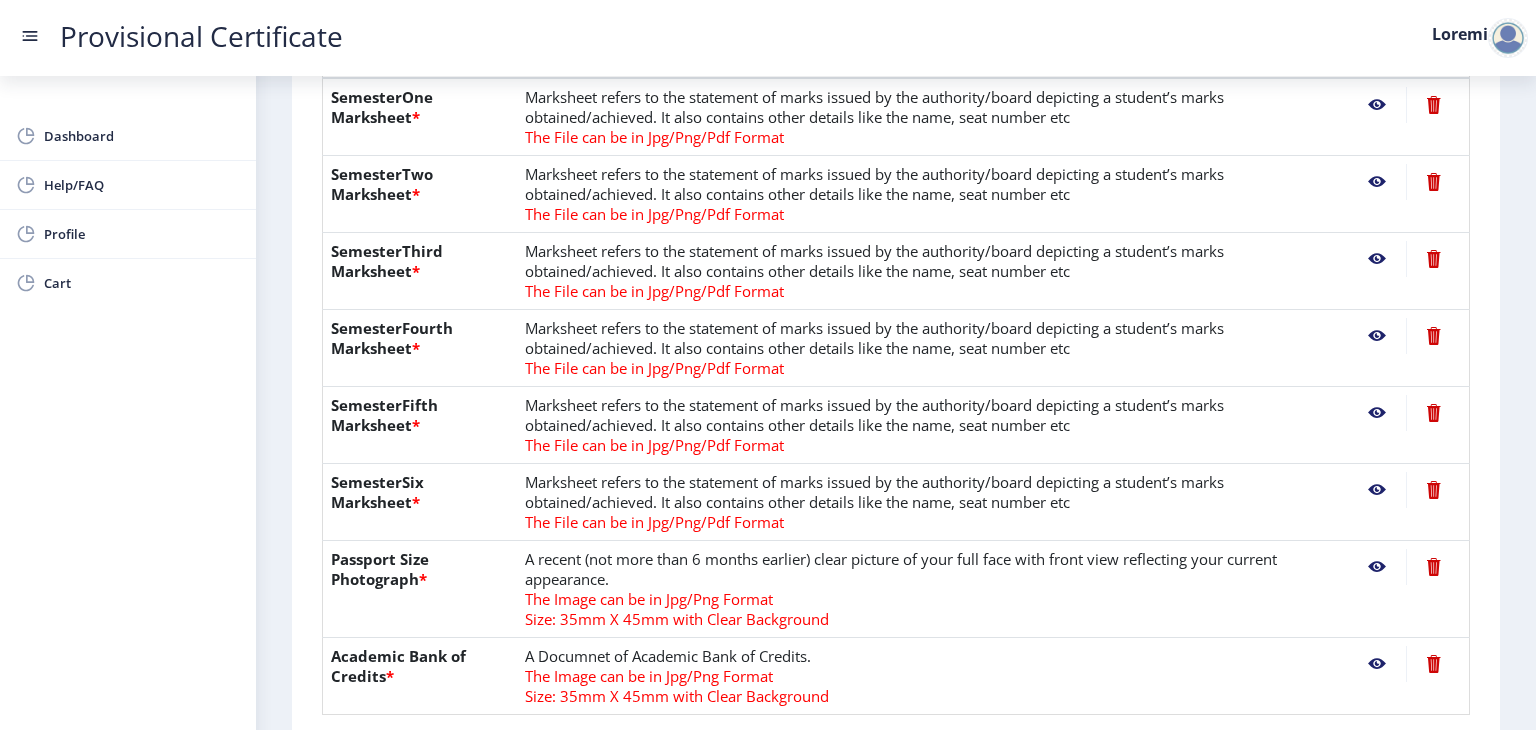 click at bounding box center (1377, 105) 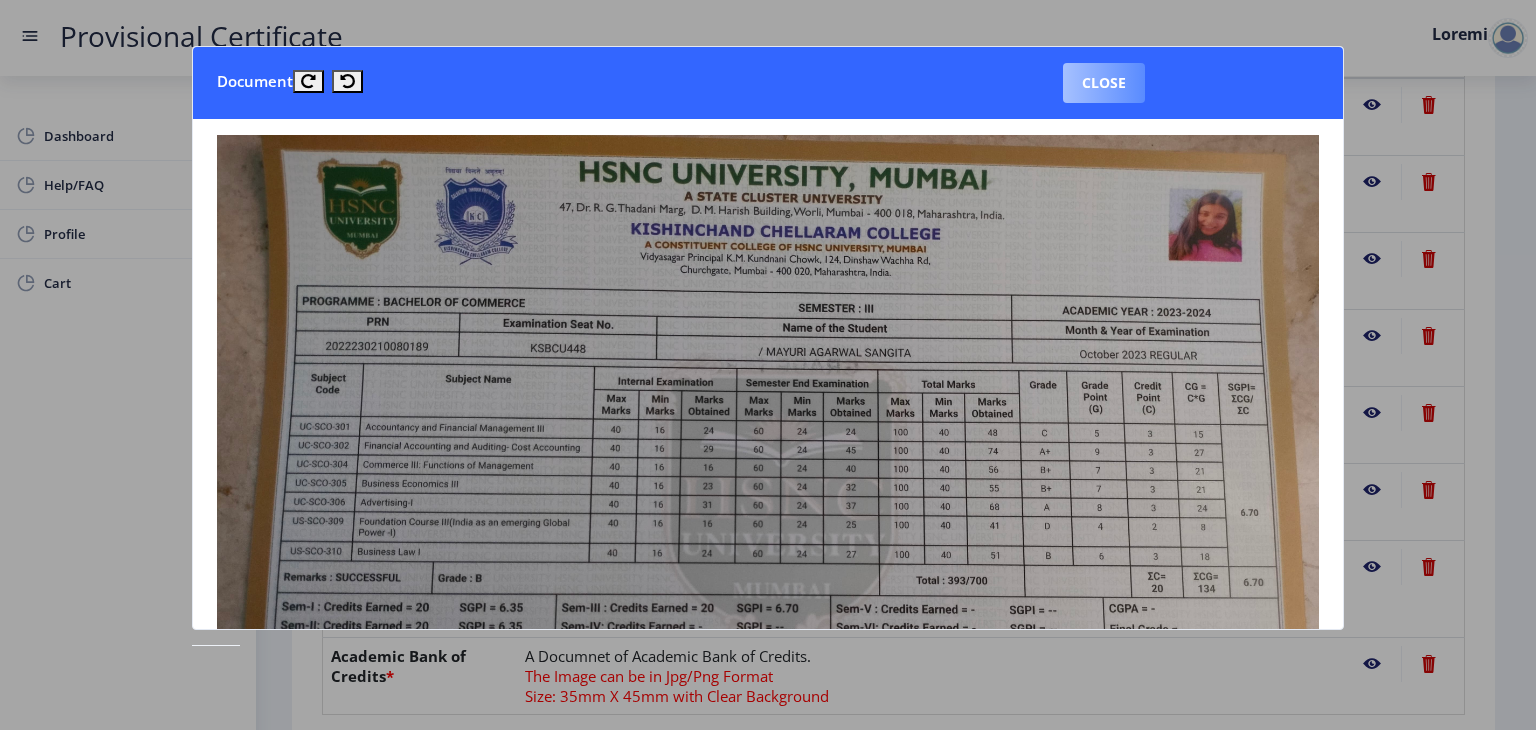 click on "Close" at bounding box center (1104, 83) 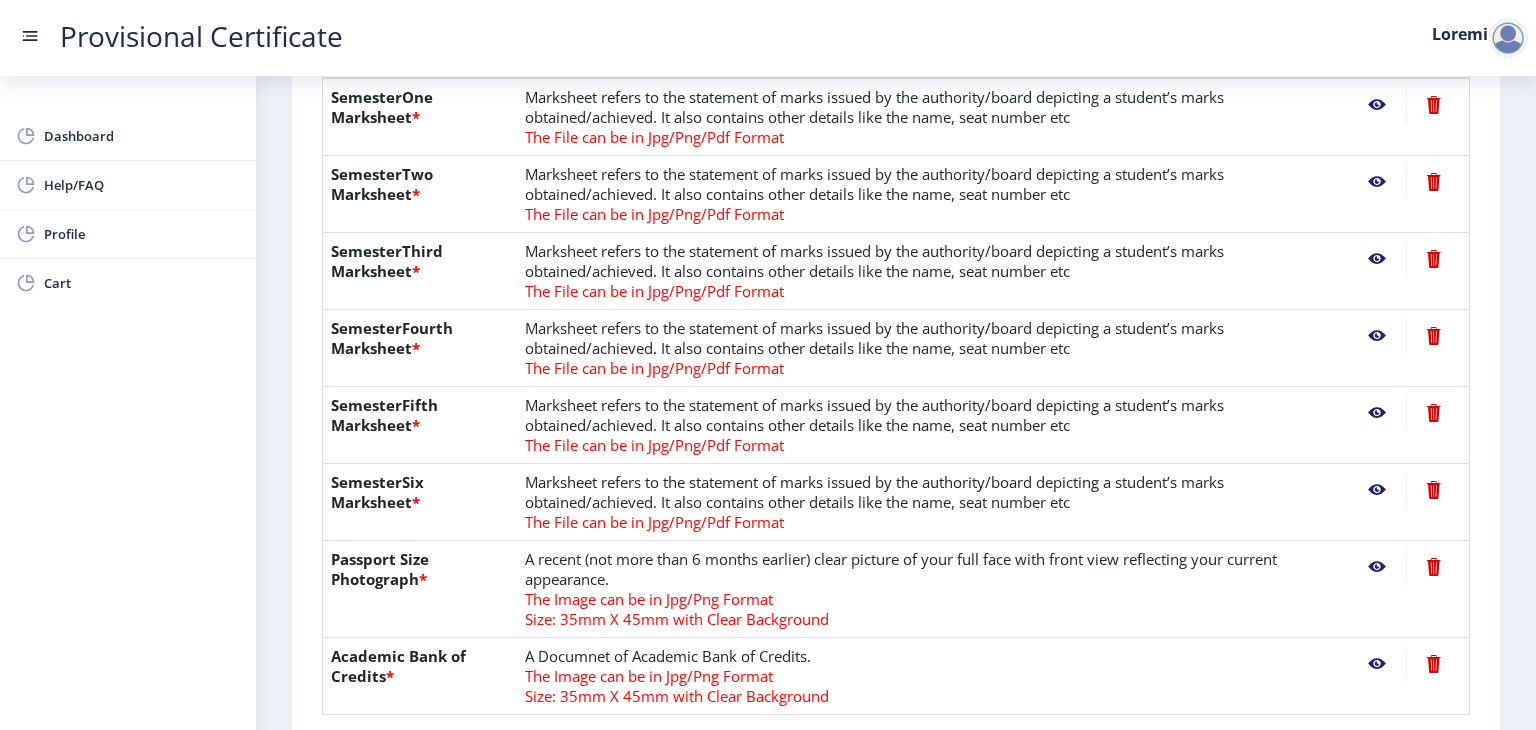 click at bounding box center [1377, 105] 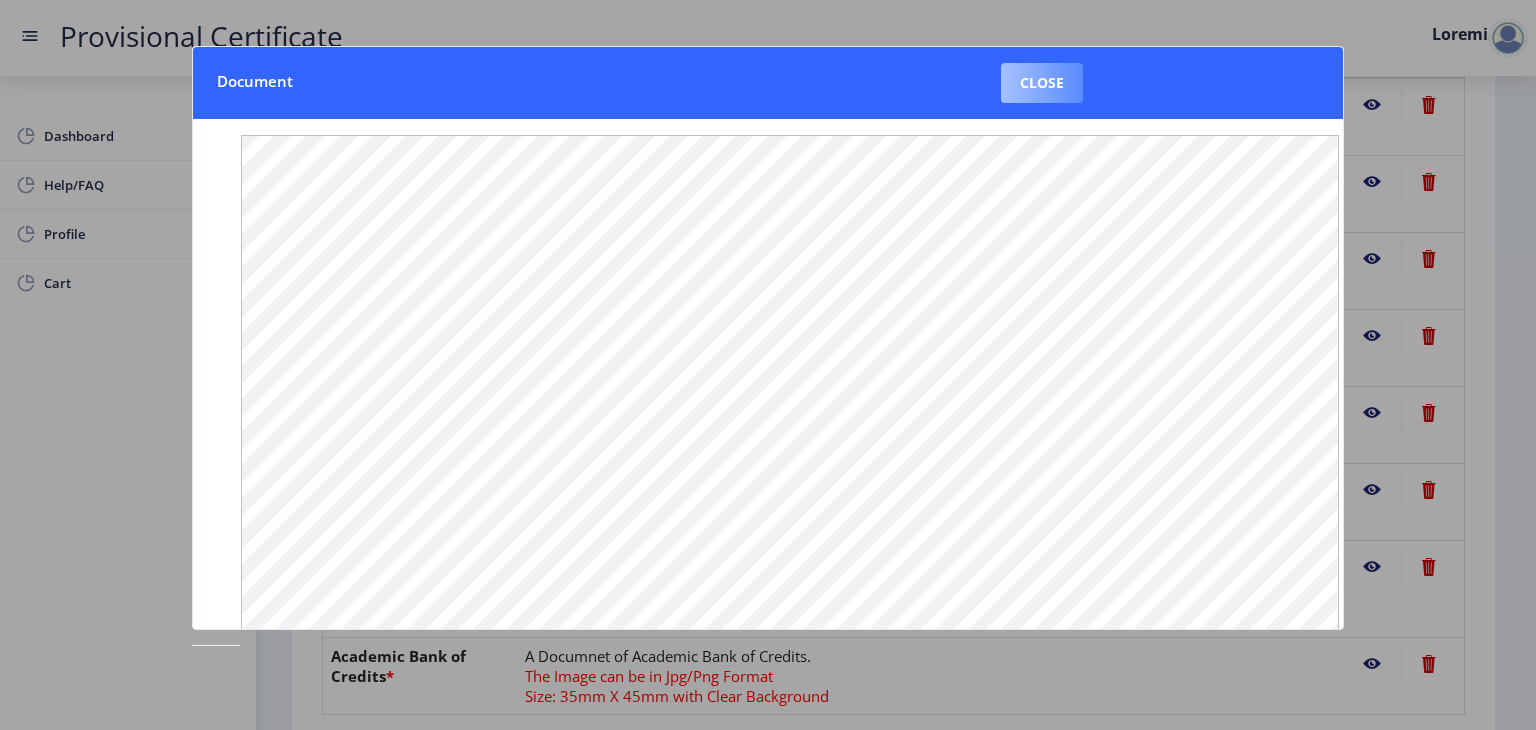 click on "Close" at bounding box center [1042, 83] 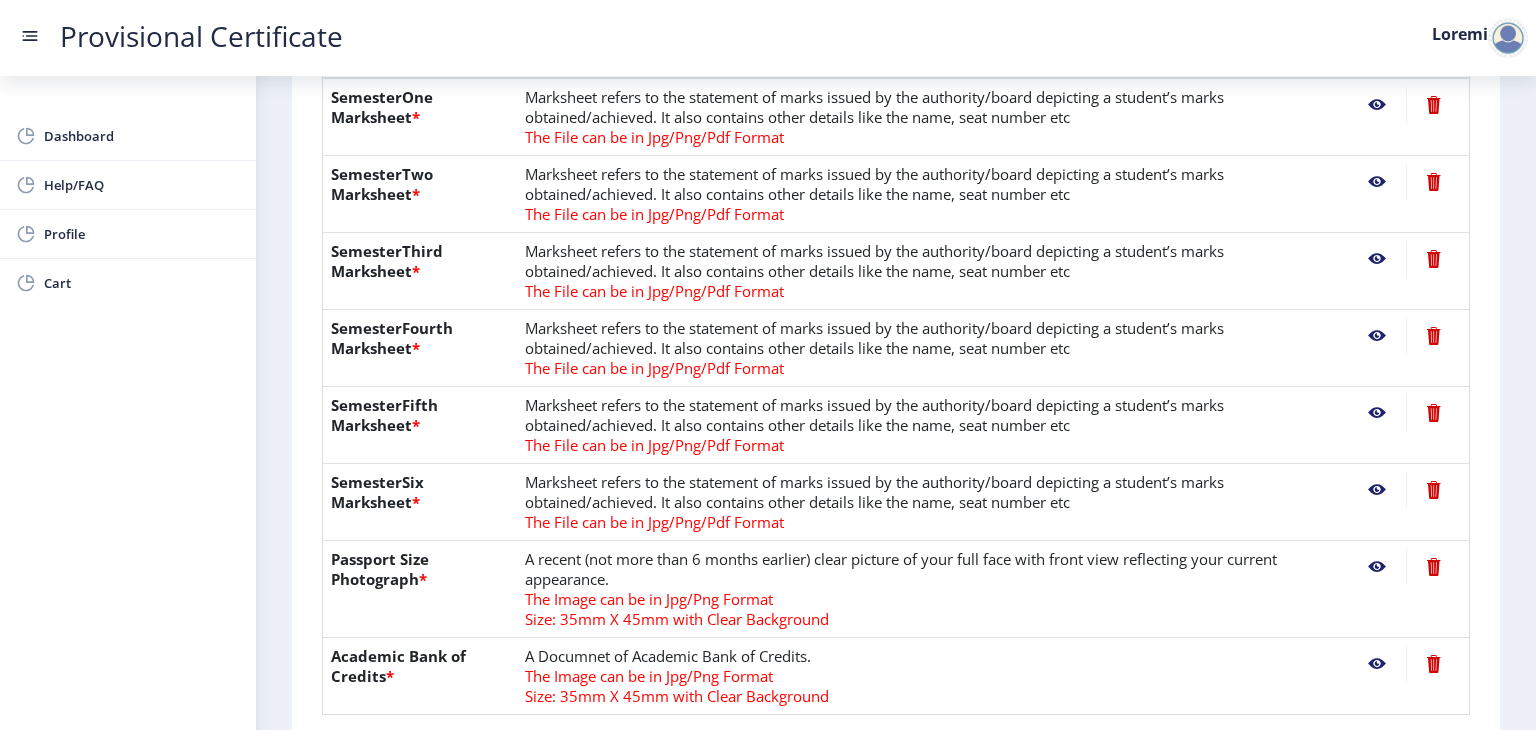 click at bounding box center (1377, 105) 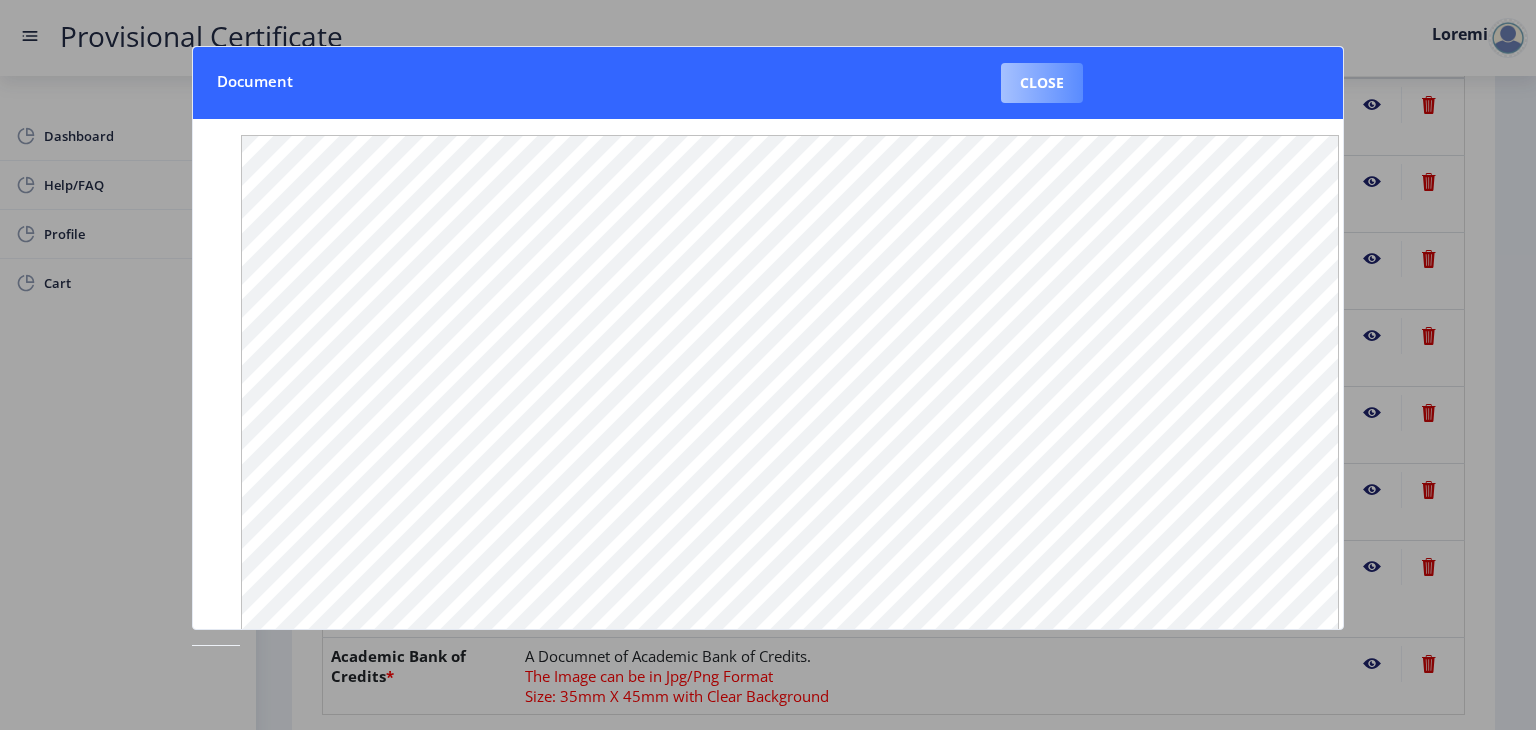 click on "Close" at bounding box center [1042, 83] 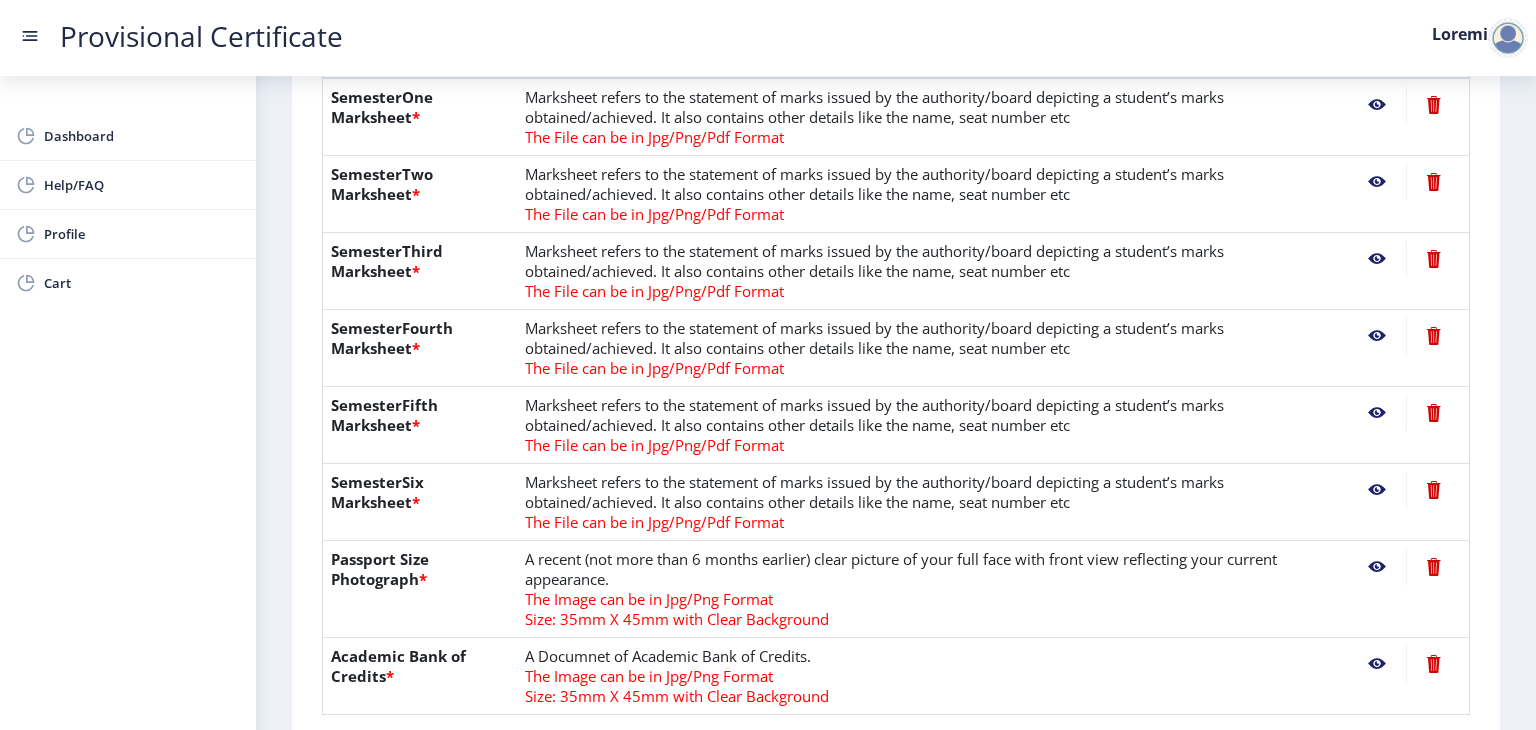 click at bounding box center [1377, 105] 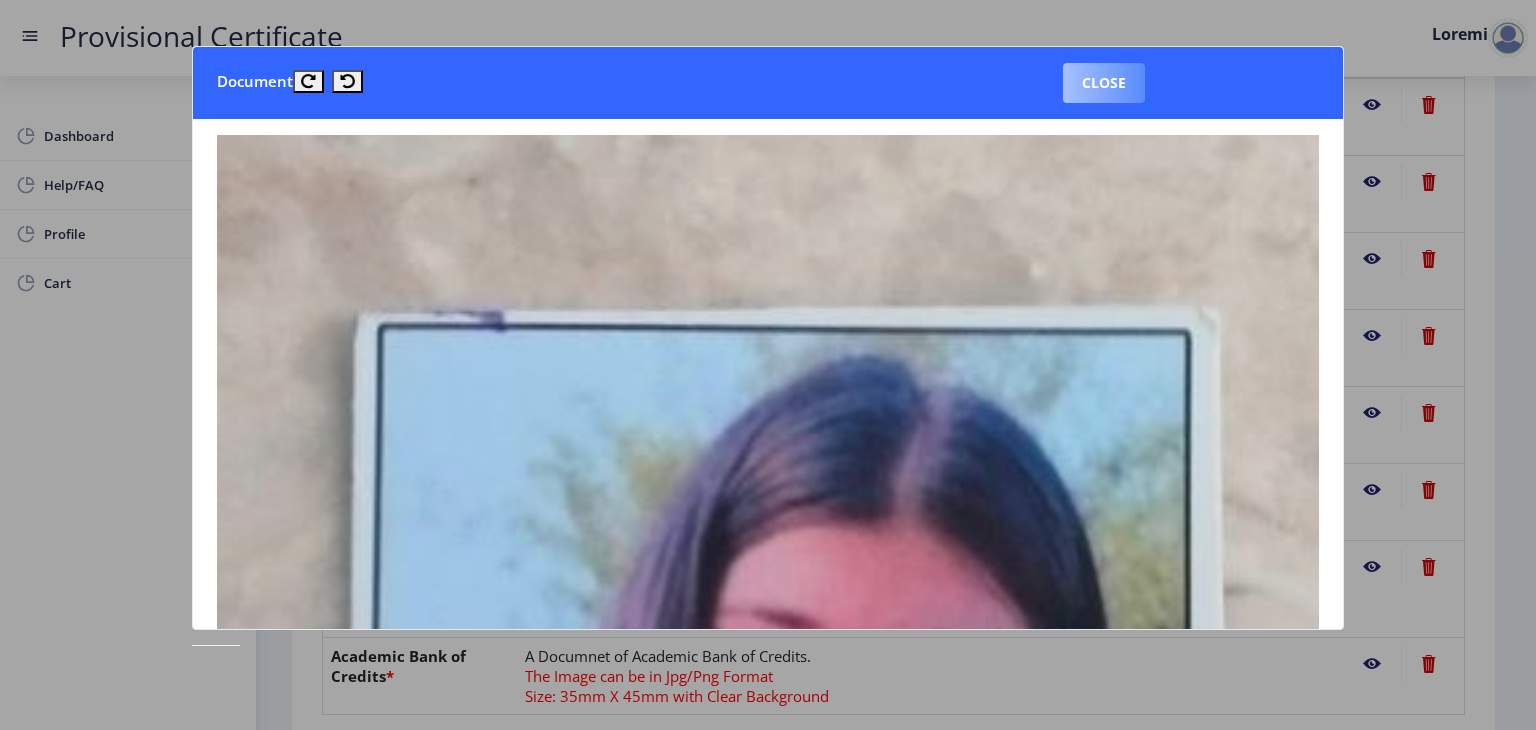 click on "Close" at bounding box center [1104, 83] 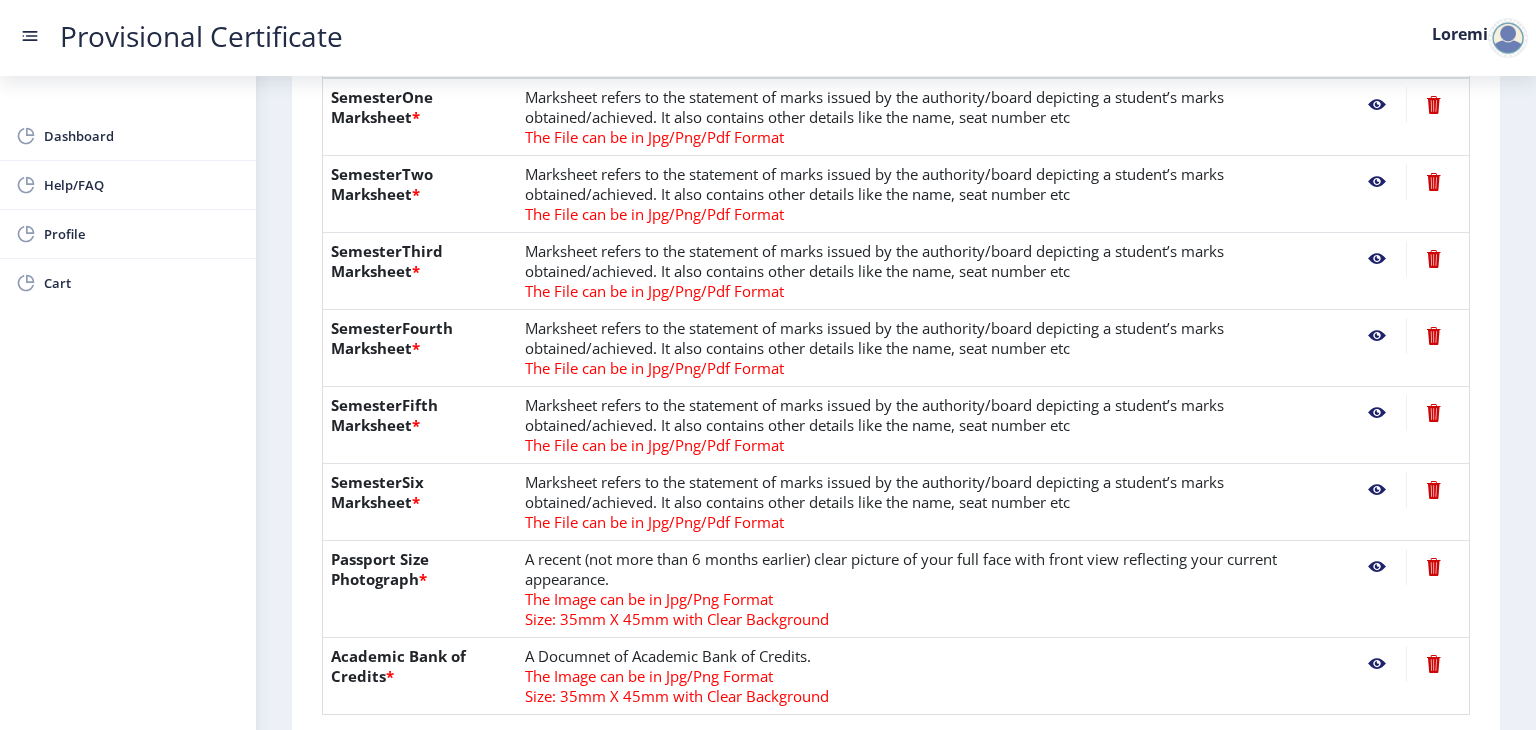 click at bounding box center [1377, 105] 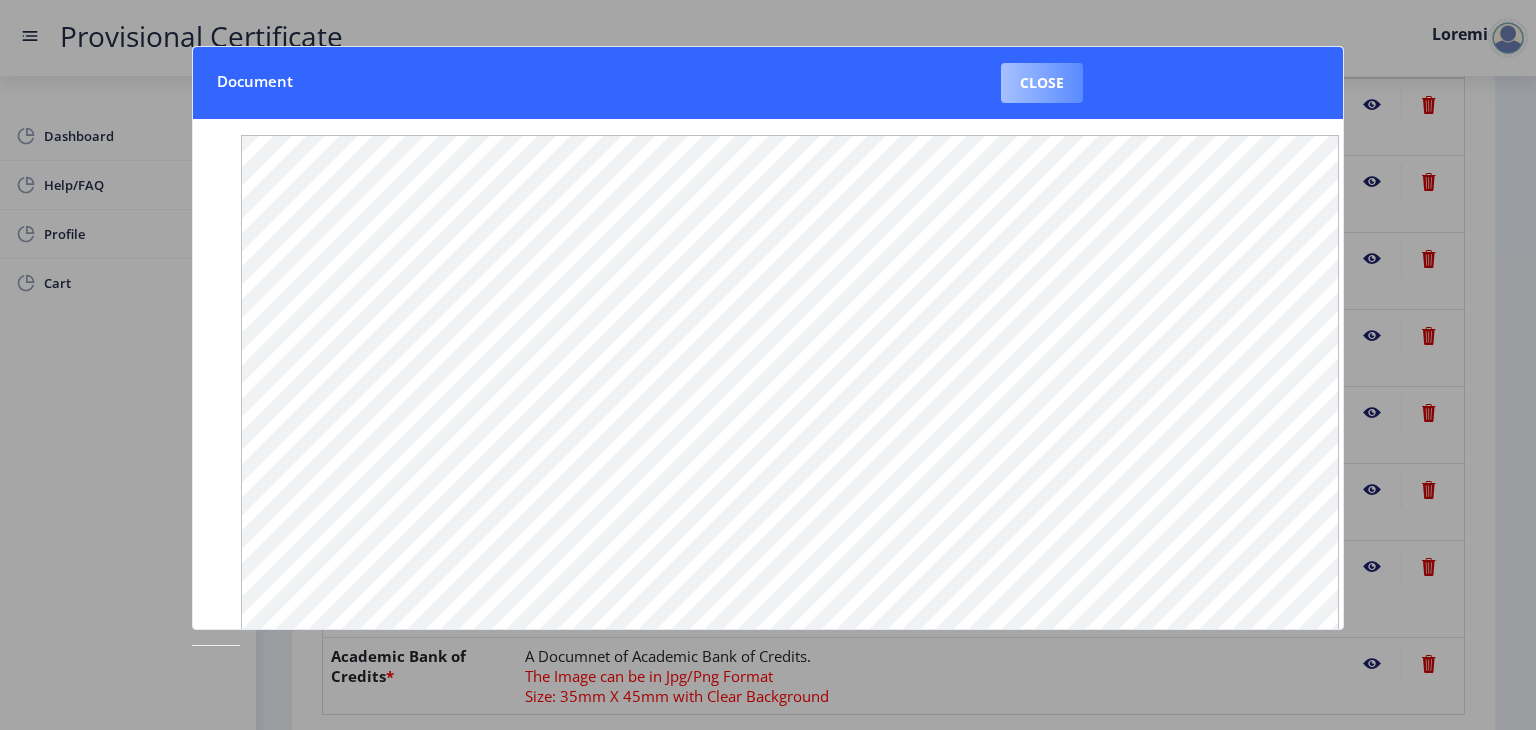 click on "Close" at bounding box center [1042, 83] 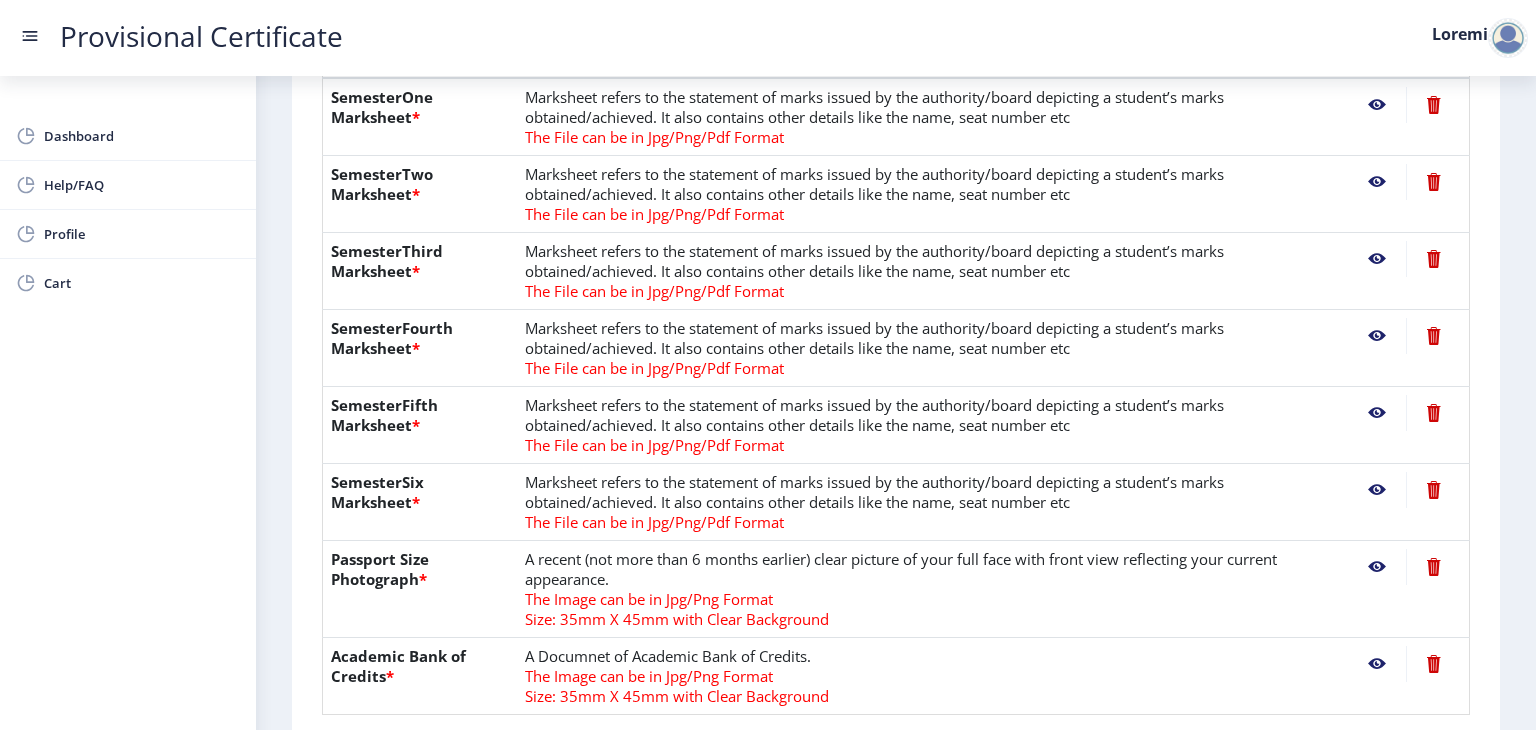 click at bounding box center [1377, 105] 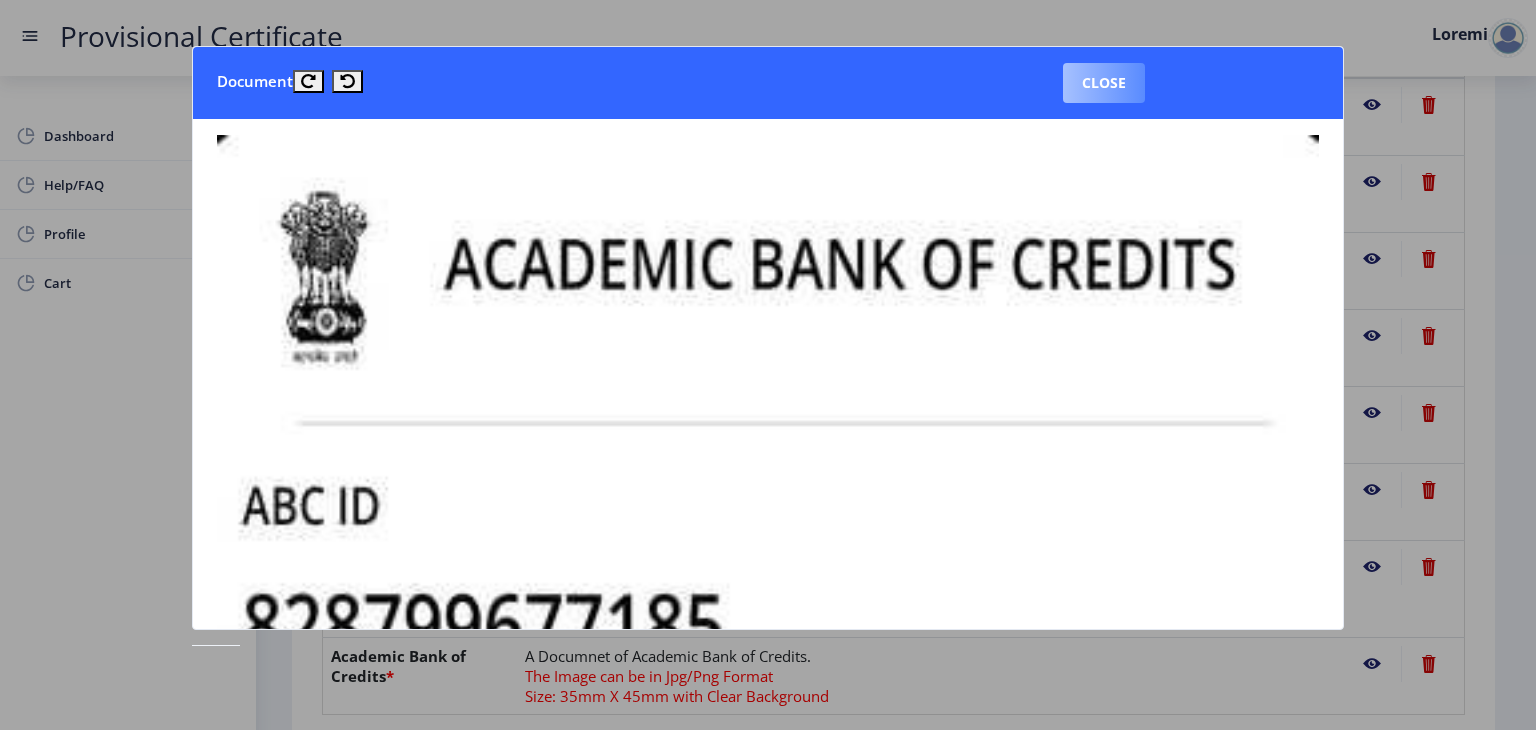 click on "Close" at bounding box center [1104, 83] 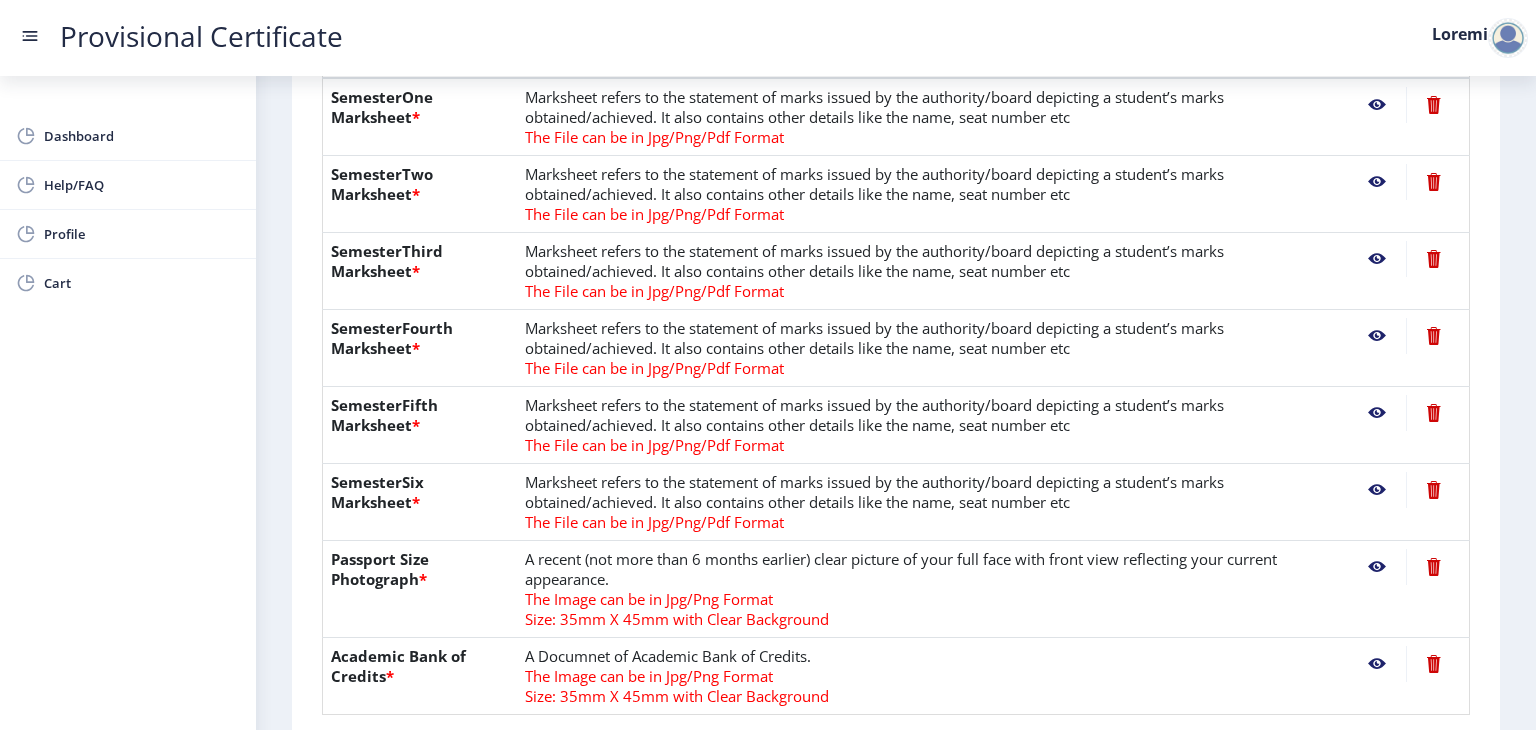 drag, startPoint x: 1526, startPoint y: 361, endPoint x: 1525, endPoint y: 432, distance: 71.00704 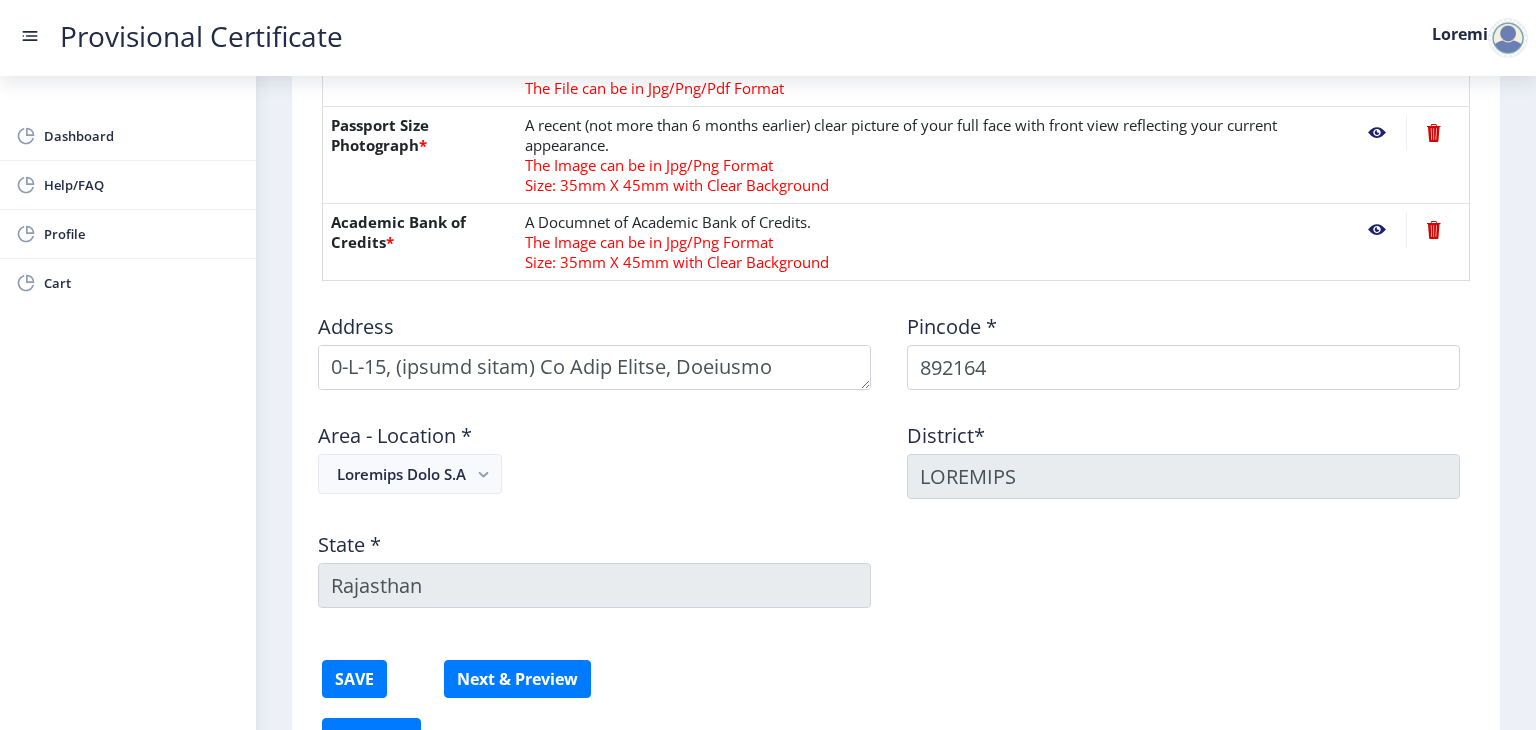 scroll, scrollTop: 1086, scrollLeft: 0, axis: vertical 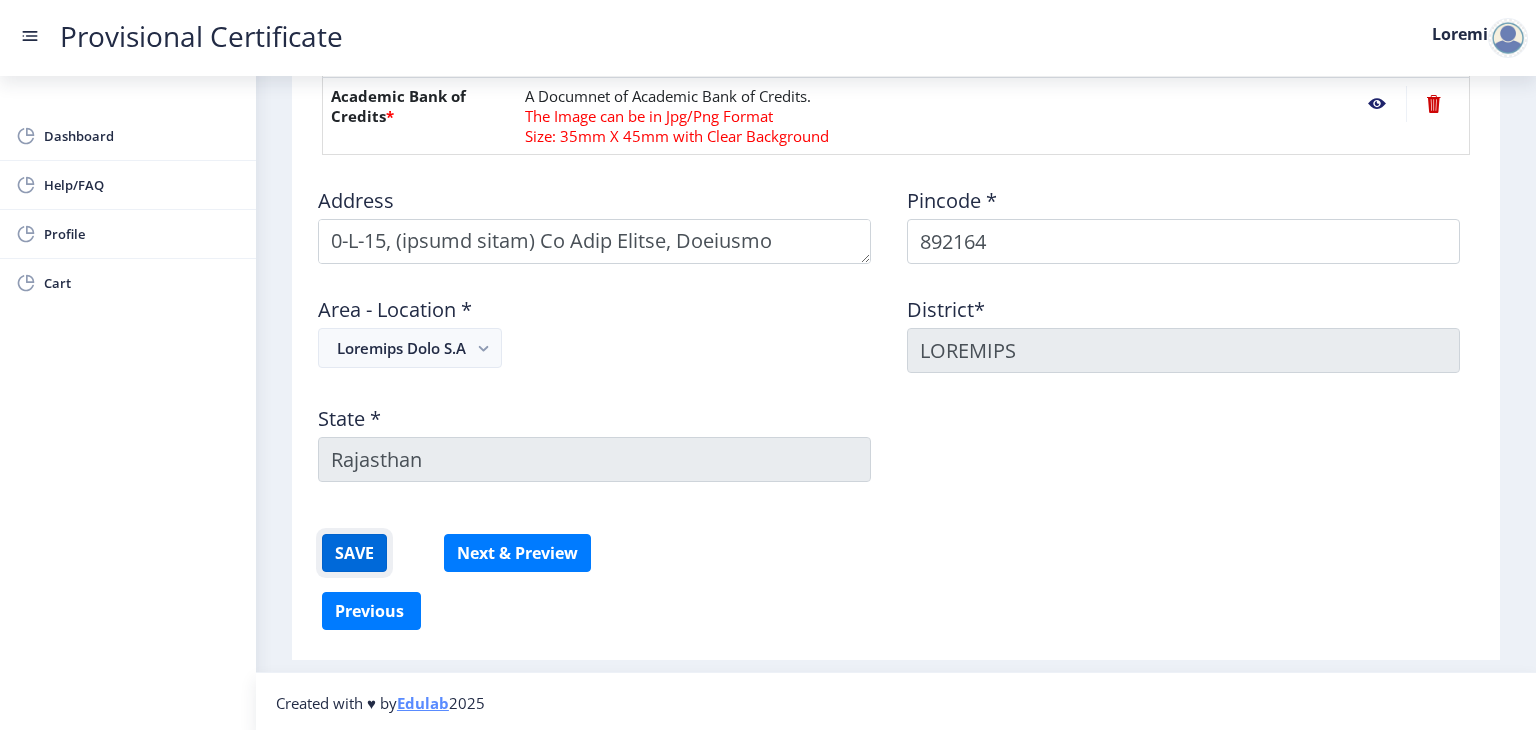 click on "SAVE" at bounding box center [354, 553] 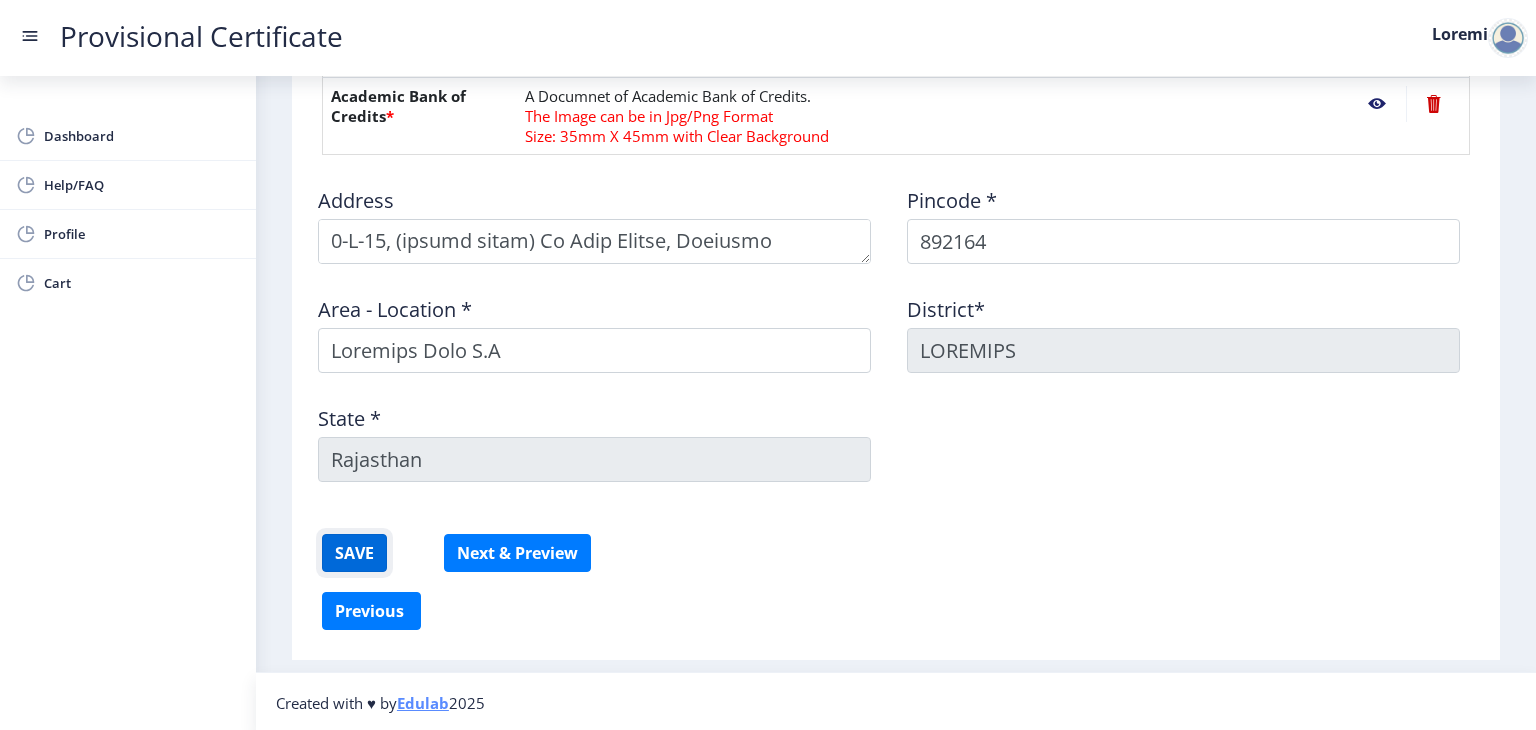 click on "SAVE" at bounding box center [354, 553] 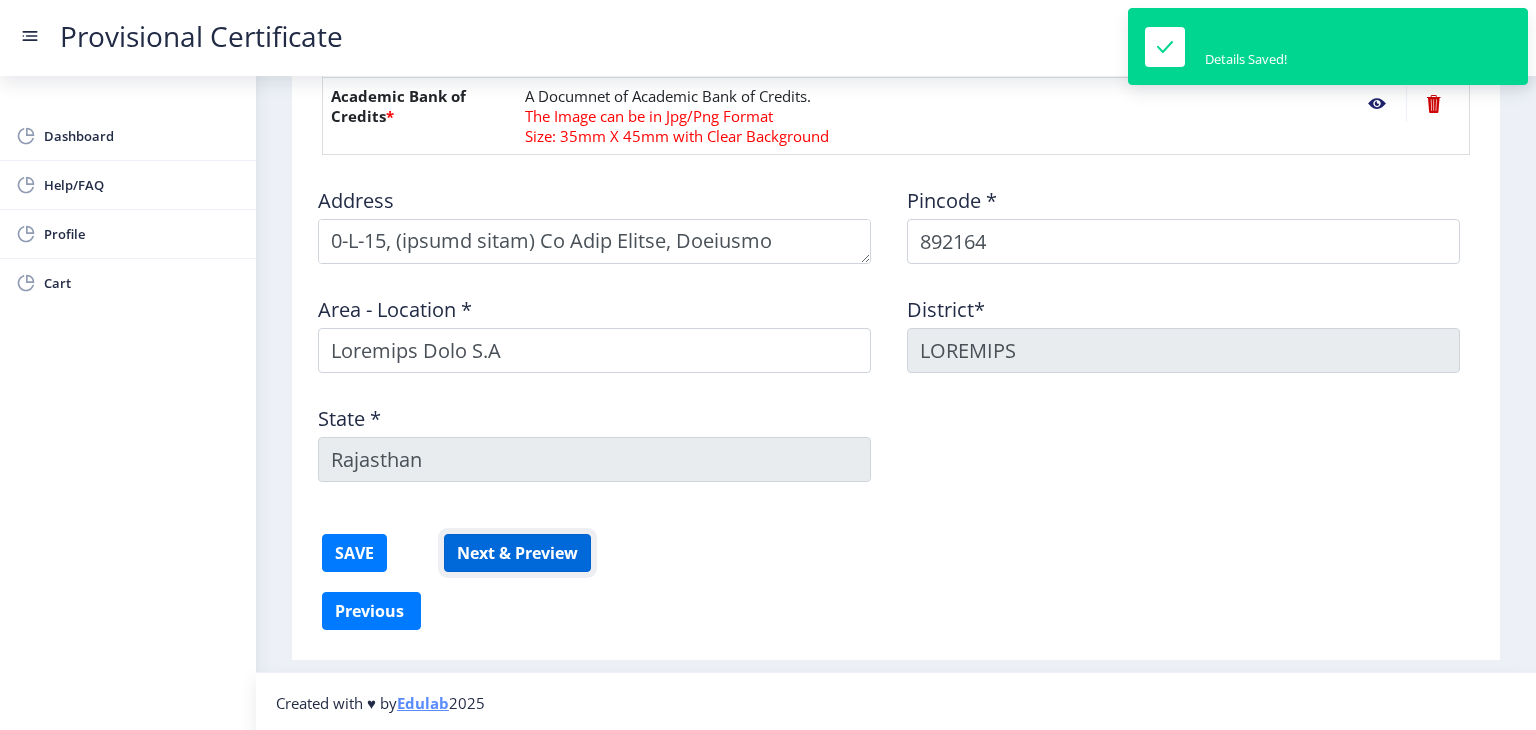 click on "Next & Preview" at bounding box center (517, 553) 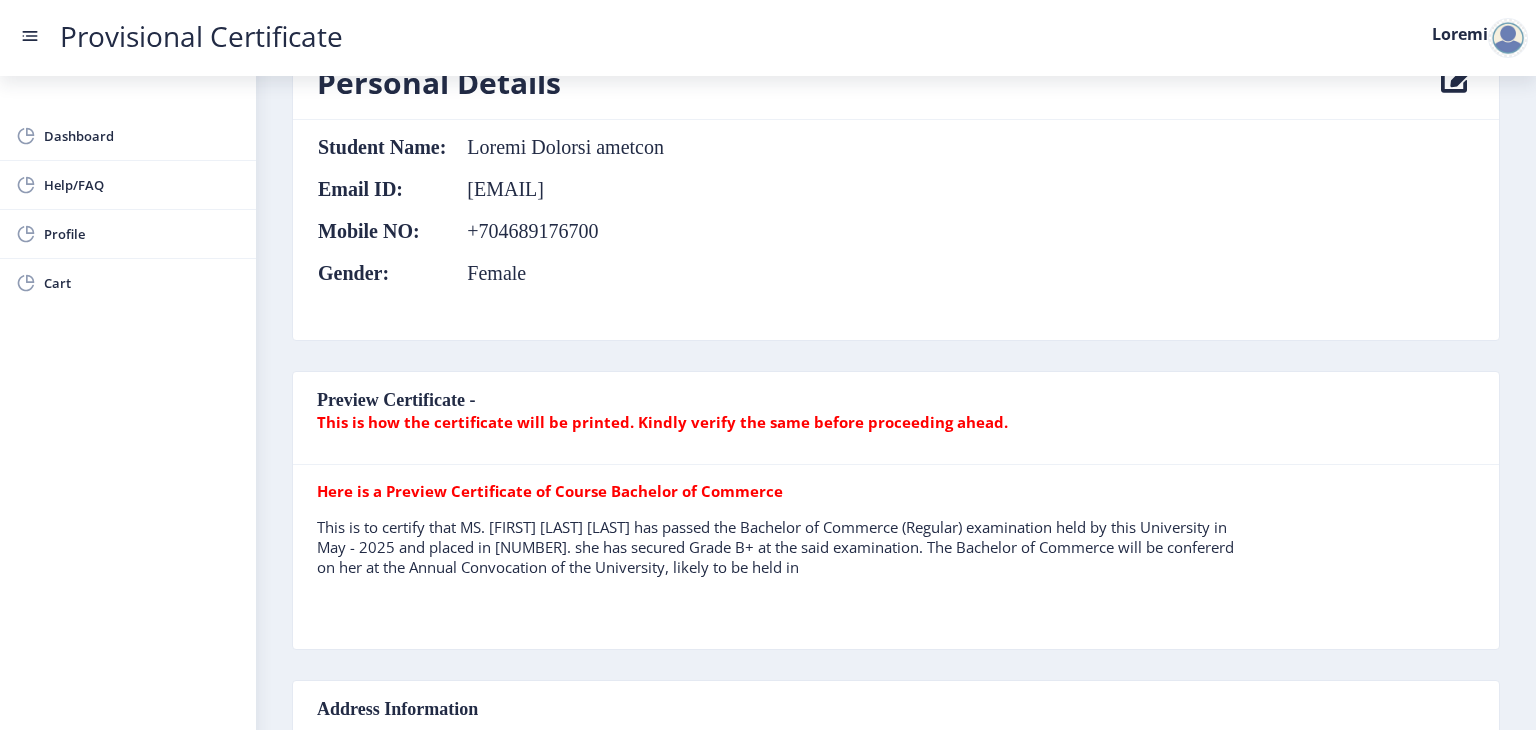 scroll, scrollTop: 240, scrollLeft: 0, axis: vertical 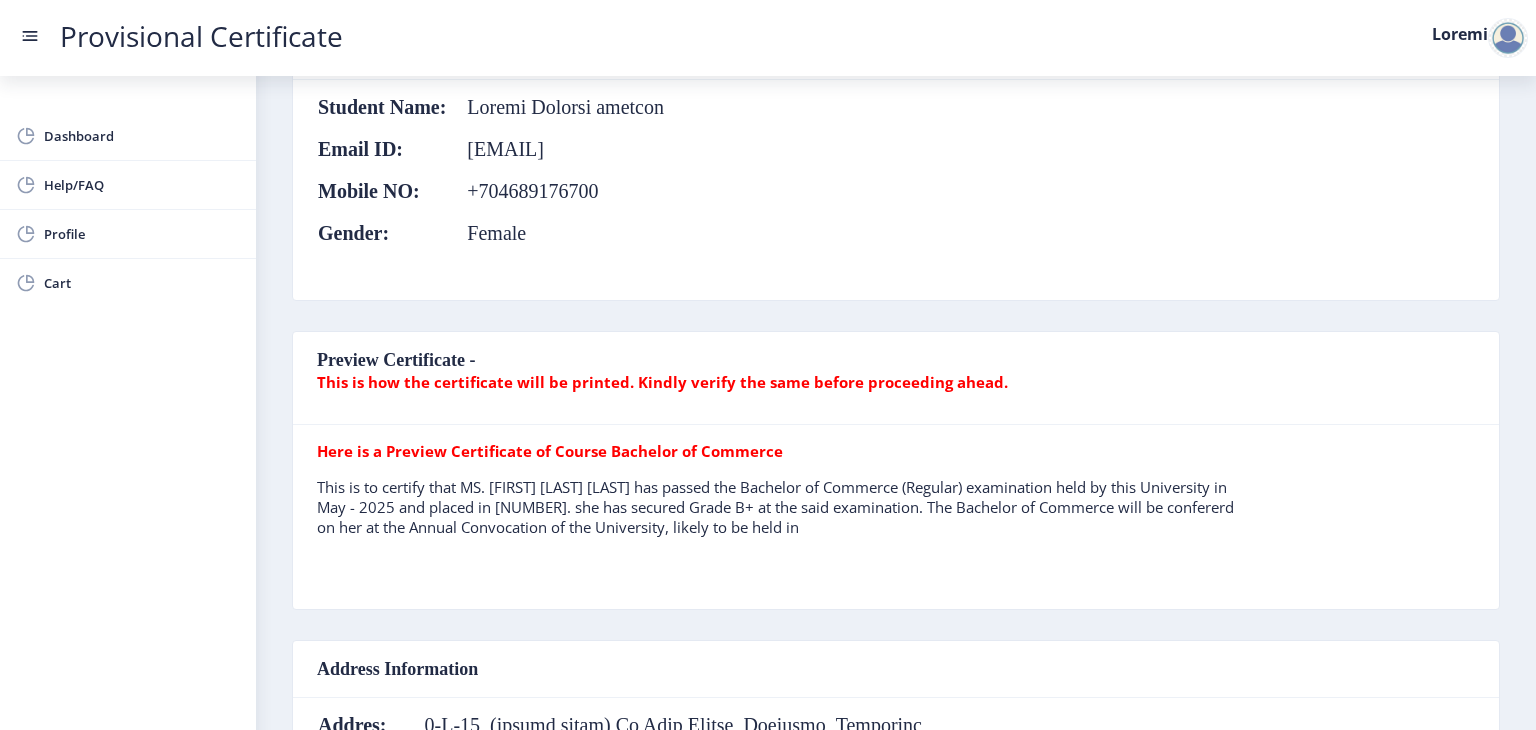 click on "This is how the certificate will be printed. Kindly verify the same before proceeding ahead." at bounding box center [662, 382] 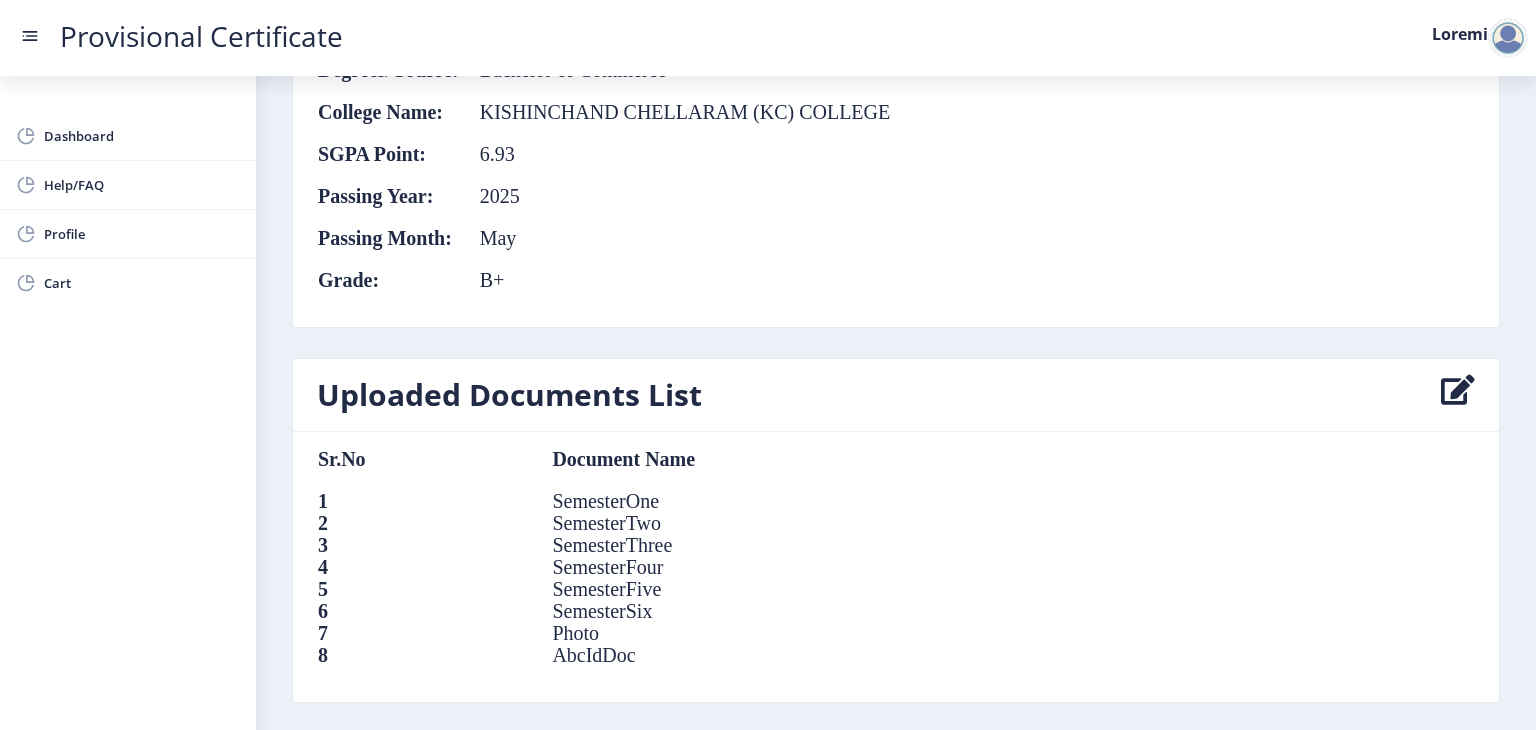 scroll, scrollTop: 1249, scrollLeft: 0, axis: vertical 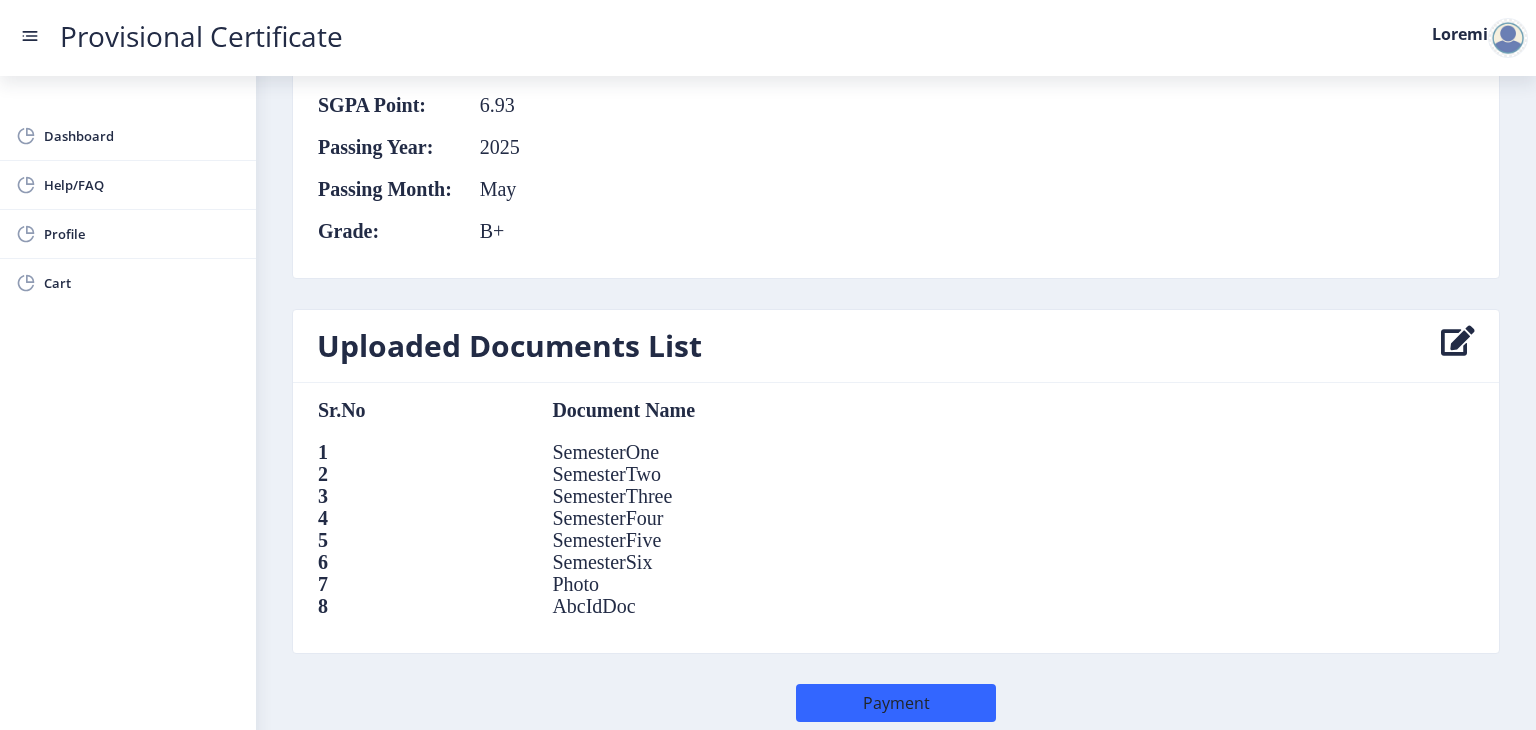 click on "Degrees/Course:  Bachelor of Commerce  College Name:  KISHINCHAND CHELLARAM (KC) COLLEGE SGPA Point:  [NUMBER] Passing Year:  2025 Passing Month:  May  Grade:  B+" at bounding box center (604, 136) 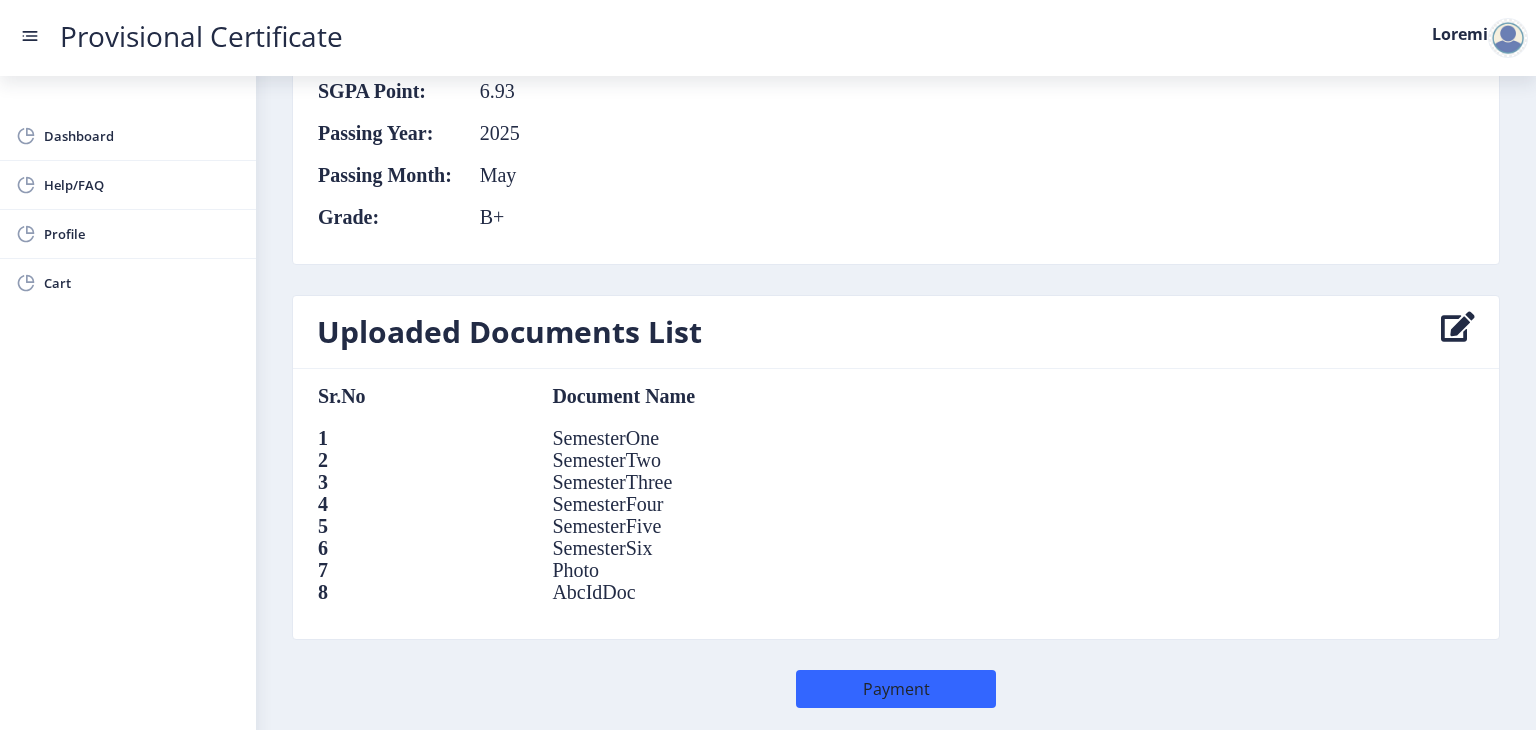 scroll, scrollTop: 1329, scrollLeft: 0, axis: vertical 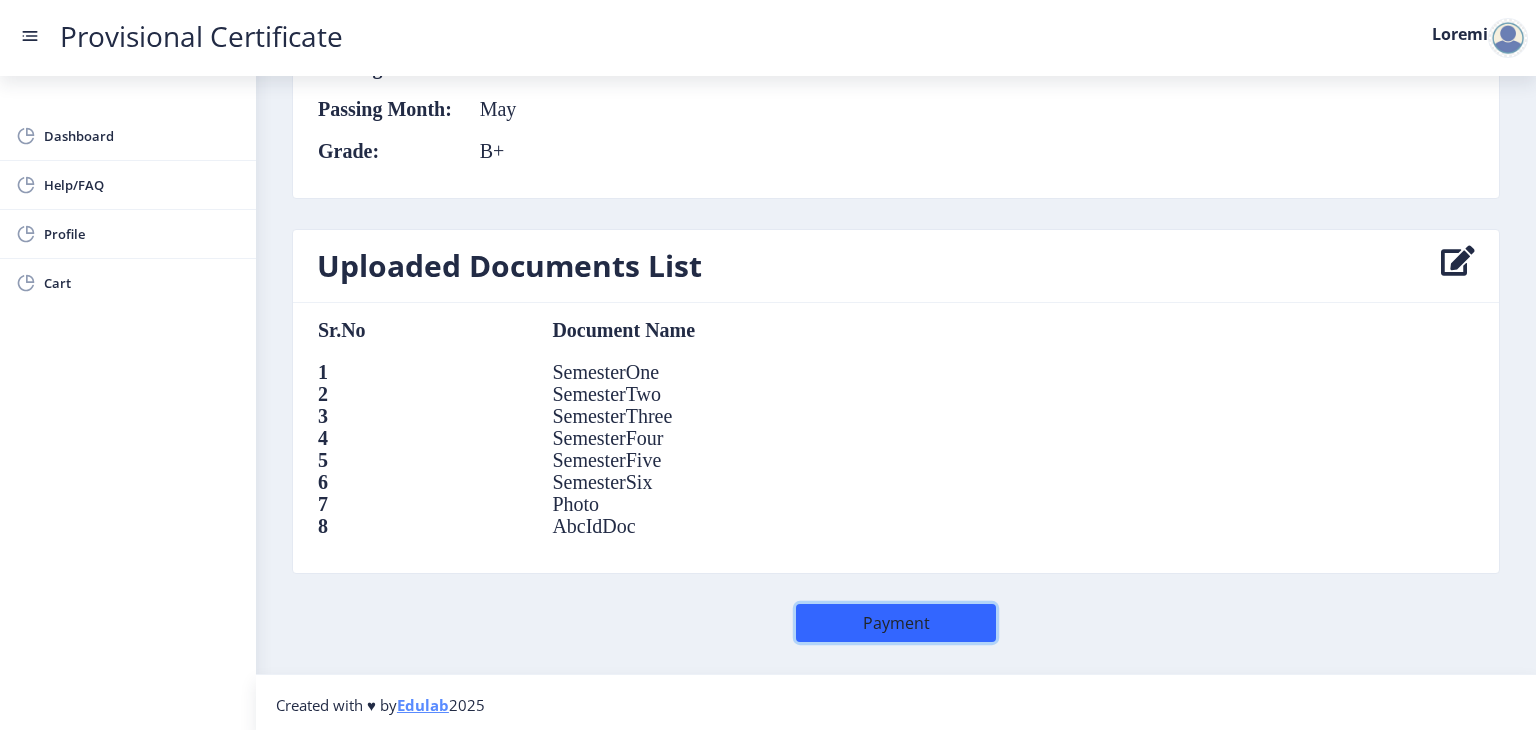 click on "Payment" at bounding box center (896, 623) 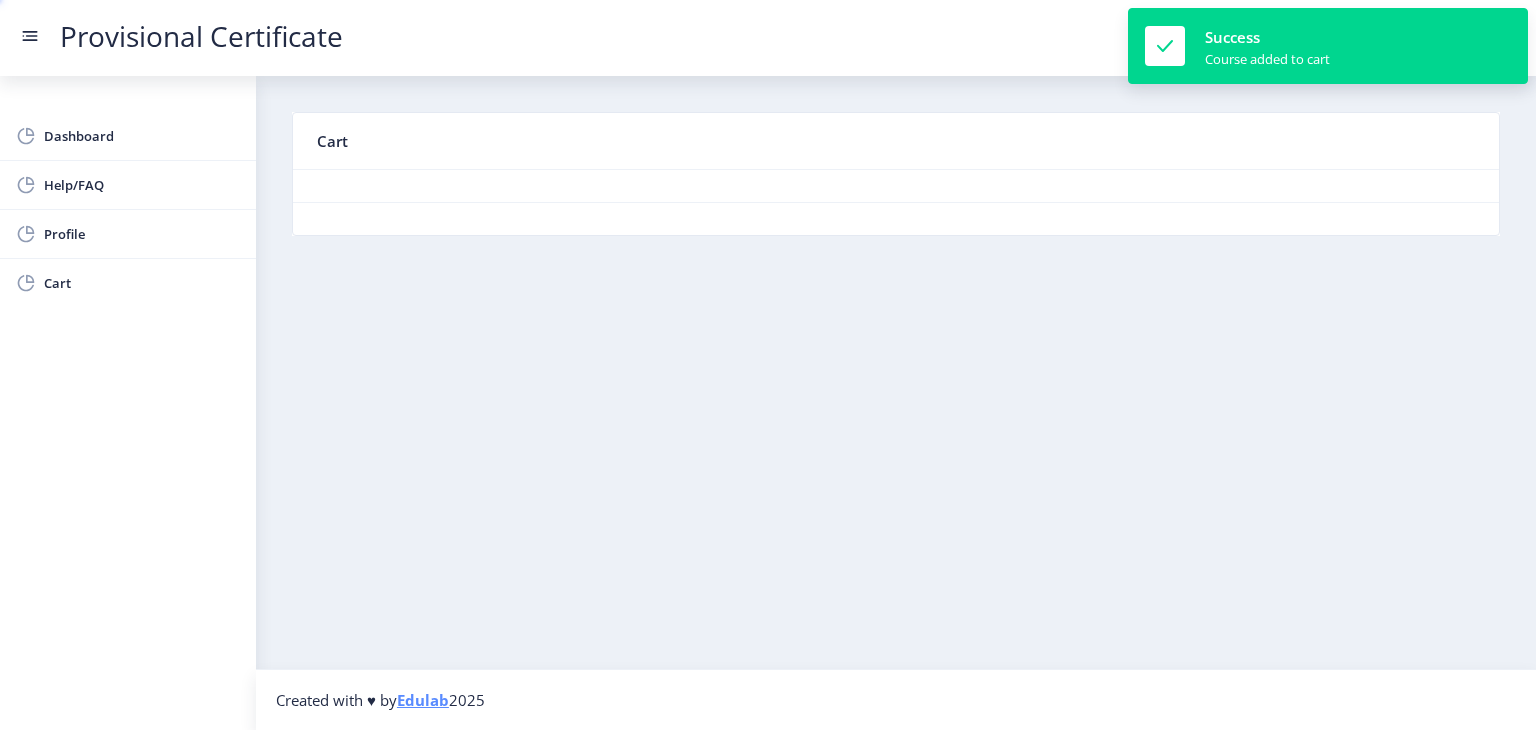 scroll, scrollTop: 0, scrollLeft: 0, axis: both 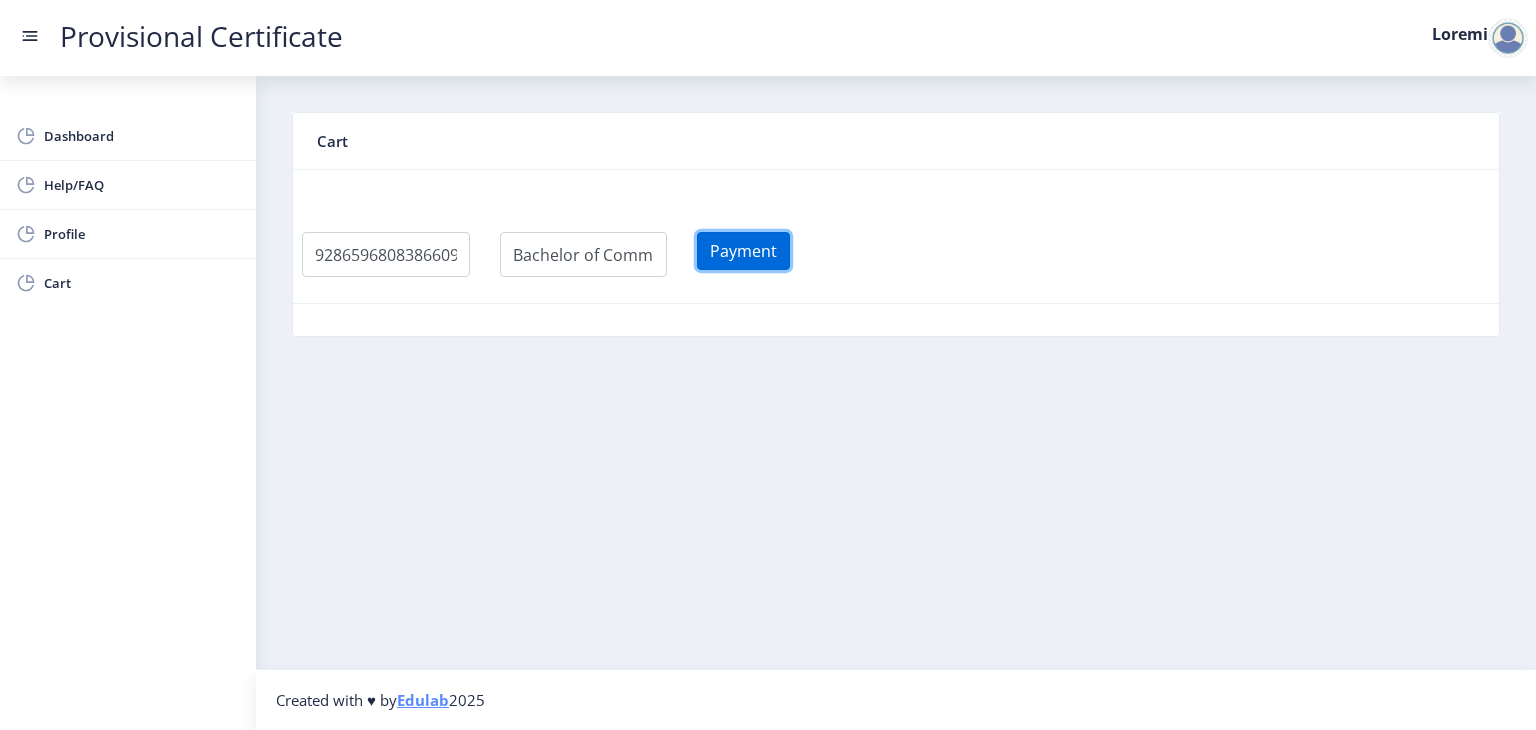 click on "Payment" at bounding box center [743, 251] 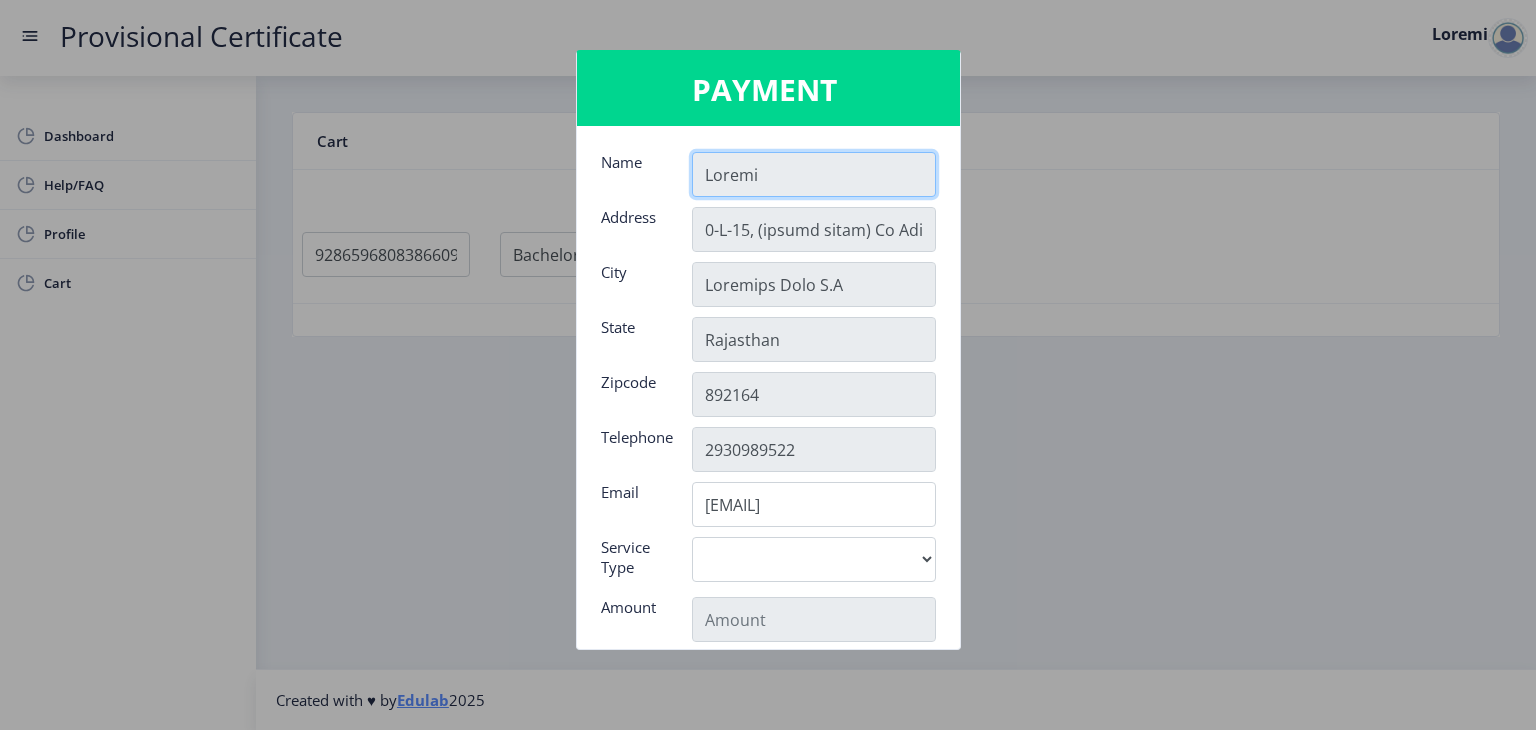 scroll, scrollTop: 2, scrollLeft: 0, axis: vertical 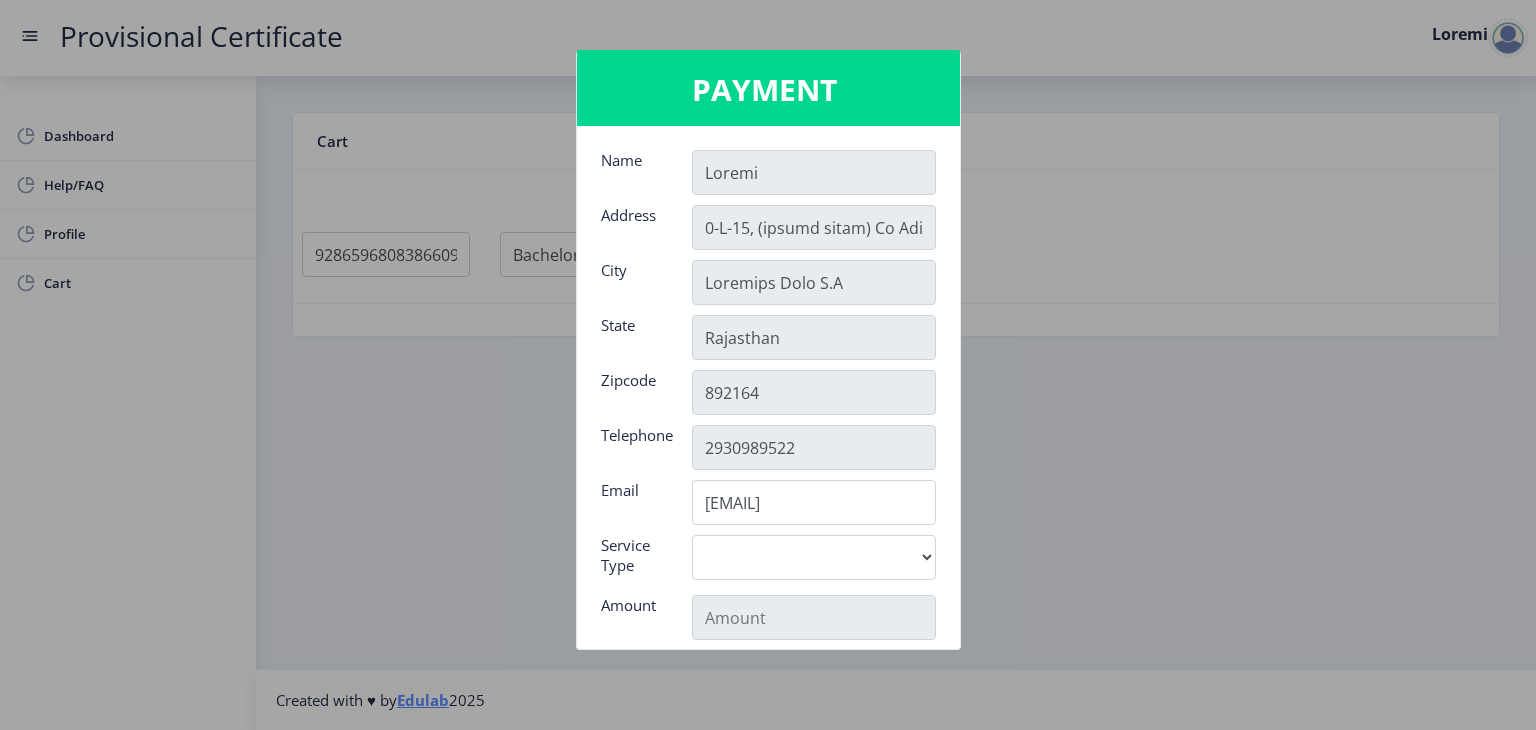 drag, startPoint x: 965, startPoint y: 443, endPoint x: 967, endPoint y: 511, distance: 68.0294 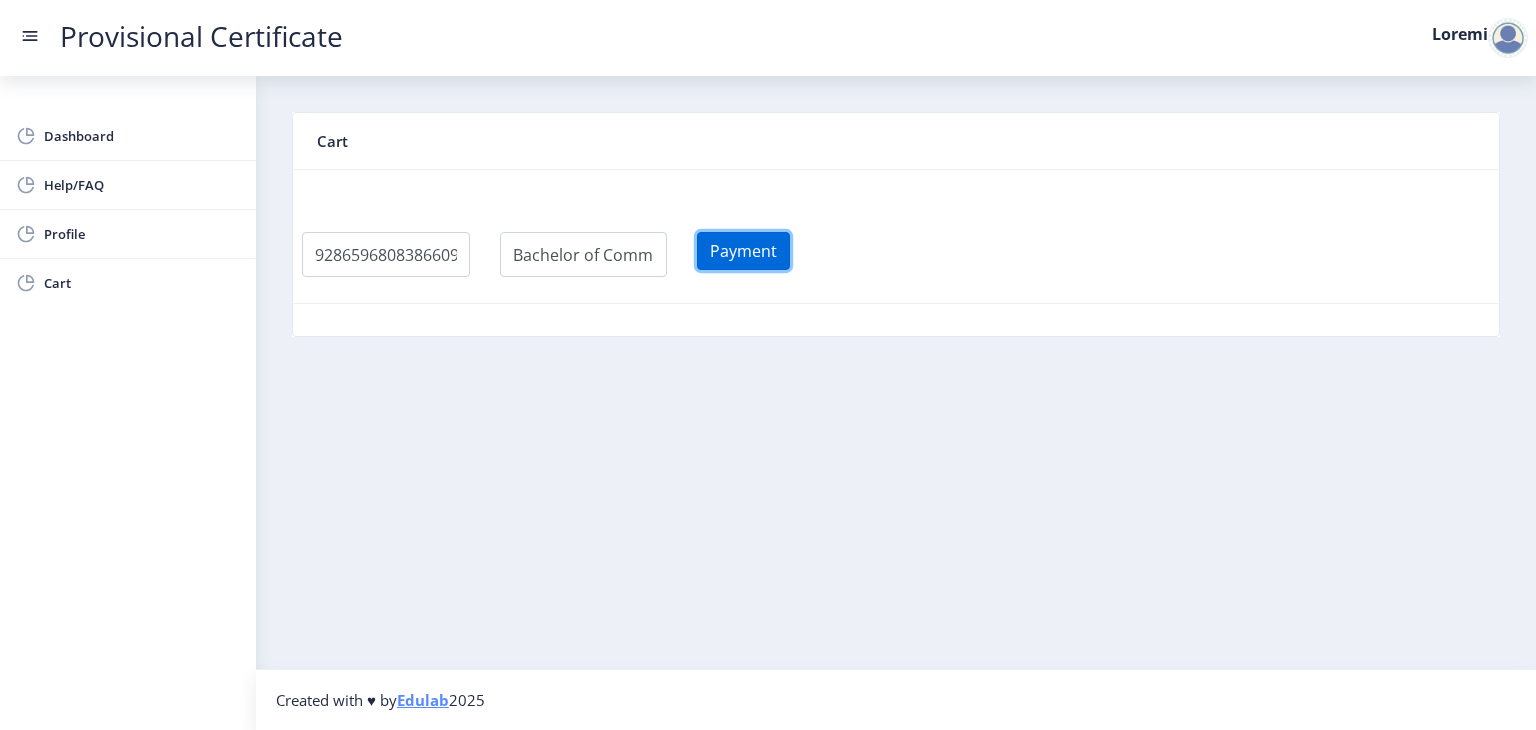 click on "Payment" at bounding box center (743, 251) 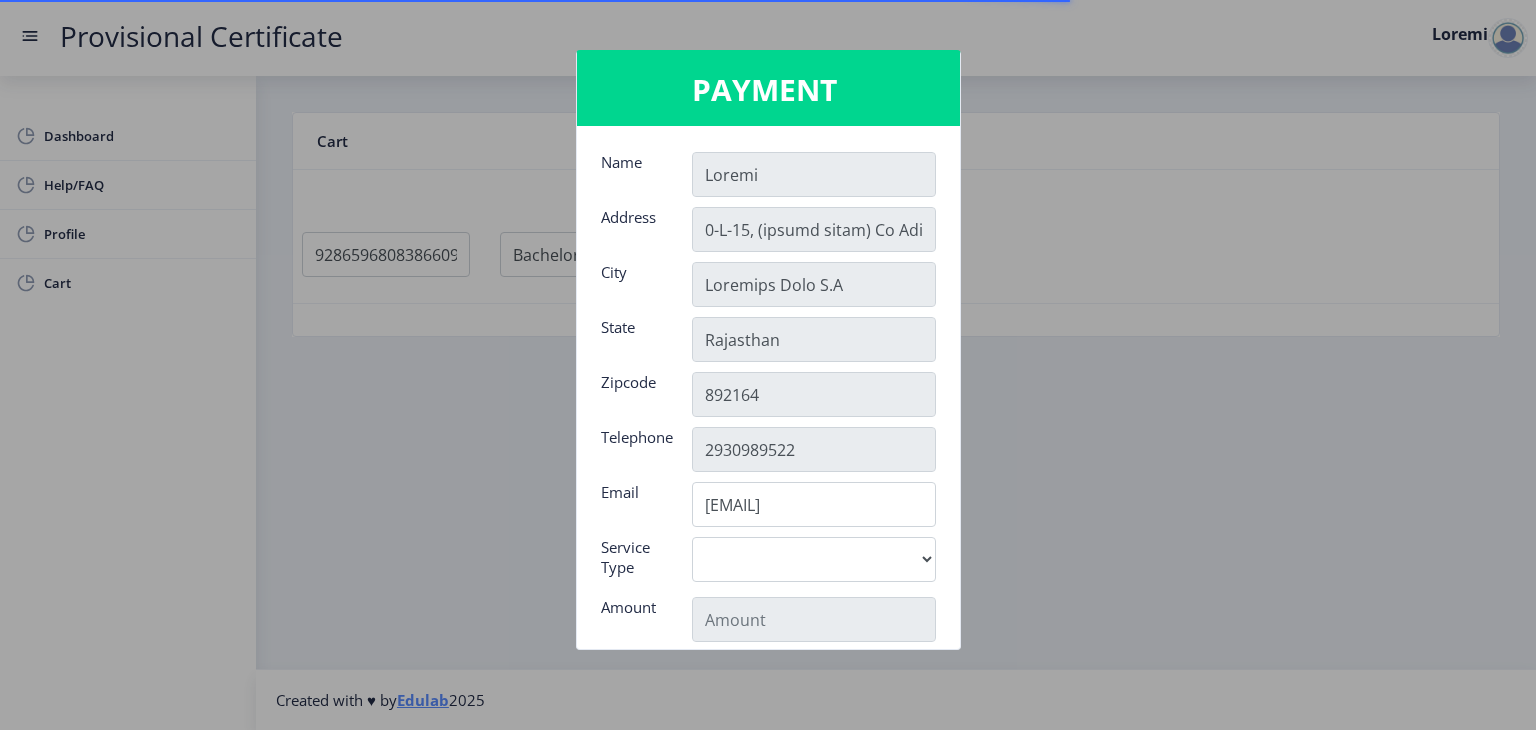 click at bounding box center (768, 365) 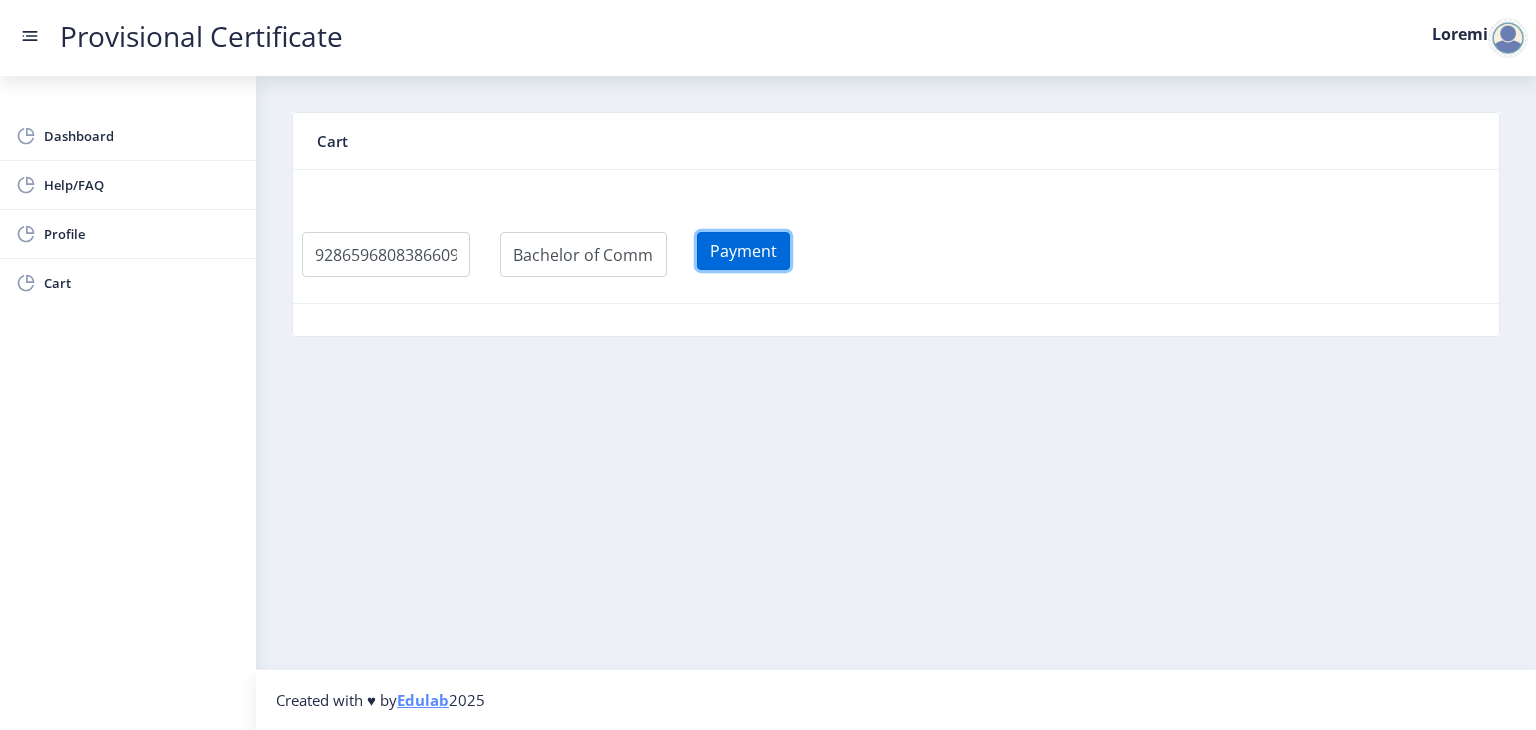 click on "Payment" at bounding box center (743, 251) 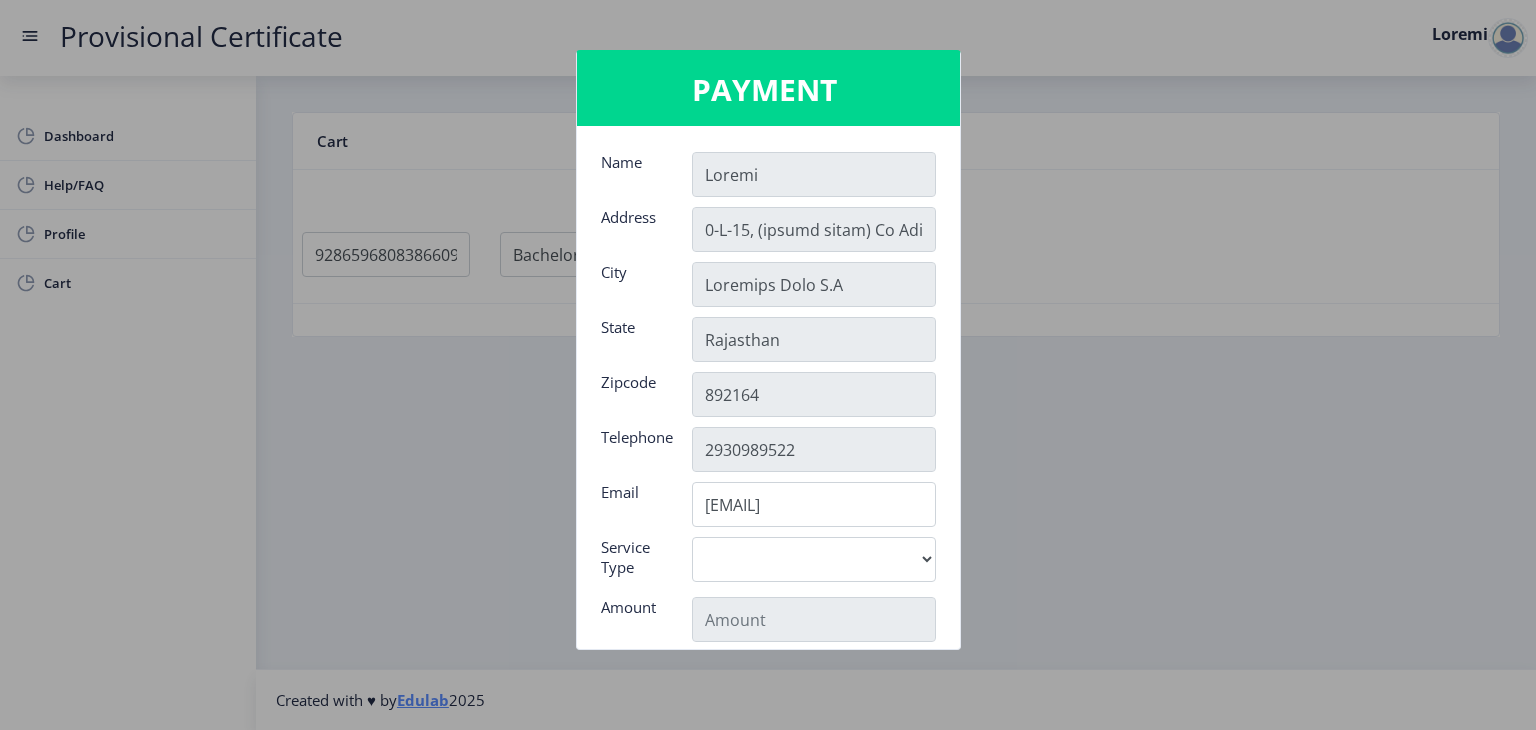 drag, startPoint x: 964, startPoint y: 241, endPoint x: 964, endPoint y: 284, distance: 43 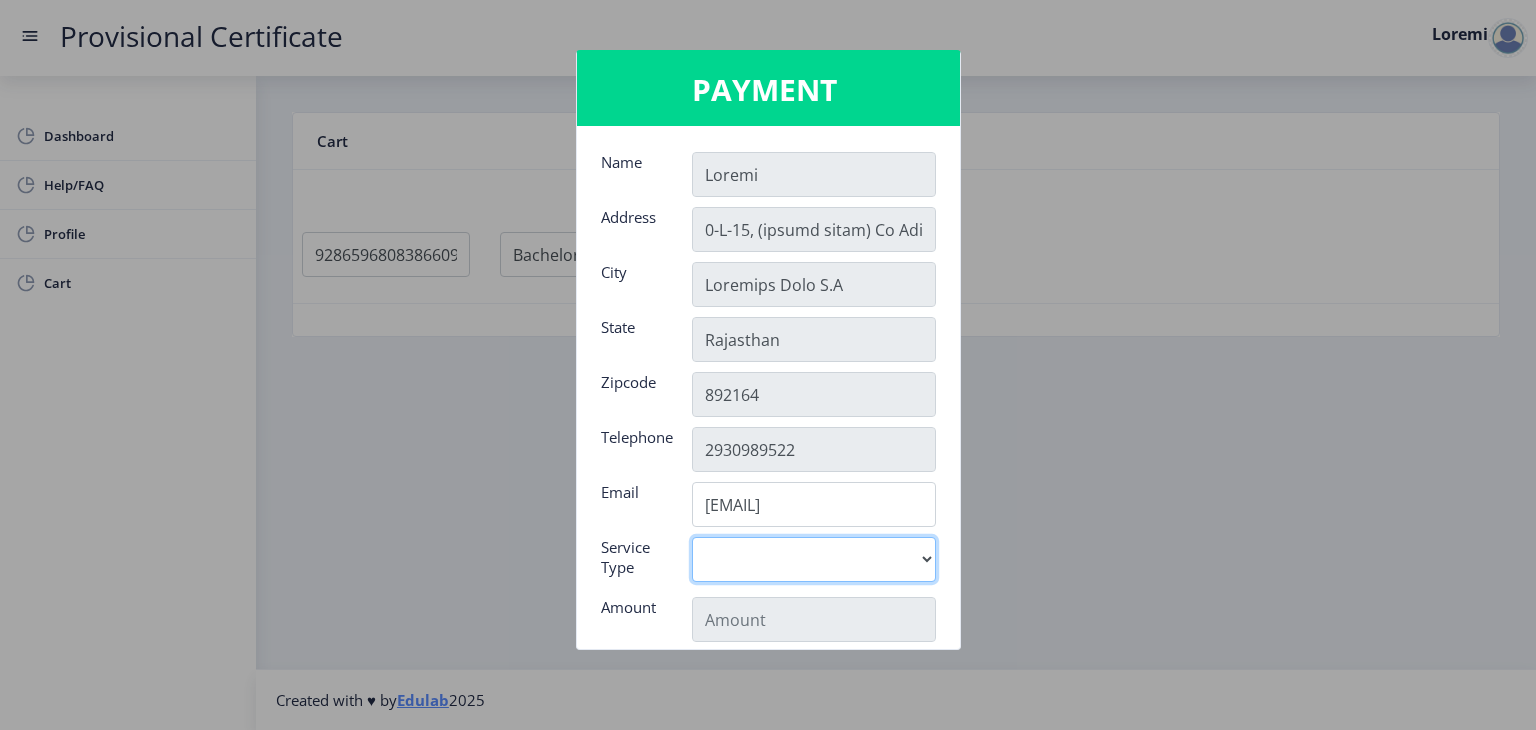 click on "Digital" at bounding box center (814, 559) 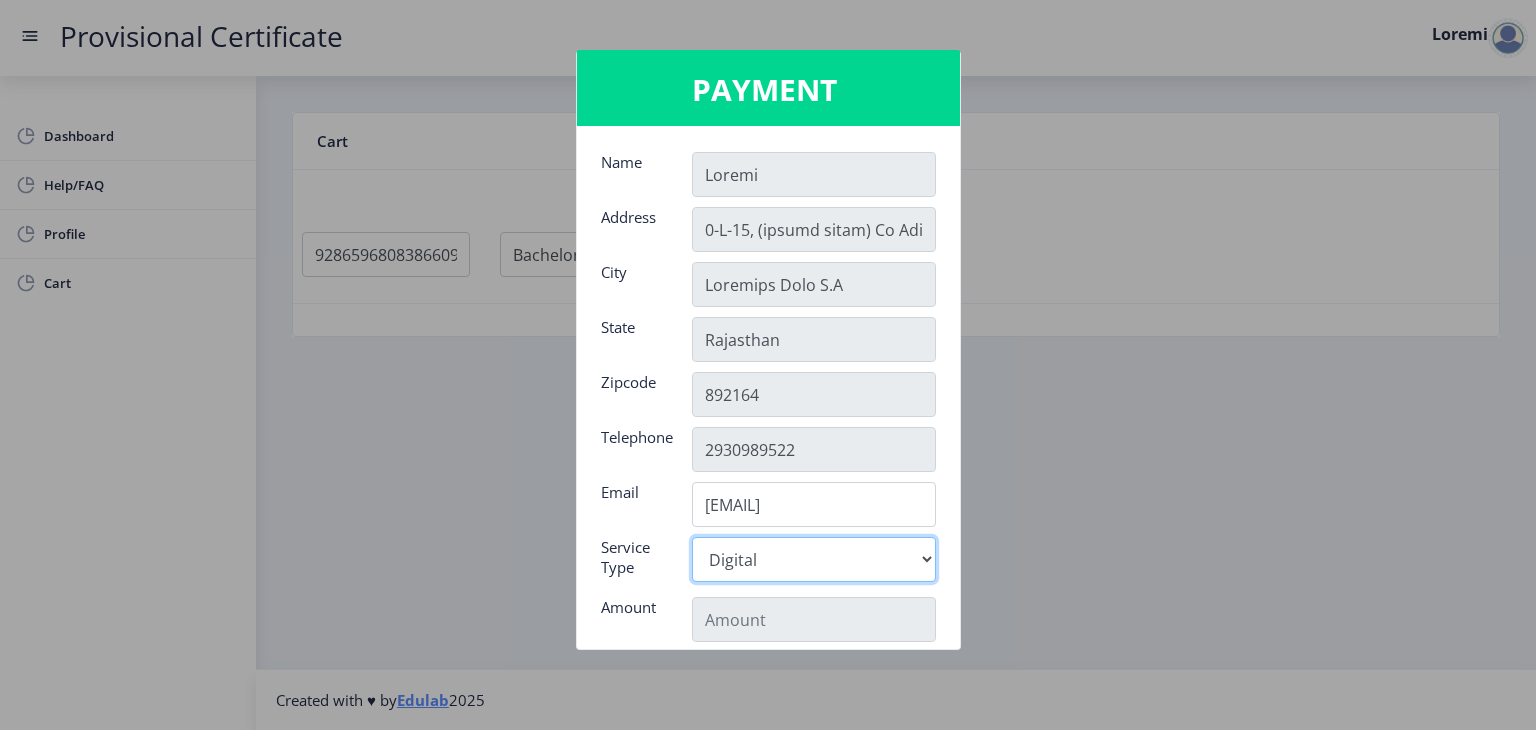 click on "Digital" at bounding box center [814, 559] 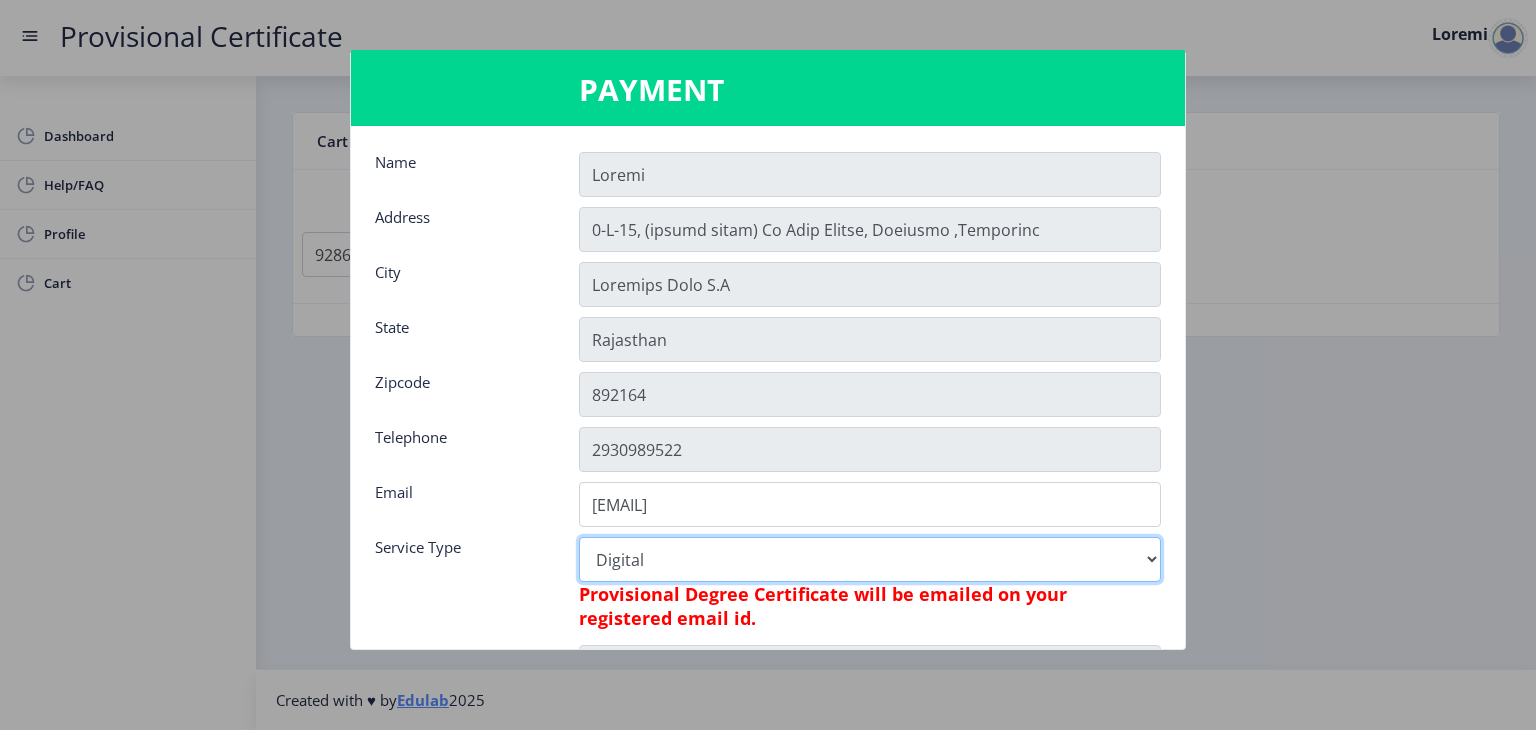 click on "Digital" at bounding box center [870, 559] 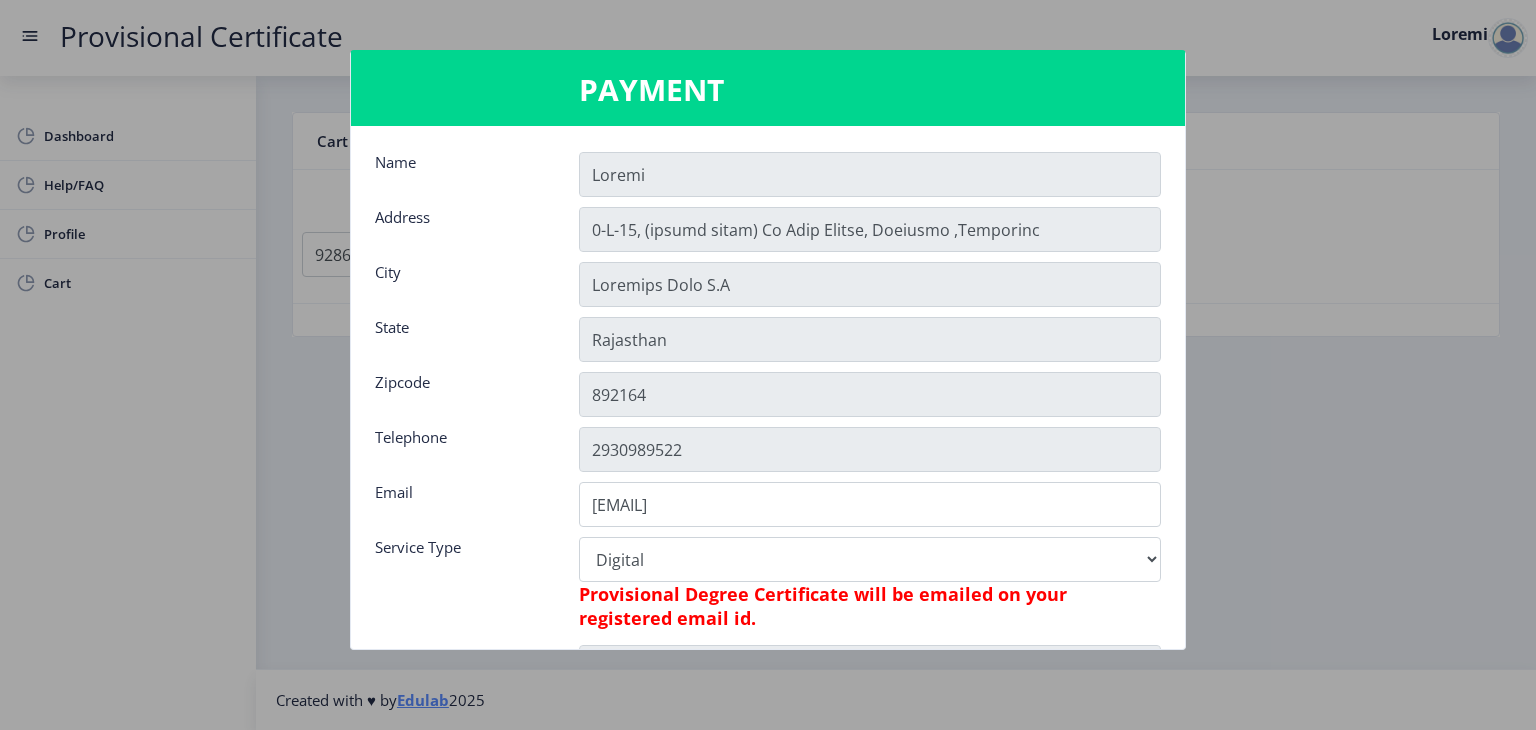 click at bounding box center (768, 365) 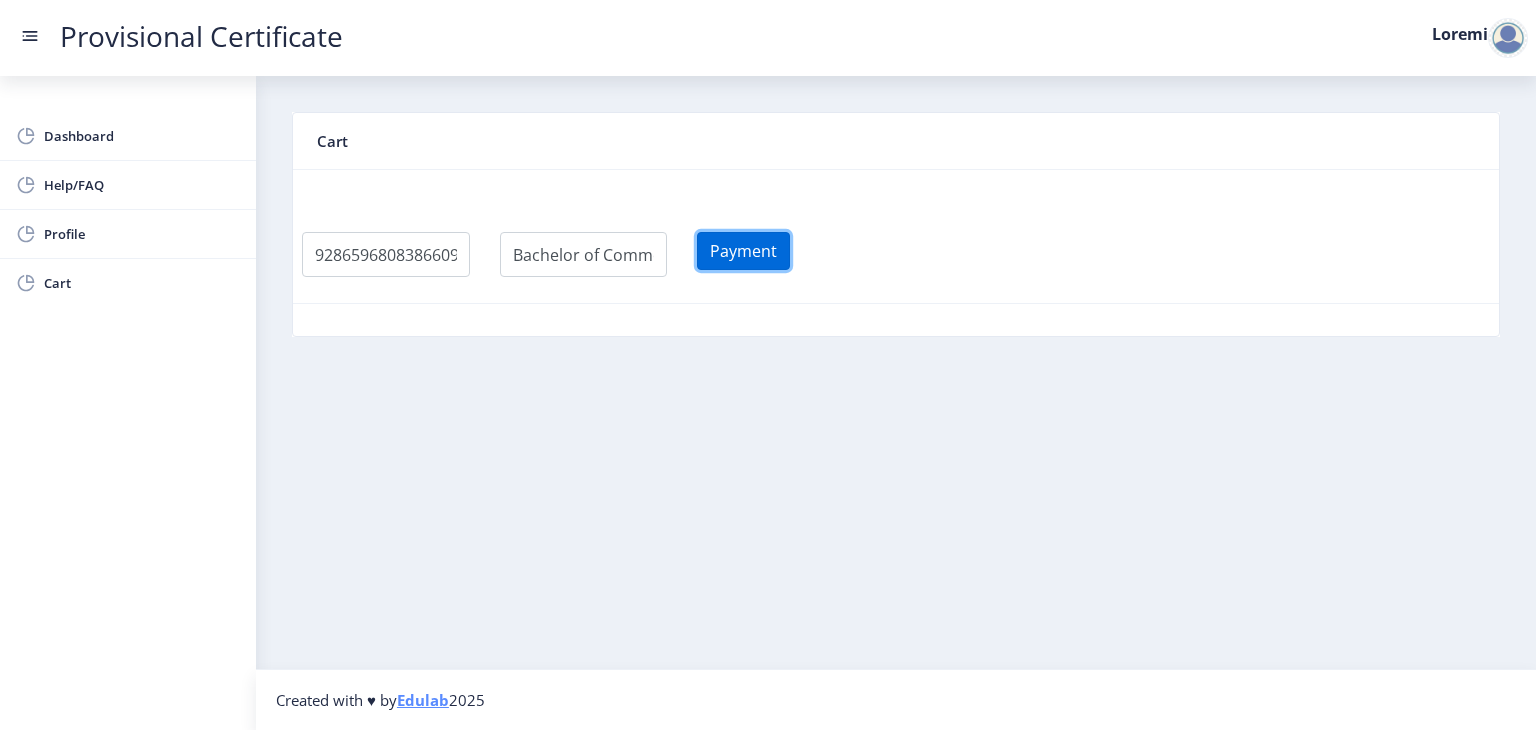click on "Payment" at bounding box center [743, 251] 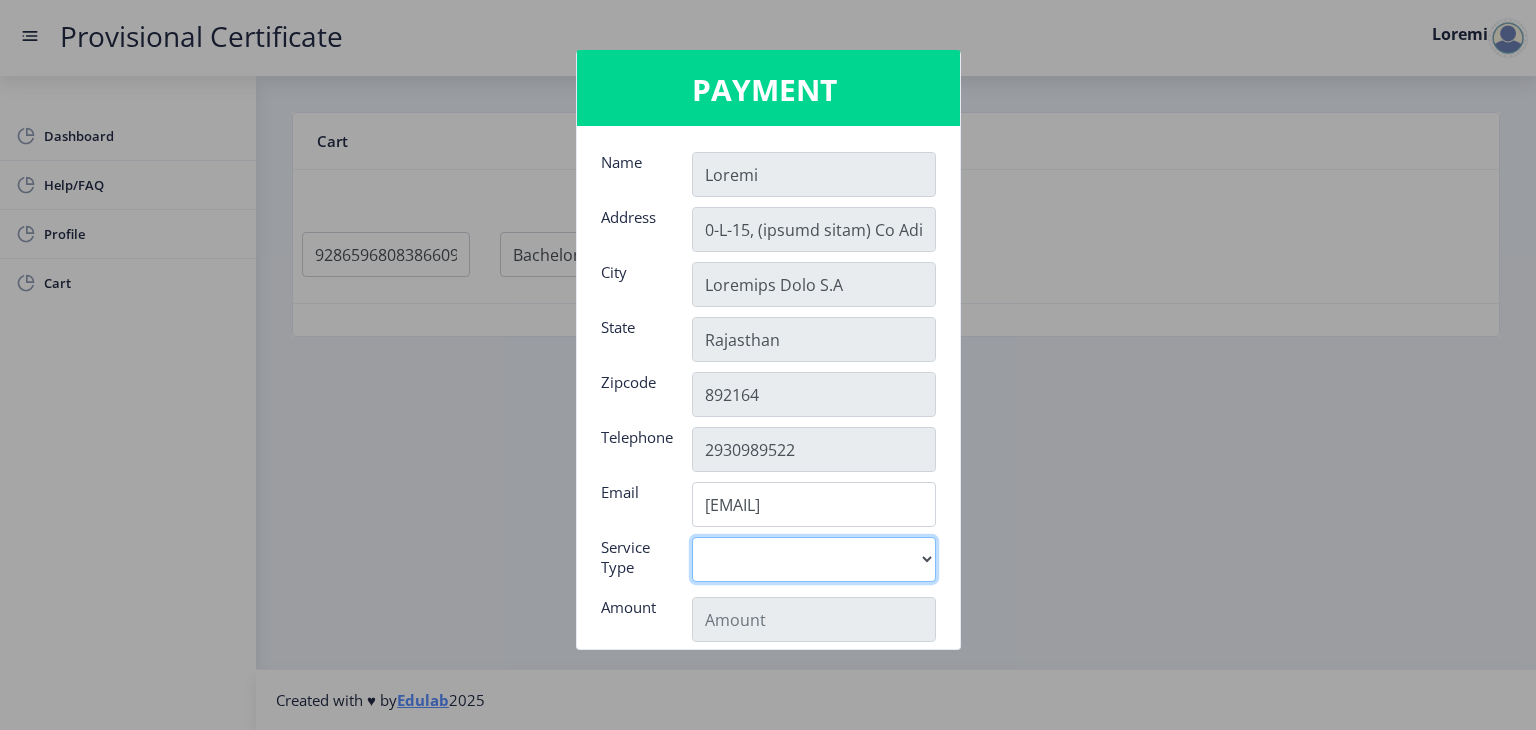 click on "Digital" at bounding box center [814, 559] 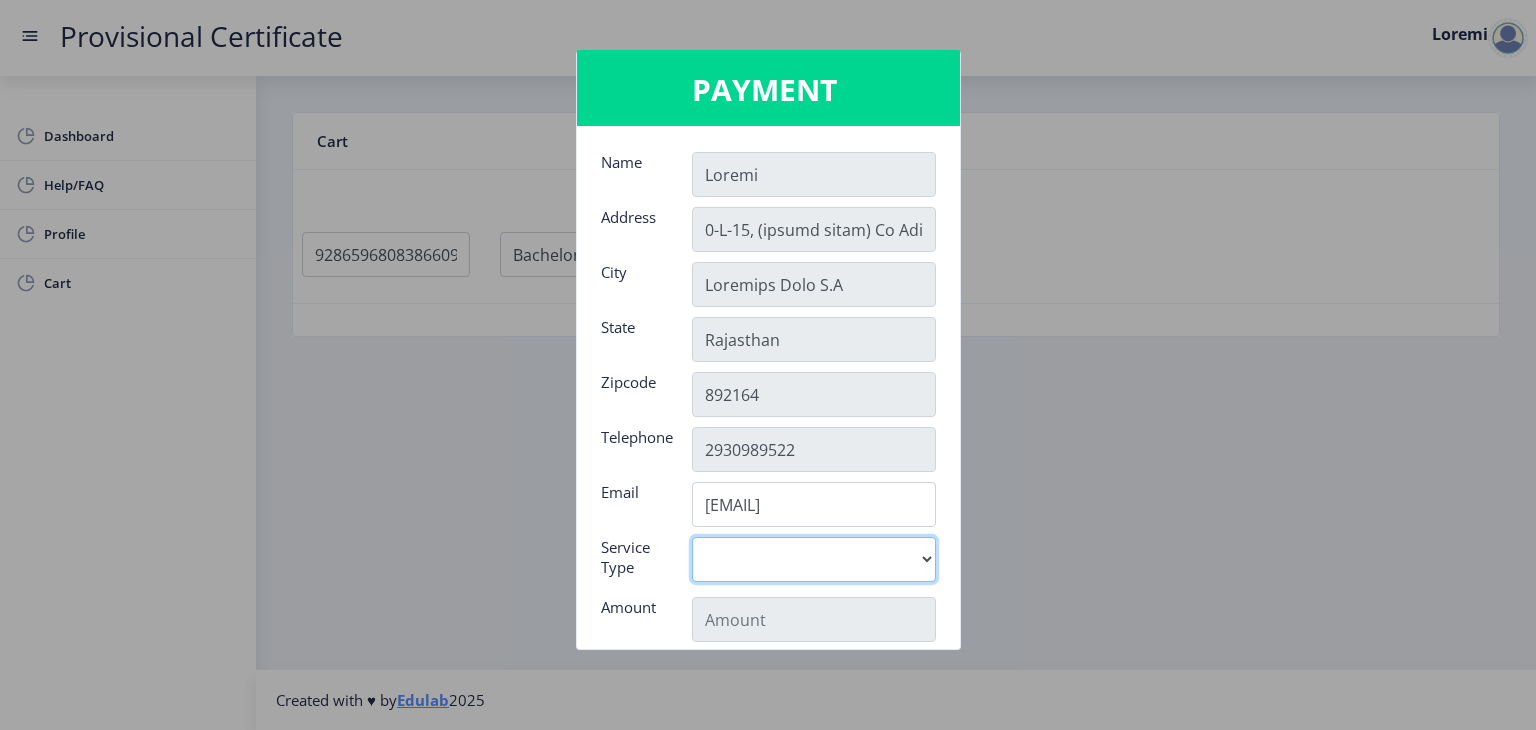 select on "old" 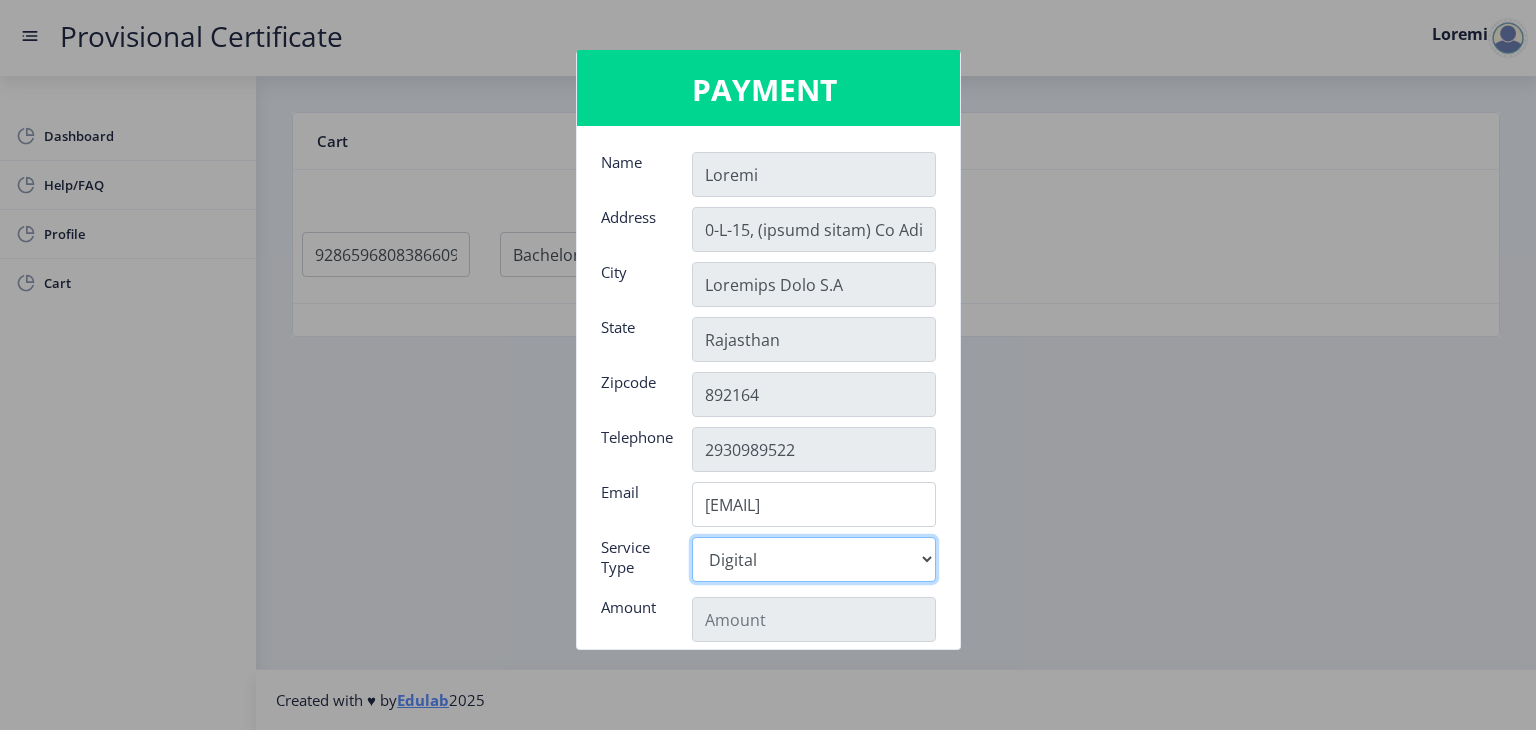 click on "Digital" at bounding box center [814, 559] 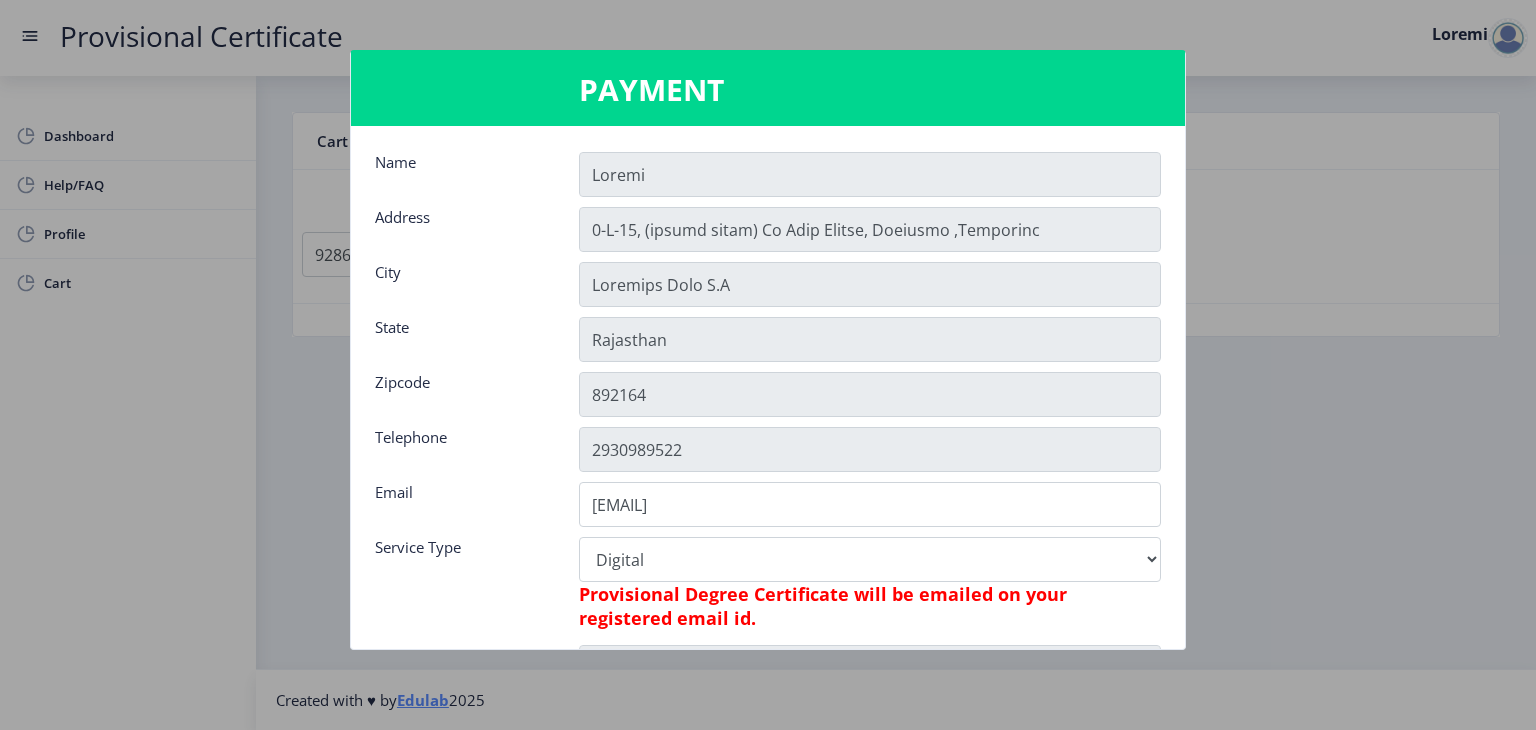 drag, startPoint x: 1182, startPoint y: 325, endPoint x: 1180, endPoint y: 366, distance: 41.04875 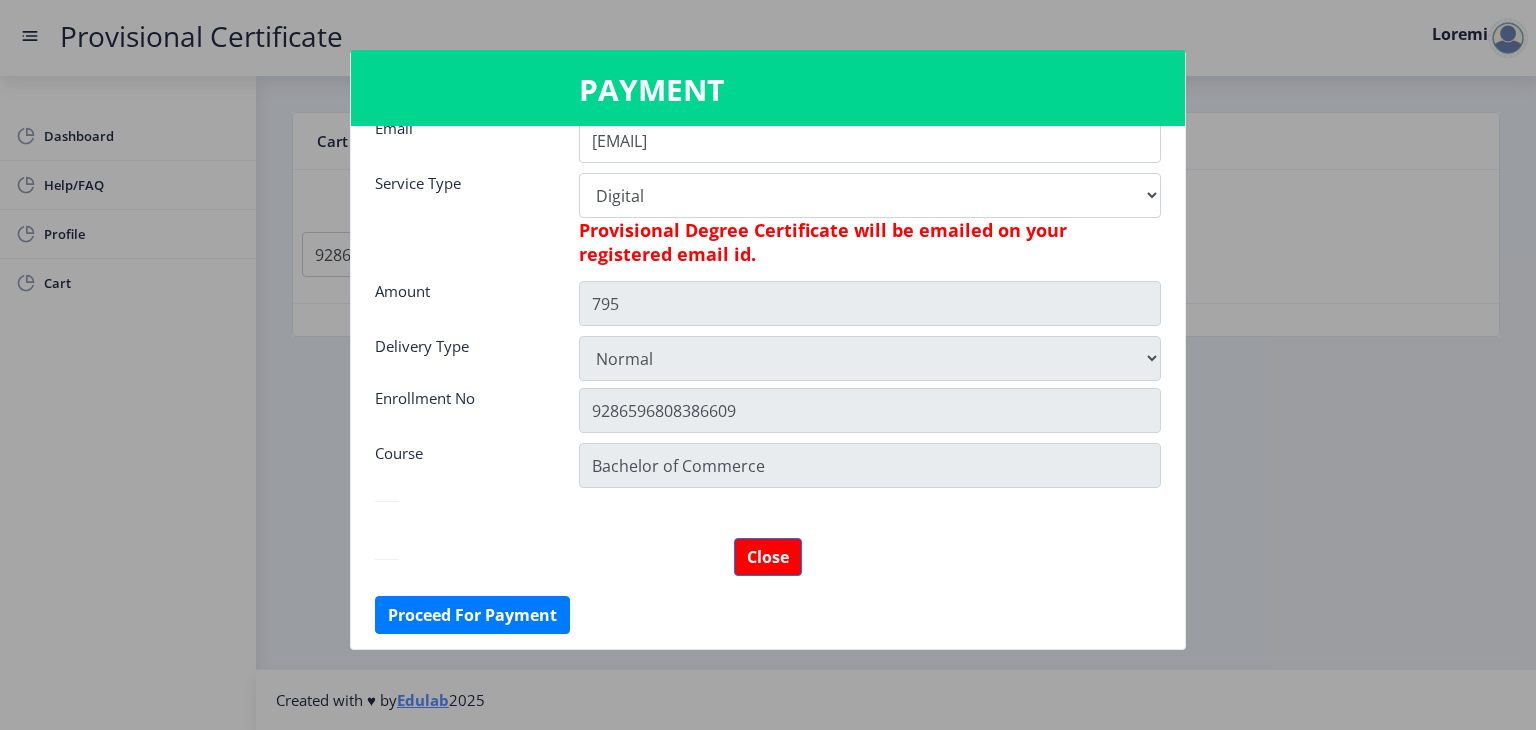 scroll, scrollTop: 358, scrollLeft: 0, axis: vertical 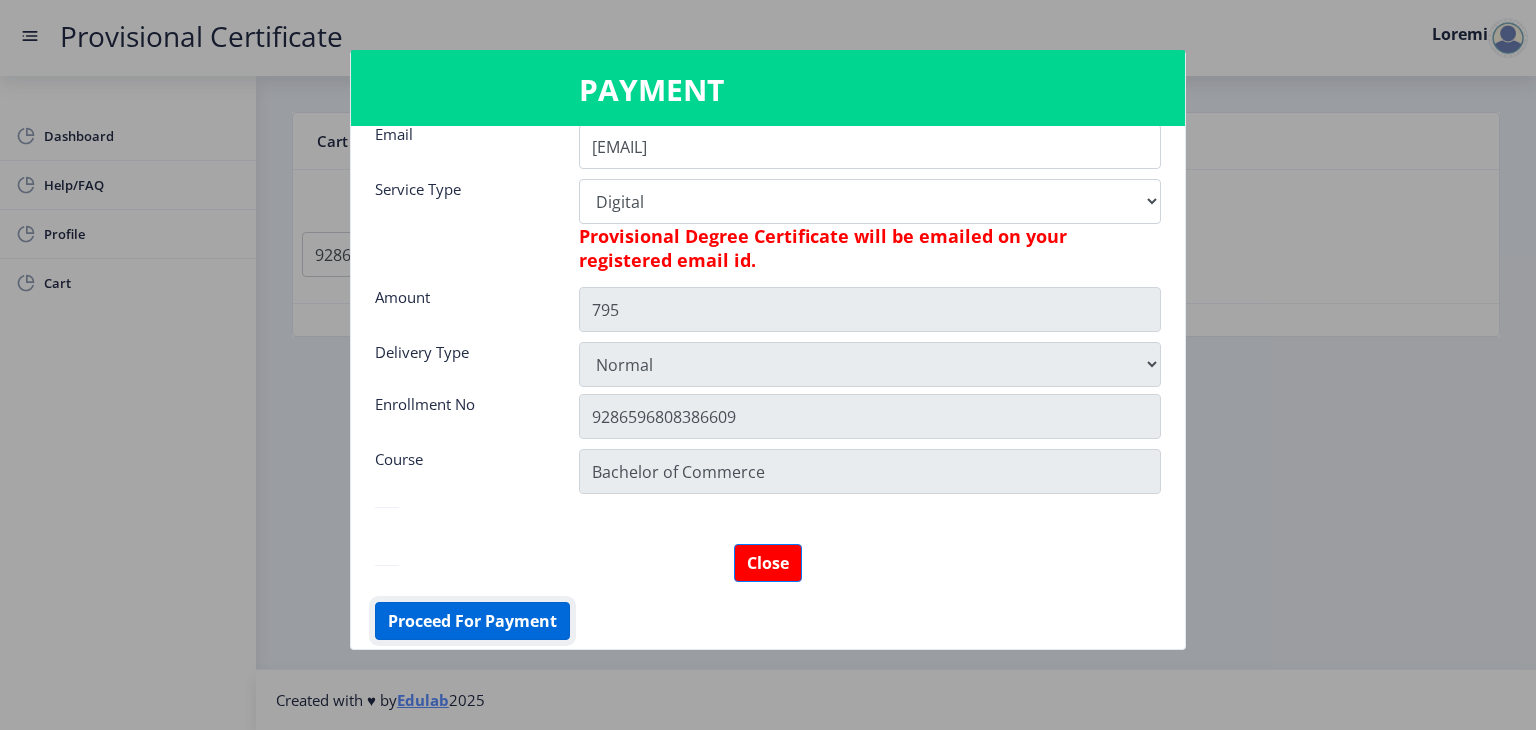click on "Proceed For Payment" at bounding box center [472, 621] 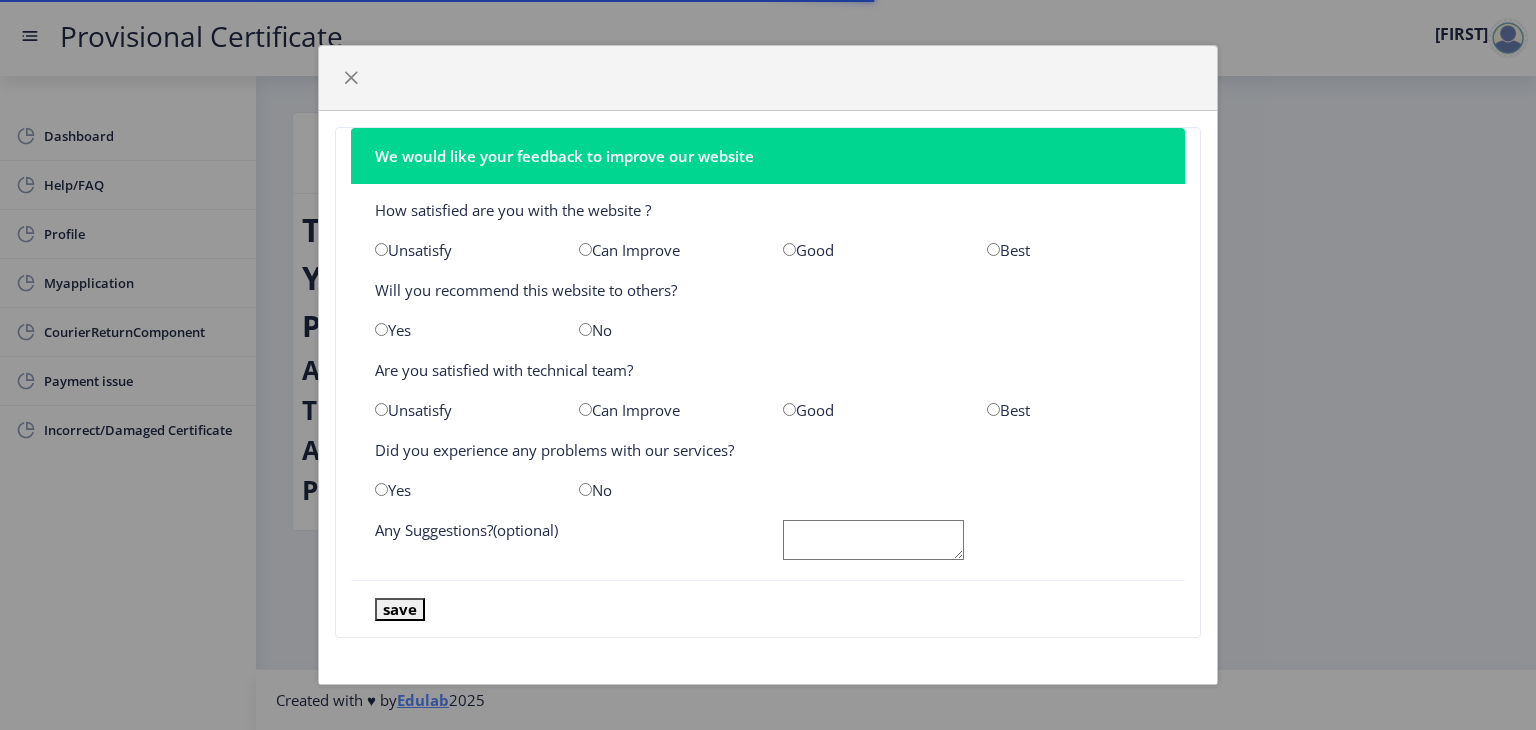 scroll, scrollTop: 0, scrollLeft: 0, axis: both 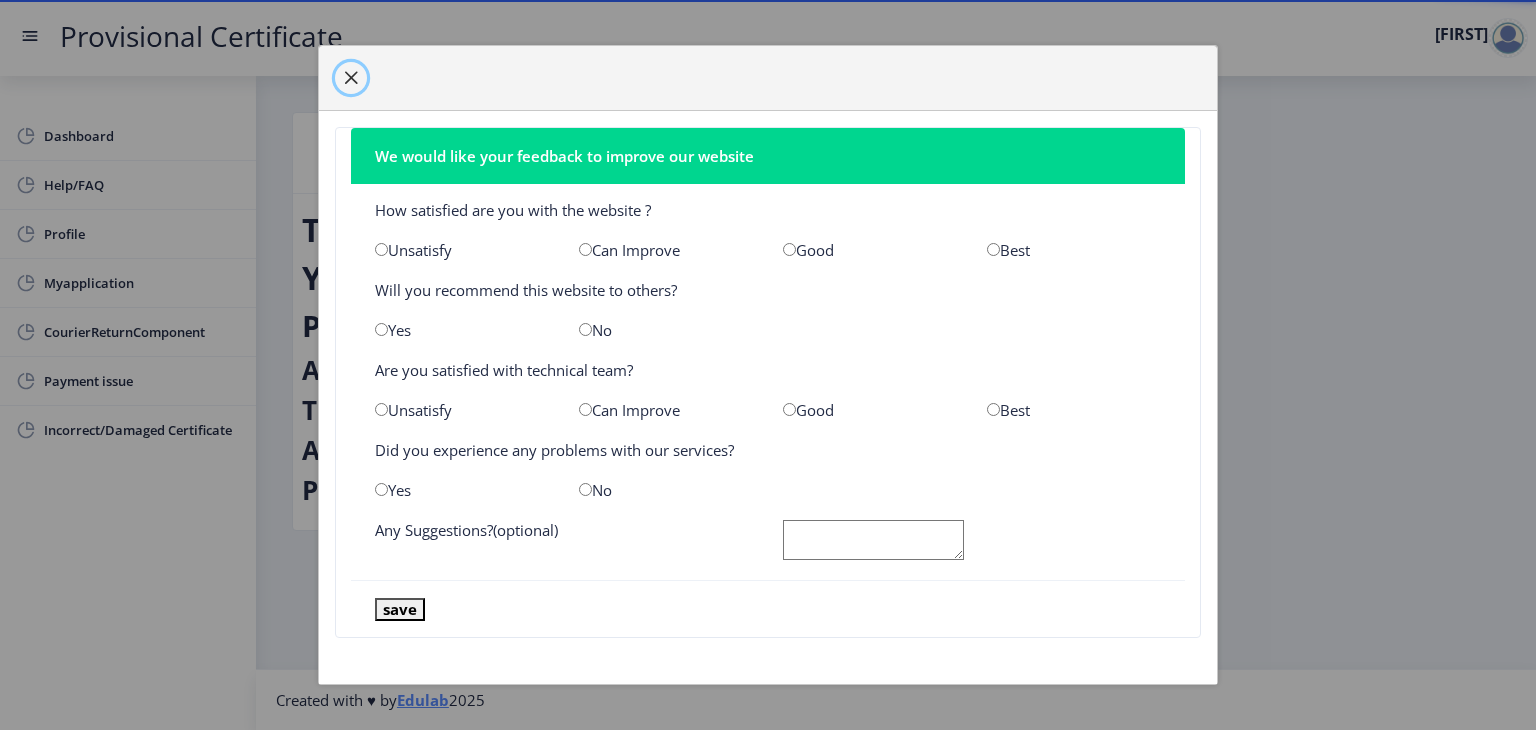 click at bounding box center [351, 78] 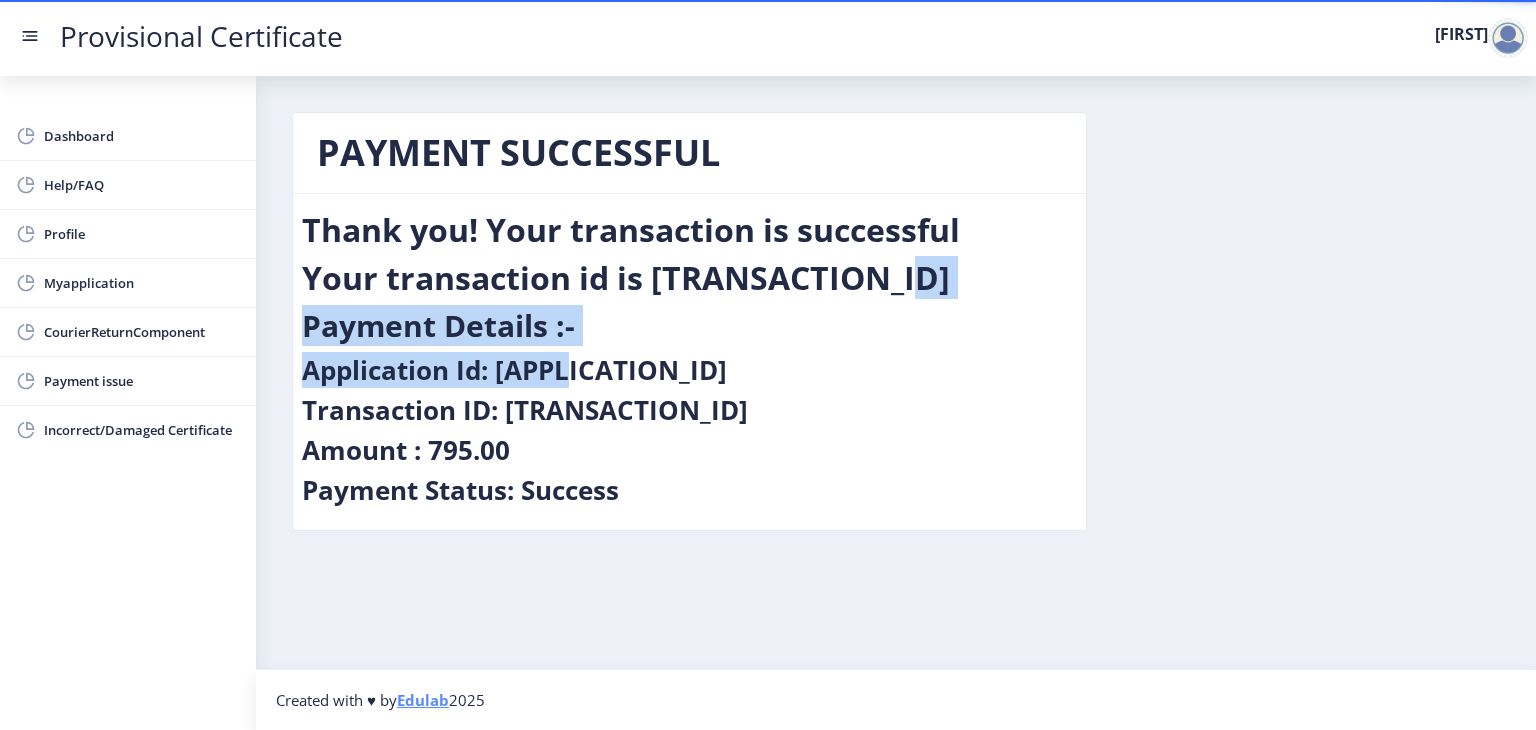 drag, startPoint x: 1364, startPoint y: 328, endPoint x: 1366, endPoint y: 384, distance: 56.0357 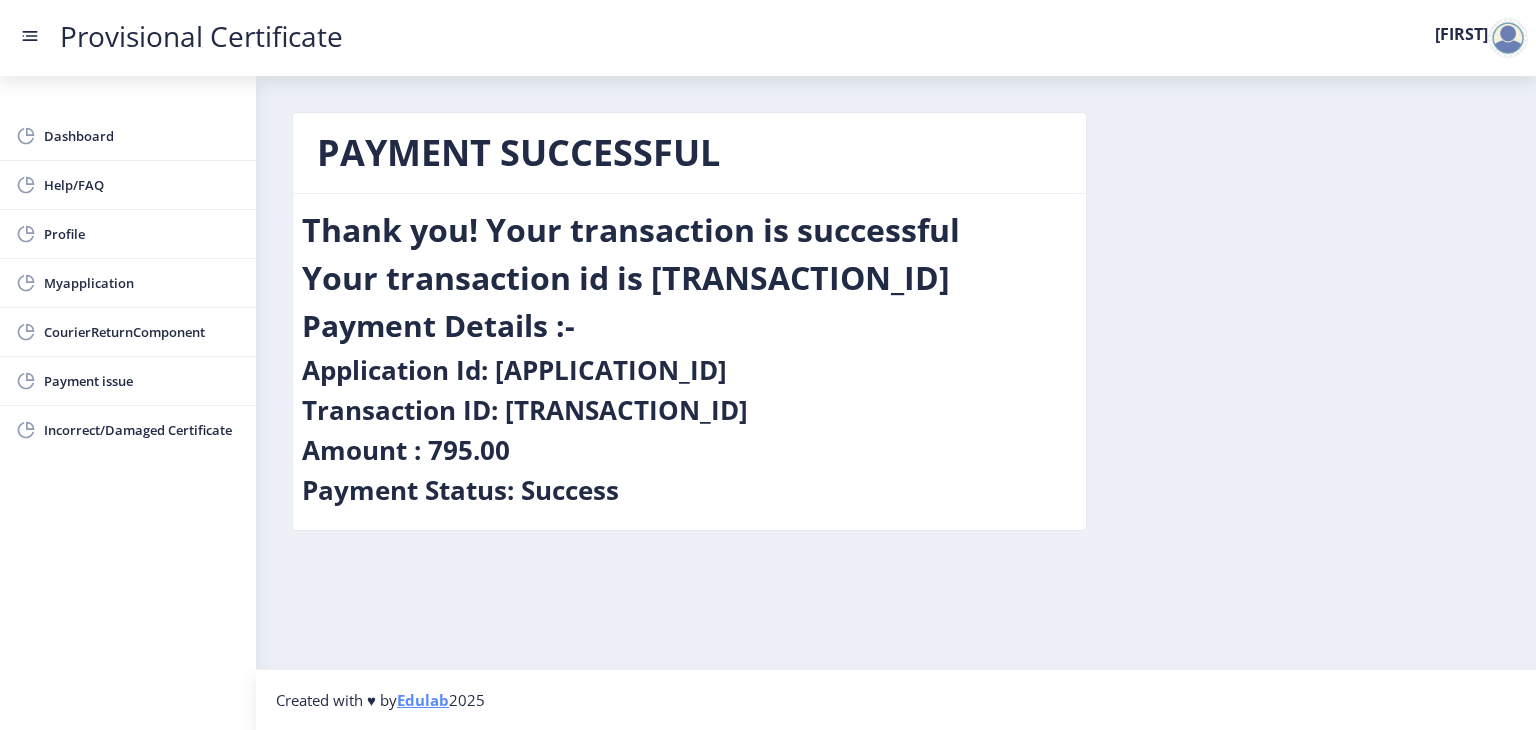 click at bounding box center [30, 36] 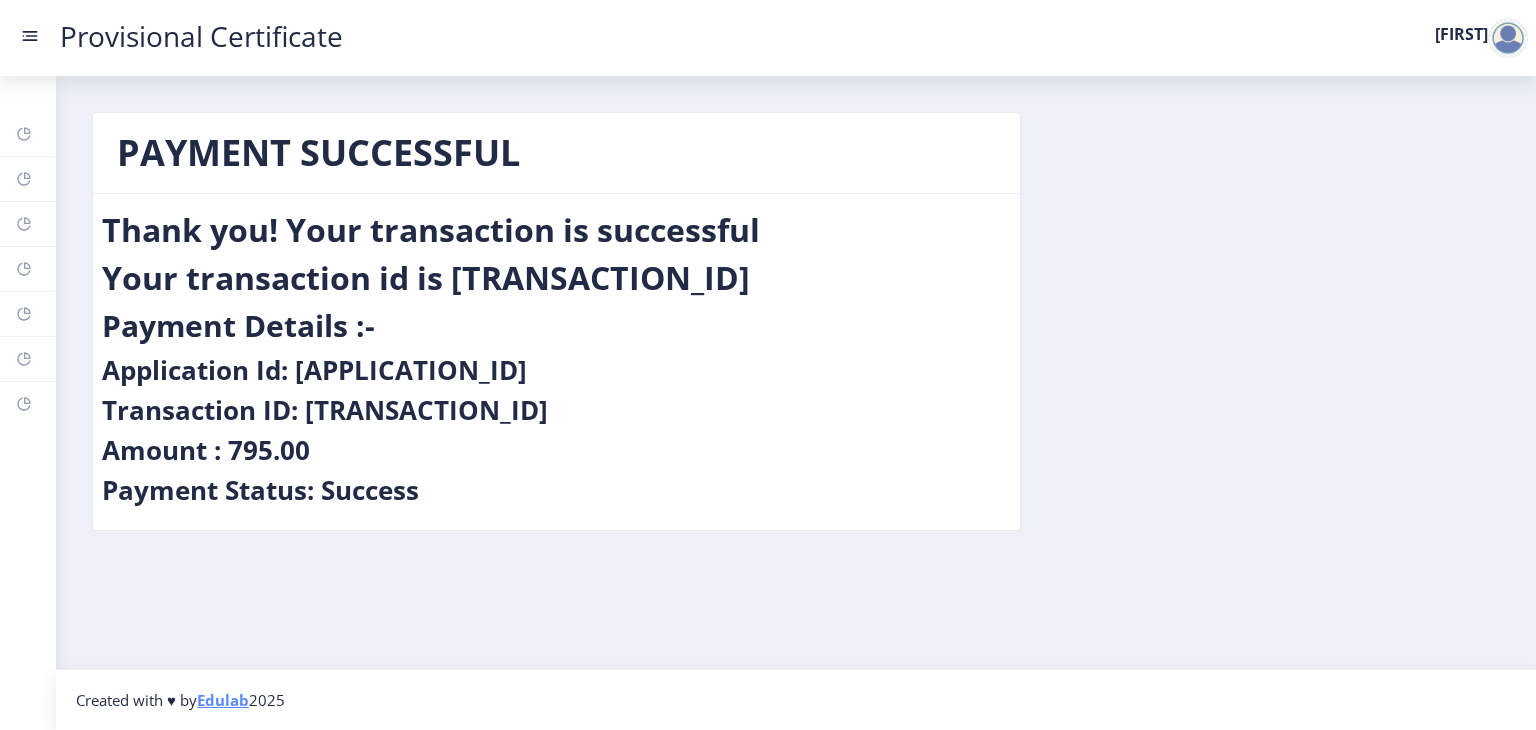 click at bounding box center (30, 32) 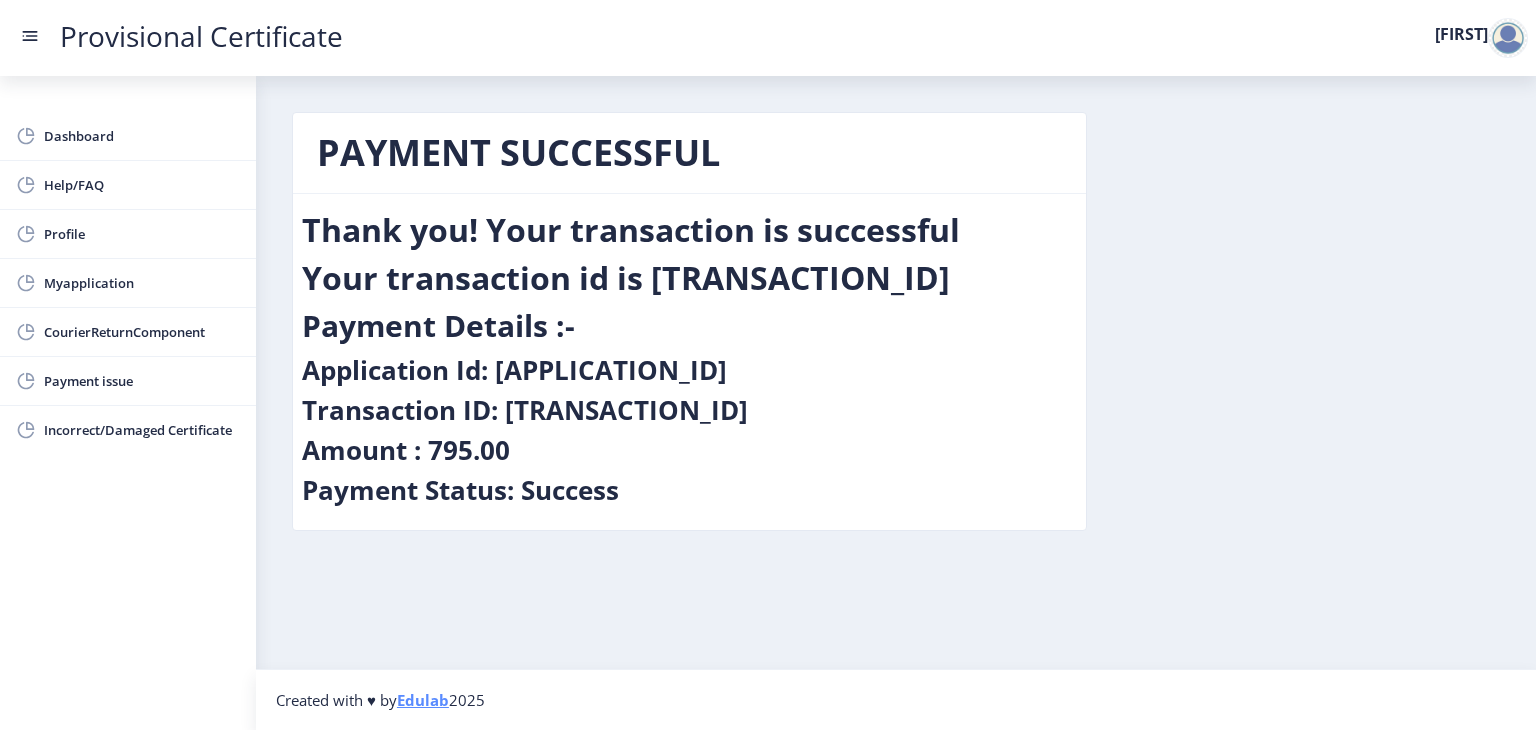 click at bounding box center [30, 36] 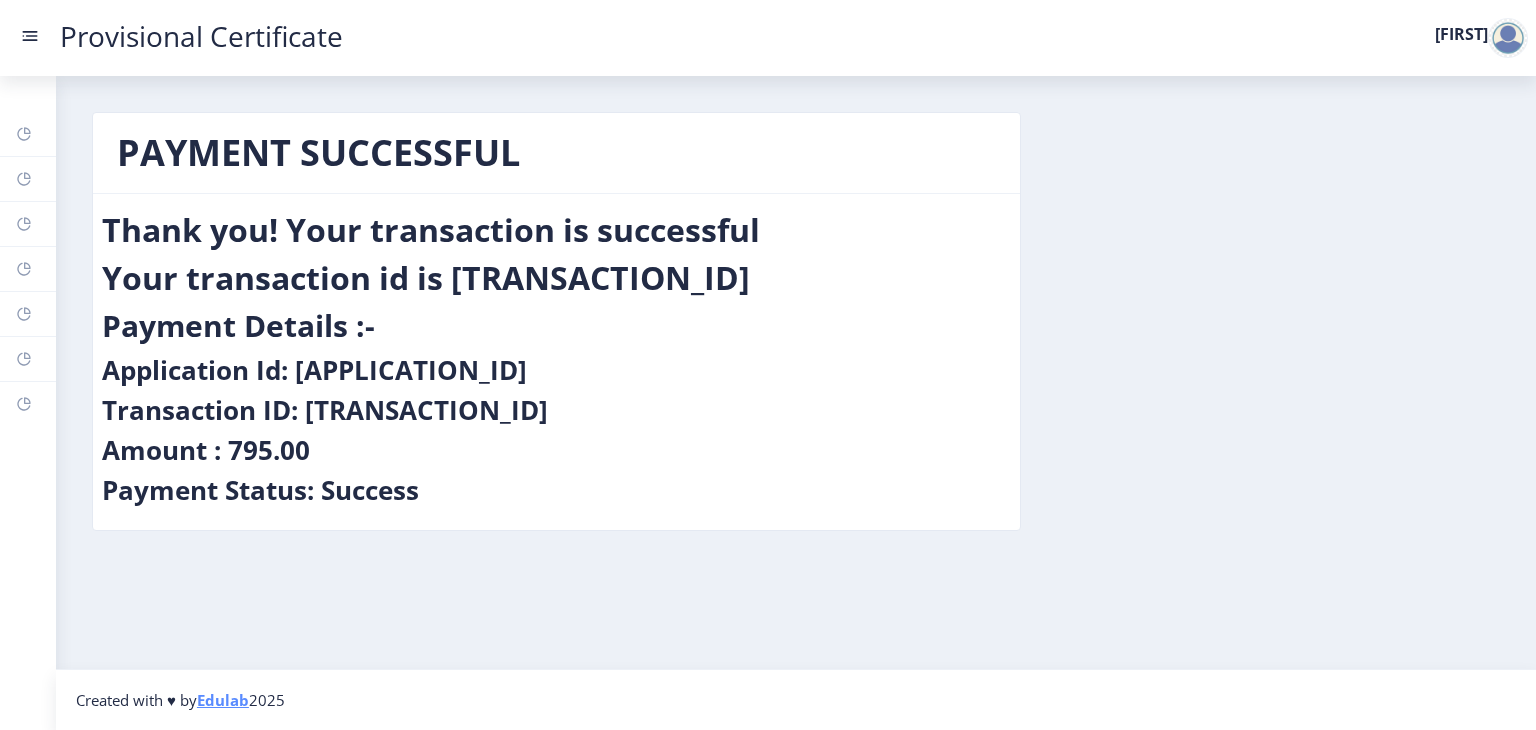 click at bounding box center (32, 36) 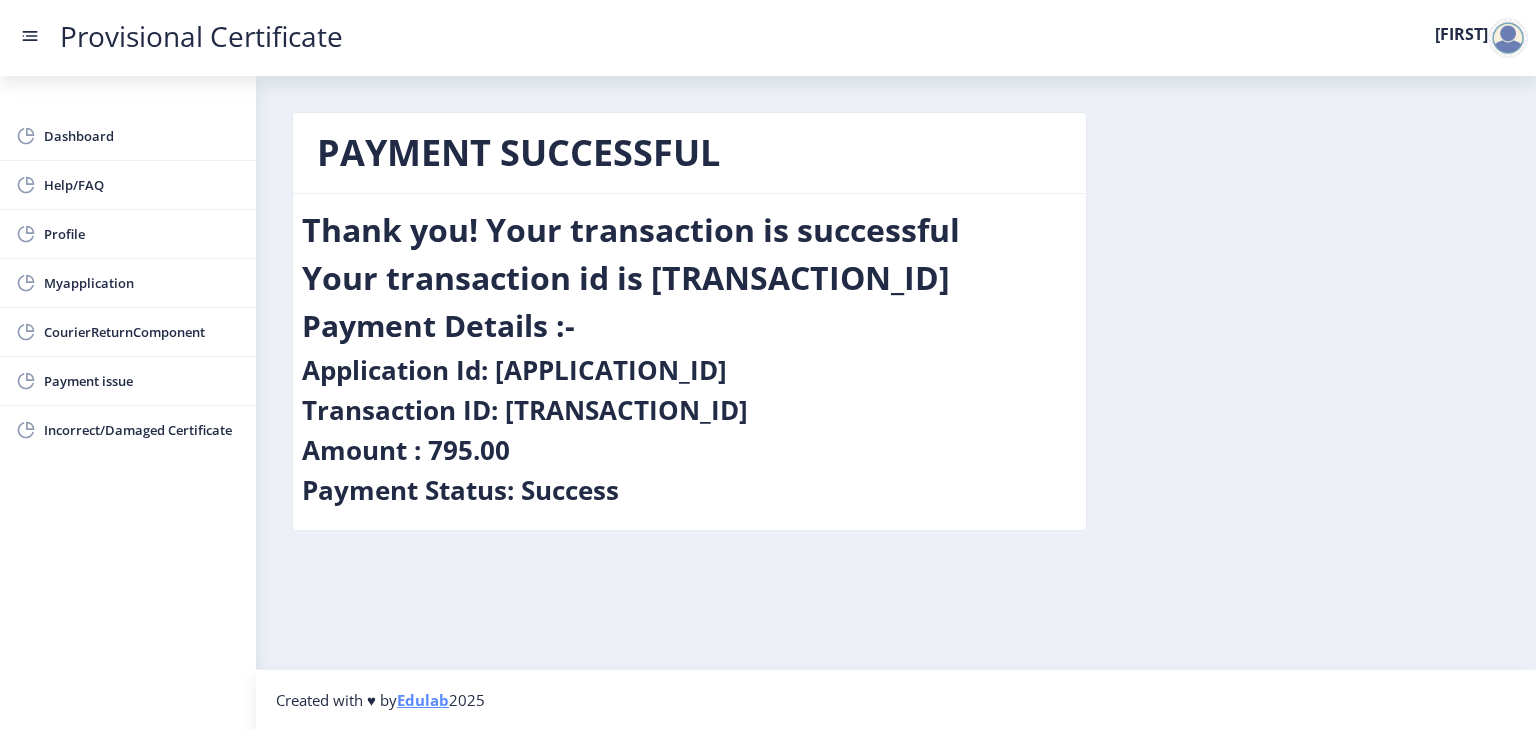 click at bounding box center (1508, 38) 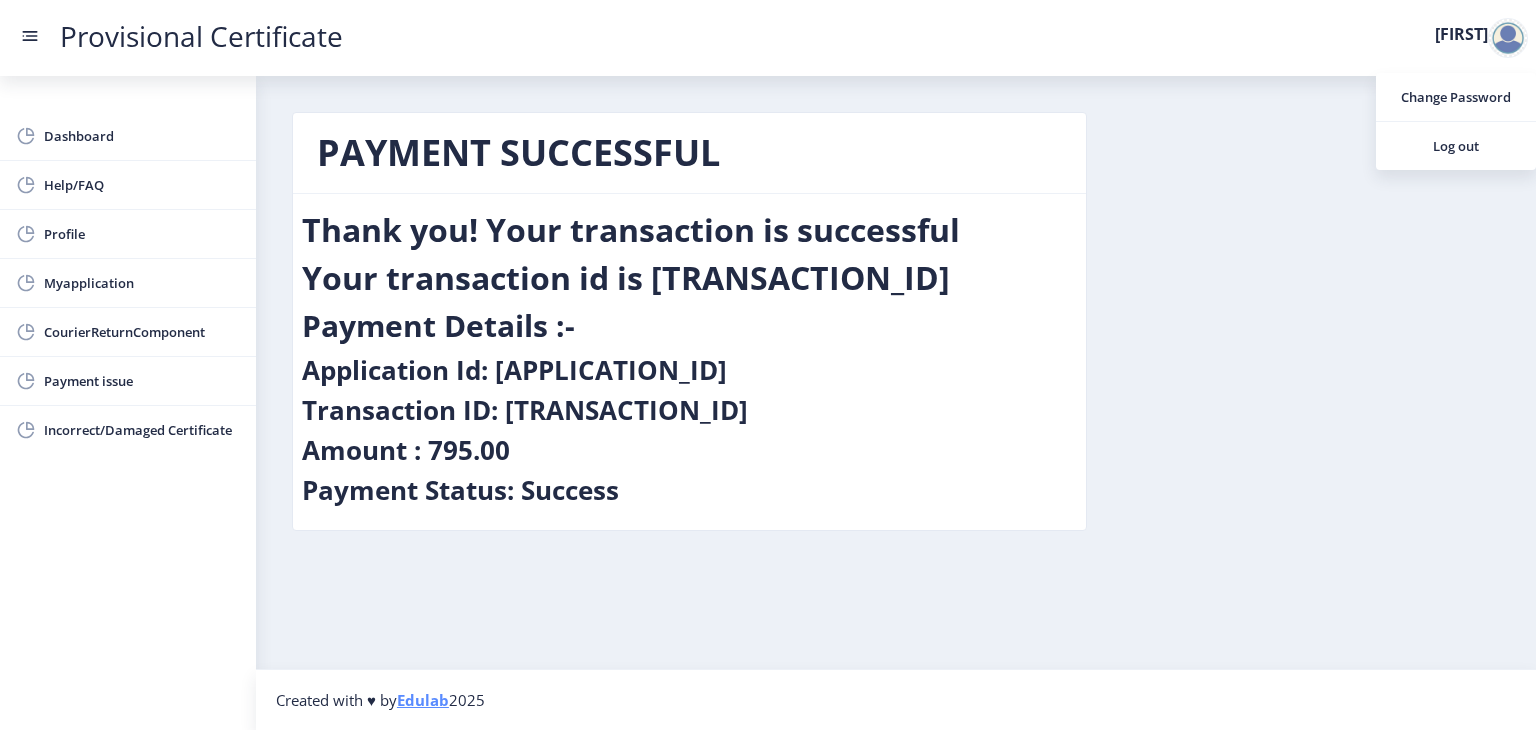 click on "PAYMENT SUCCESSFUL  Thank you! Your transaction is successful   Your transaction id is 113844068632   Payment Details :-   Application Id: 3003   Transaction ID: 113844068632   Amount : 795.00   Payment Status: Success" at bounding box center [896, 336] 